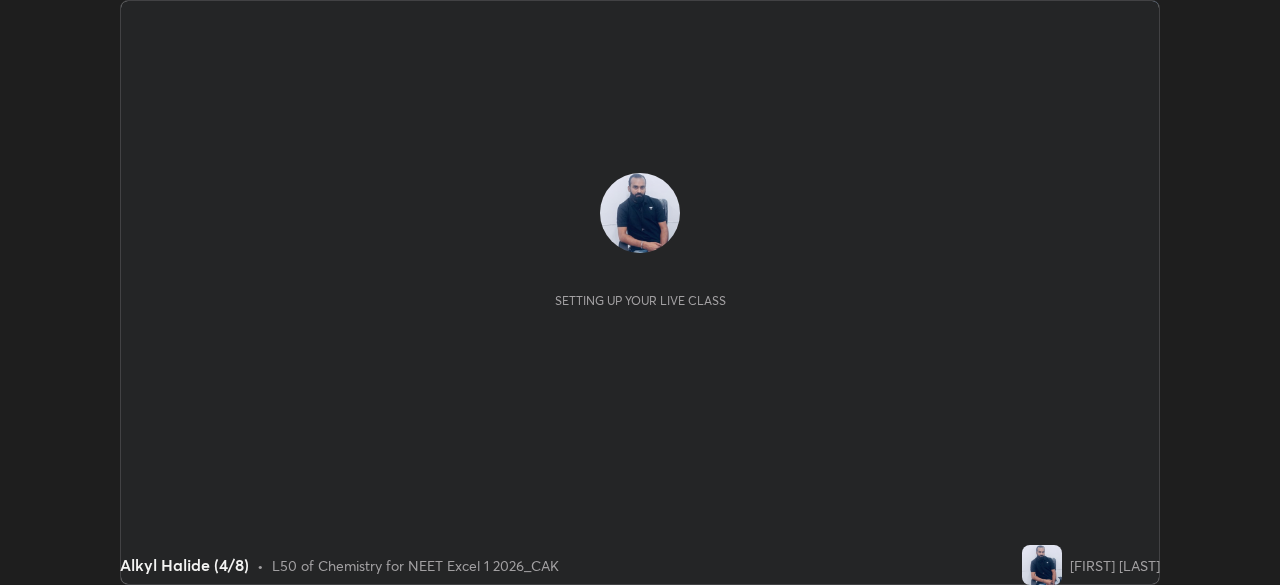 scroll, scrollTop: 0, scrollLeft: 0, axis: both 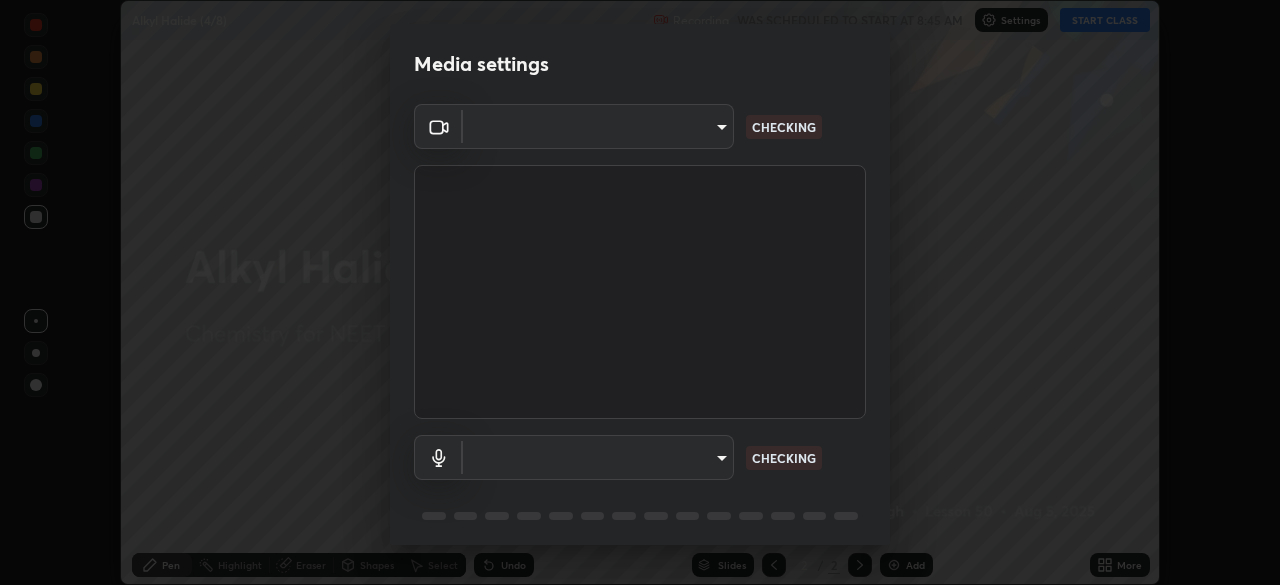 type on "2226f6d28742a26b6e0b51399fa030018956b8f43105e33b3be5017931f45398" 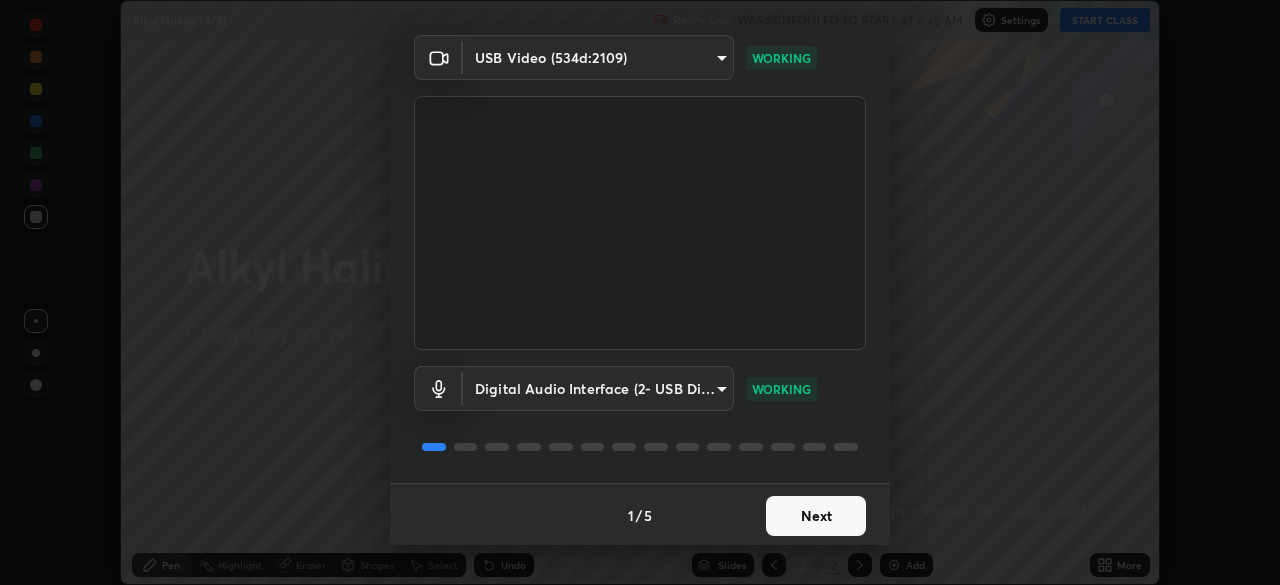 scroll, scrollTop: 71, scrollLeft: 0, axis: vertical 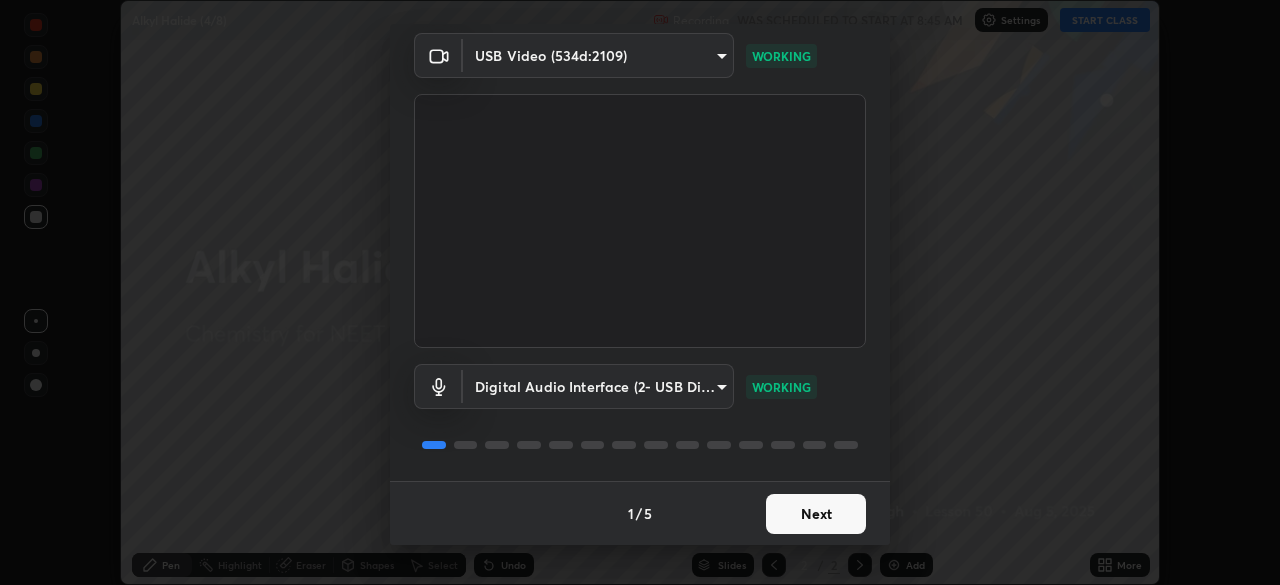 click on "Next" at bounding box center [816, 514] 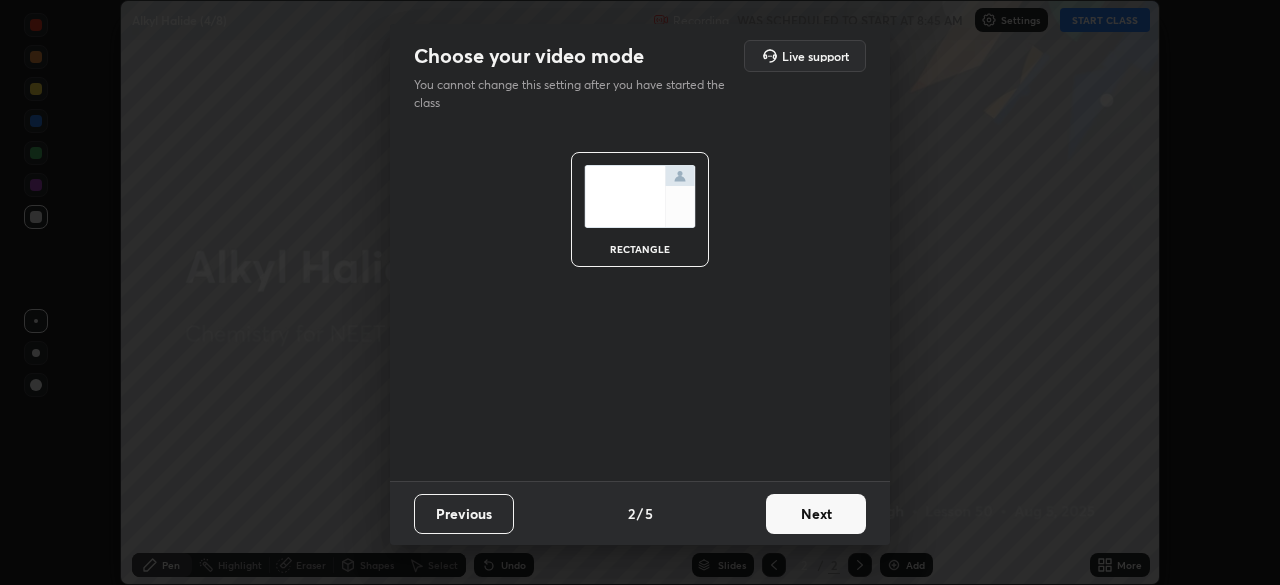 scroll, scrollTop: 0, scrollLeft: 0, axis: both 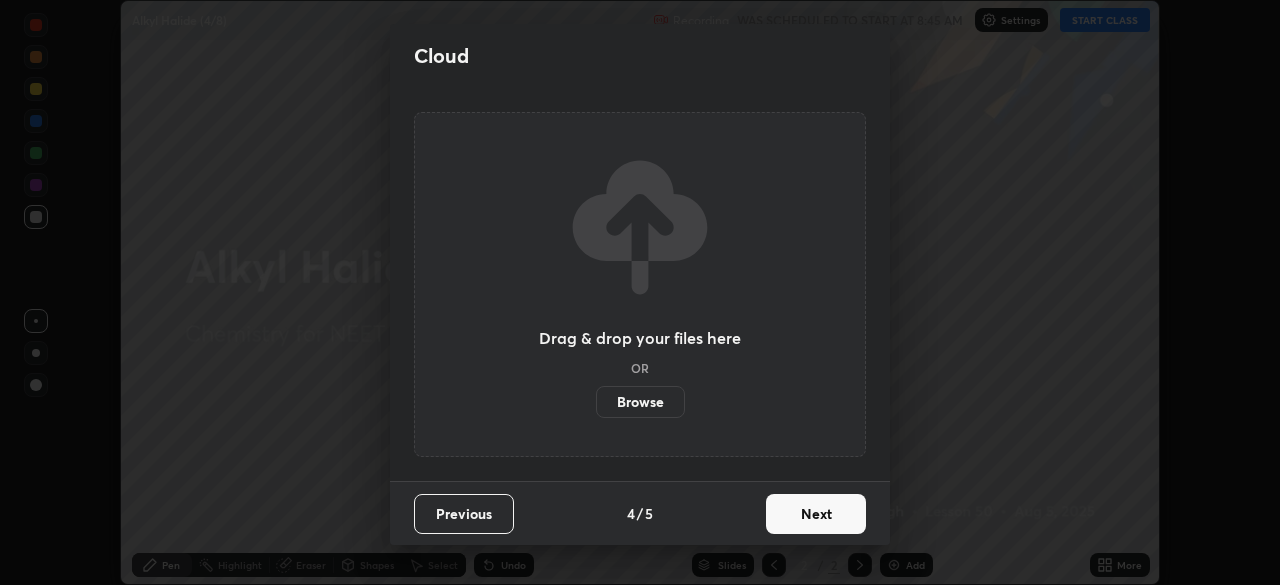 click on "Next" at bounding box center (816, 514) 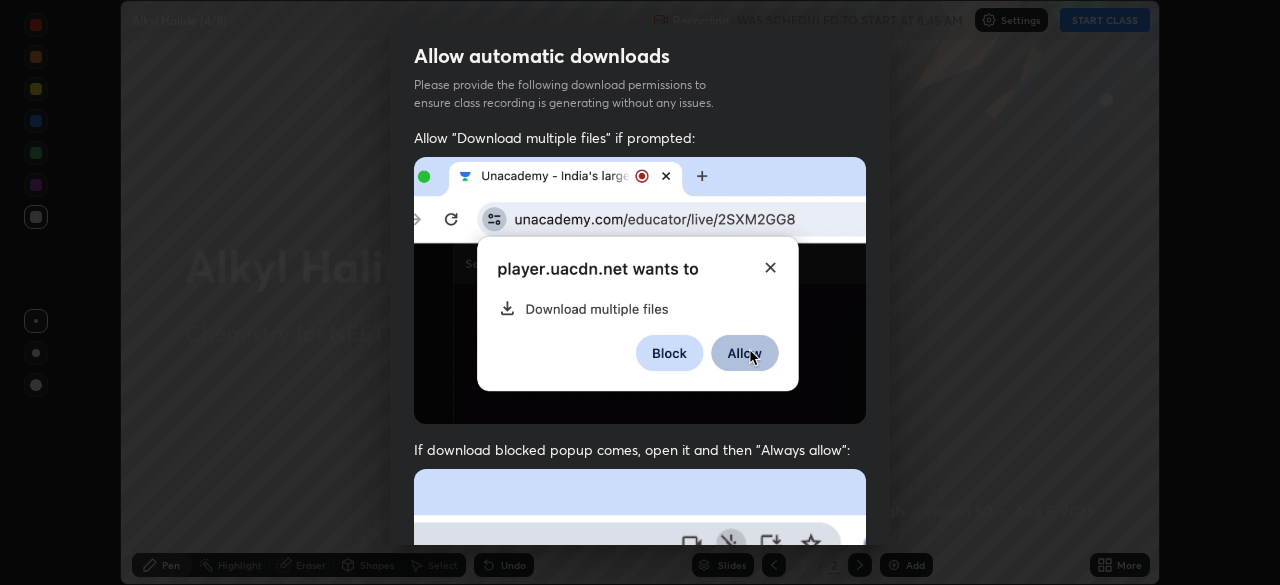 click at bounding box center [640, 687] 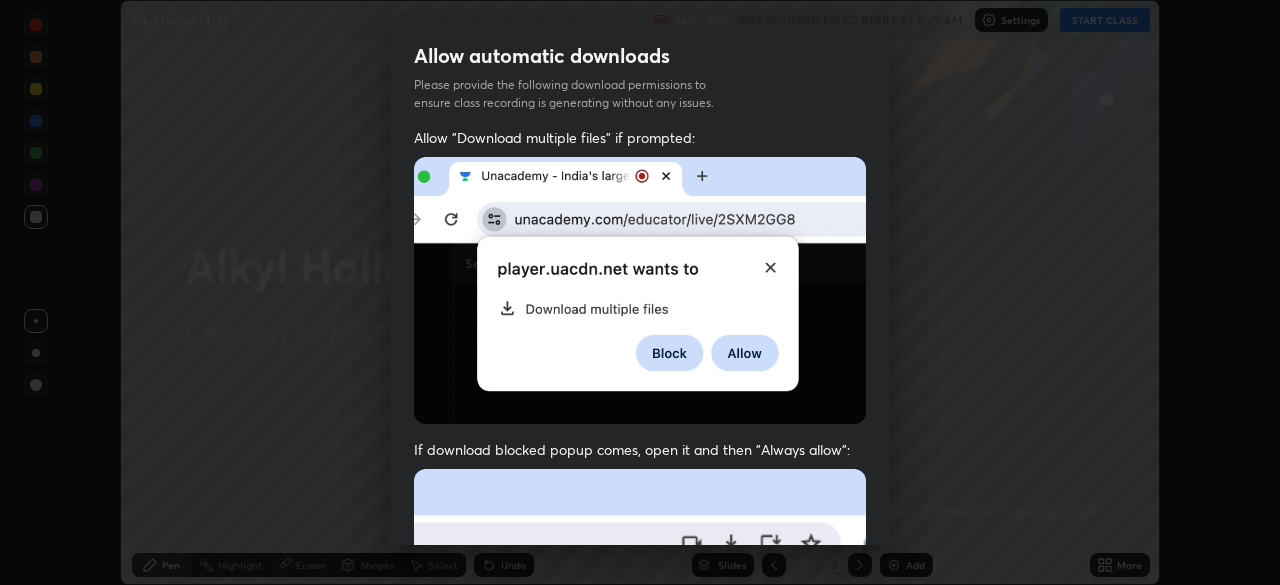 click at bounding box center [640, 687] 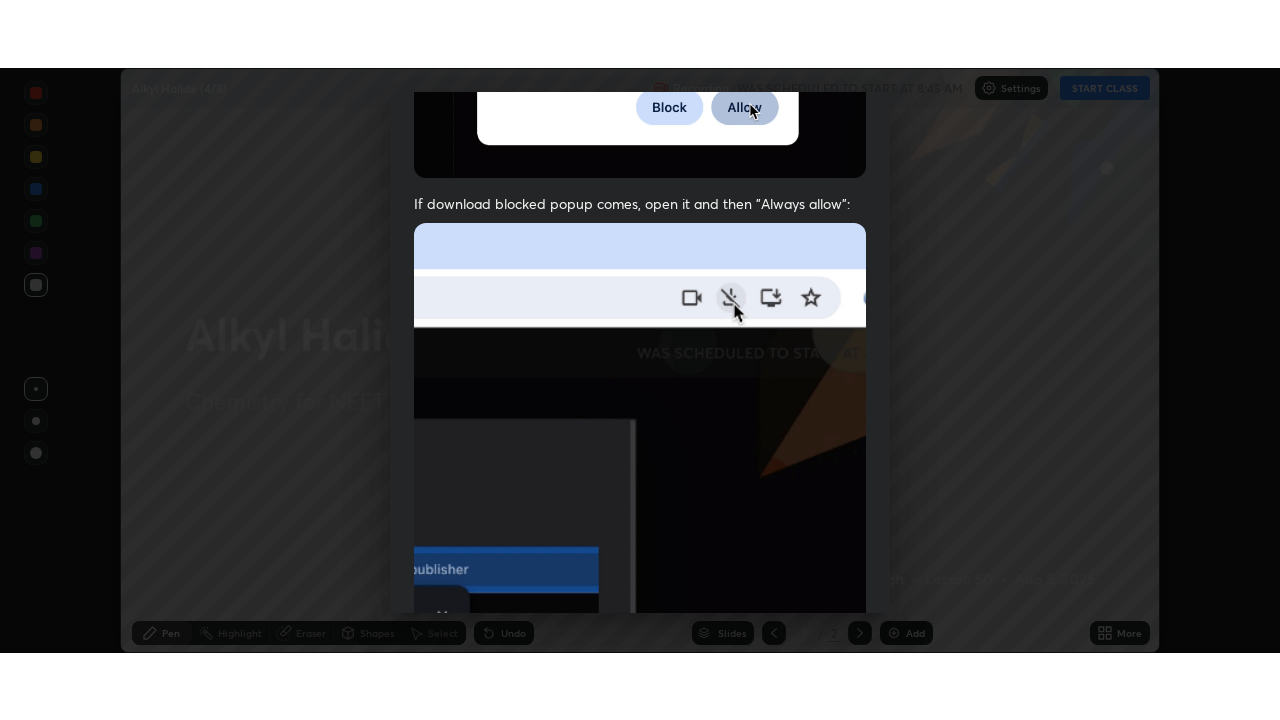 scroll, scrollTop: 479, scrollLeft: 0, axis: vertical 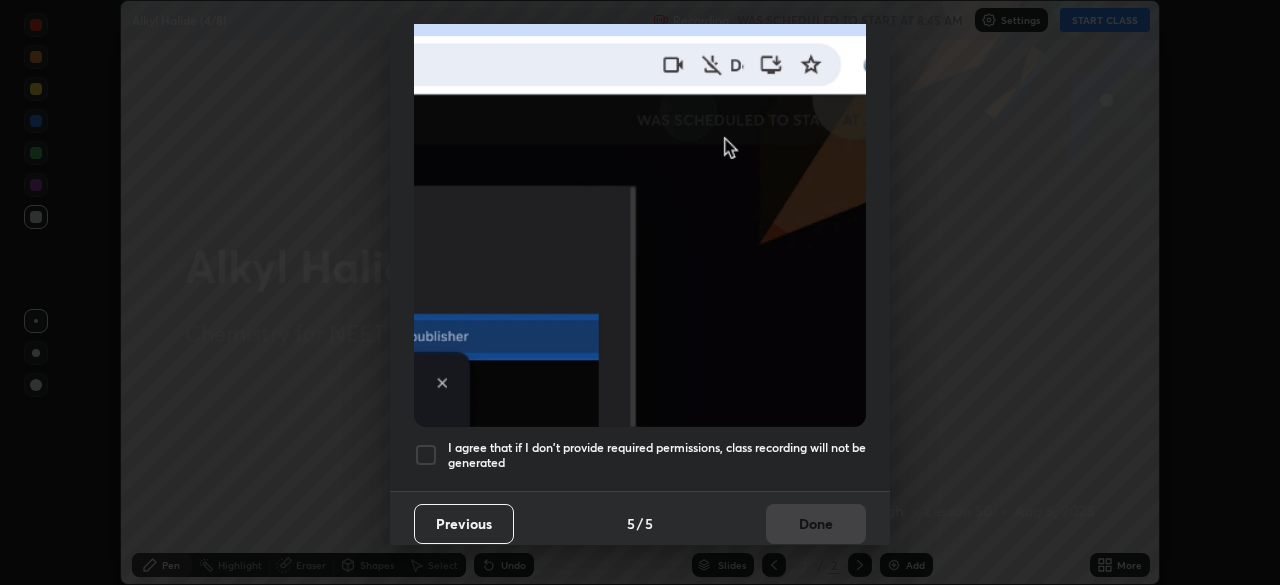 click at bounding box center (426, 455) 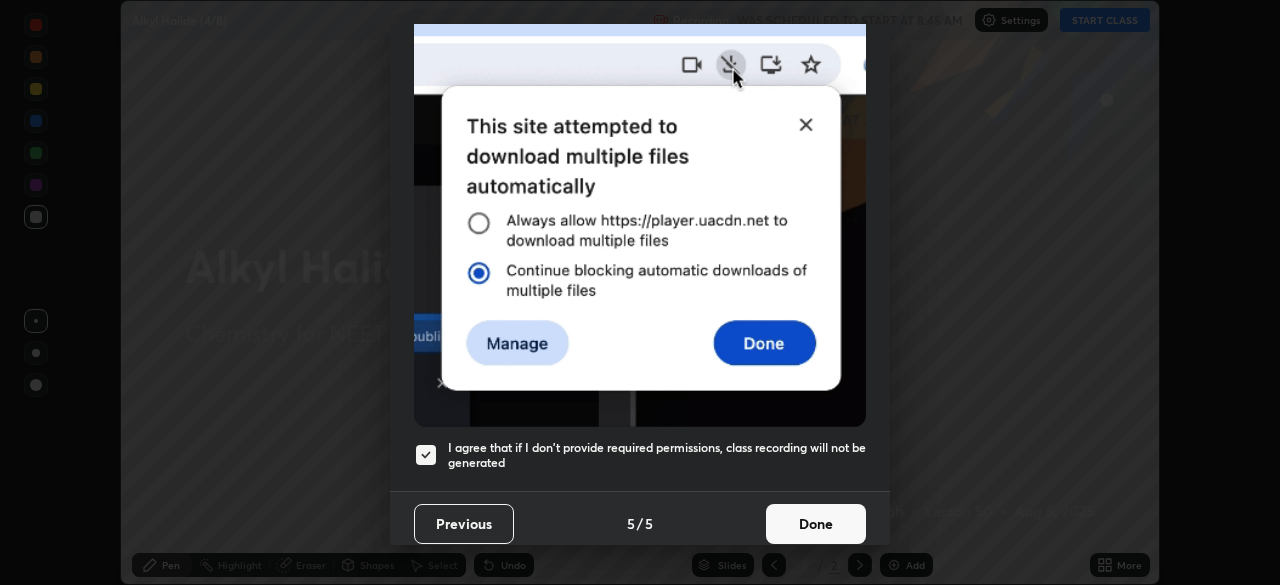 click on "Done" at bounding box center (816, 524) 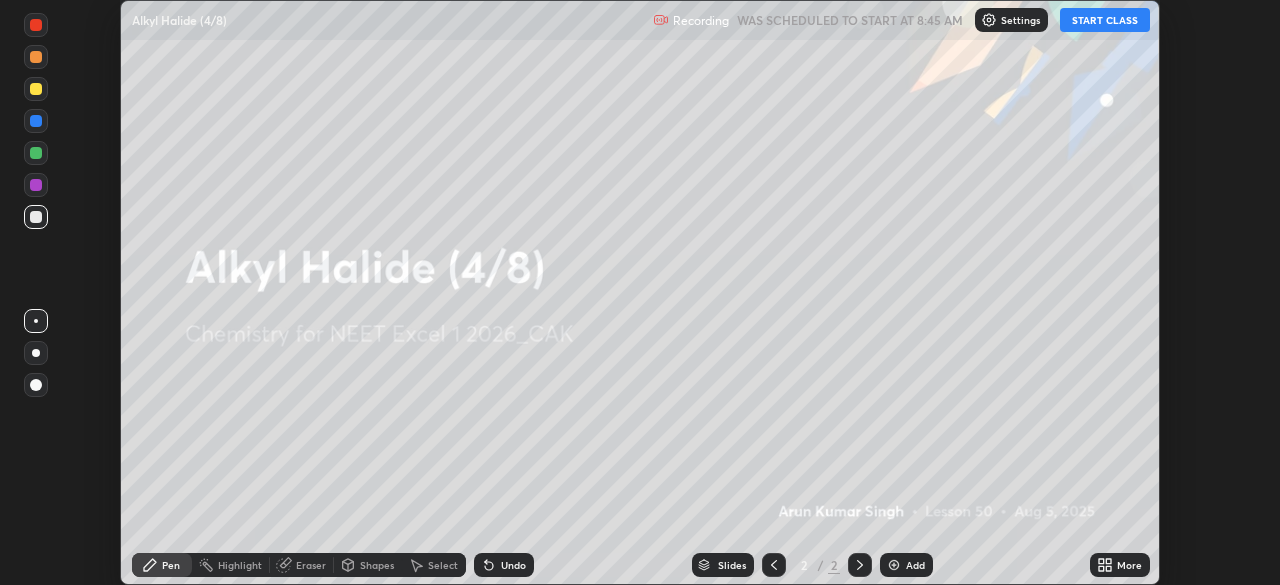 click 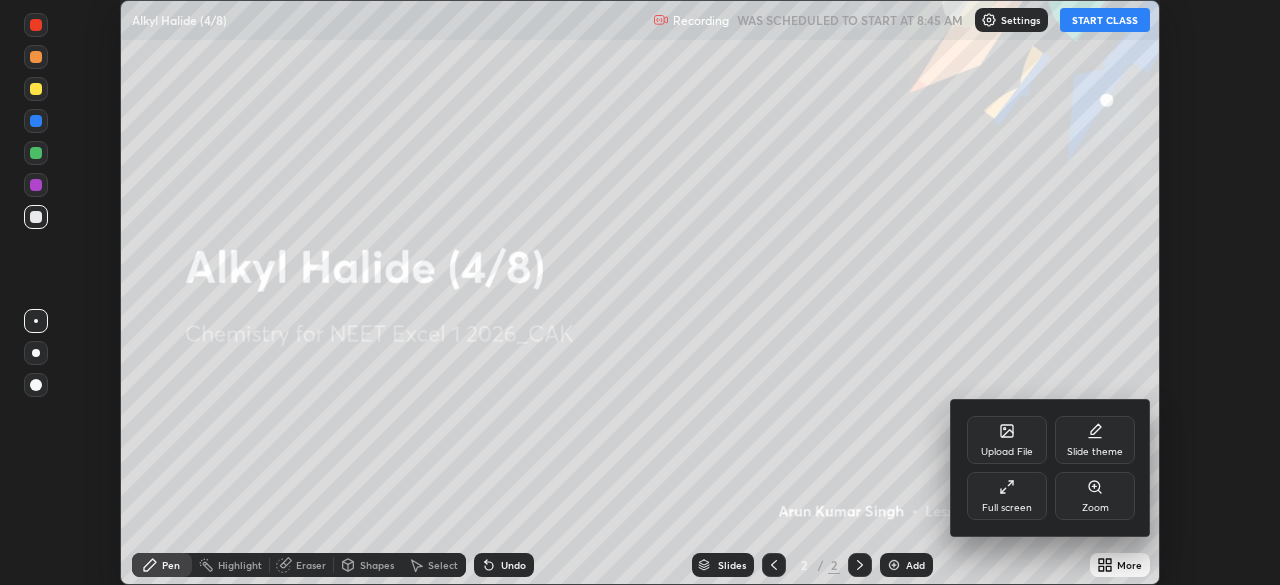 click 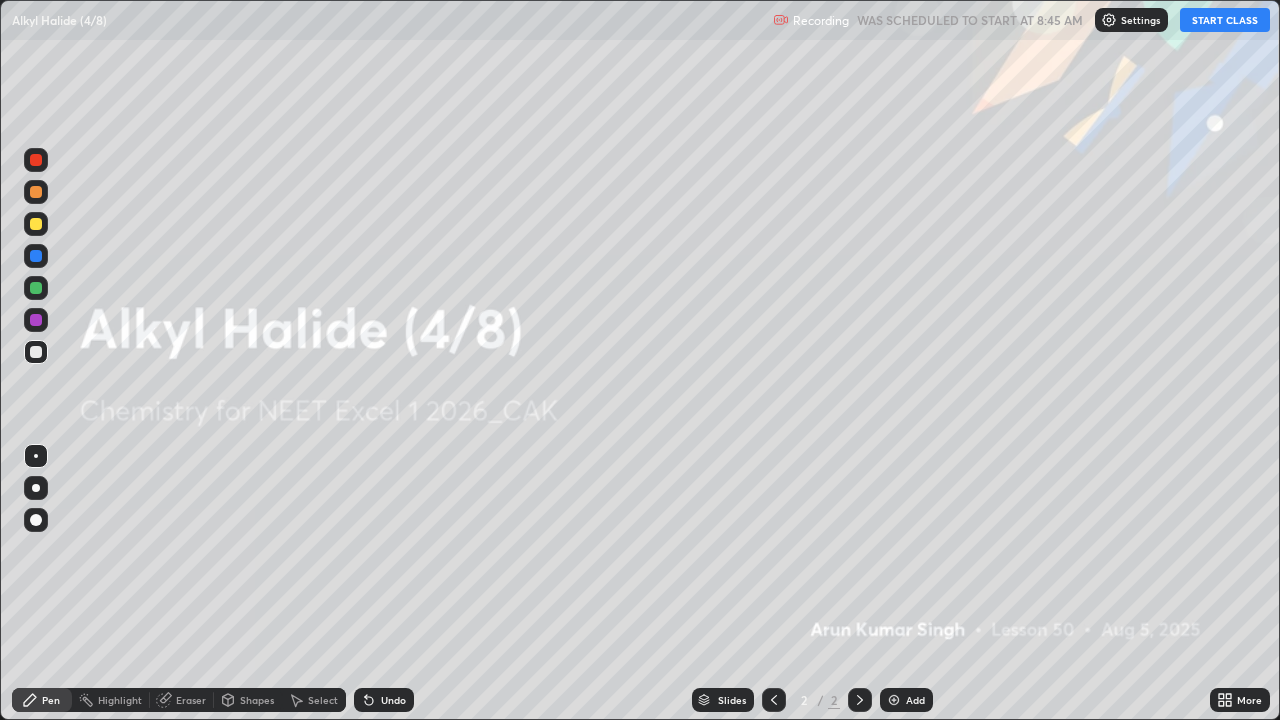 scroll, scrollTop: 99280, scrollLeft: 98720, axis: both 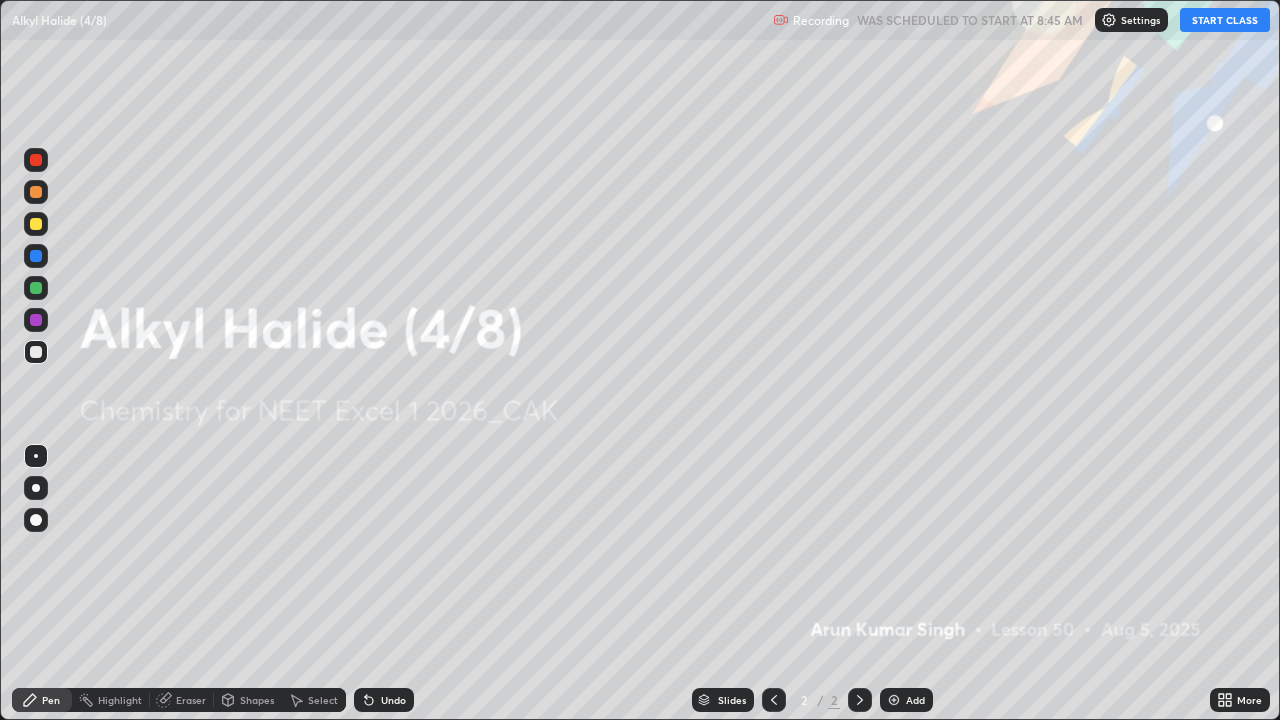 click on "START CLASS" at bounding box center [1225, 20] 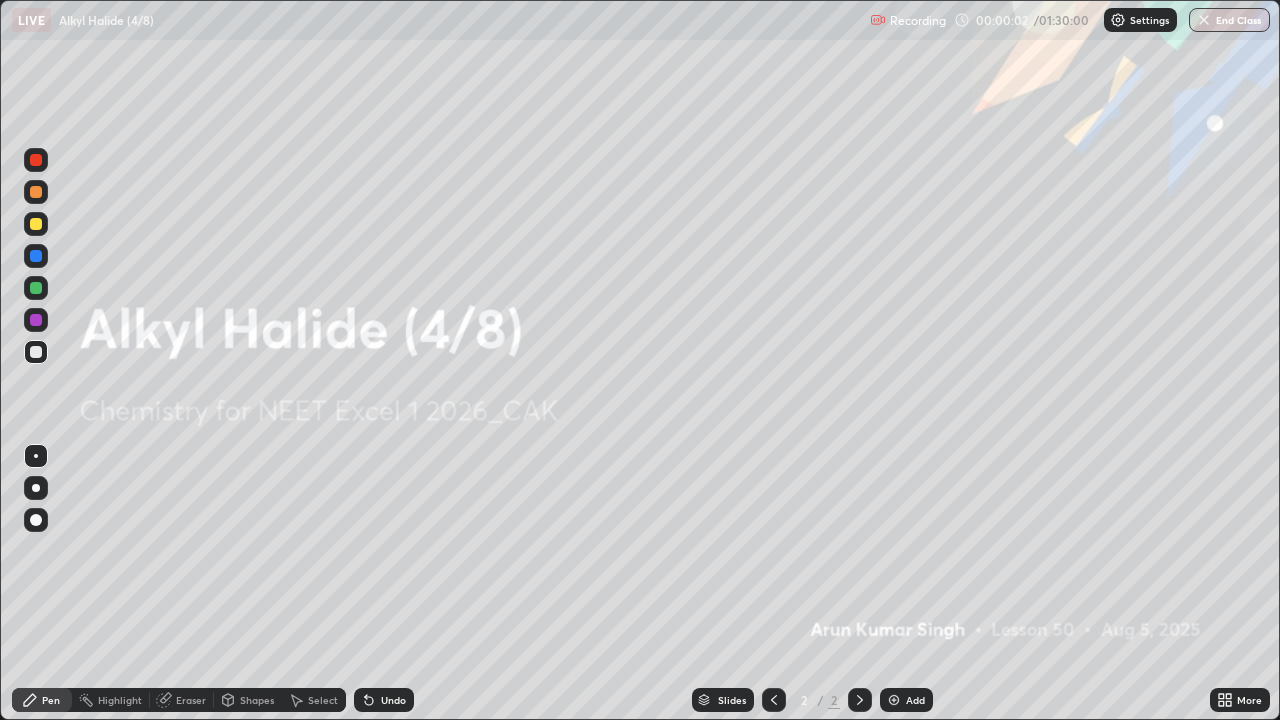 click on "Add" at bounding box center [915, 700] 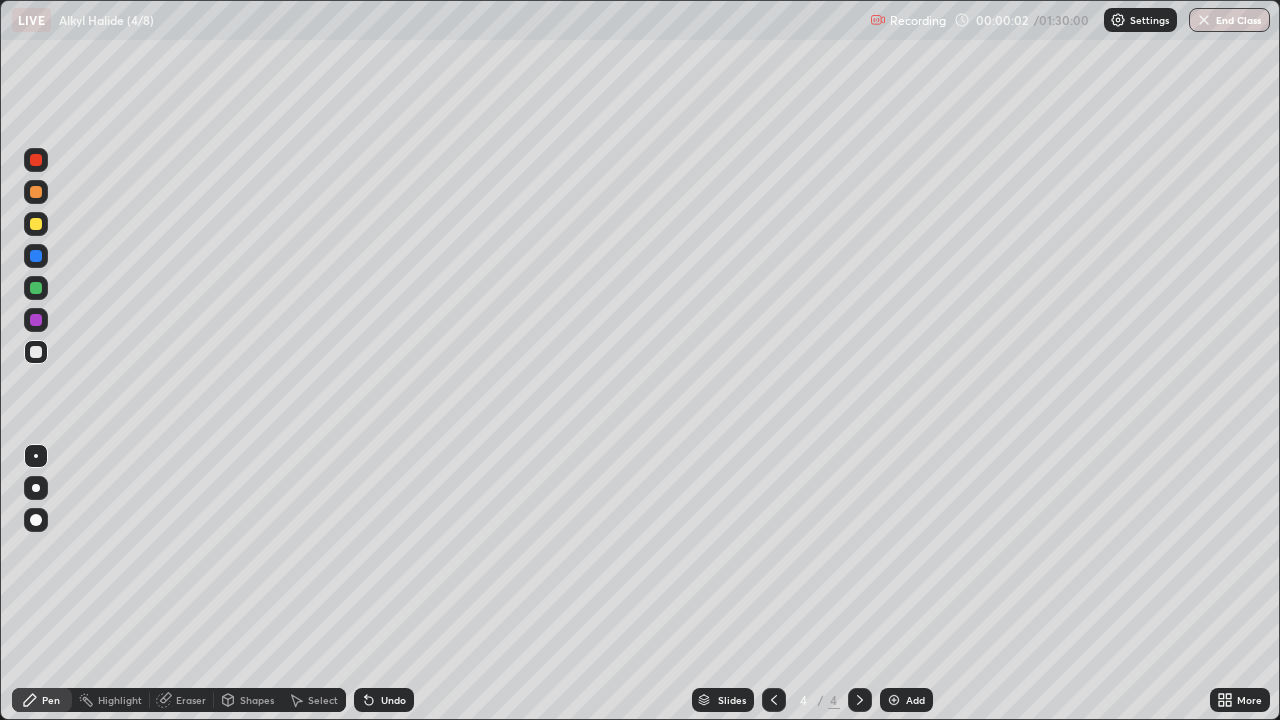 click on "Add" at bounding box center (915, 700) 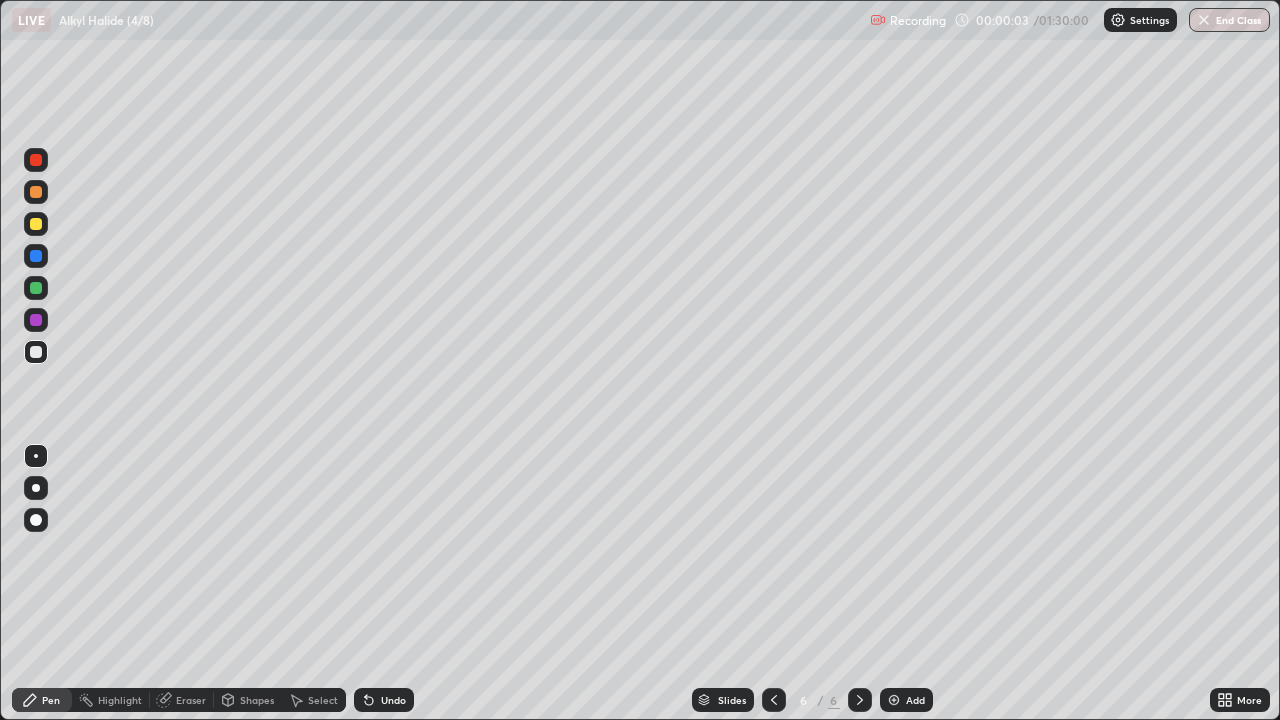click on "Add" at bounding box center [915, 700] 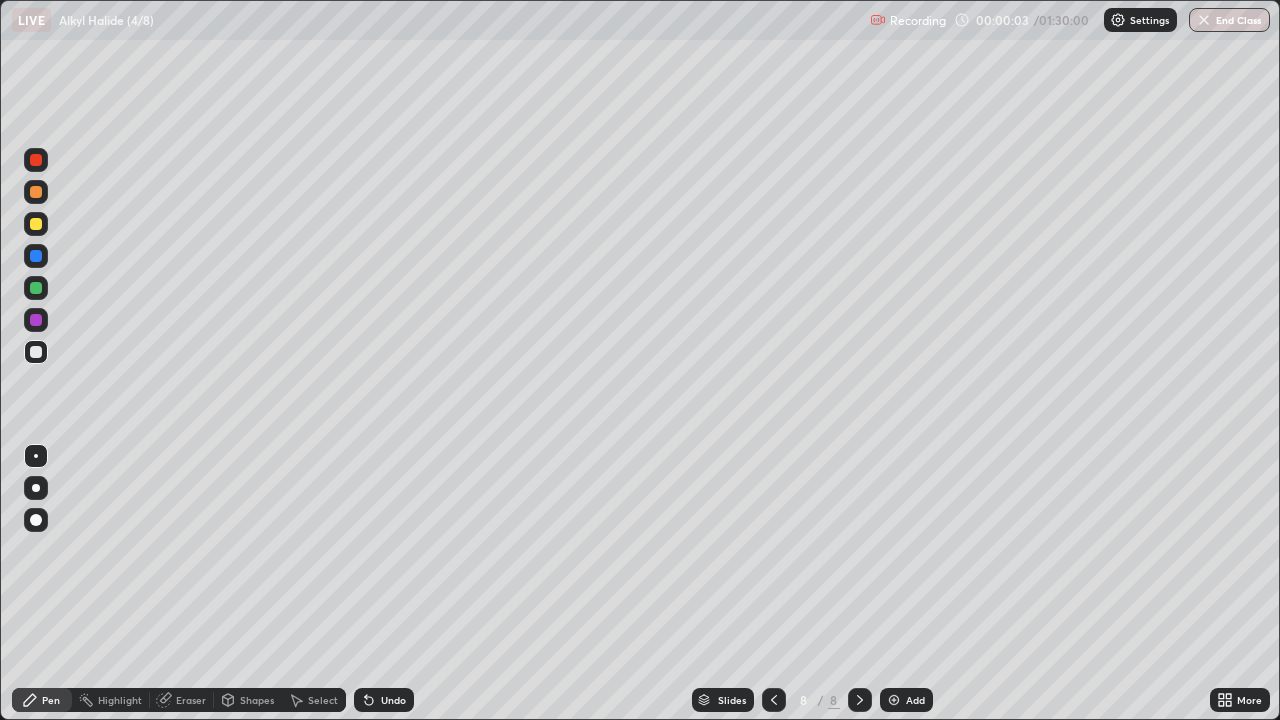 click on "Add" at bounding box center [915, 700] 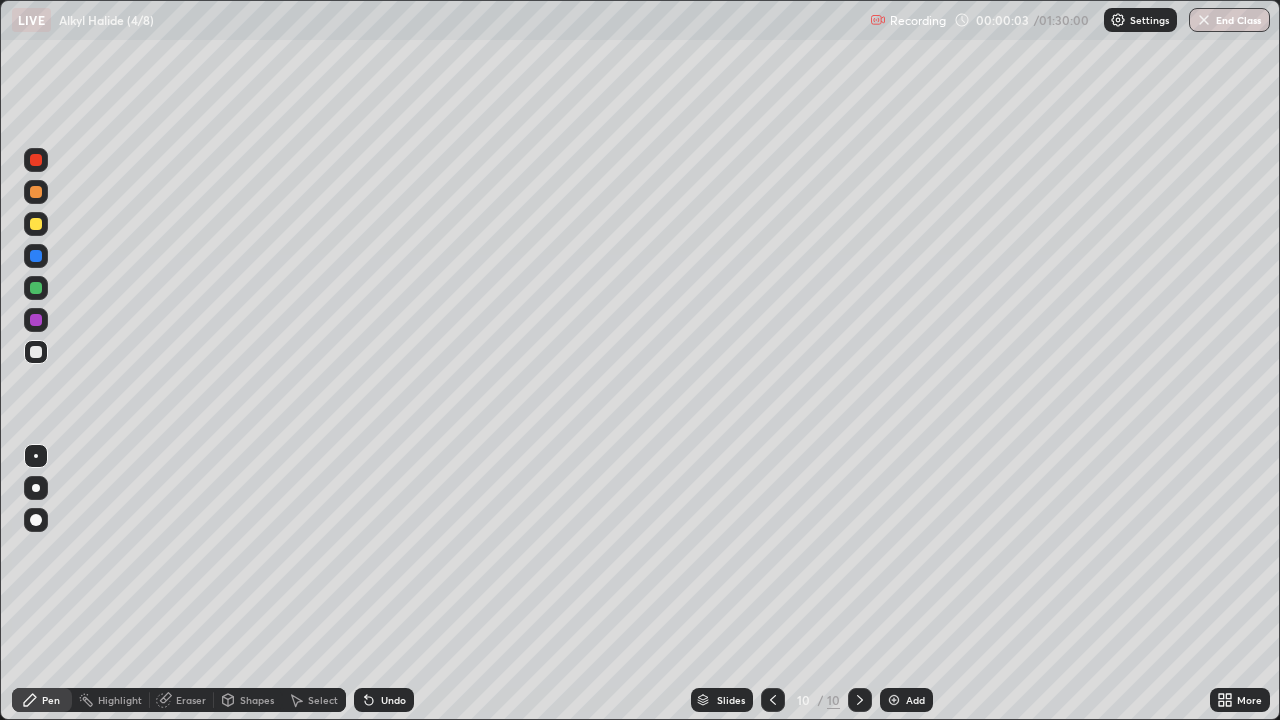 click on "Add" at bounding box center [915, 700] 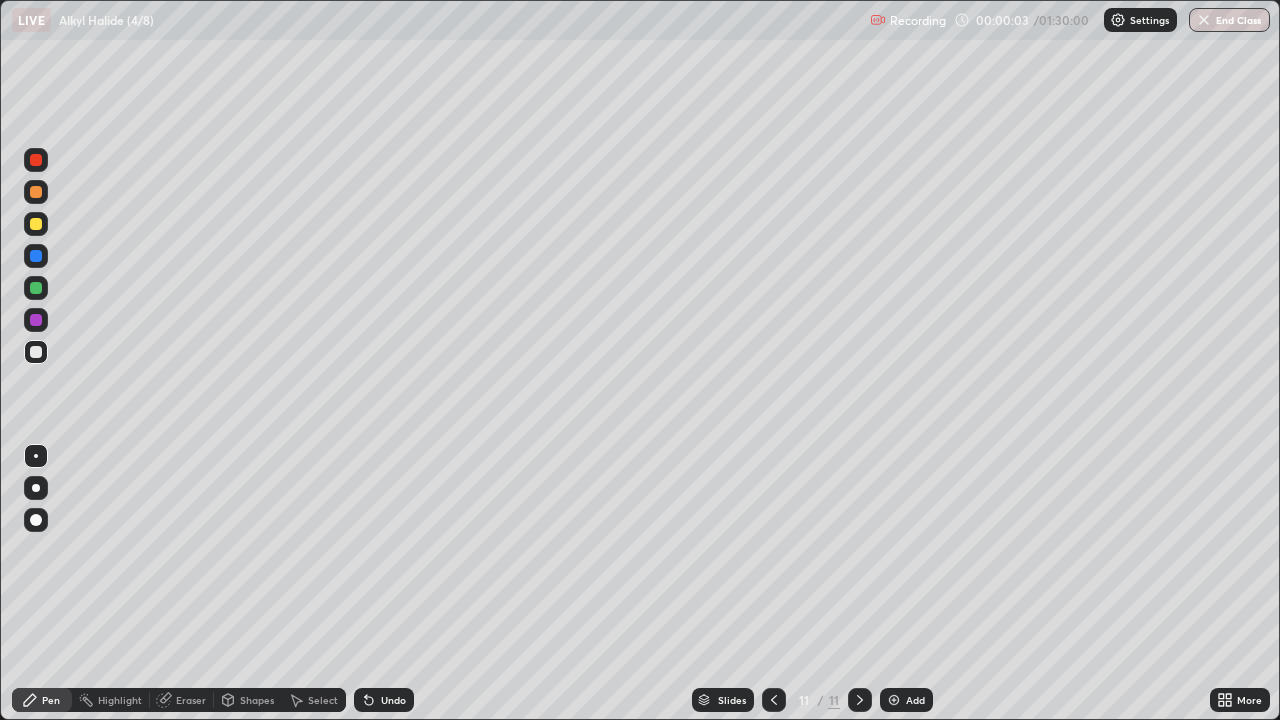 click on "Add" at bounding box center (915, 700) 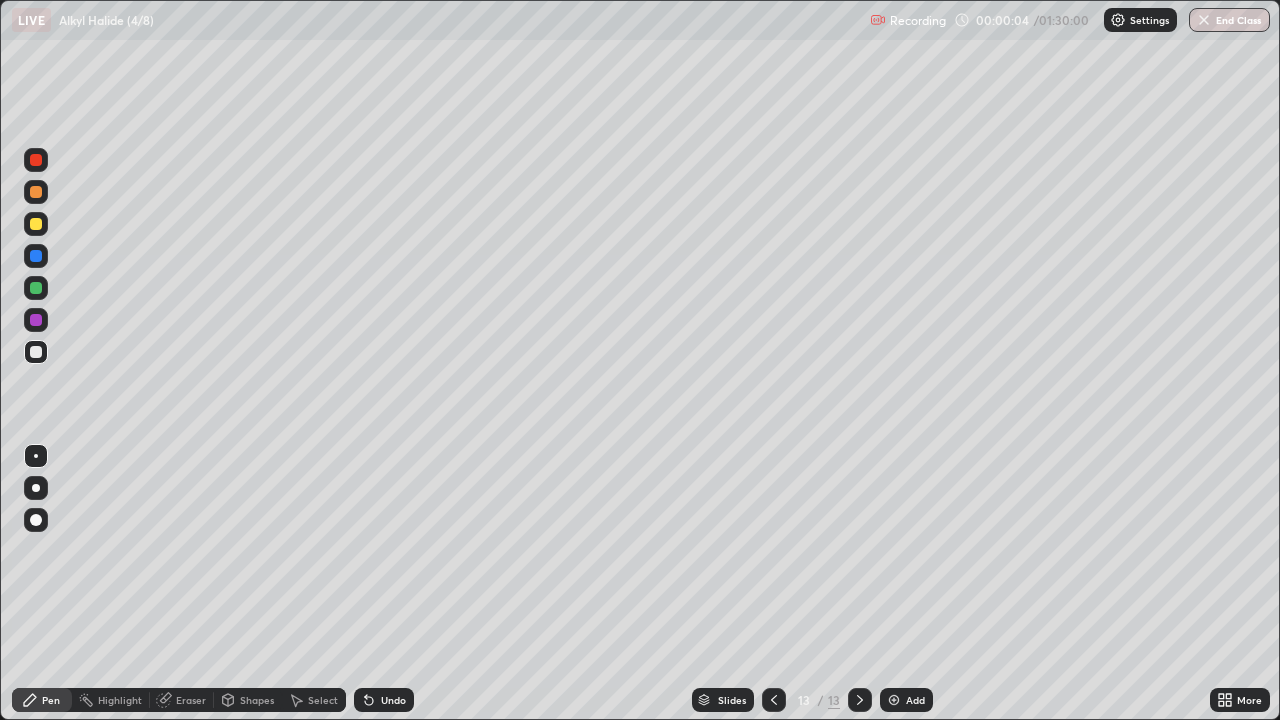 click on "Add" at bounding box center [915, 700] 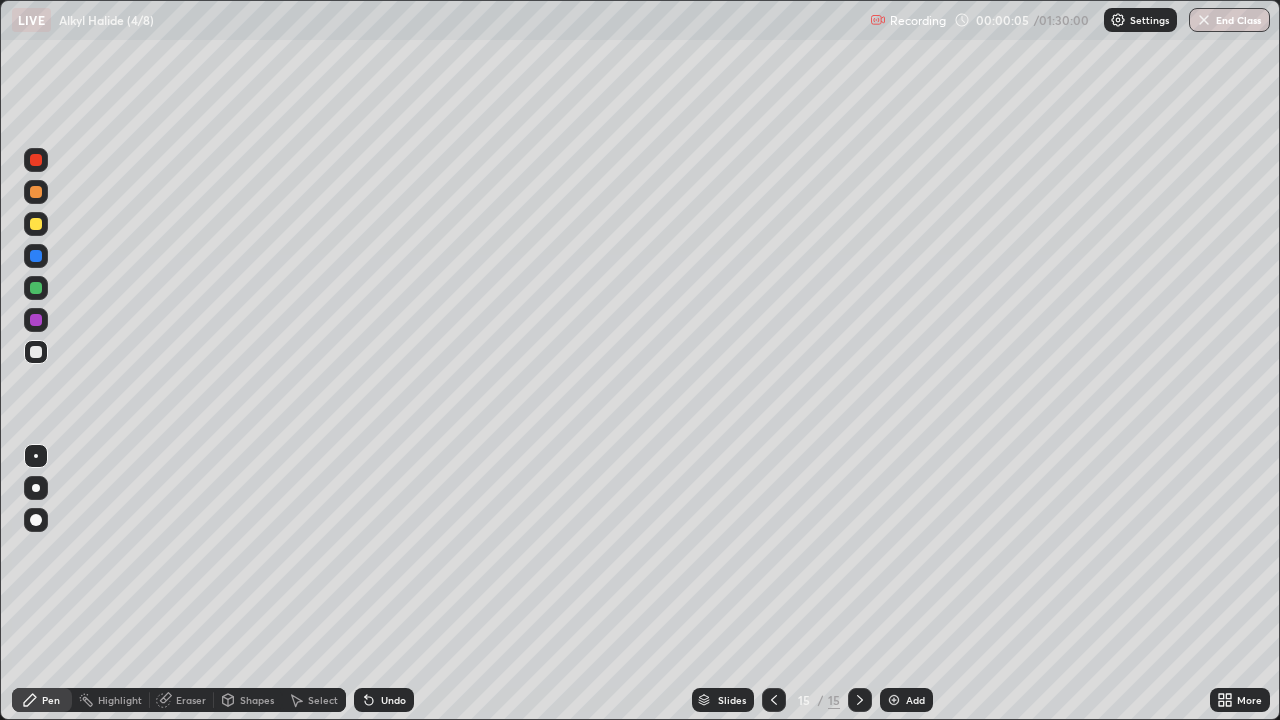 click 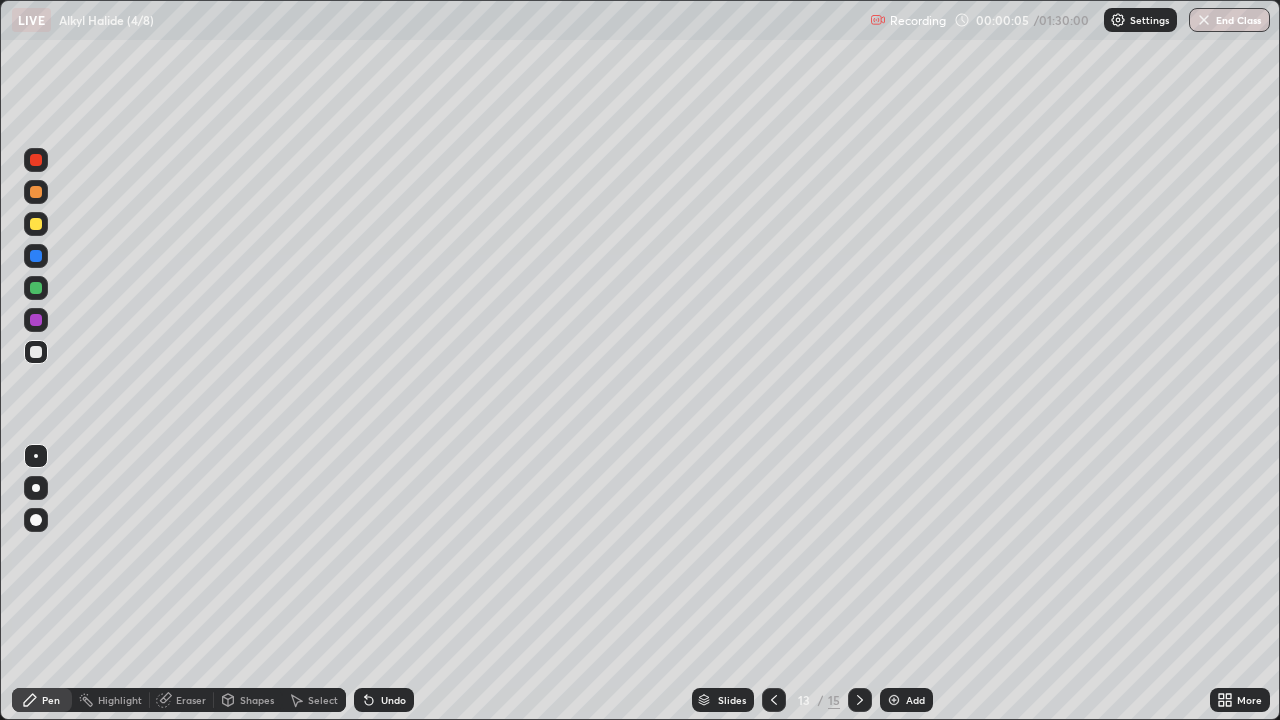 click at bounding box center (774, 700) 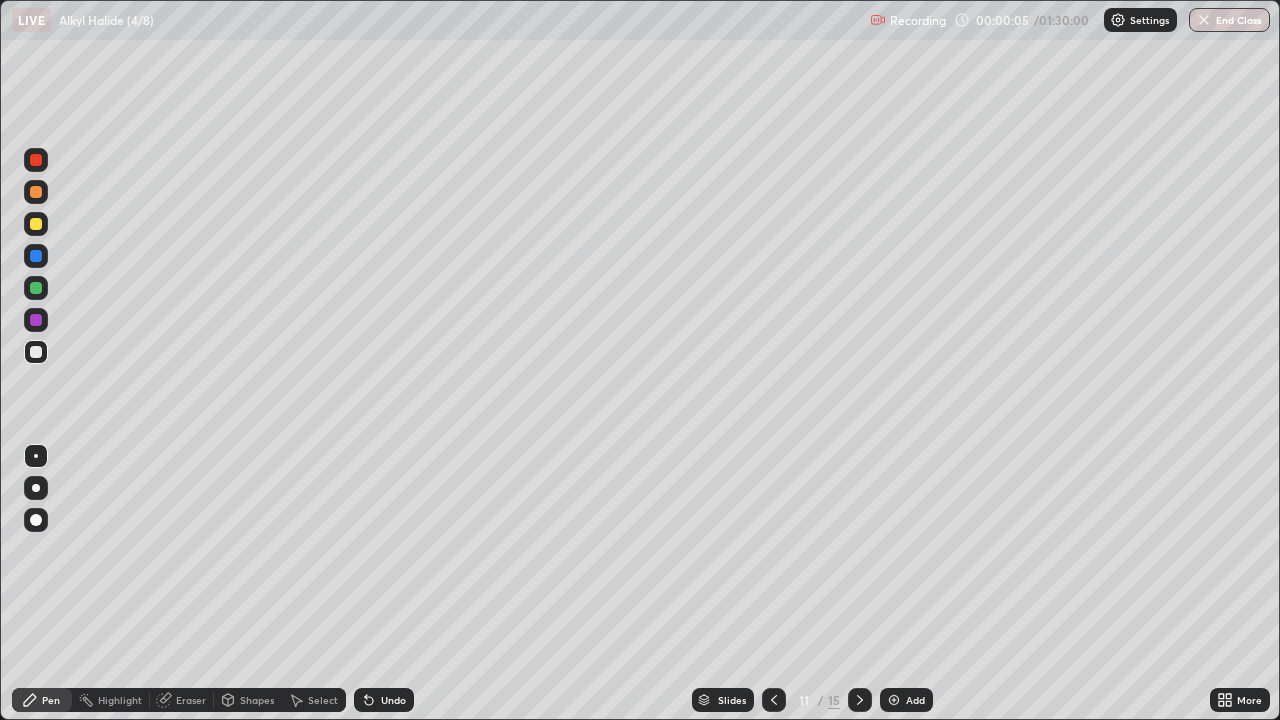 click at bounding box center (774, 700) 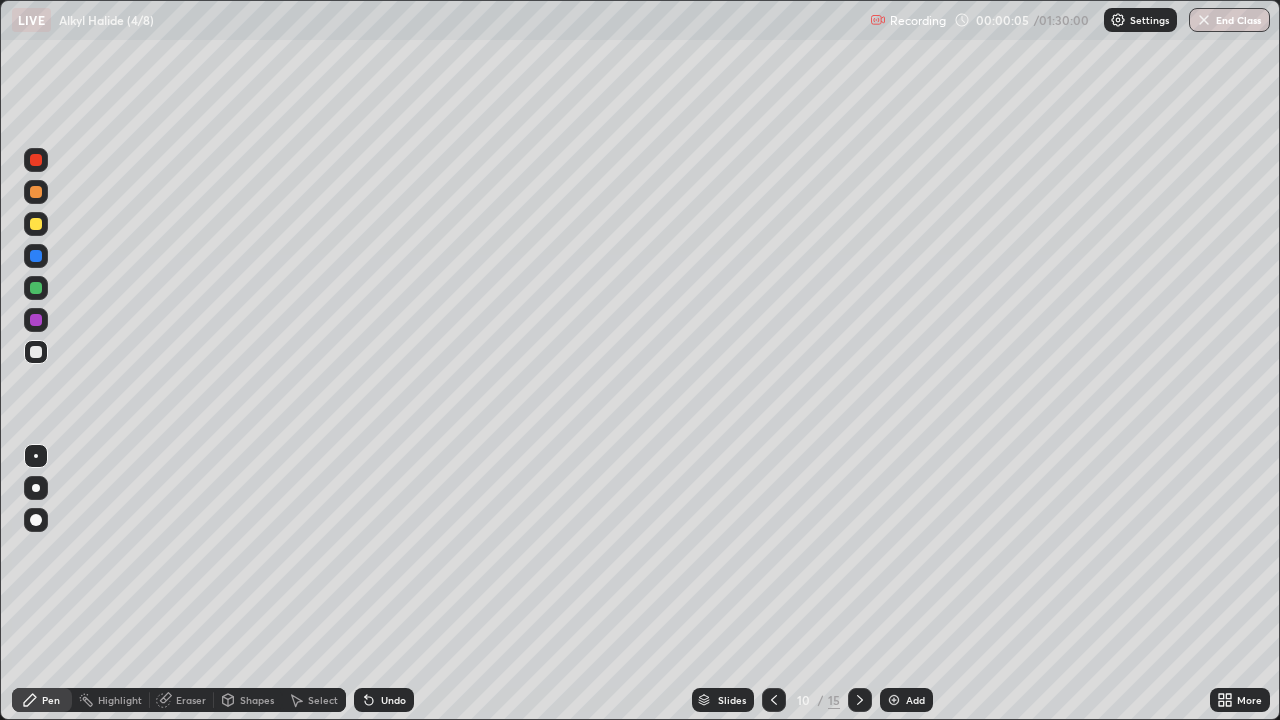 click at bounding box center (774, 700) 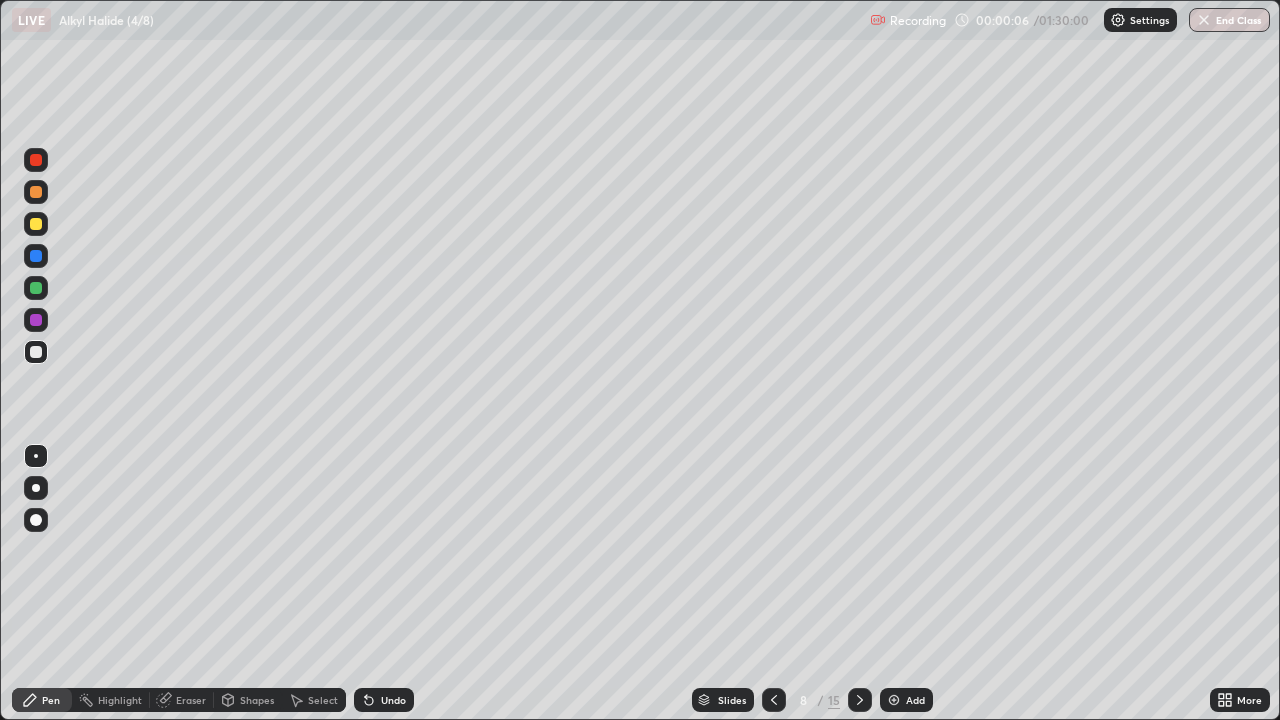 click at bounding box center [774, 700] 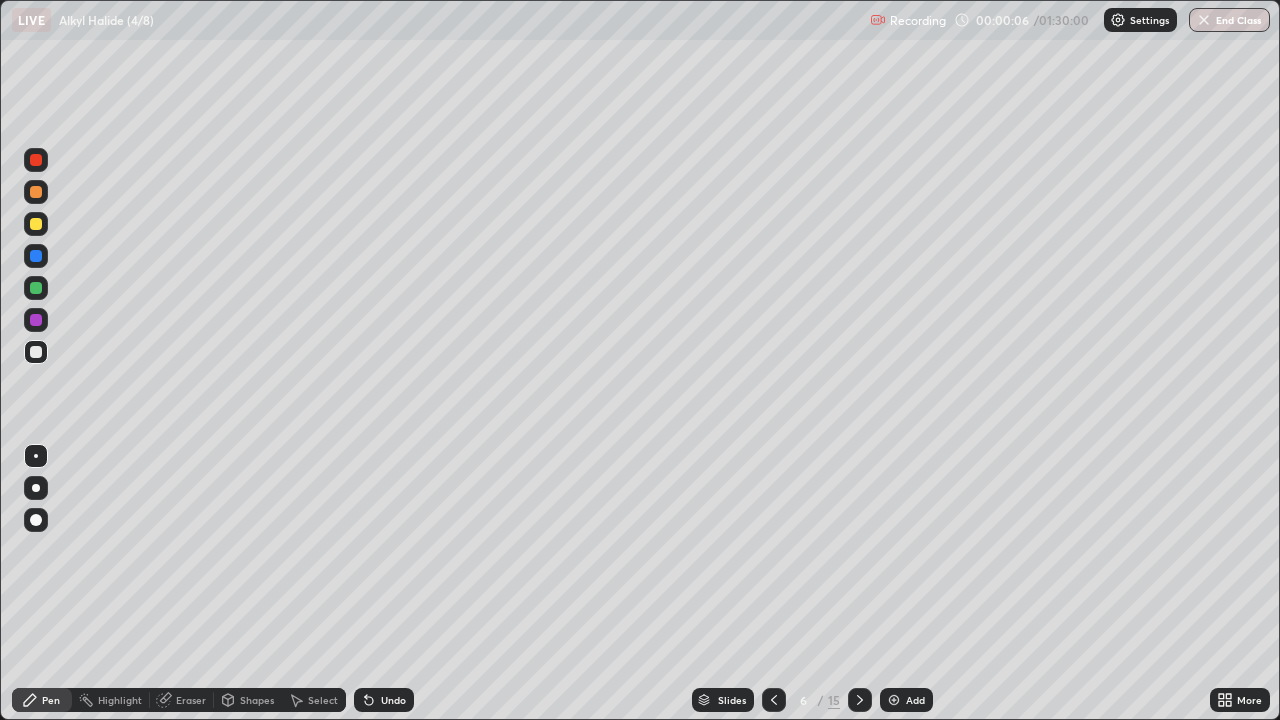 click at bounding box center [774, 700] 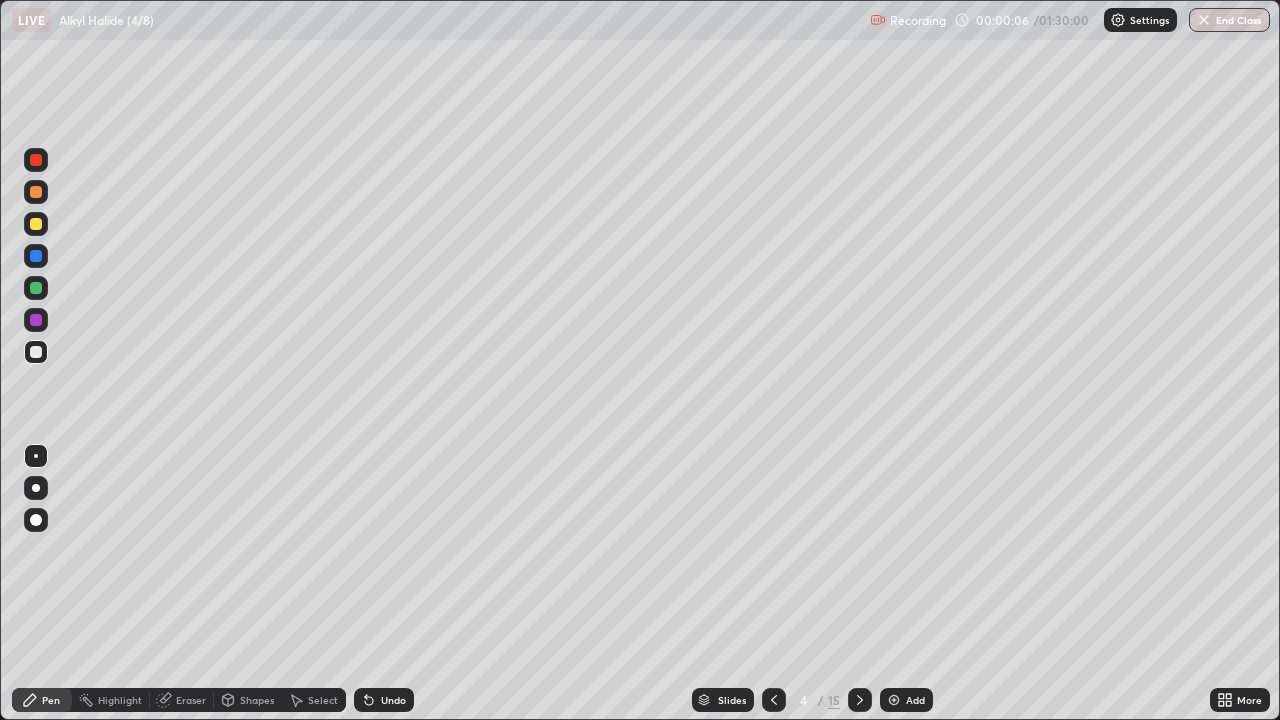 click 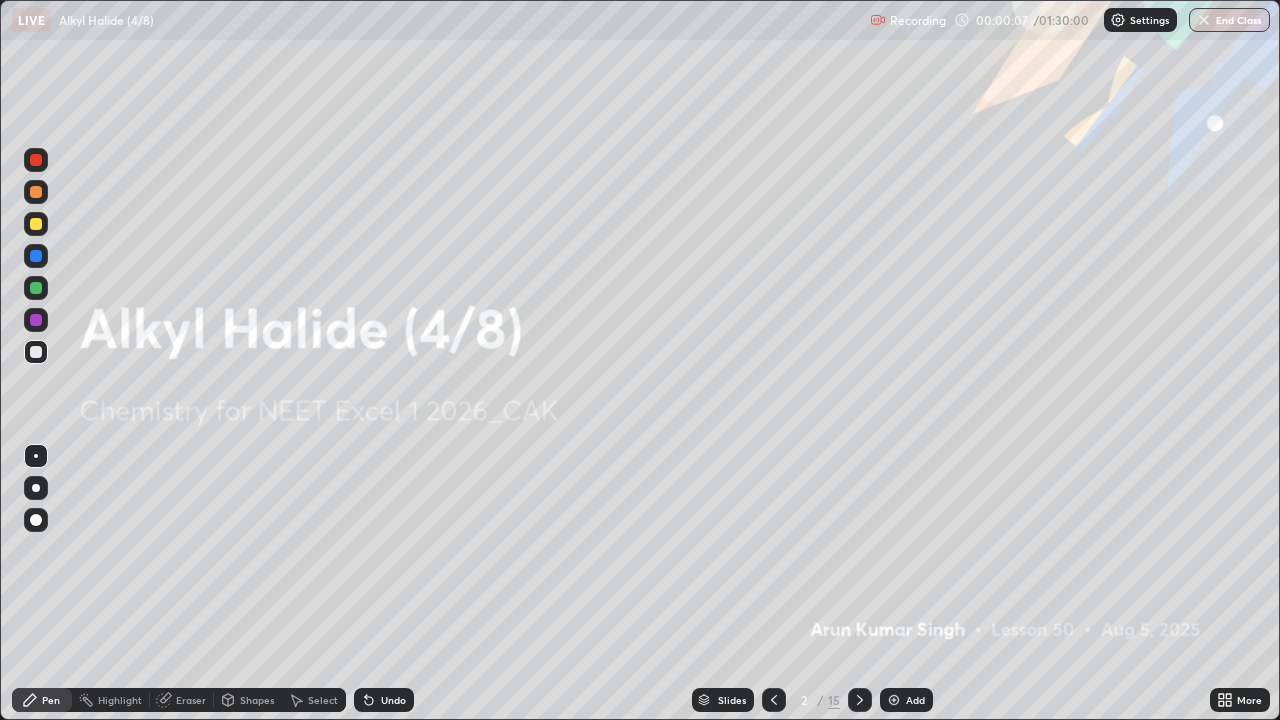 click 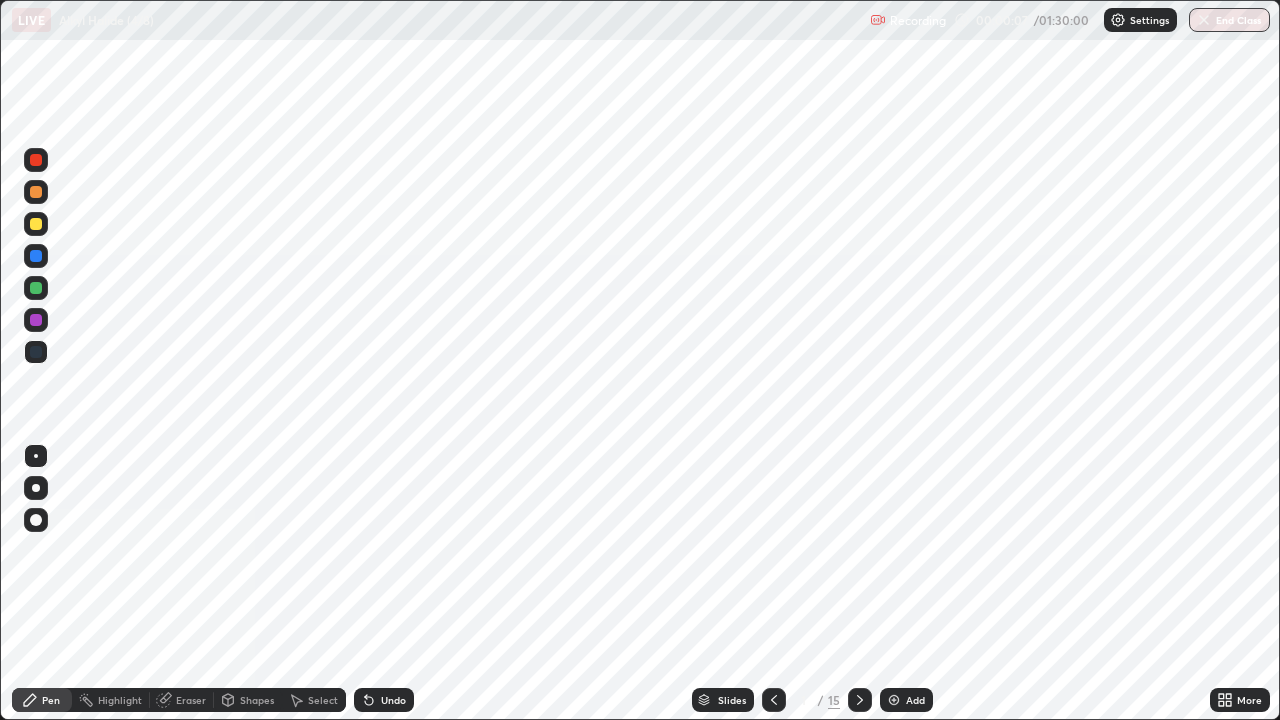 click at bounding box center [860, 700] 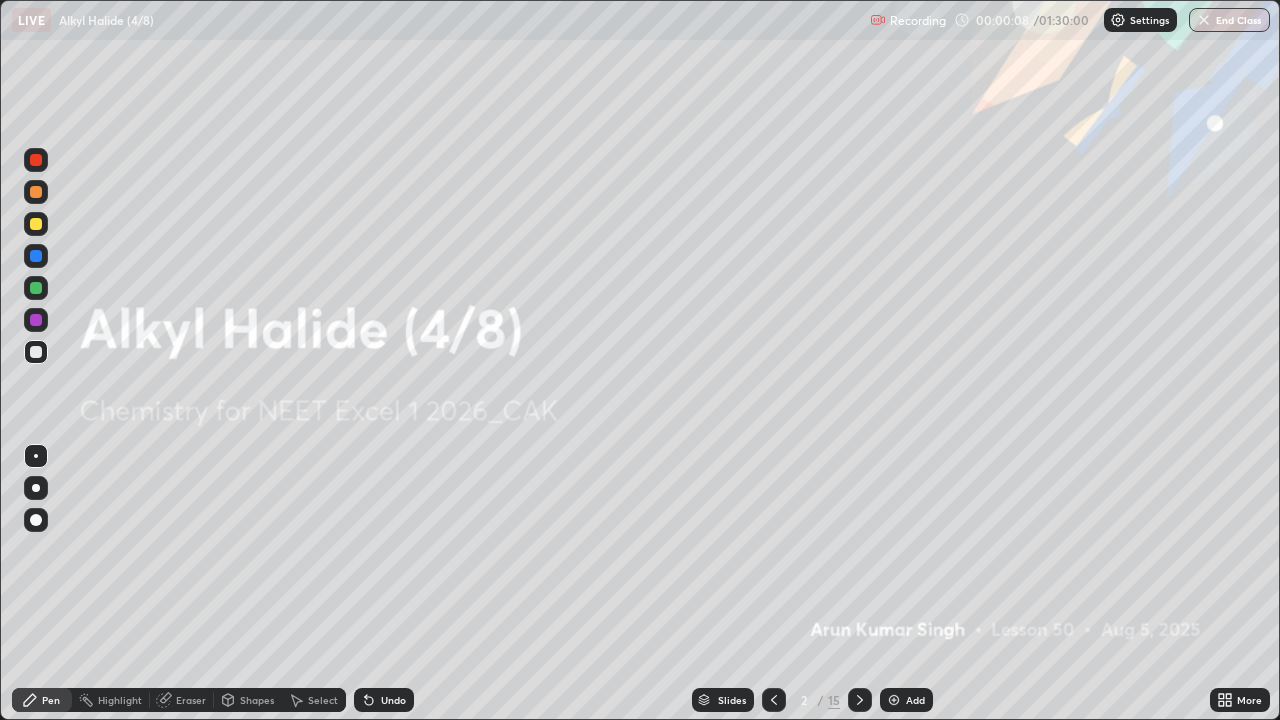 click at bounding box center (860, 700) 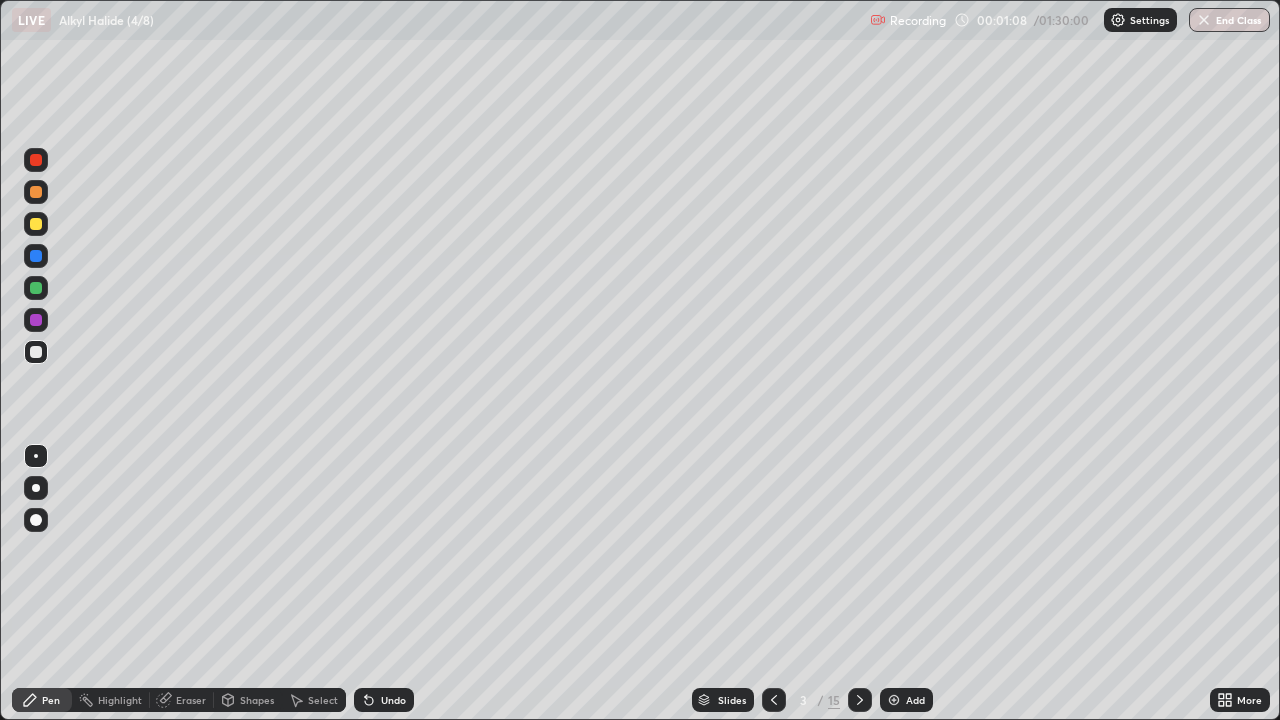 click on "Undo" at bounding box center (393, 700) 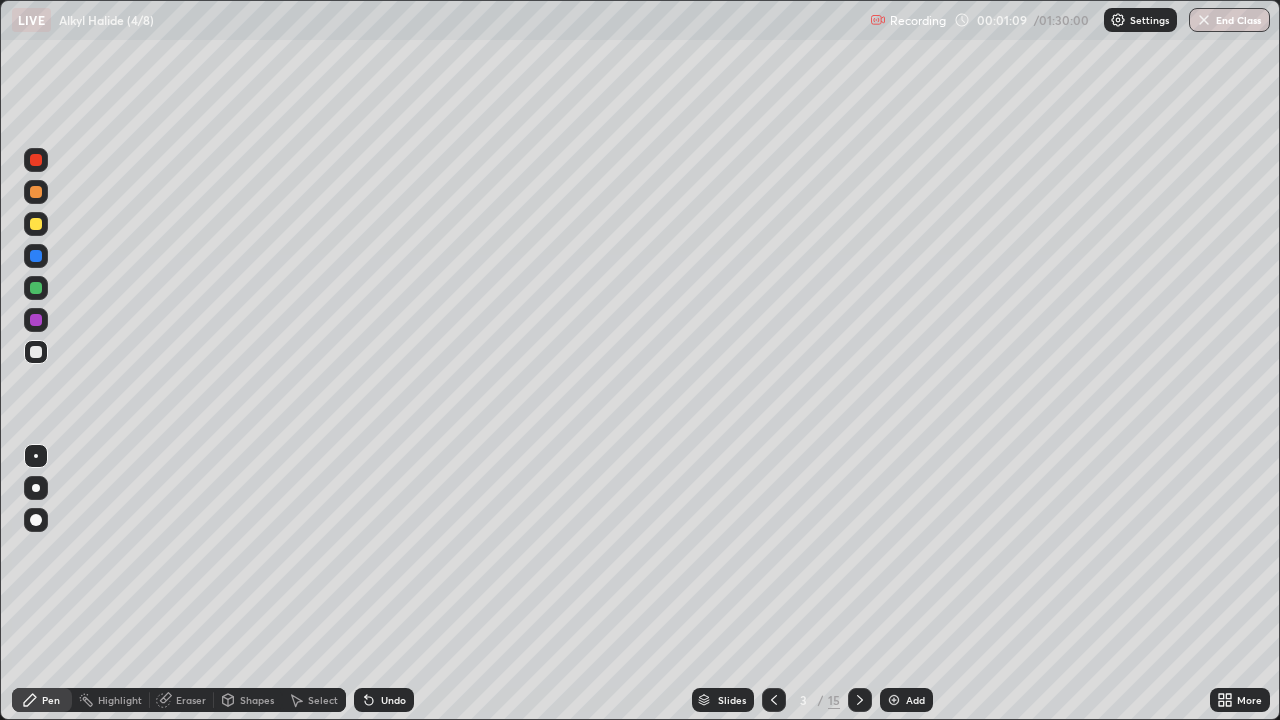 click 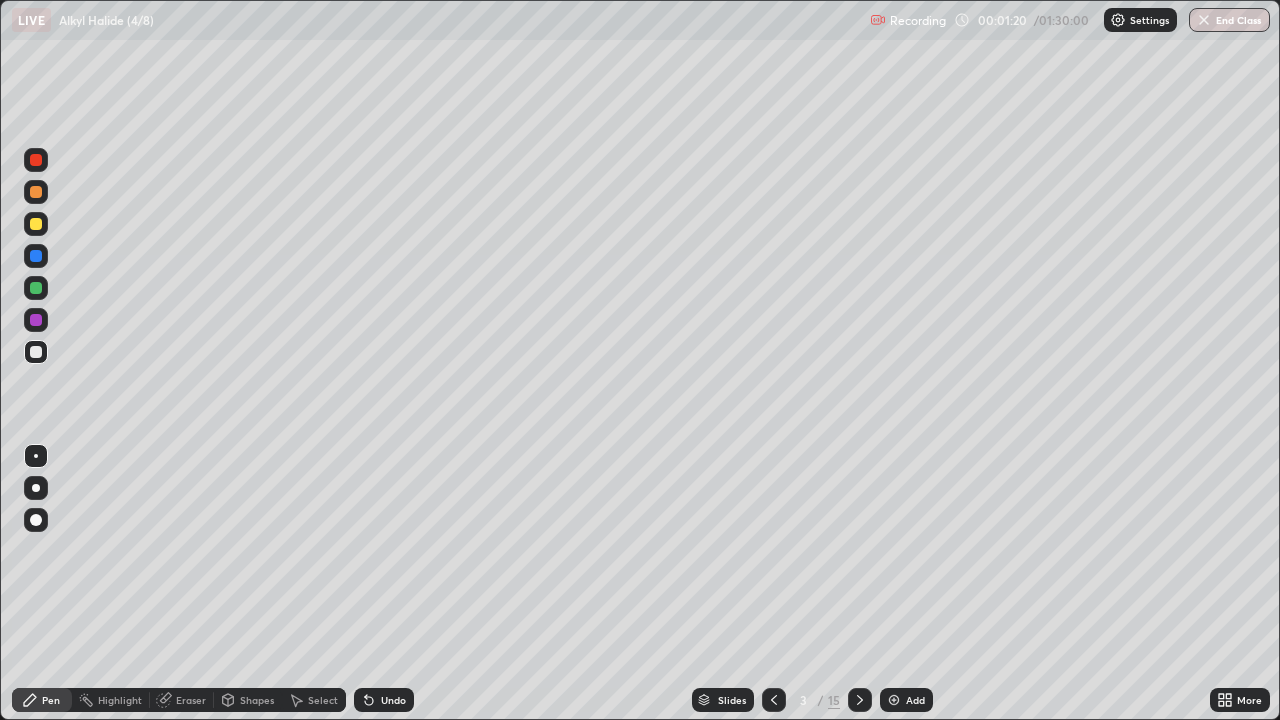 click on "Undo" at bounding box center (393, 700) 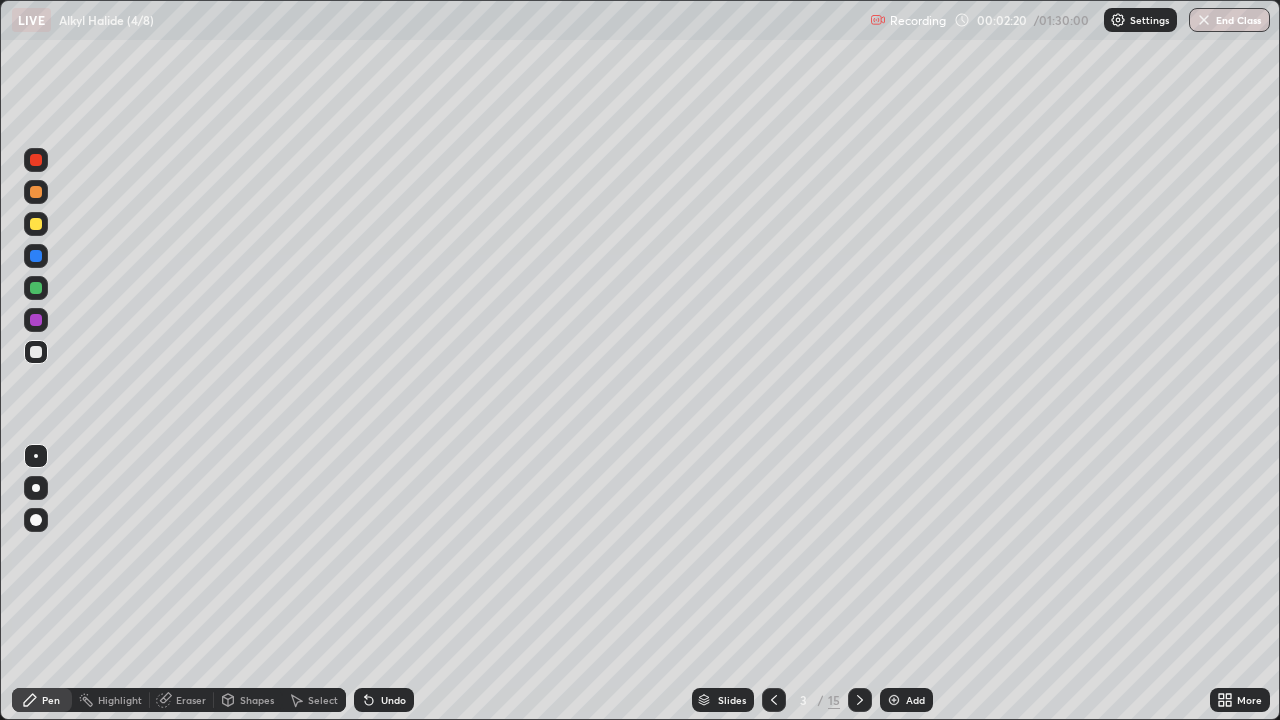 click on "Undo" at bounding box center [393, 700] 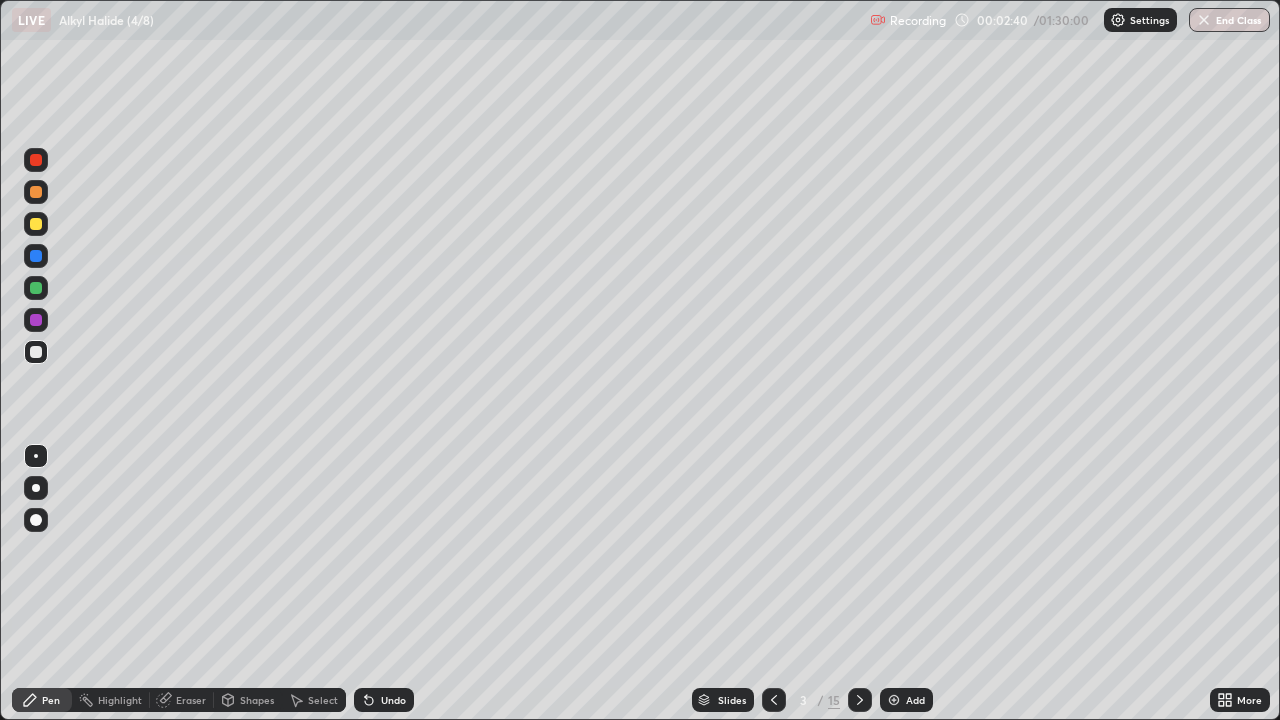 click at bounding box center [36, 288] 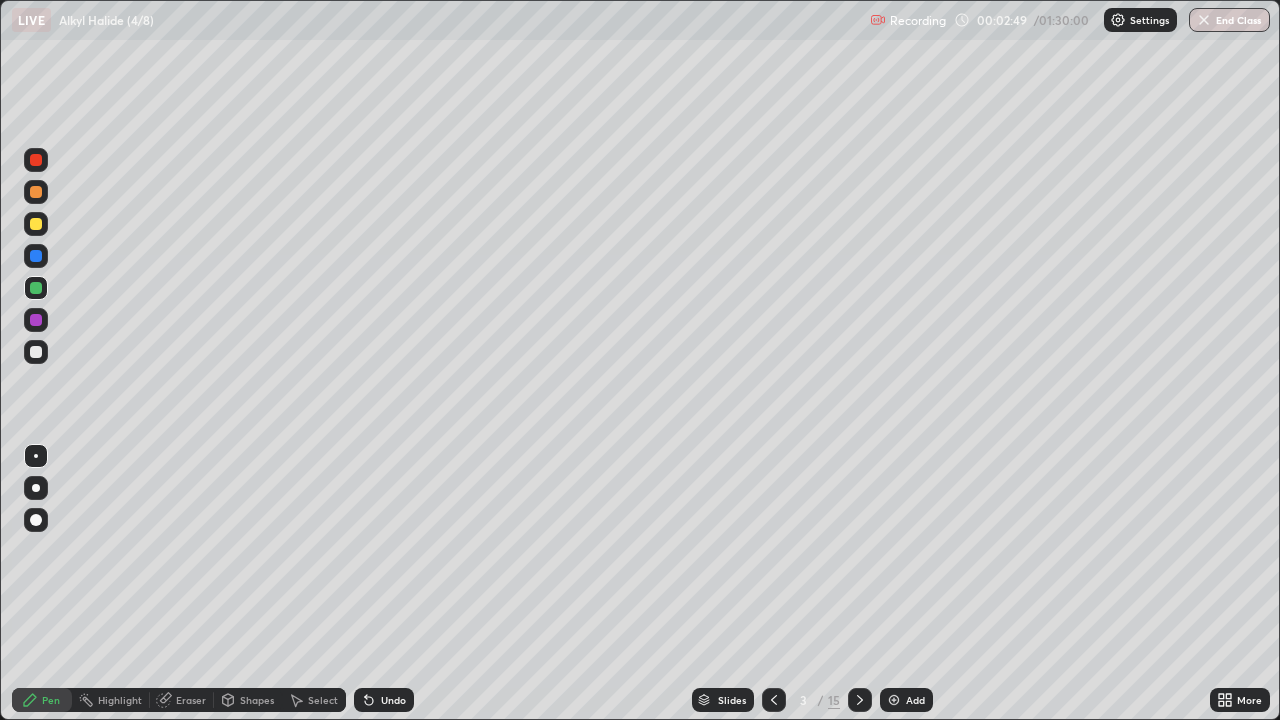 click at bounding box center (36, 352) 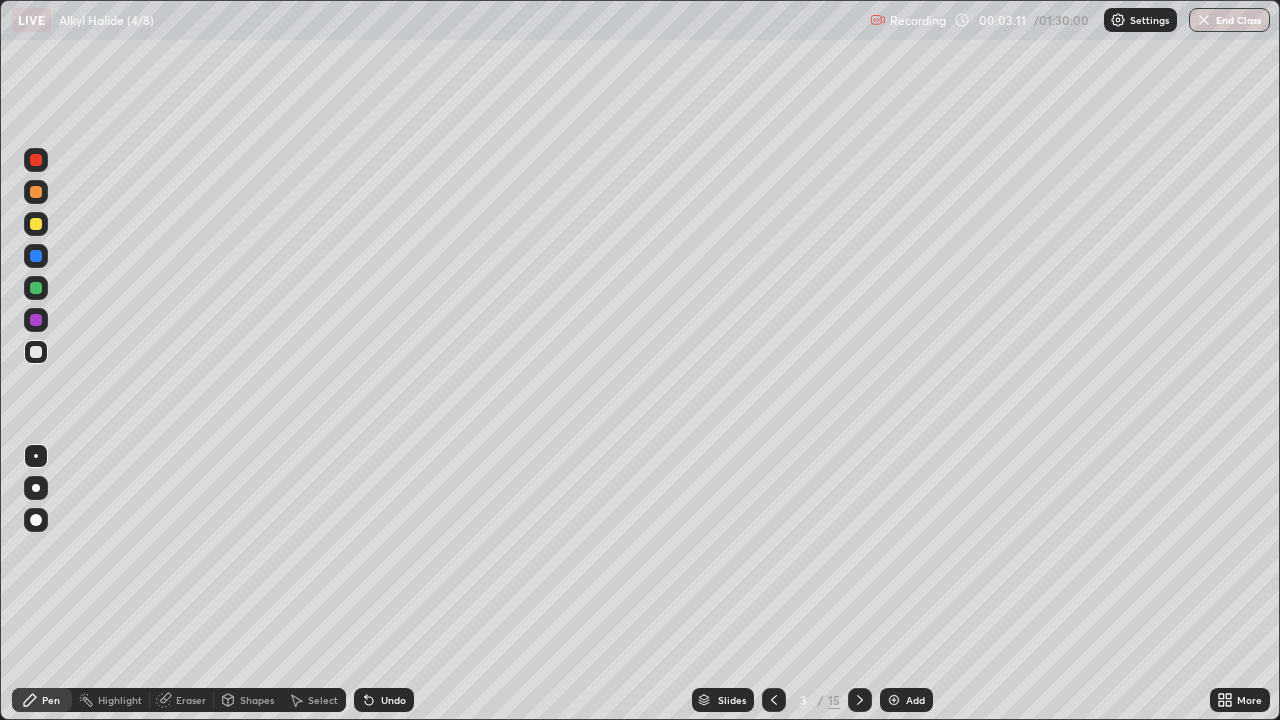 click at bounding box center (36, 256) 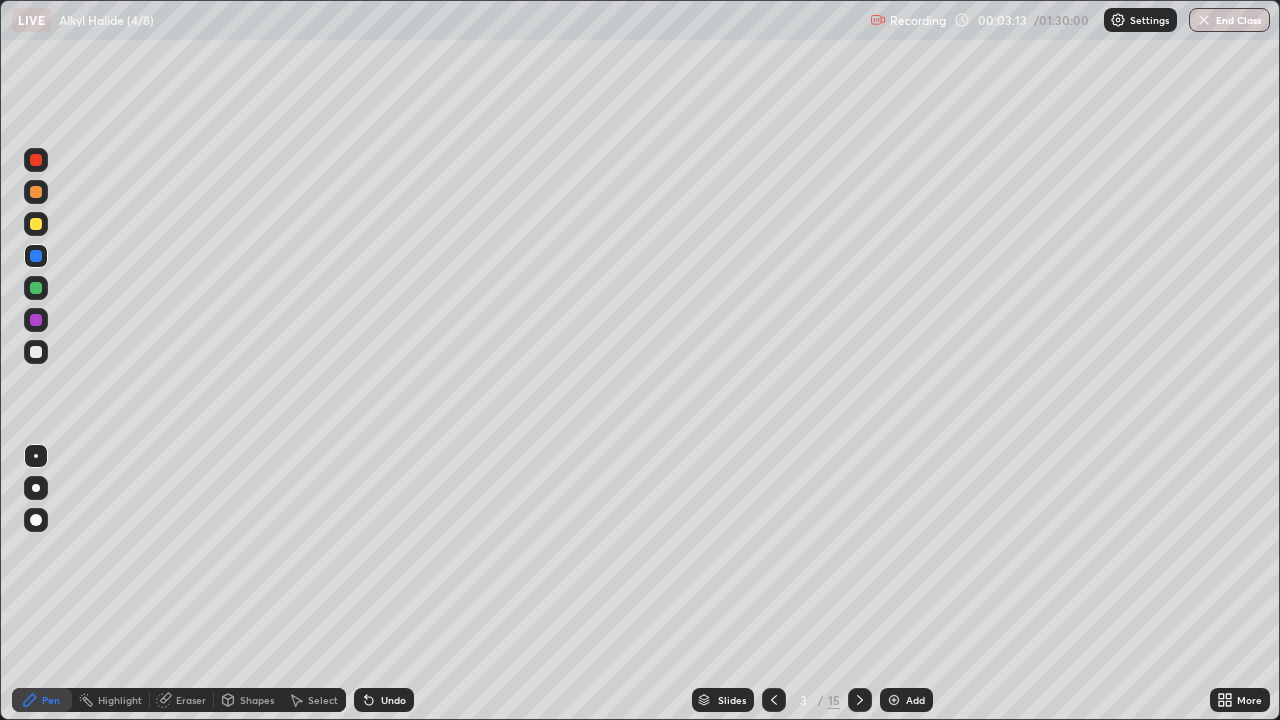 click at bounding box center (36, 352) 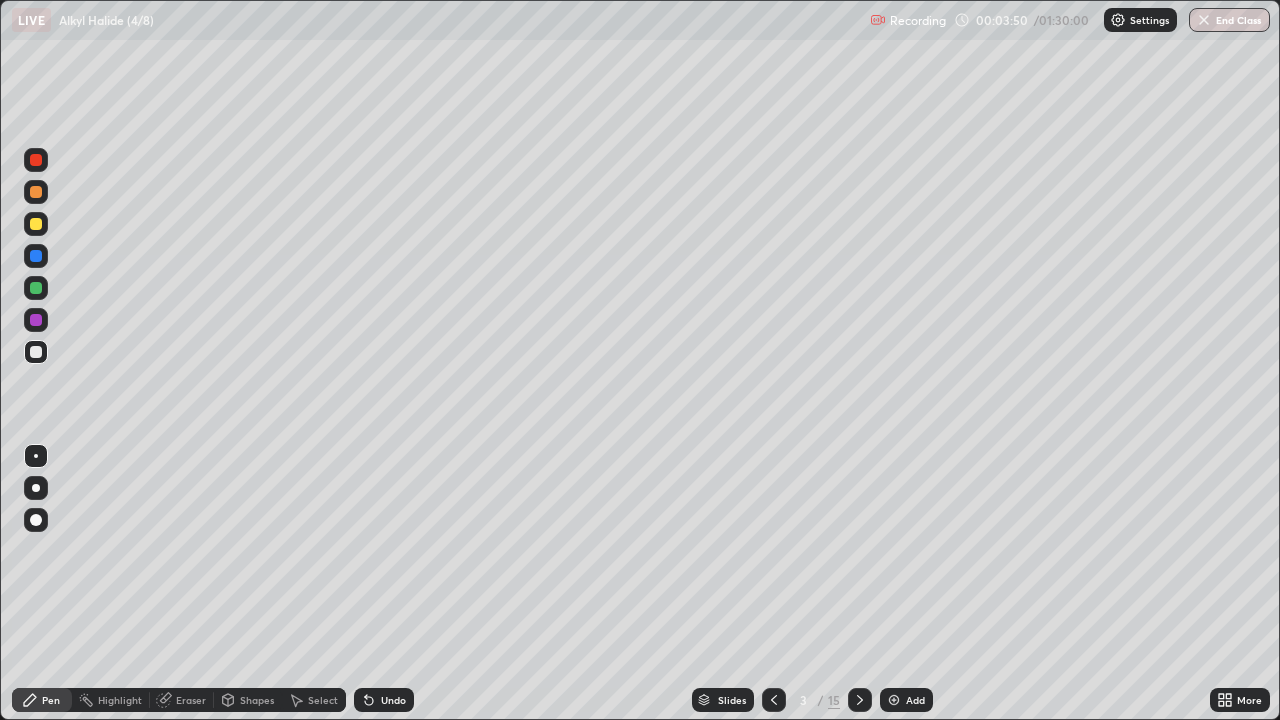 click at bounding box center [36, 224] 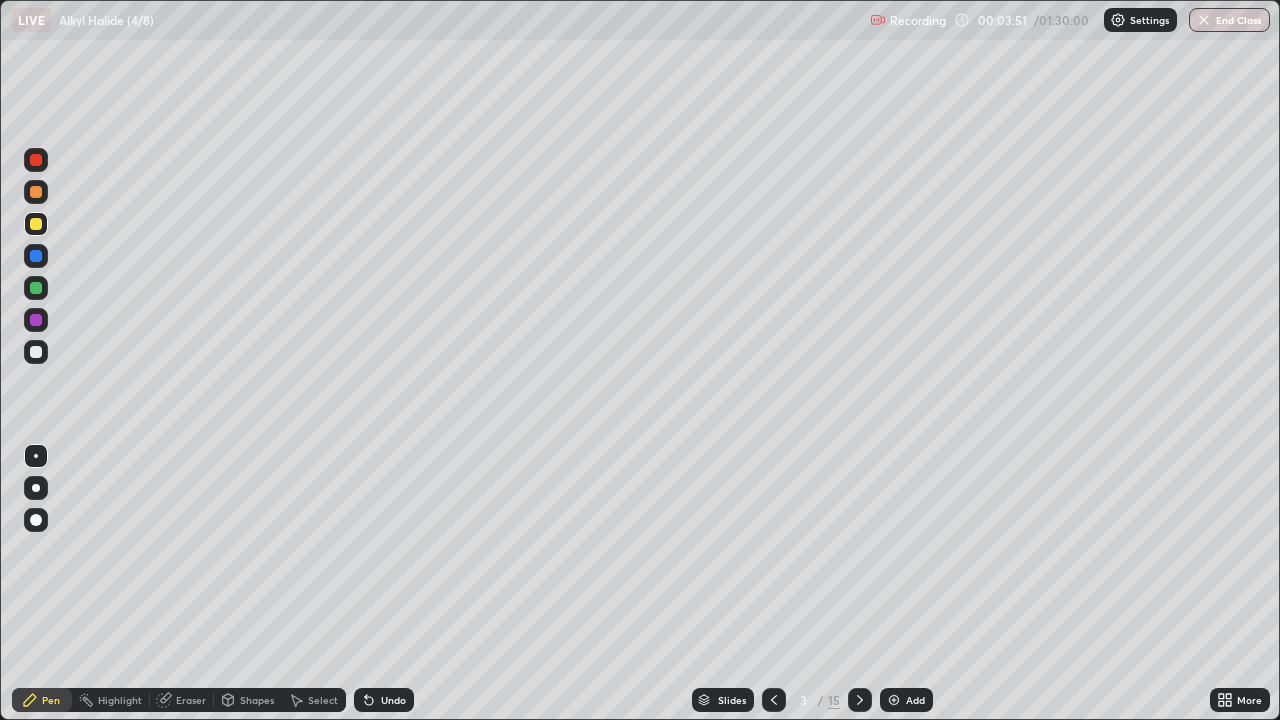 click at bounding box center (36, 256) 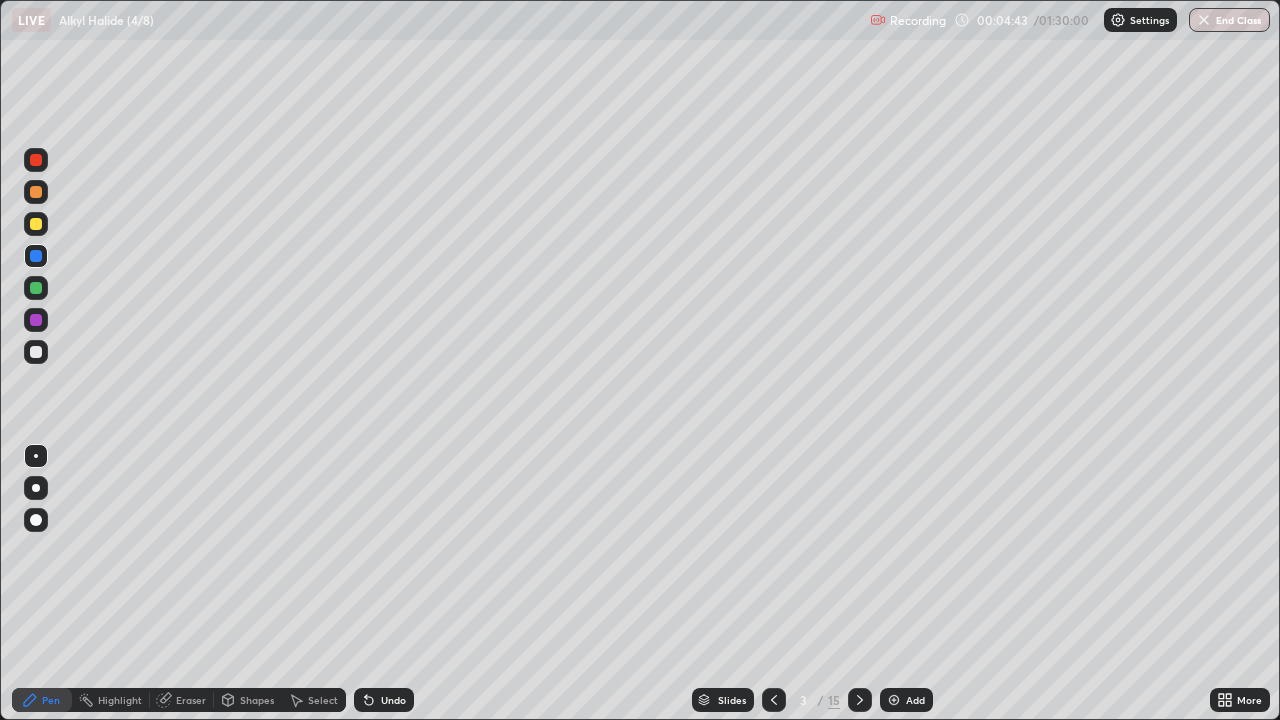 click on "Undo" at bounding box center (393, 700) 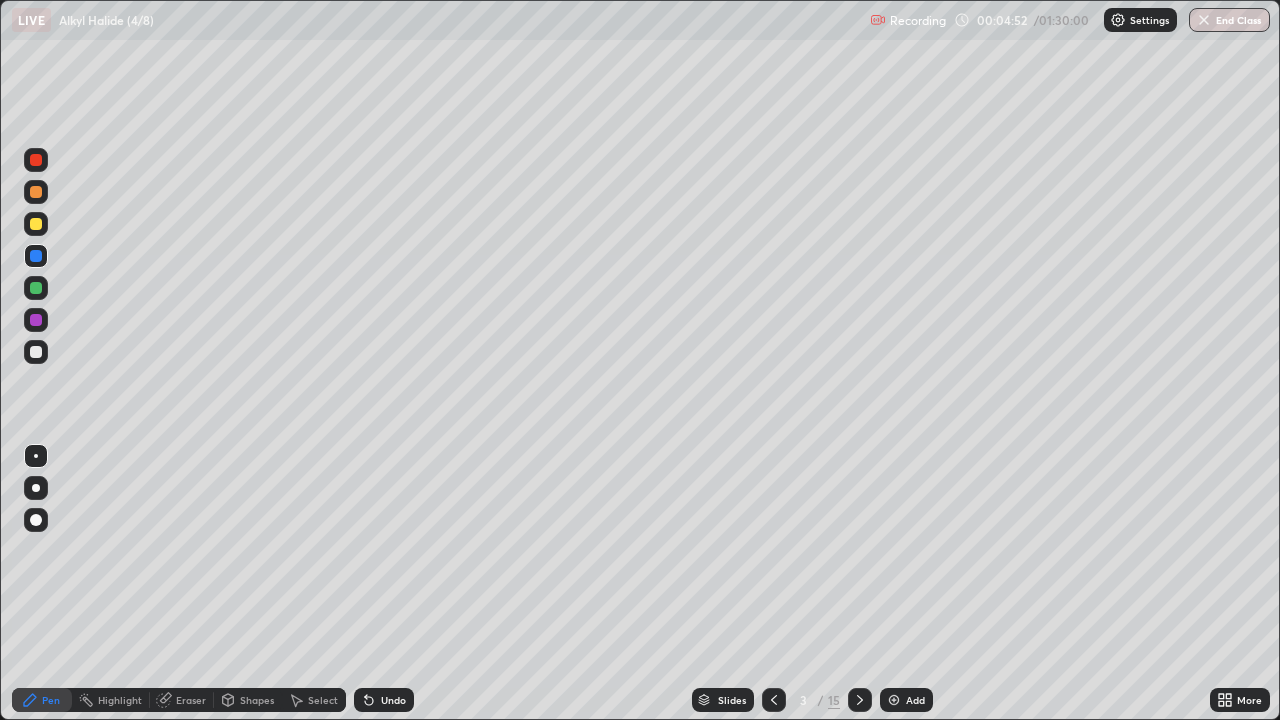 click at bounding box center [36, 352] 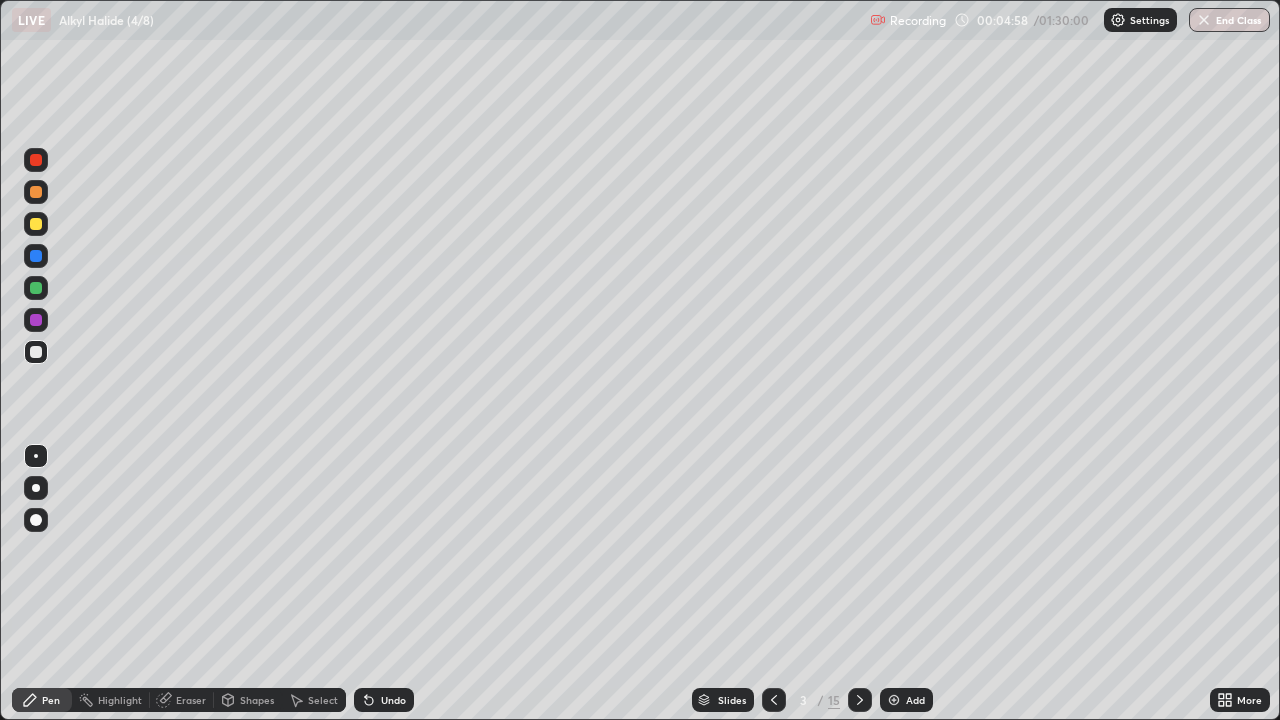 click on "Undo" at bounding box center [384, 700] 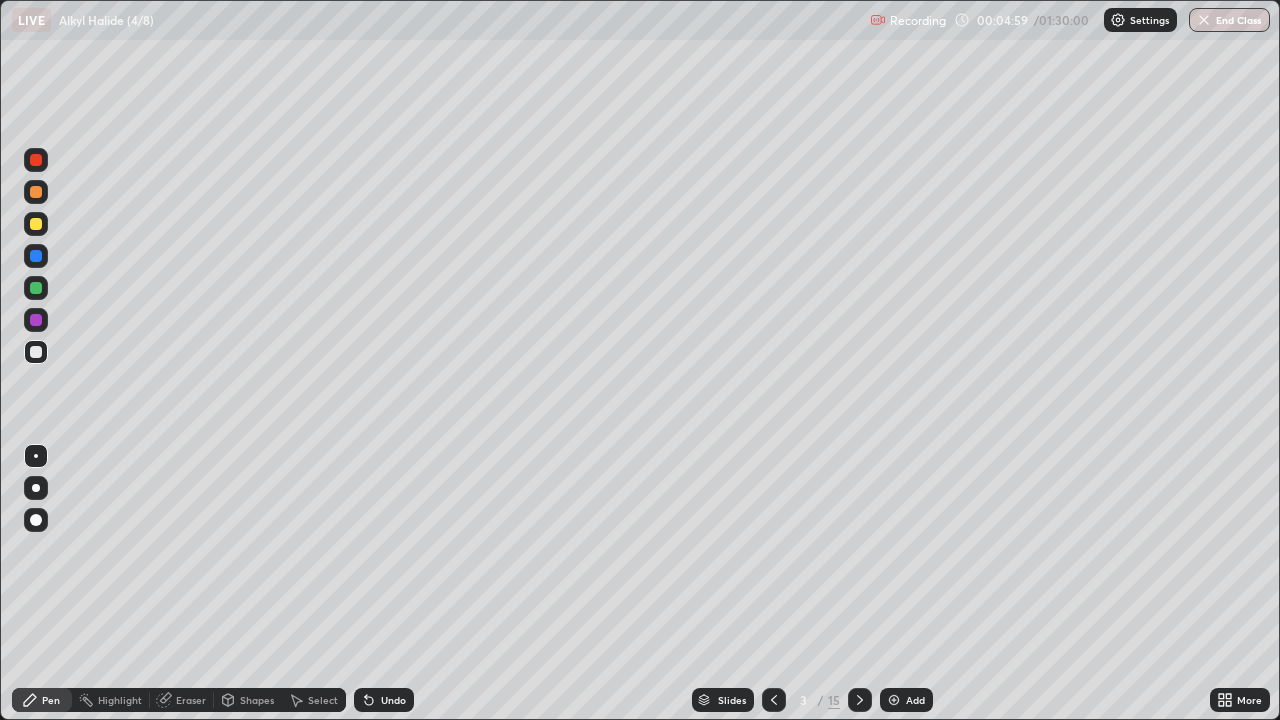 click on "Undo" at bounding box center (384, 700) 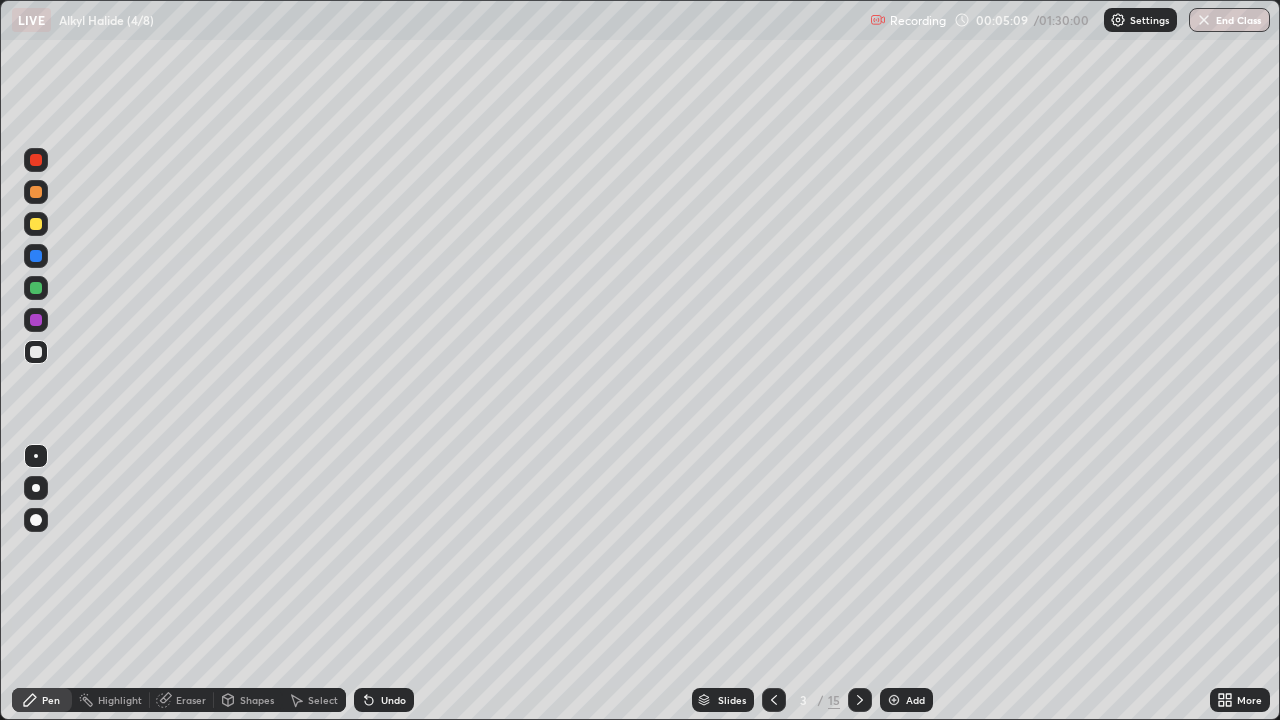 click on "Undo" at bounding box center (393, 700) 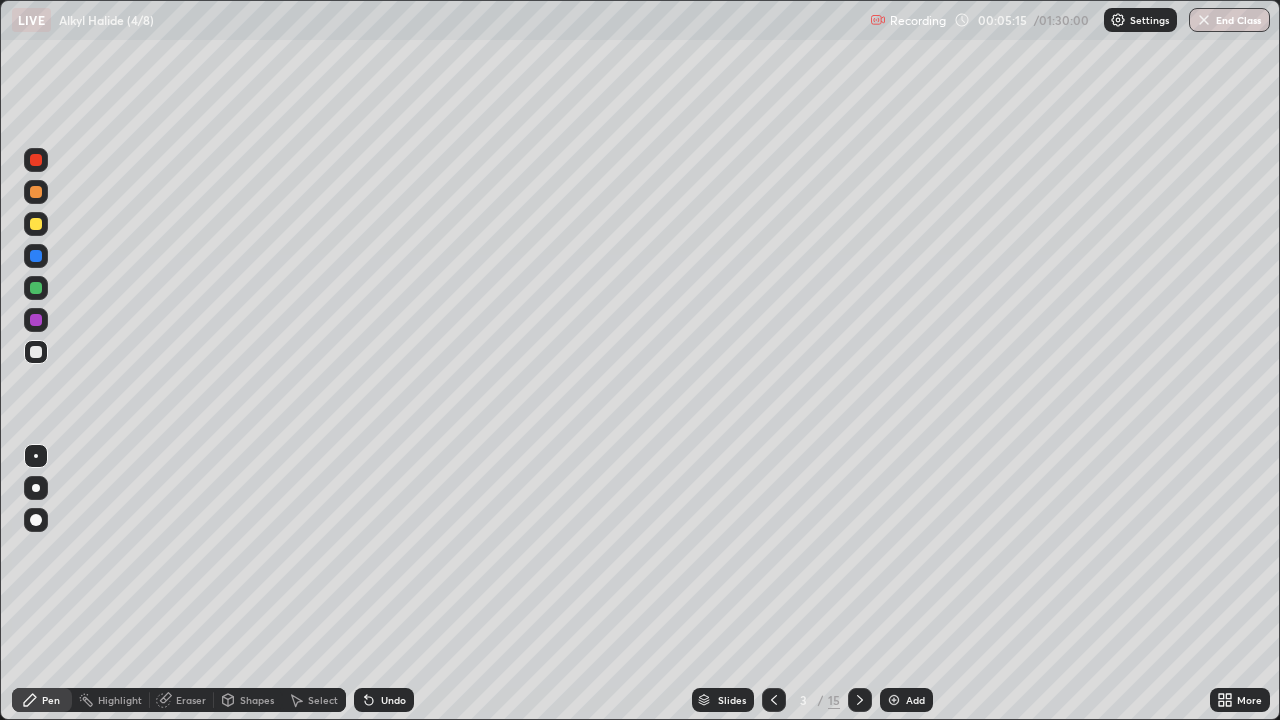 click at bounding box center (36, 352) 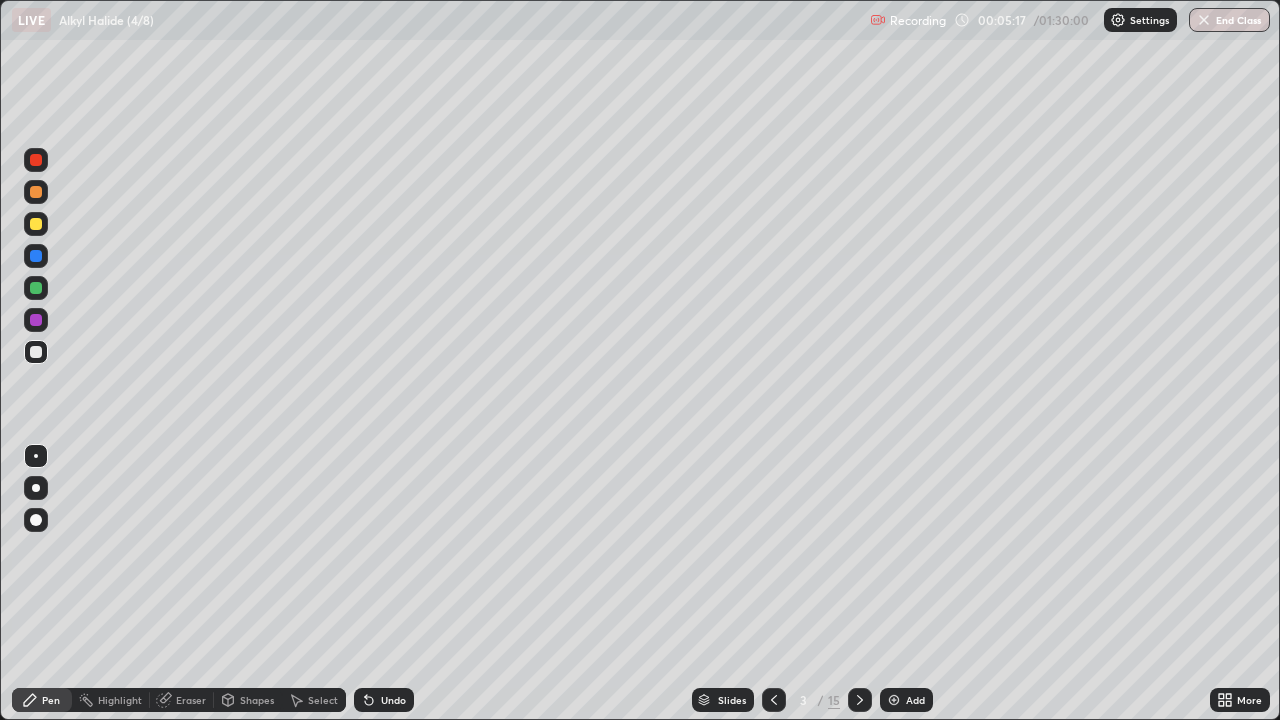 click at bounding box center (36, 256) 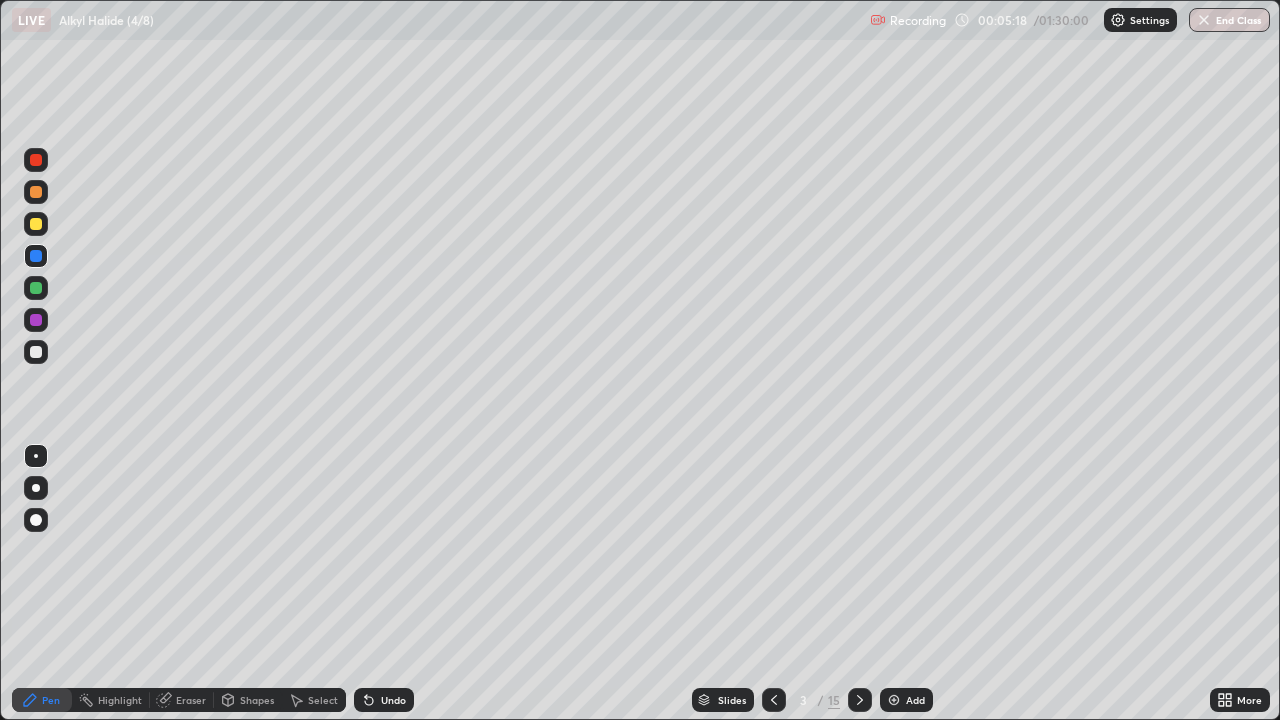 click at bounding box center (36, 256) 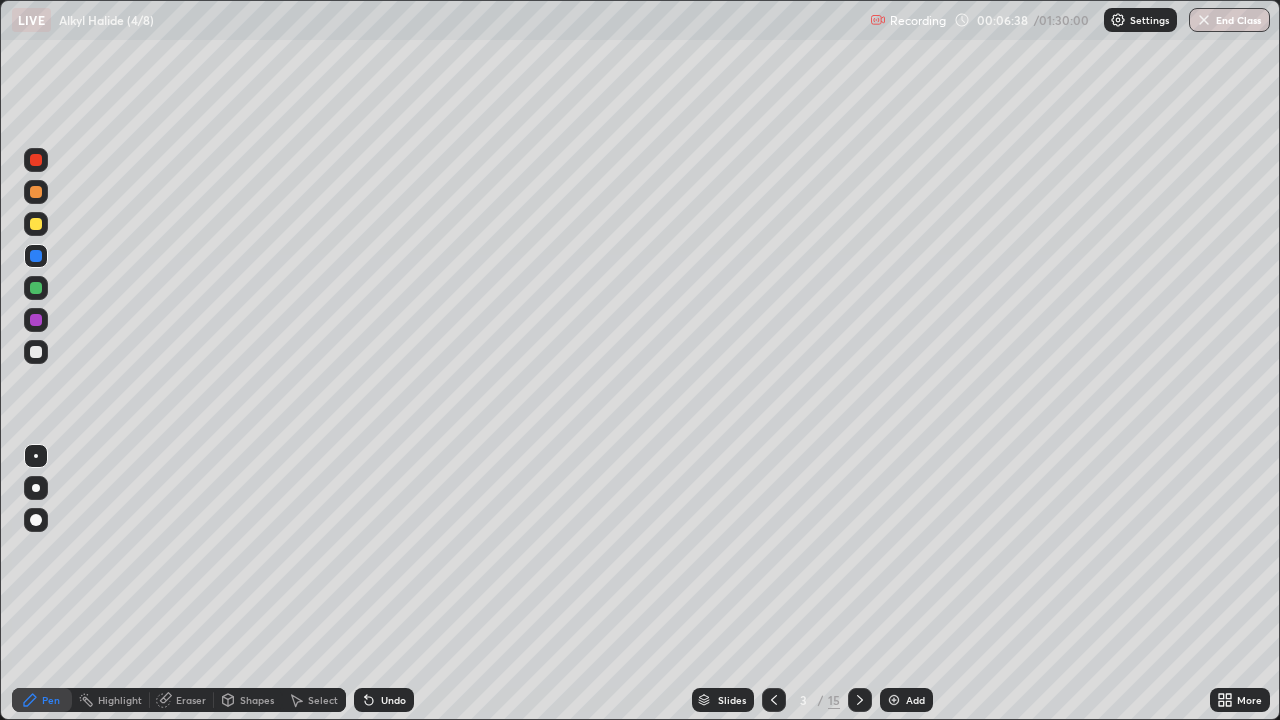 click at bounding box center (36, 352) 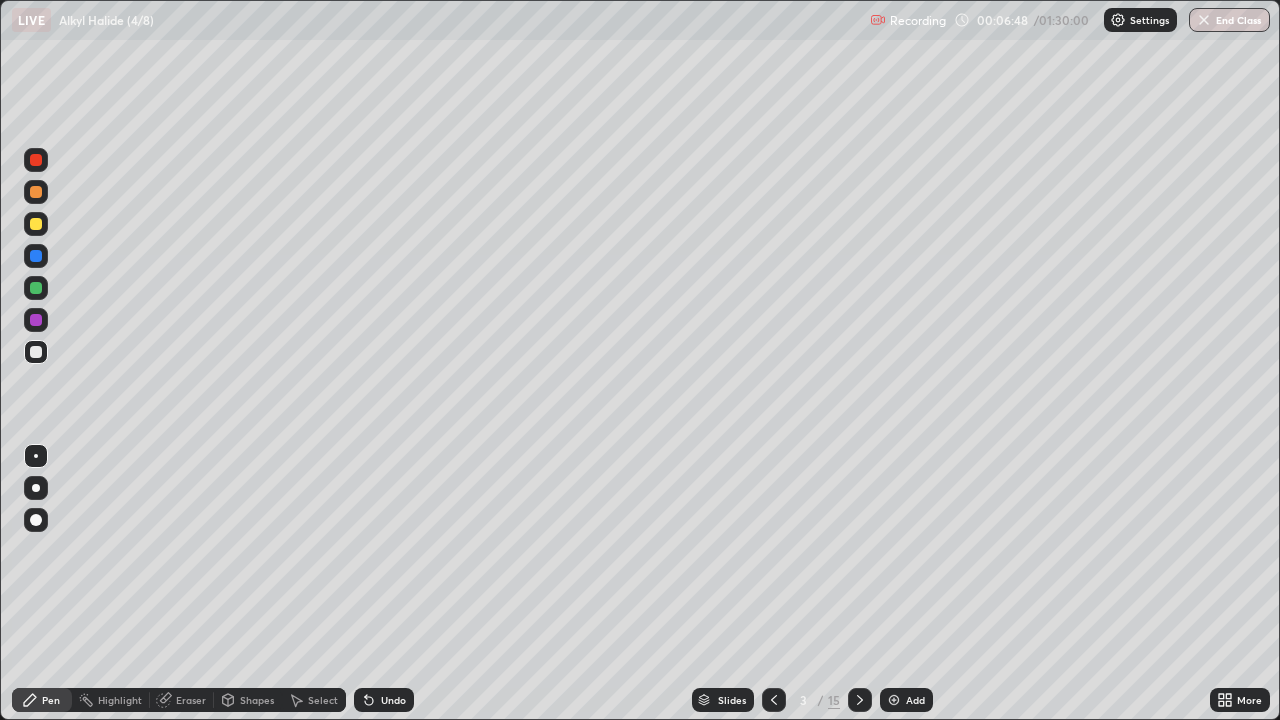 click at bounding box center (36, 224) 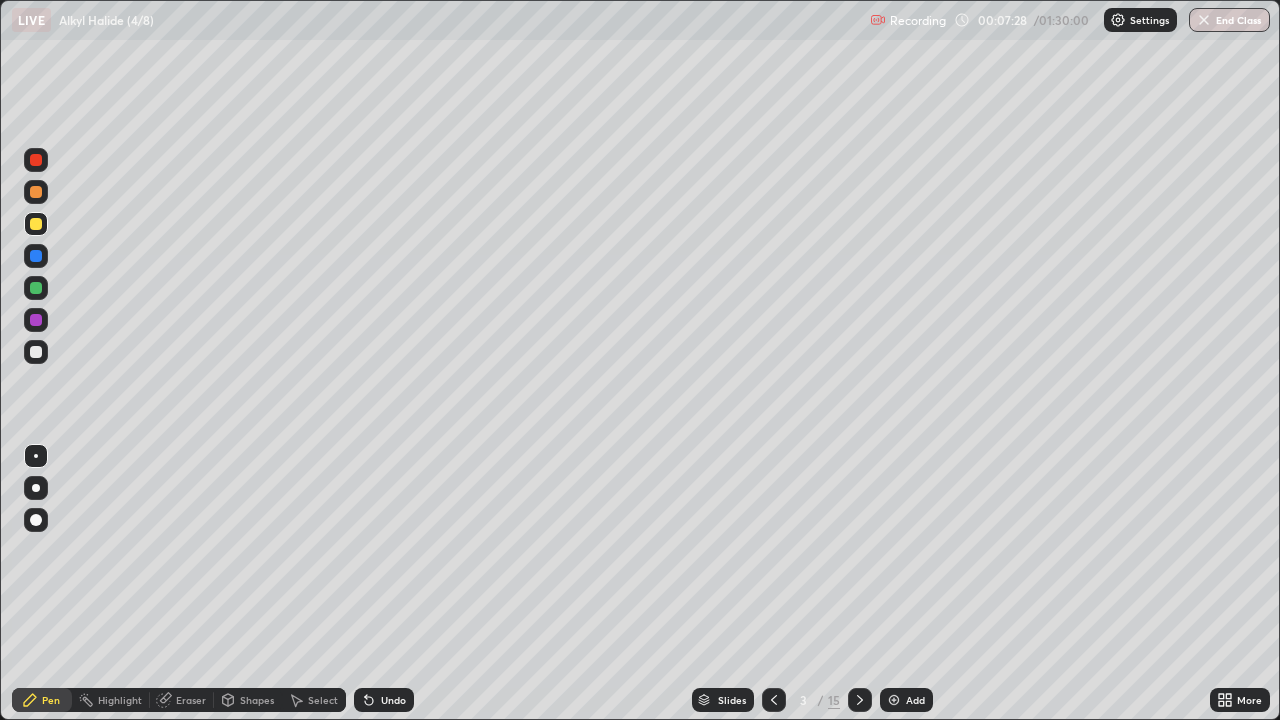 click at bounding box center [36, 352] 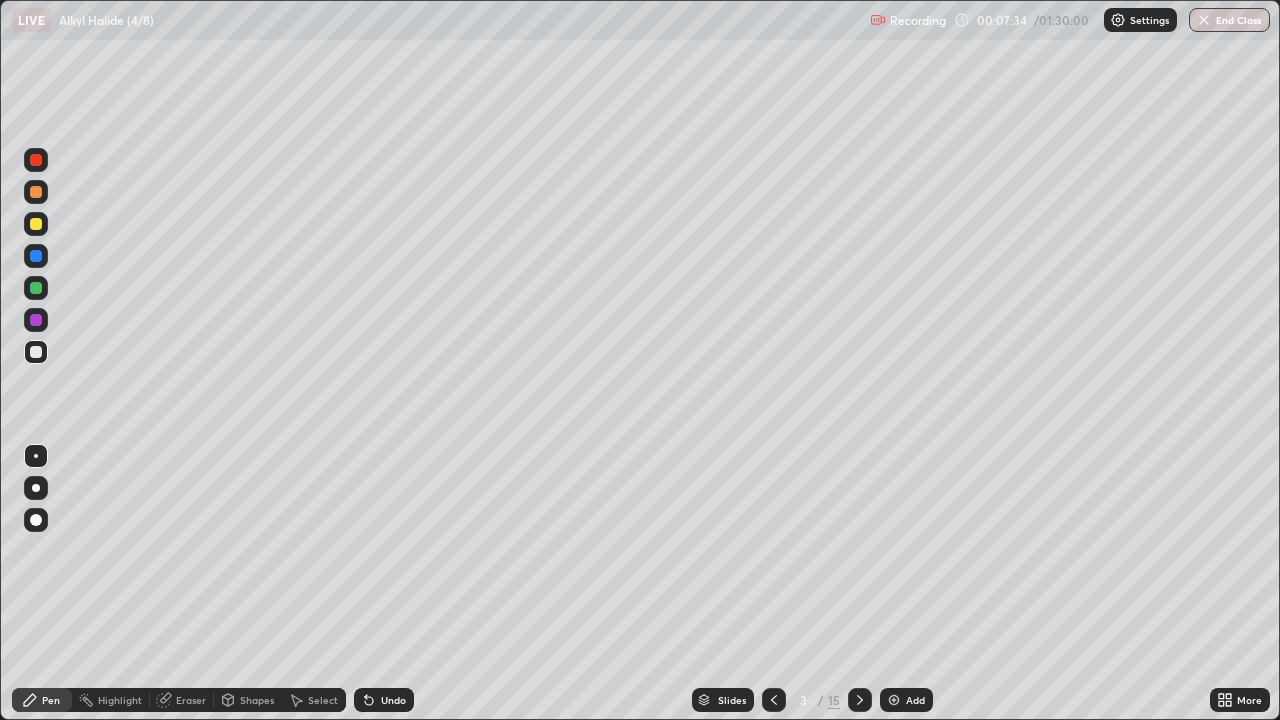 click at bounding box center [36, 352] 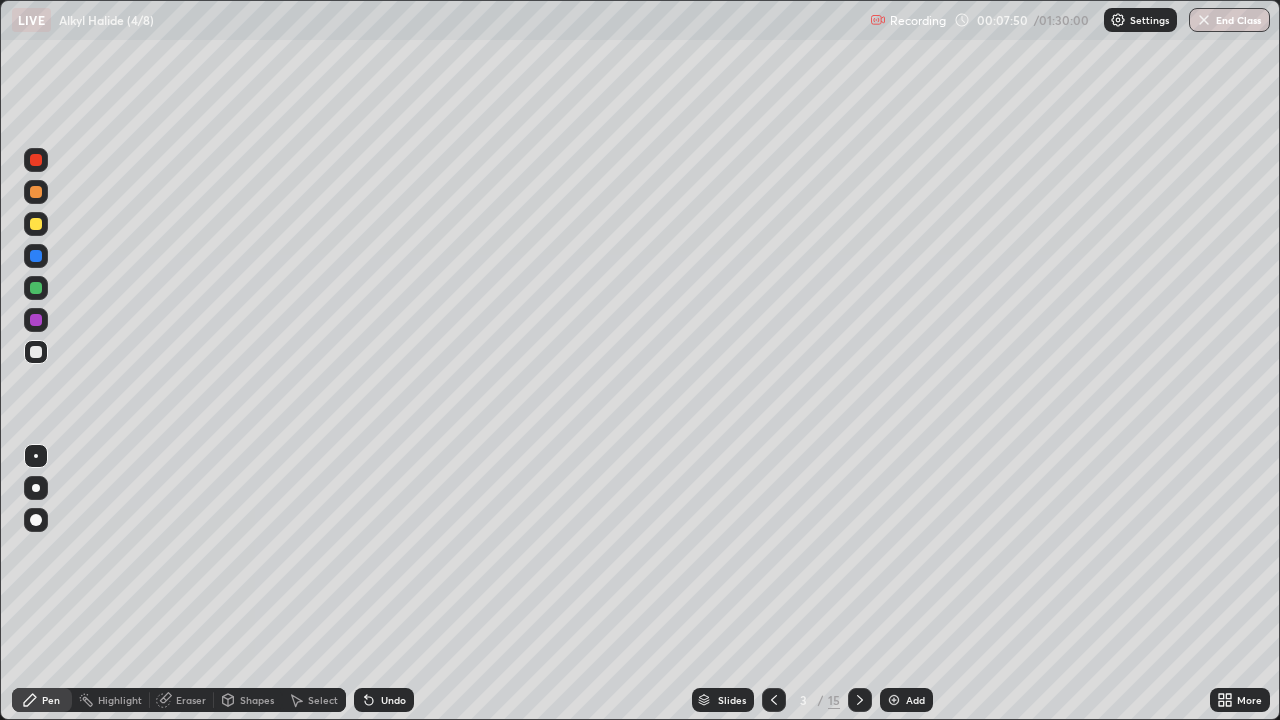 click 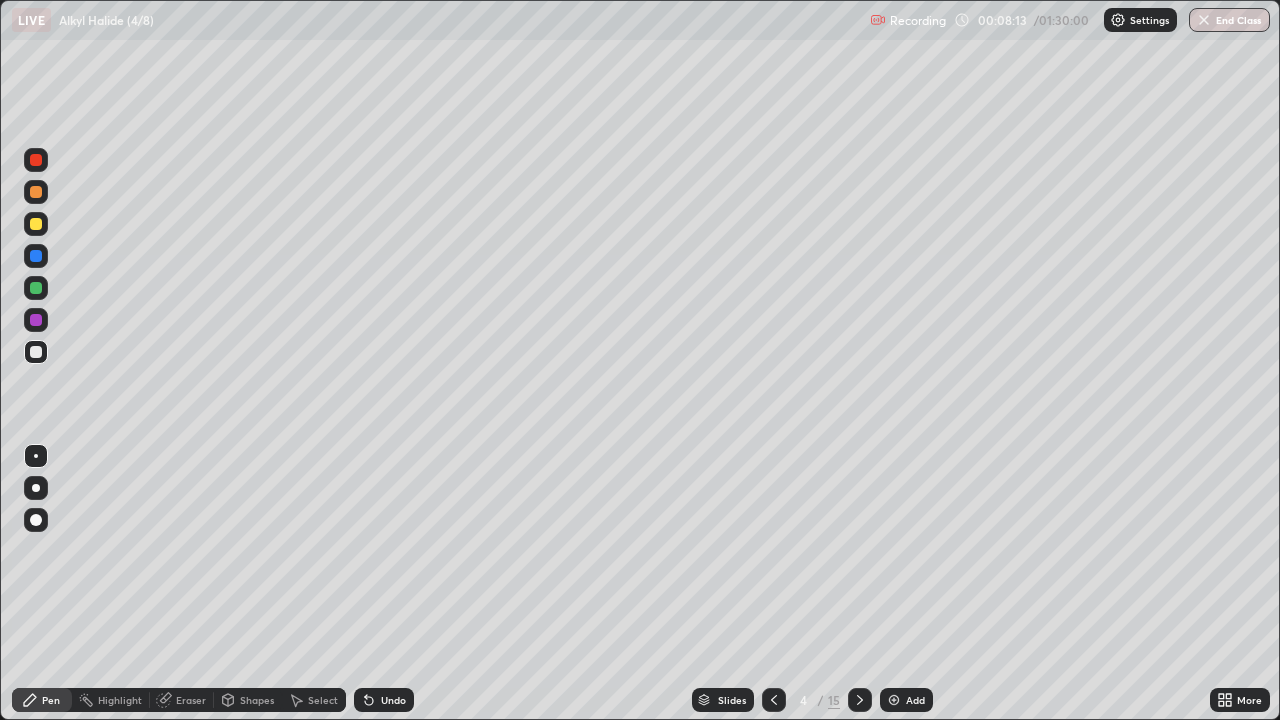 click at bounding box center (36, 256) 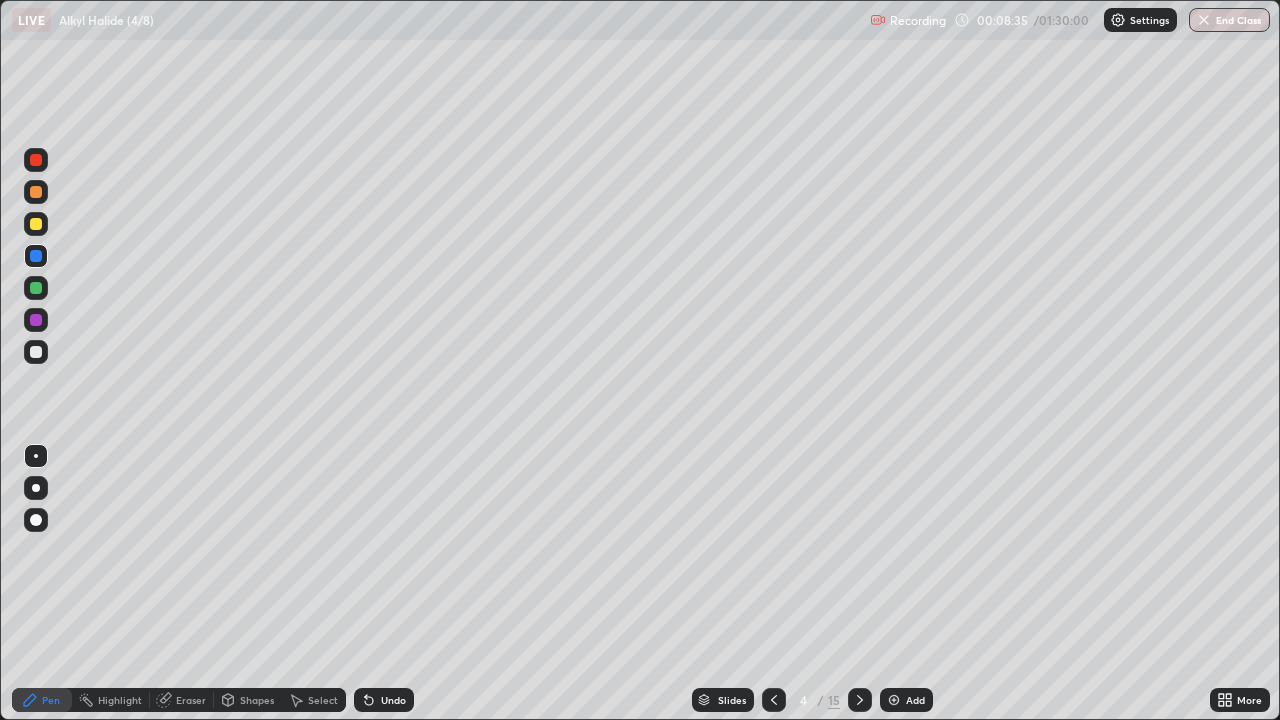 click at bounding box center (36, 352) 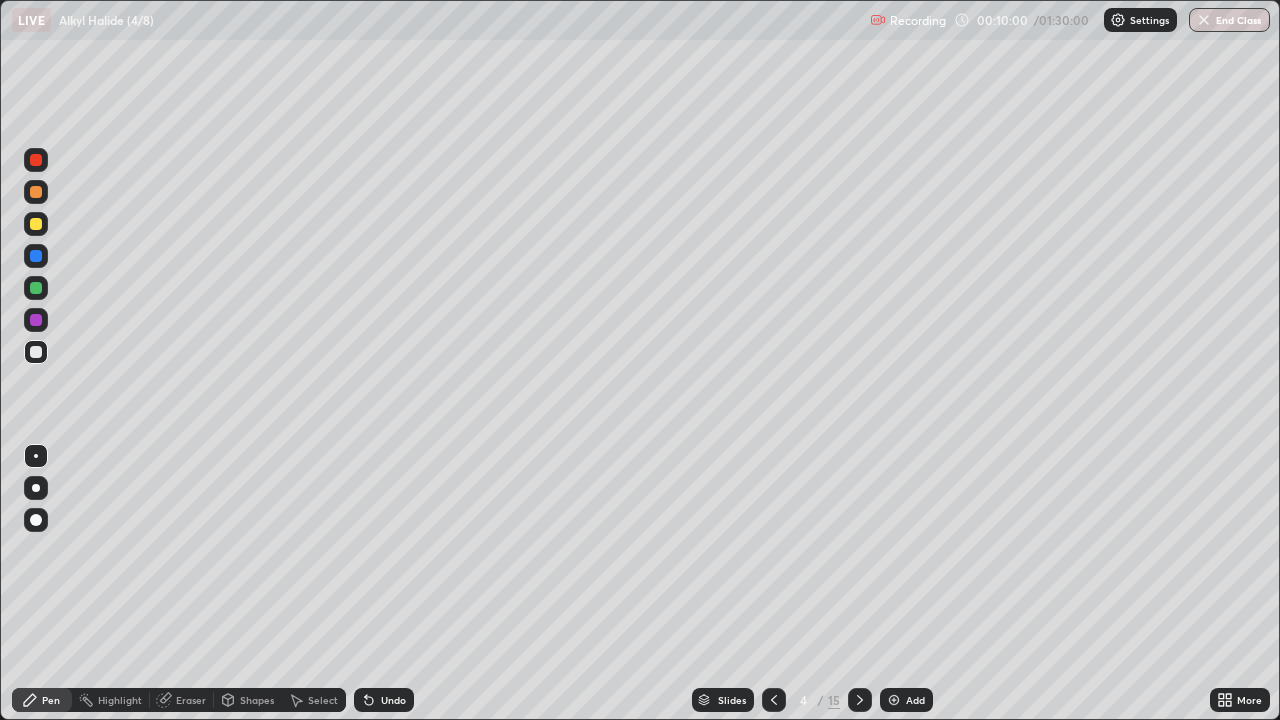 click on "Undo" at bounding box center [384, 700] 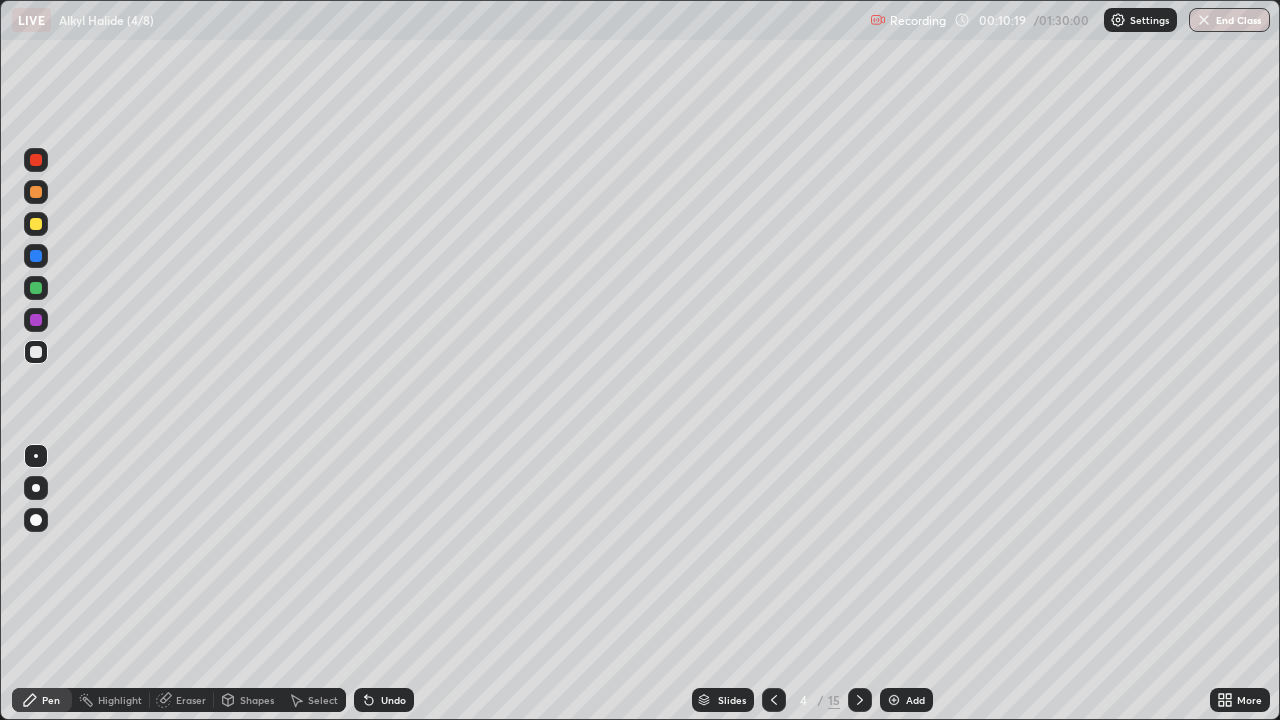 click on "Undo" at bounding box center [384, 700] 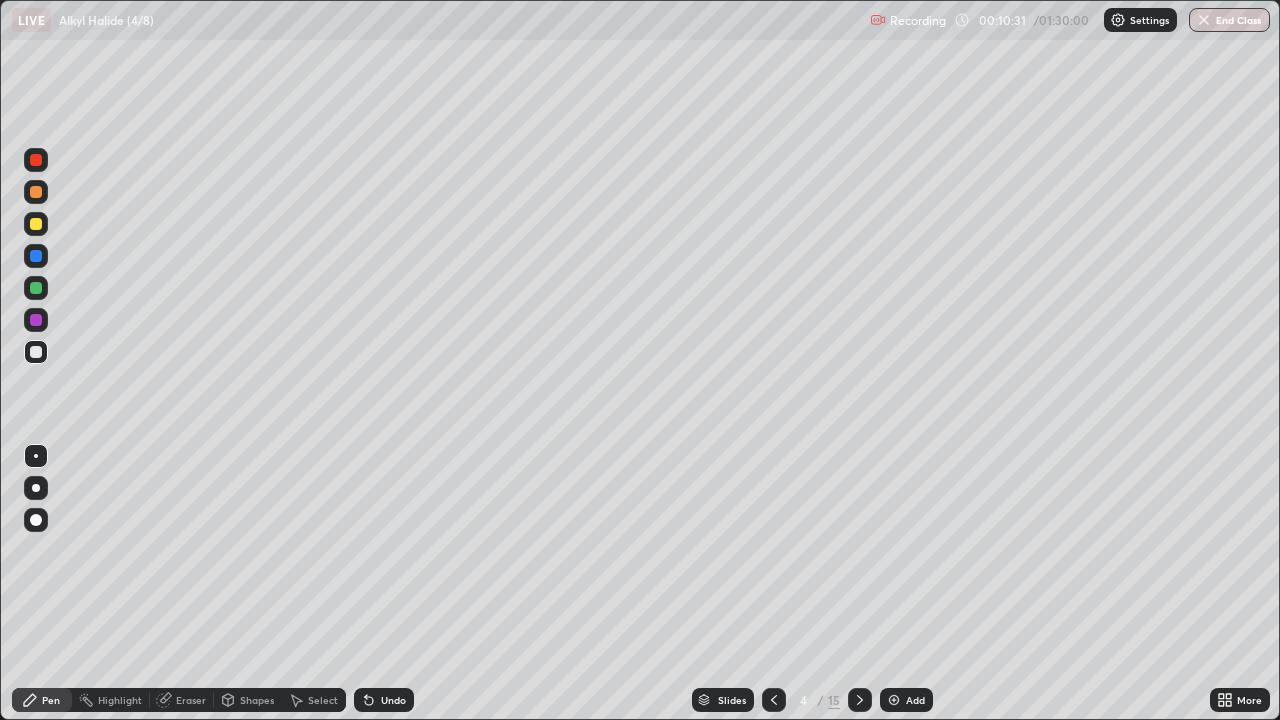 click on "Eraser" at bounding box center [191, 700] 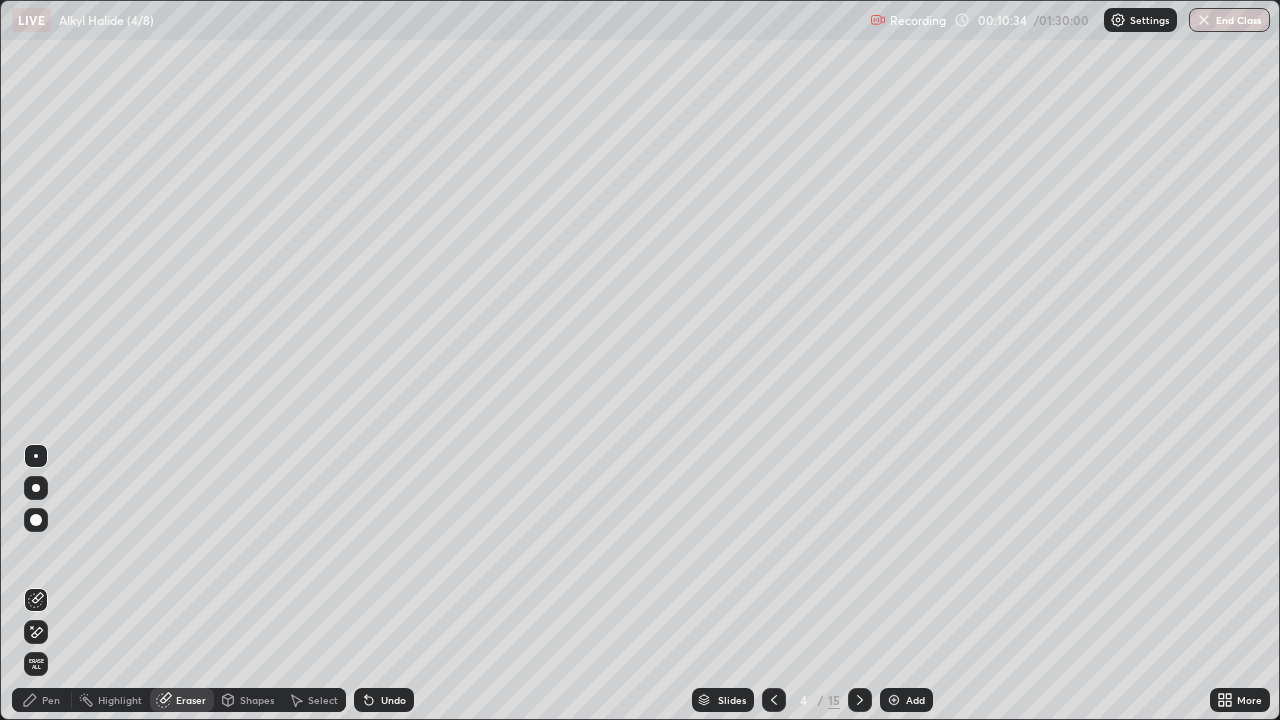 click on "Pen" at bounding box center [42, 700] 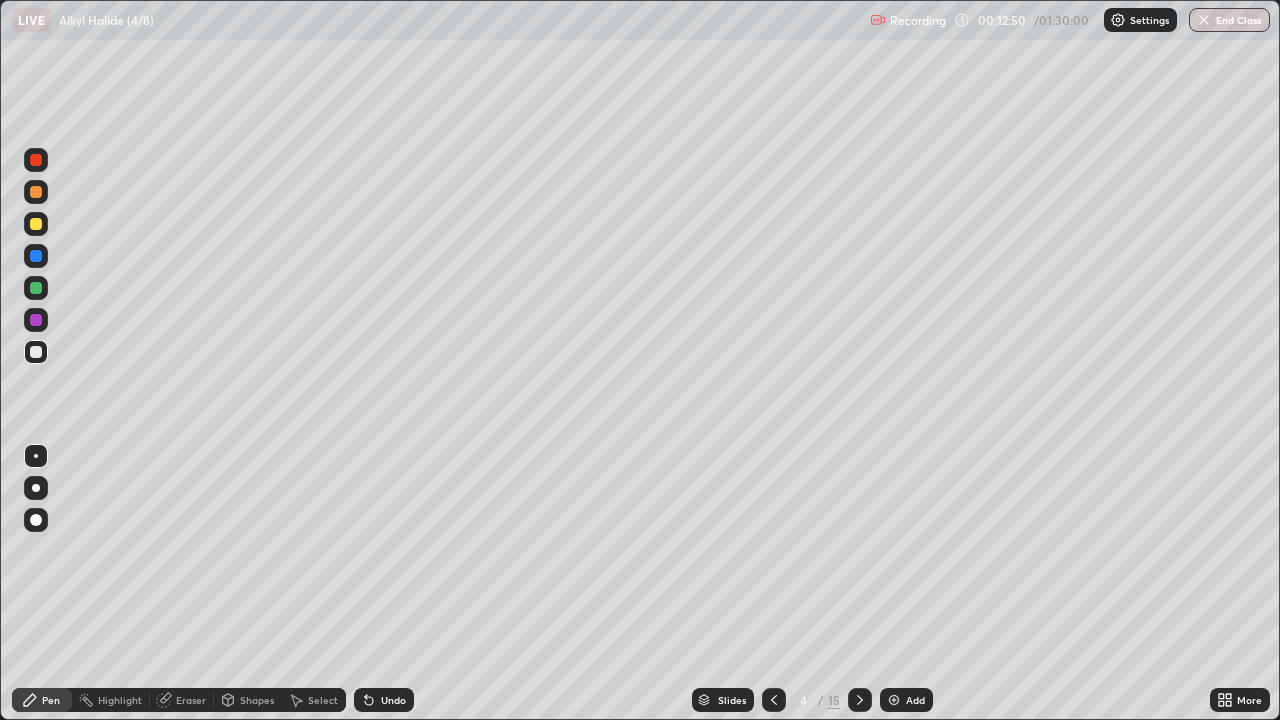 click on "Eraser" at bounding box center [191, 700] 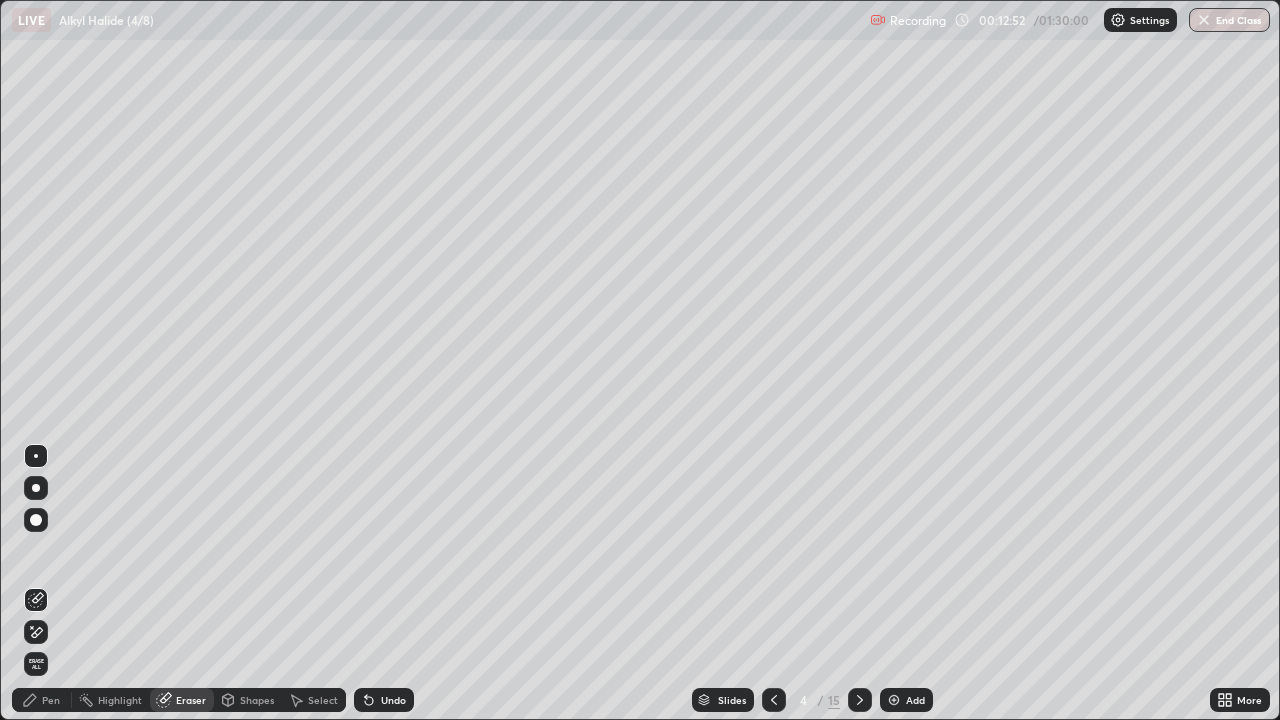 click on "Pen" at bounding box center [42, 700] 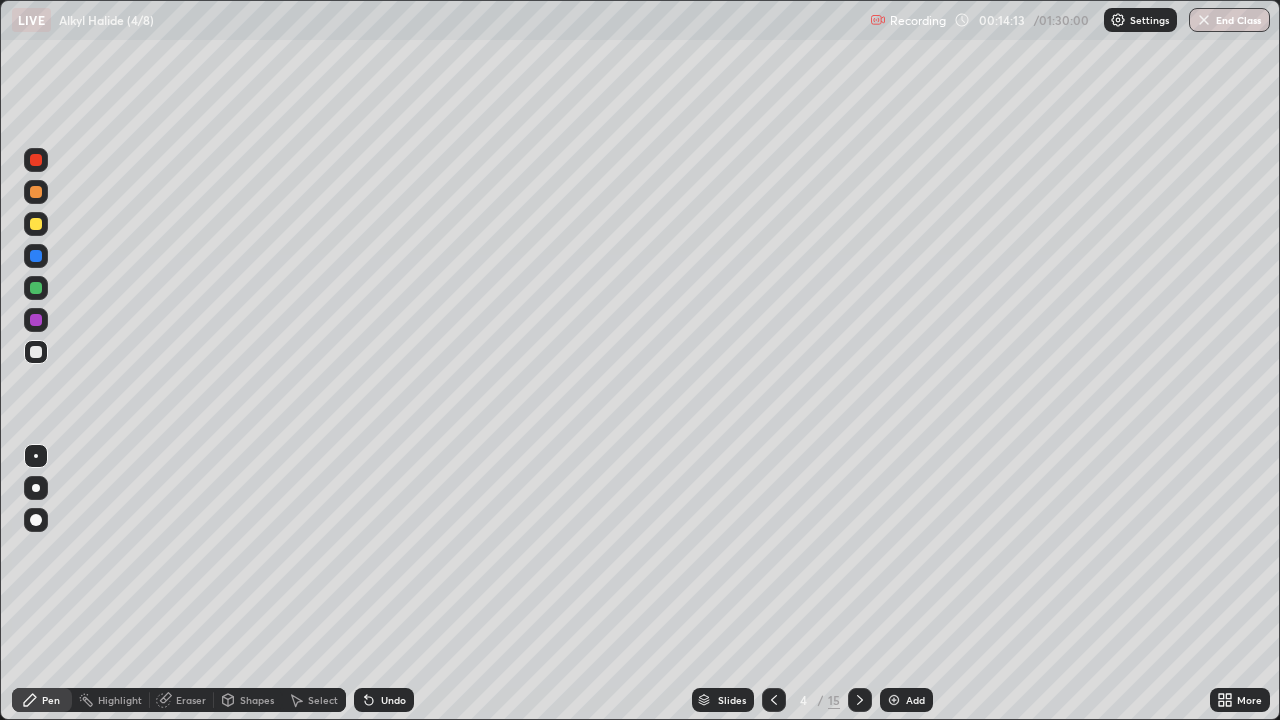 click 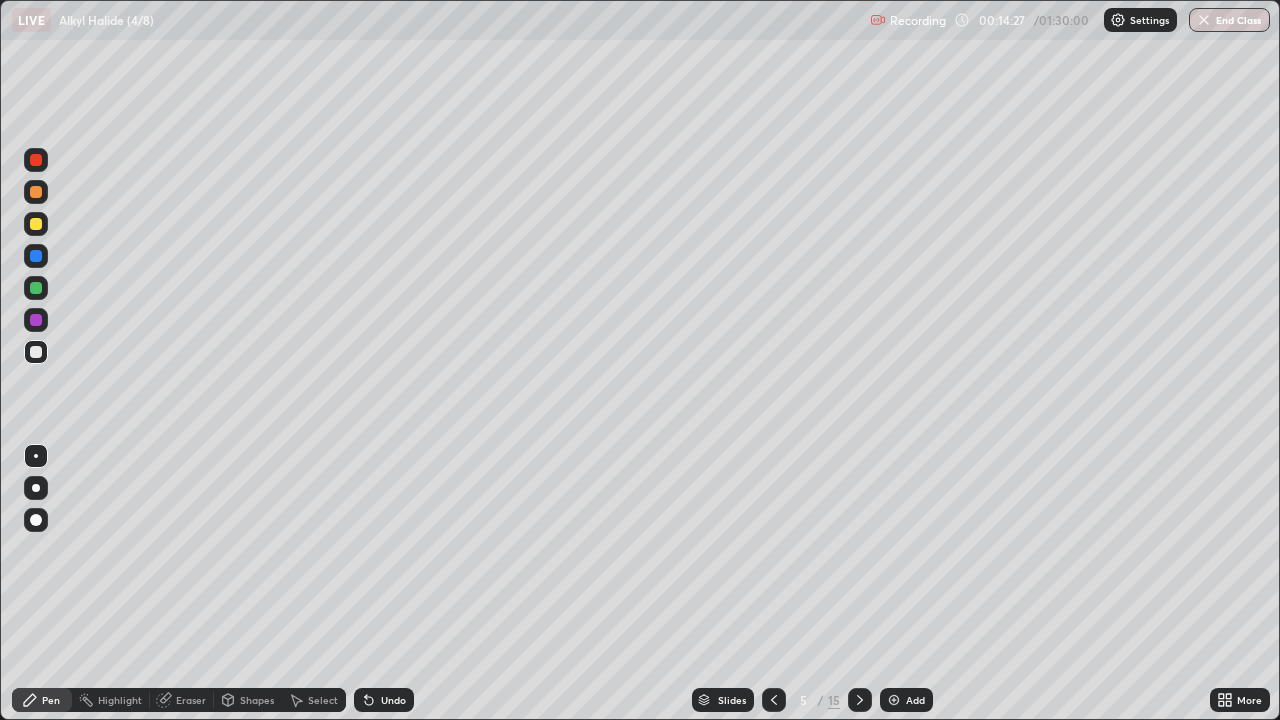 click on "Undo" at bounding box center [393, 700] 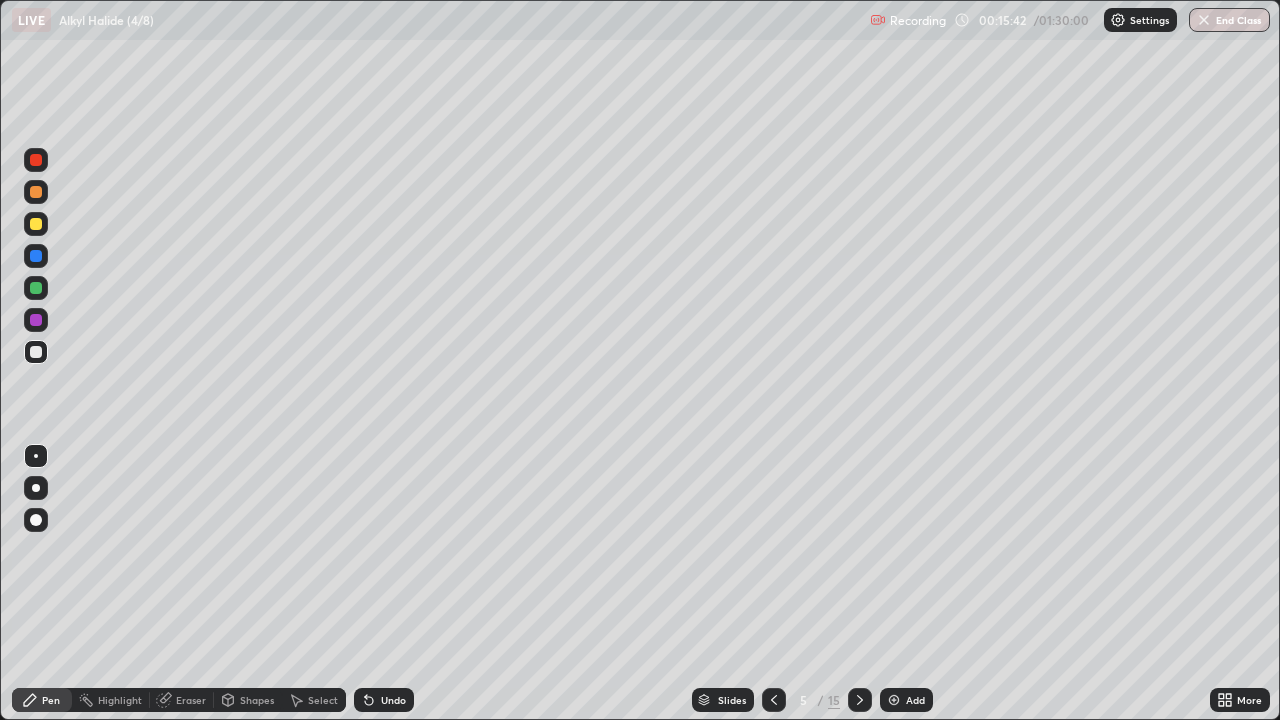 click on "Undo" at bounding box center (384, 700) 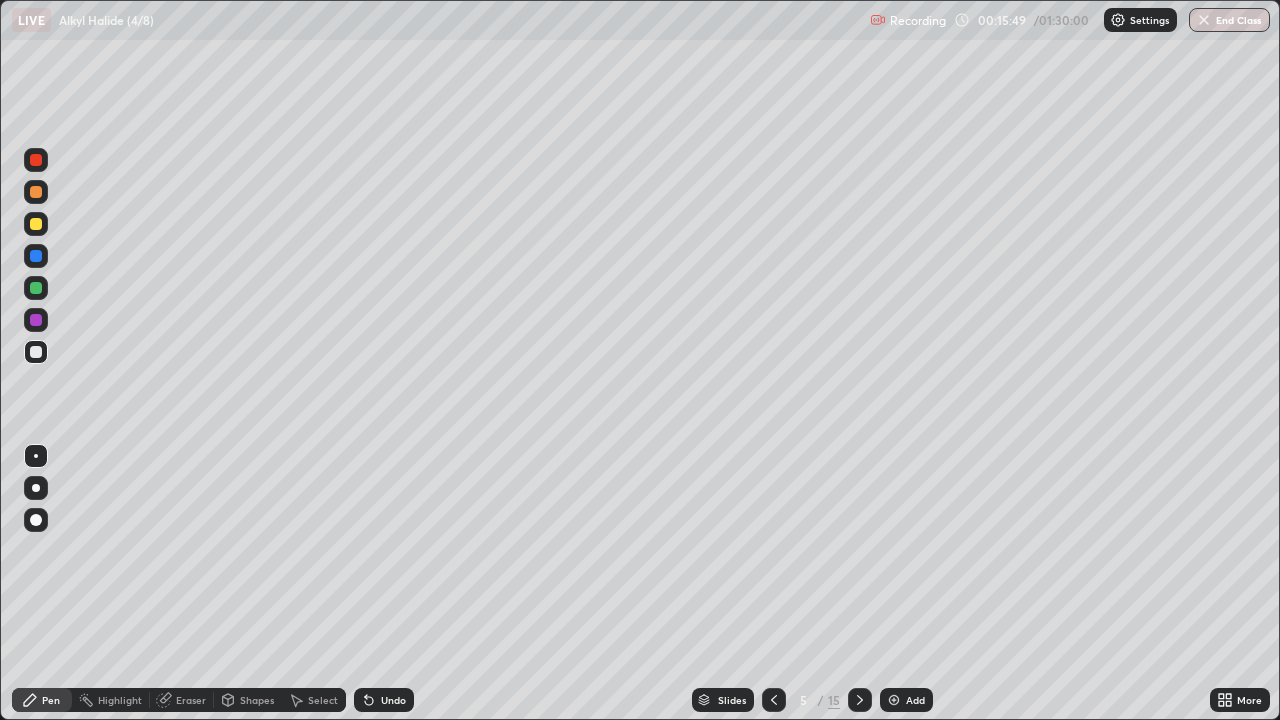 click on "Undo" at bounding box center (384, 700) 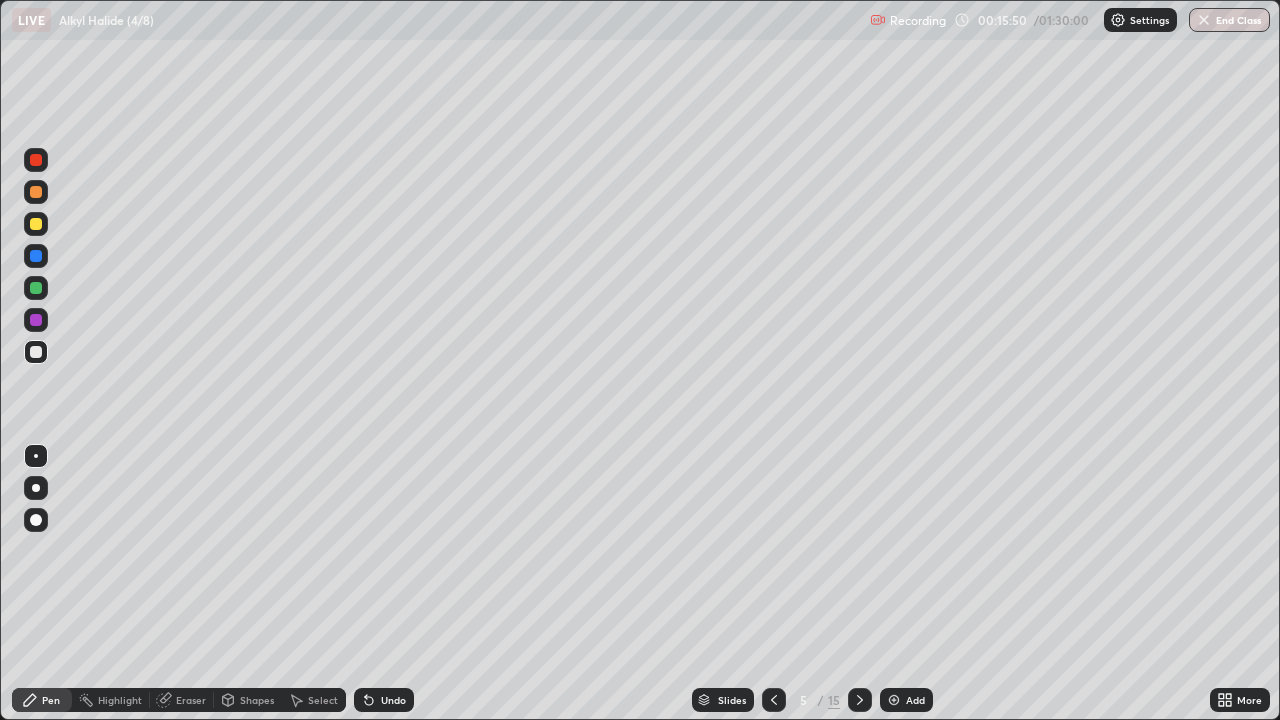 click on "Undo" at bounding box center (384, 700) 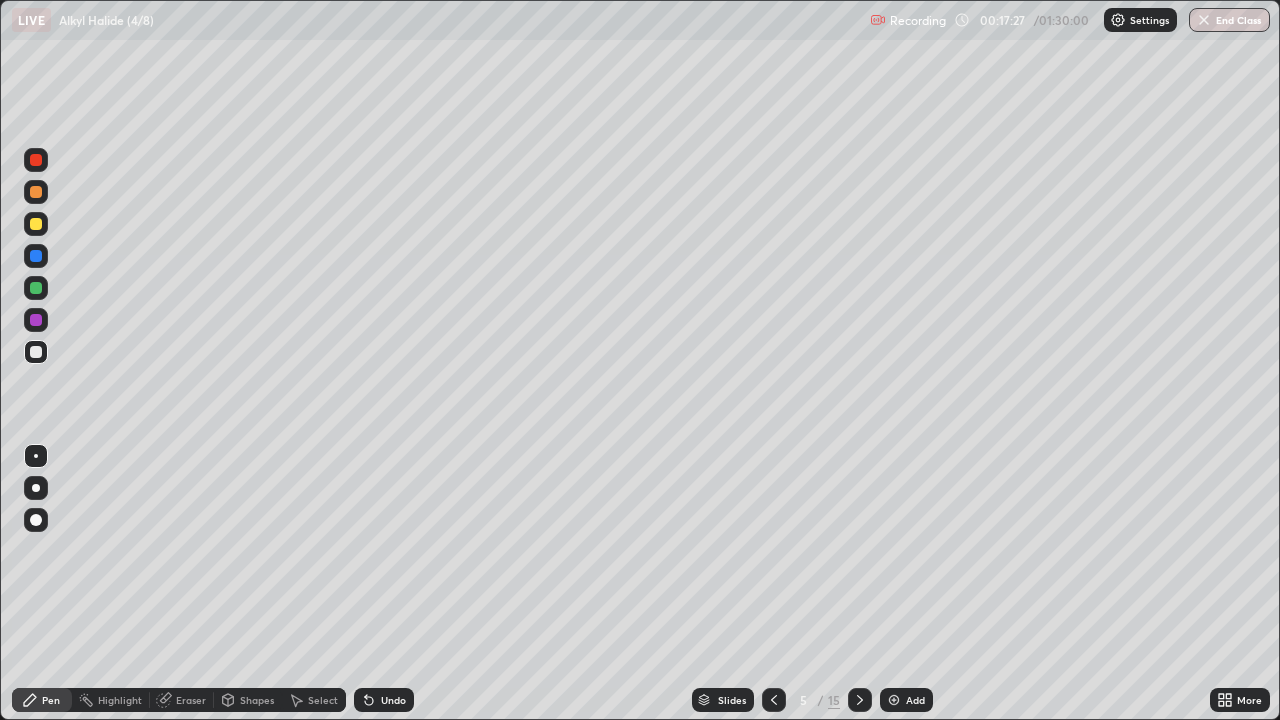 click 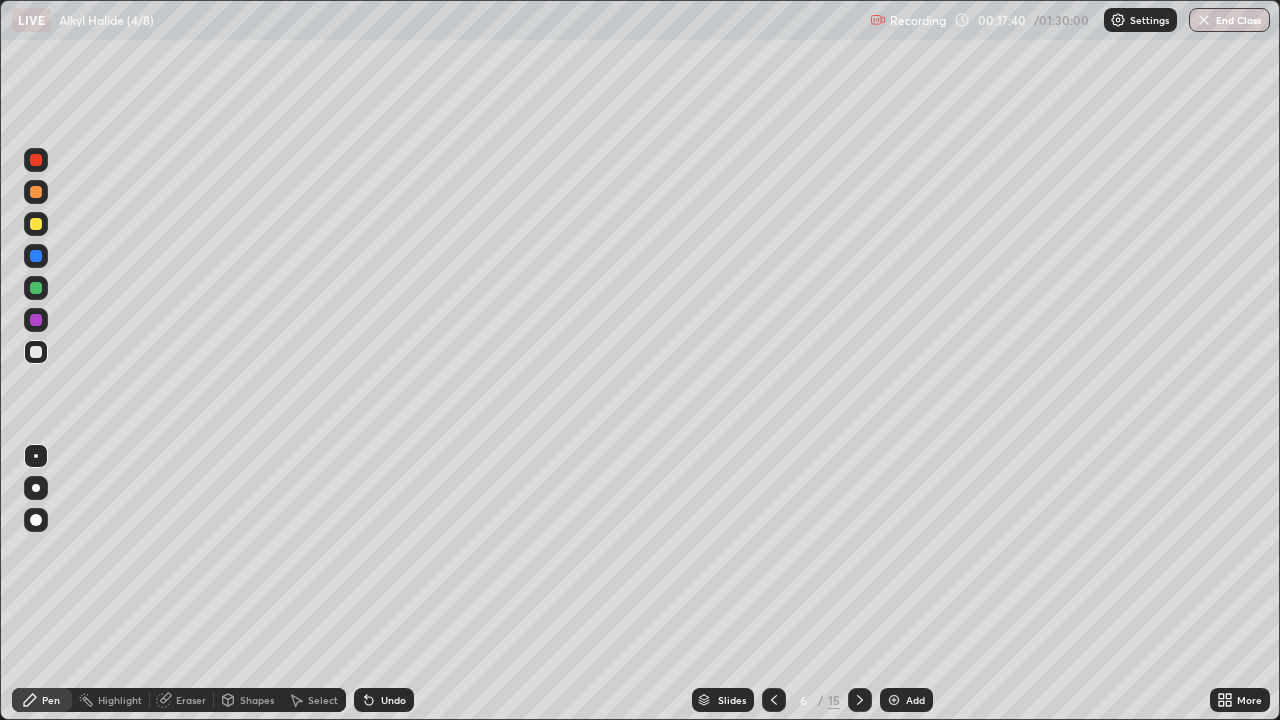 click at bounding box center (36, 256) 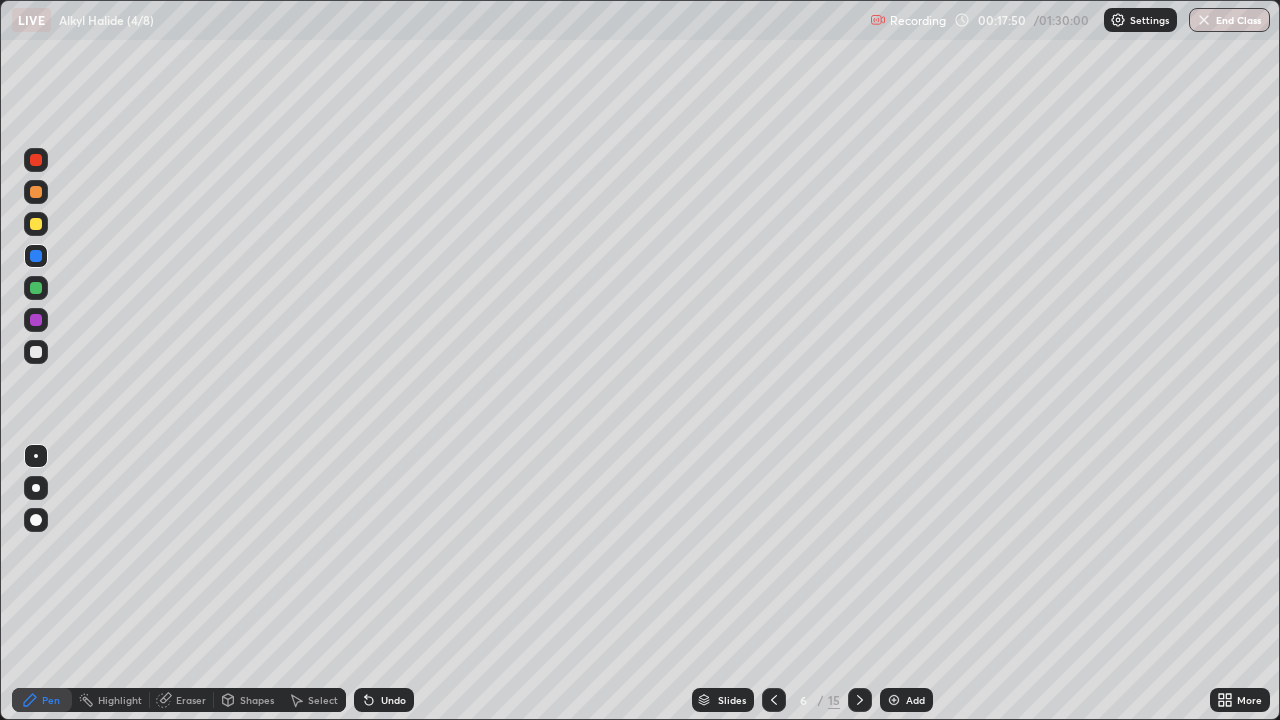 click at bounding box center (36, 352) 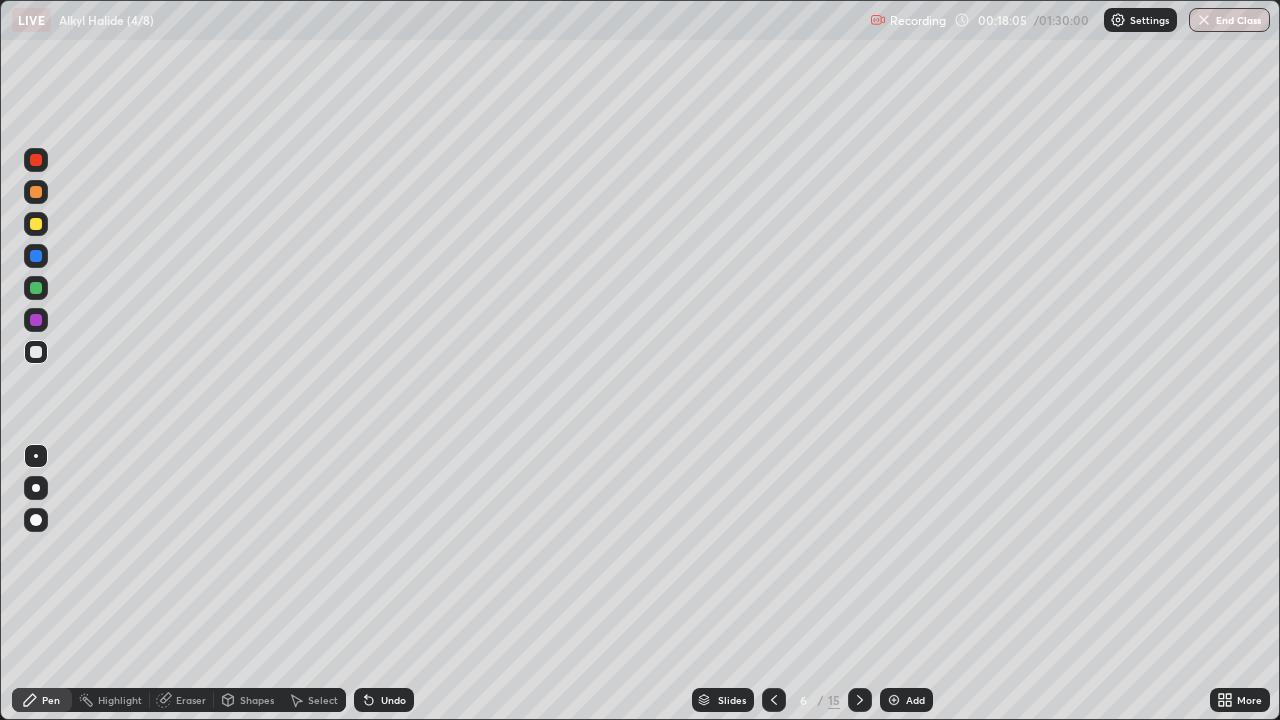 click on "Undo" at bounding box center (384, 700) 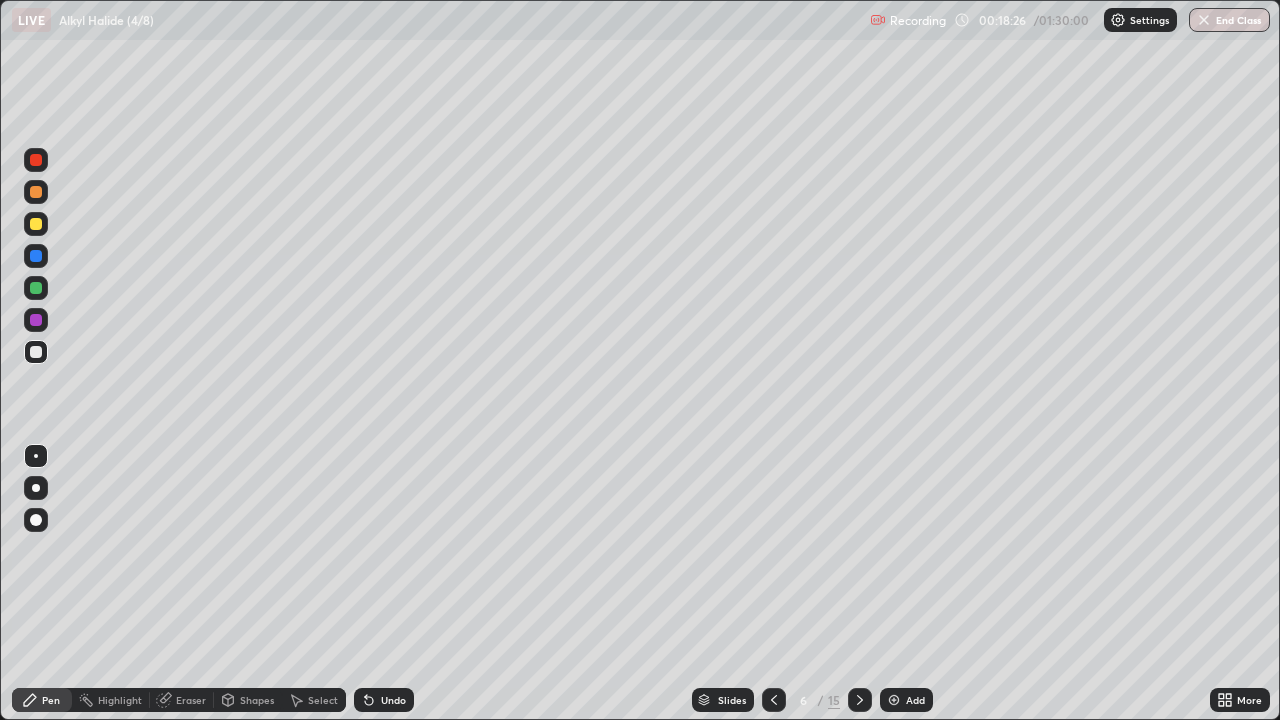 click 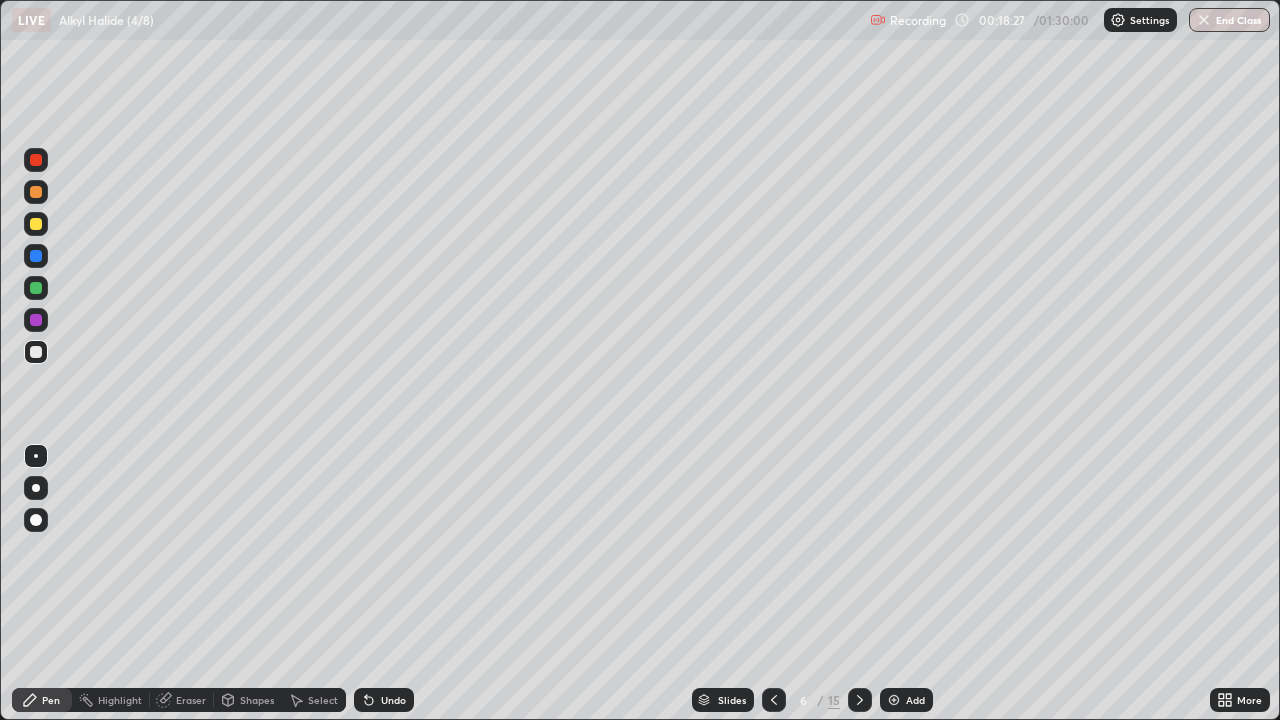 click on "Undo" at bounding box center (384, 700) 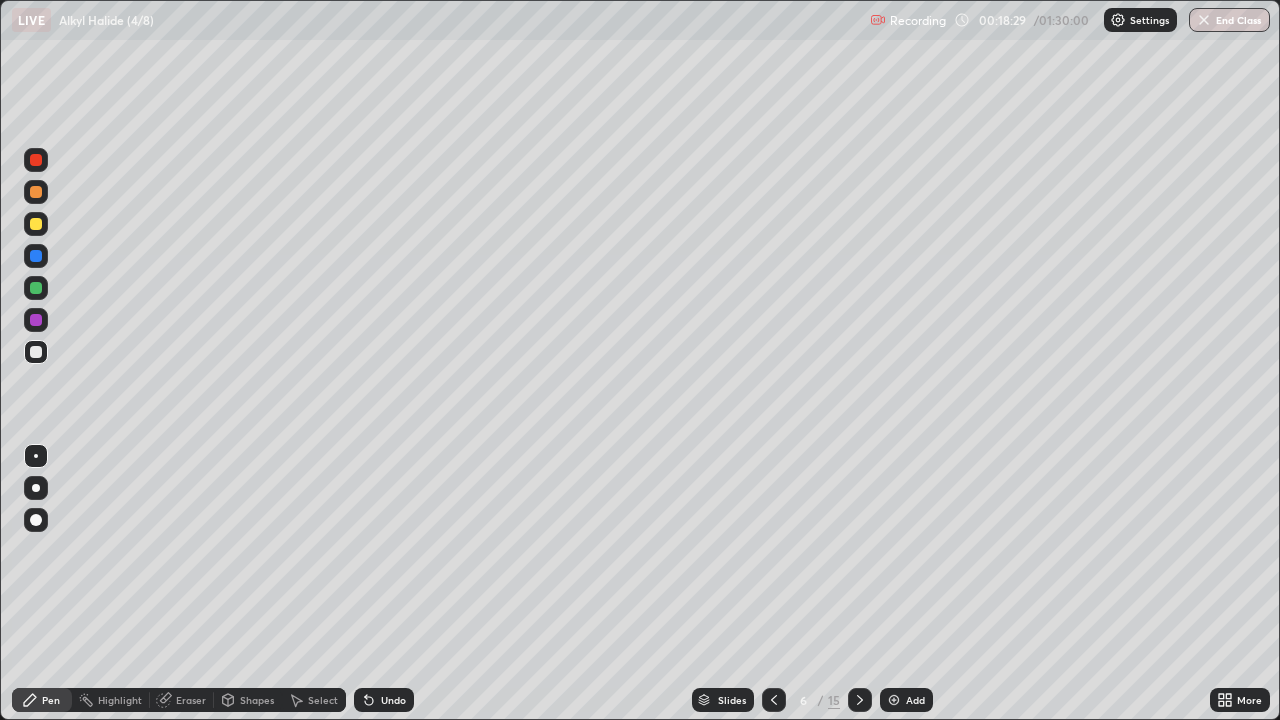 click on "Undo" at bounding box center (393, 700) 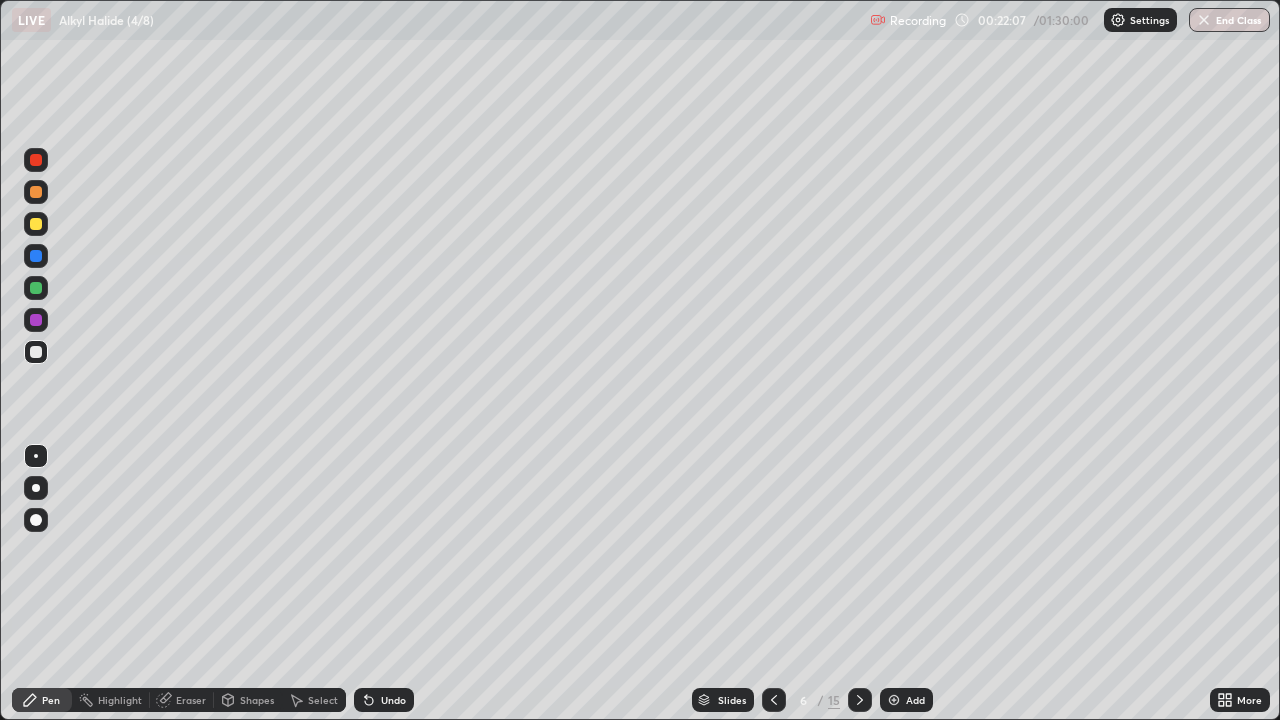 click 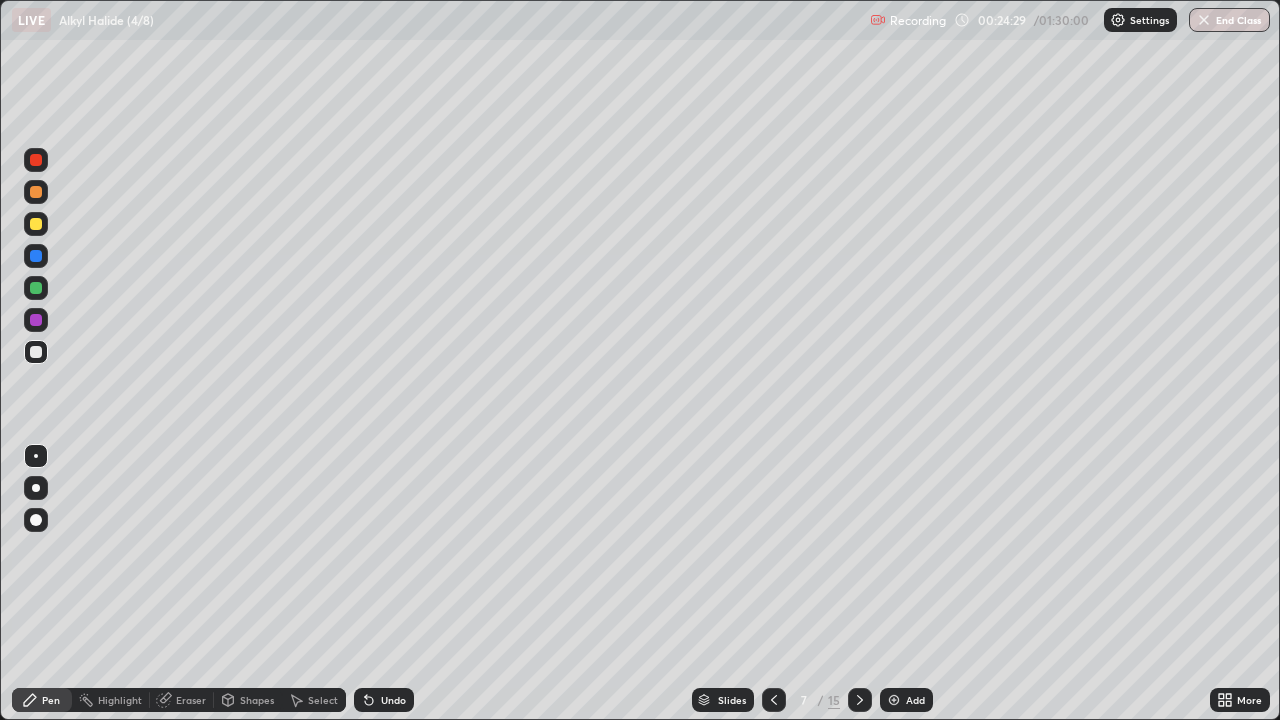 click at bounding box center [36, 256] 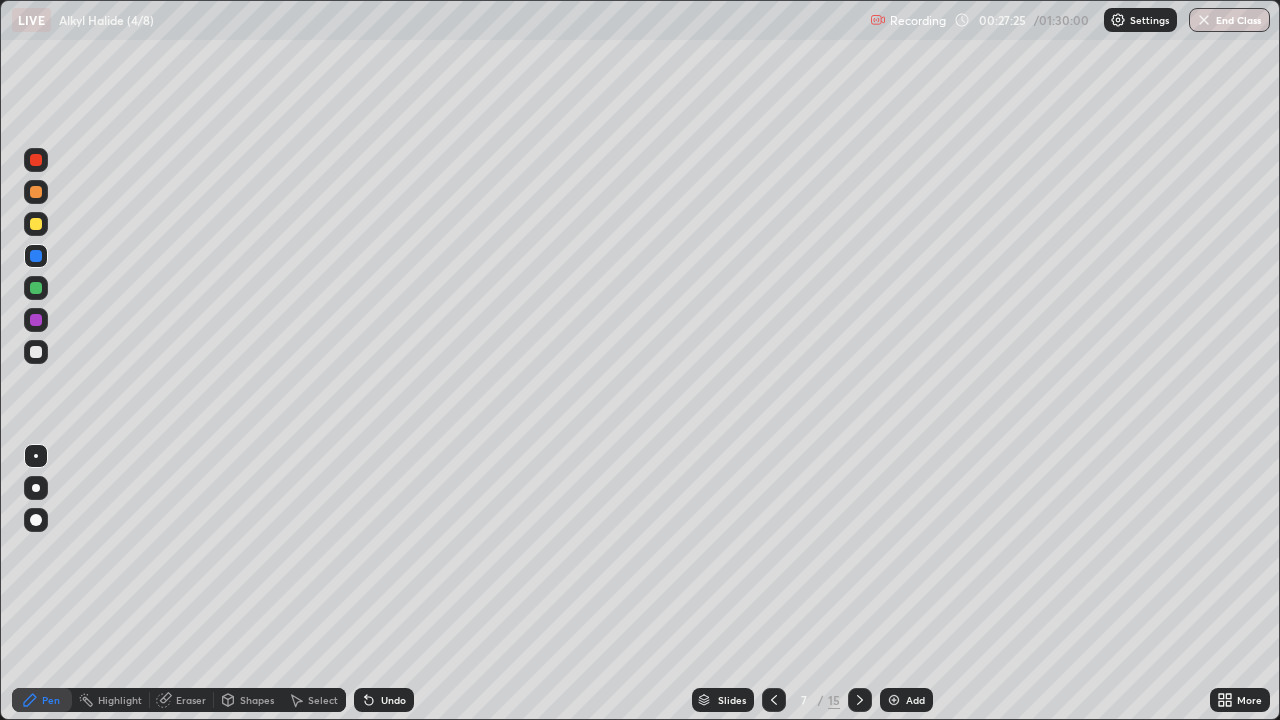 click at bounding box center [860, 700] 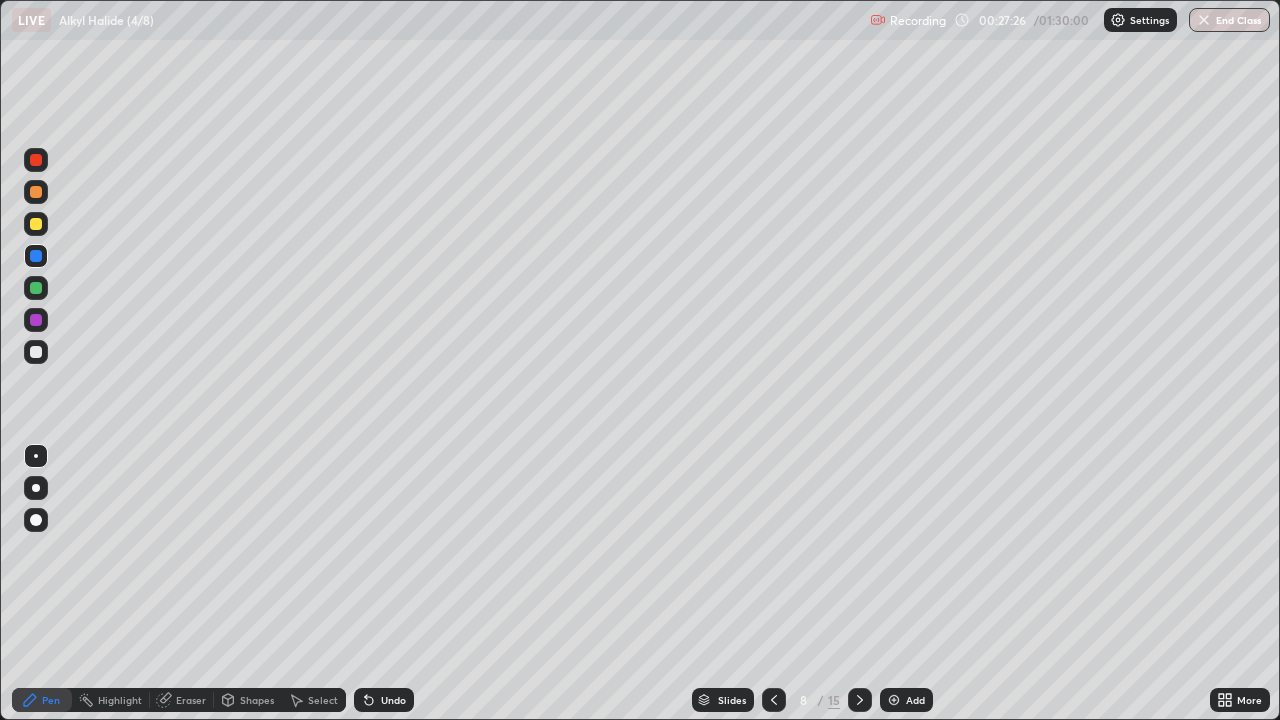click at bounding box center (36, 352) 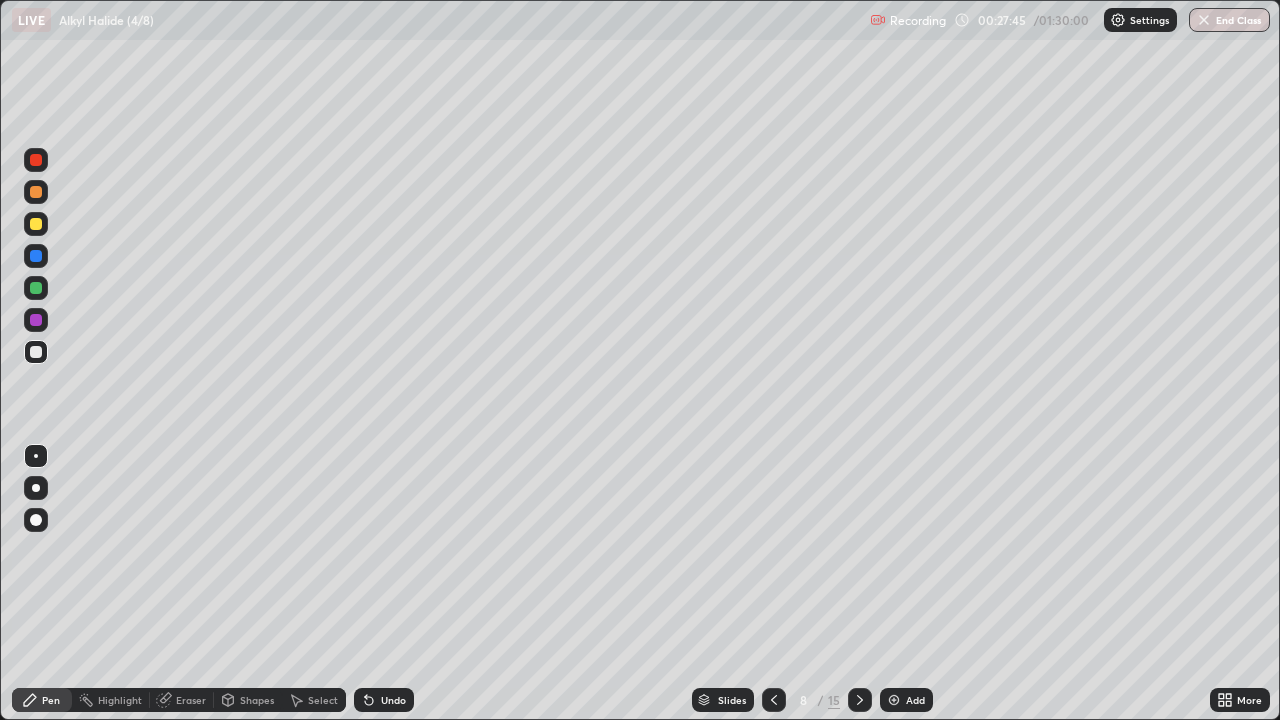 click at bounding box center (36, 256) 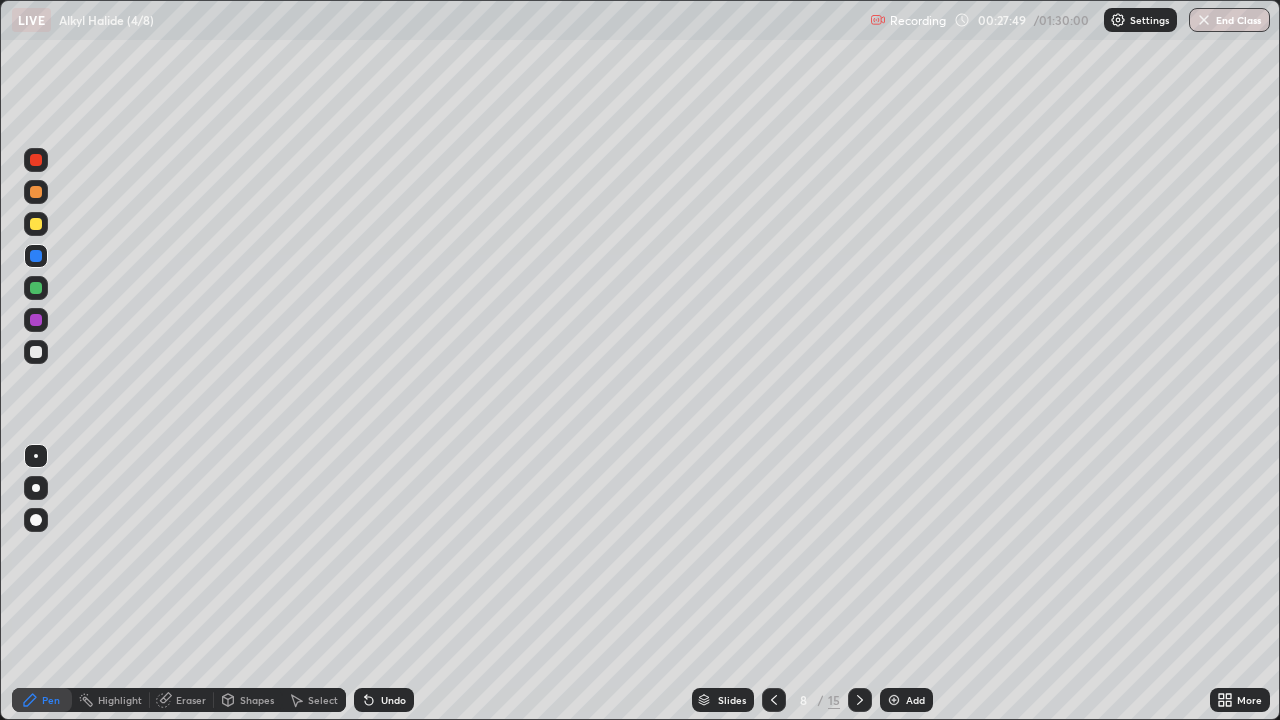 click at bounding box center (36, 352) 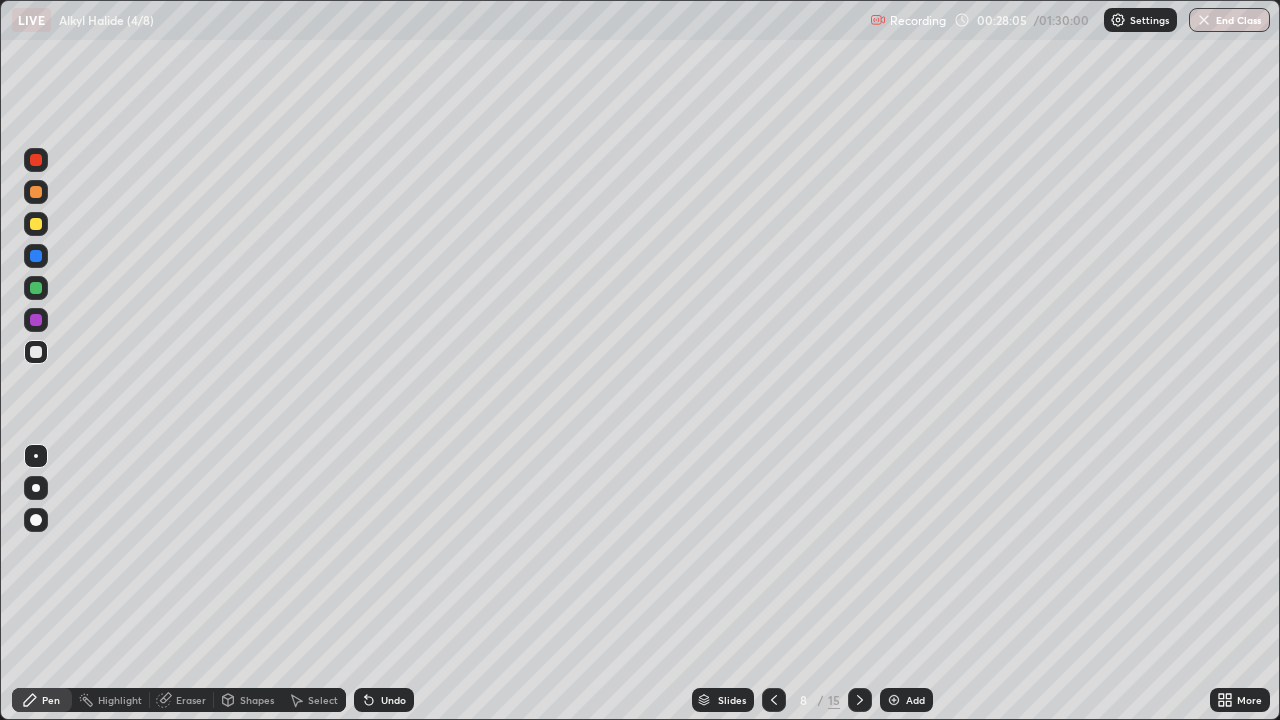 click on "Undo" at bounding box center [384, 700] 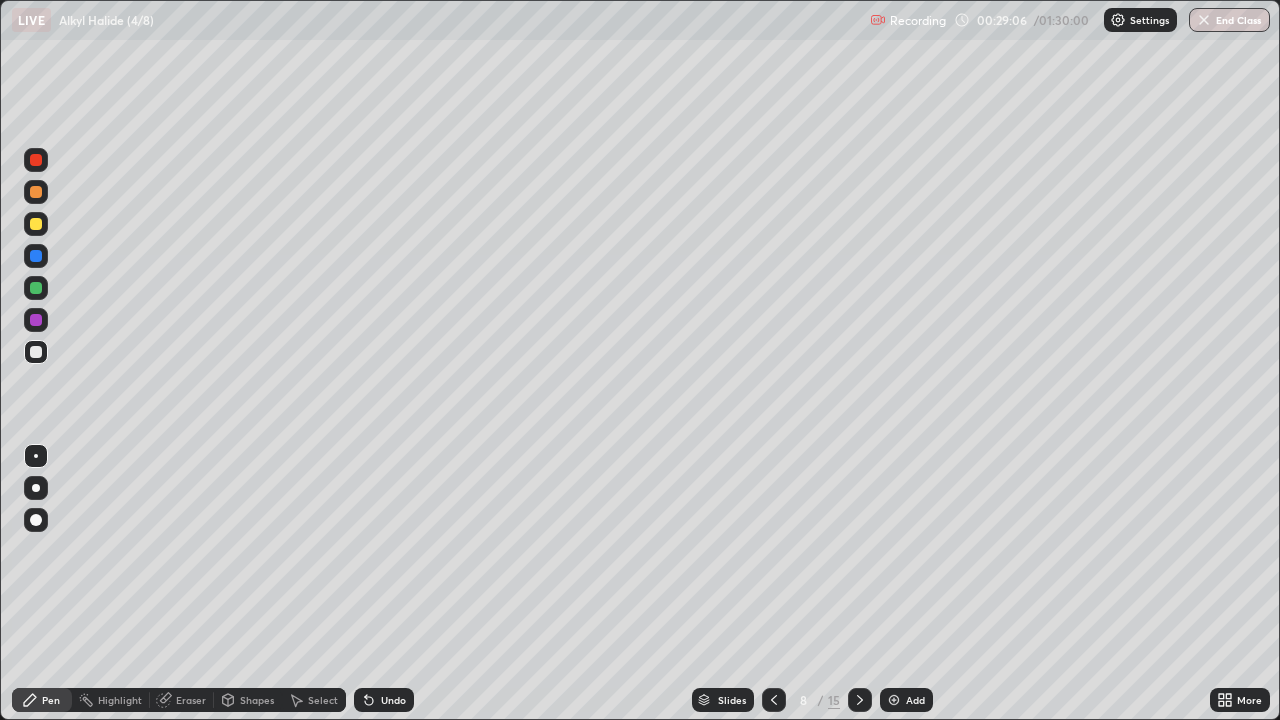 click on "Undo" at bounding box center [393, 700] 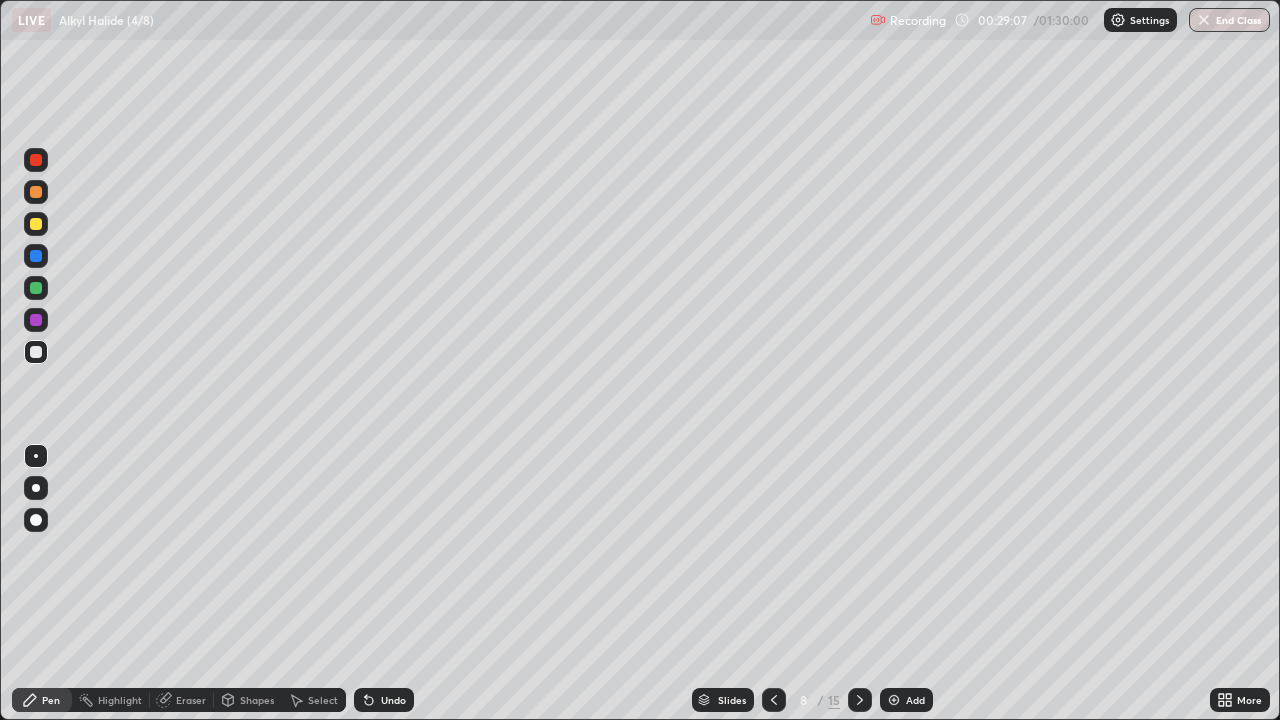 click on "Undo" at bounding box center (393, 700) 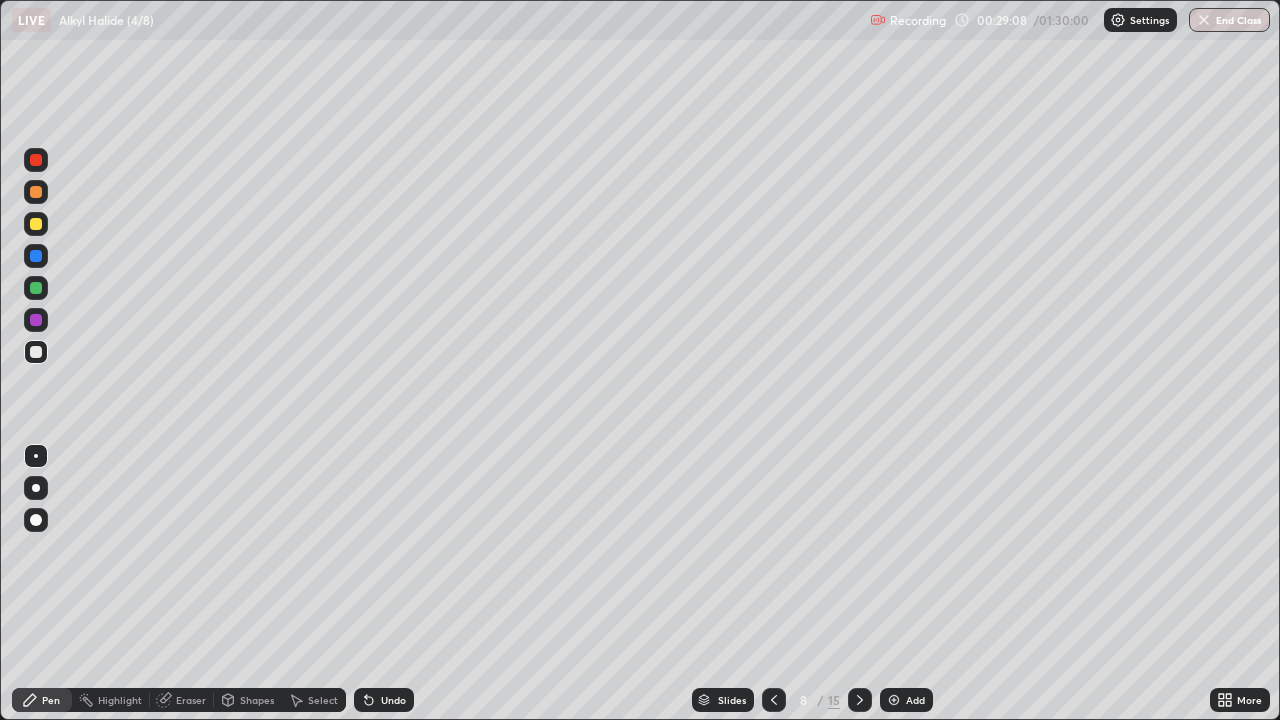 click on "Undo" at bounding box center [393, 700] 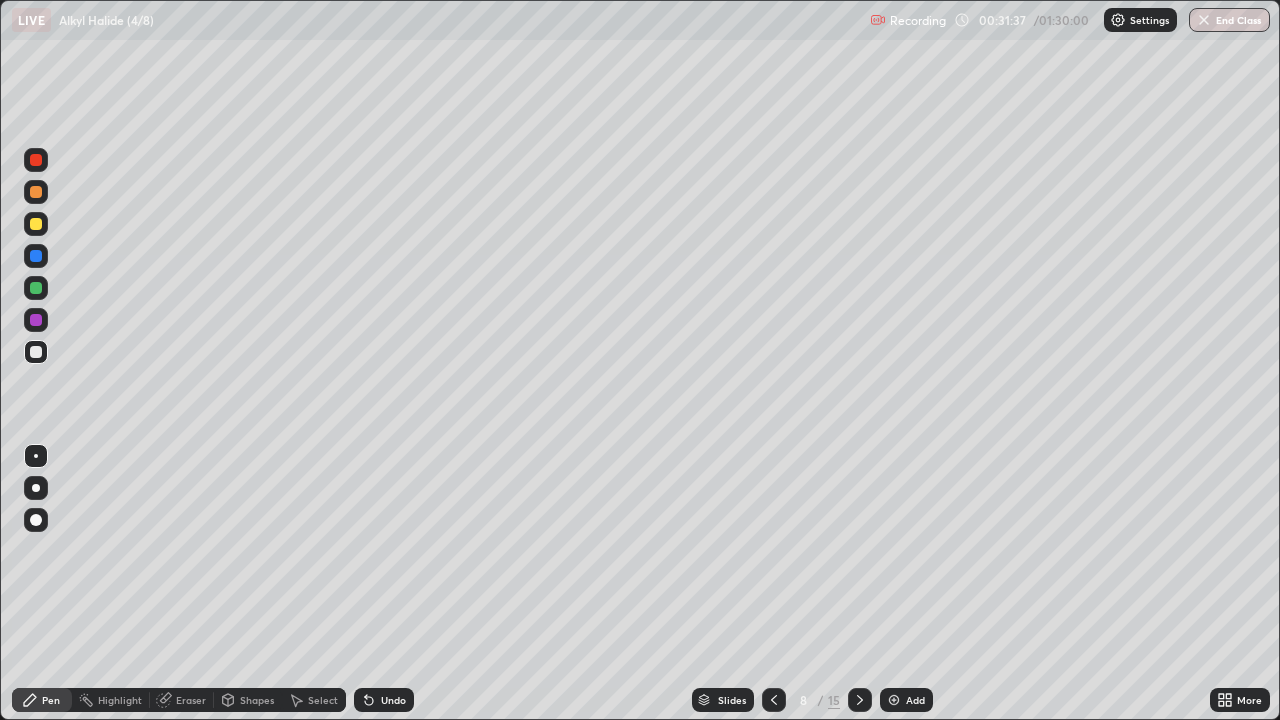 click at bounding box center [36, 256] 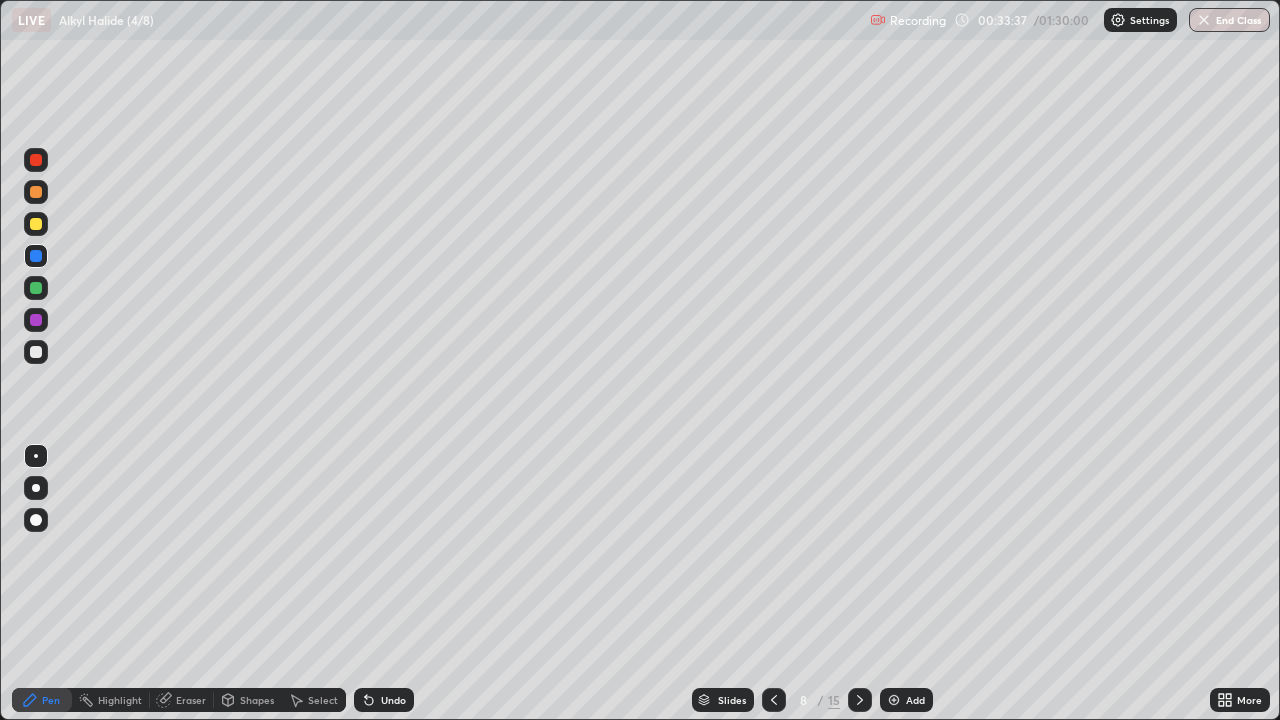 click at bounding box center [36, 352] 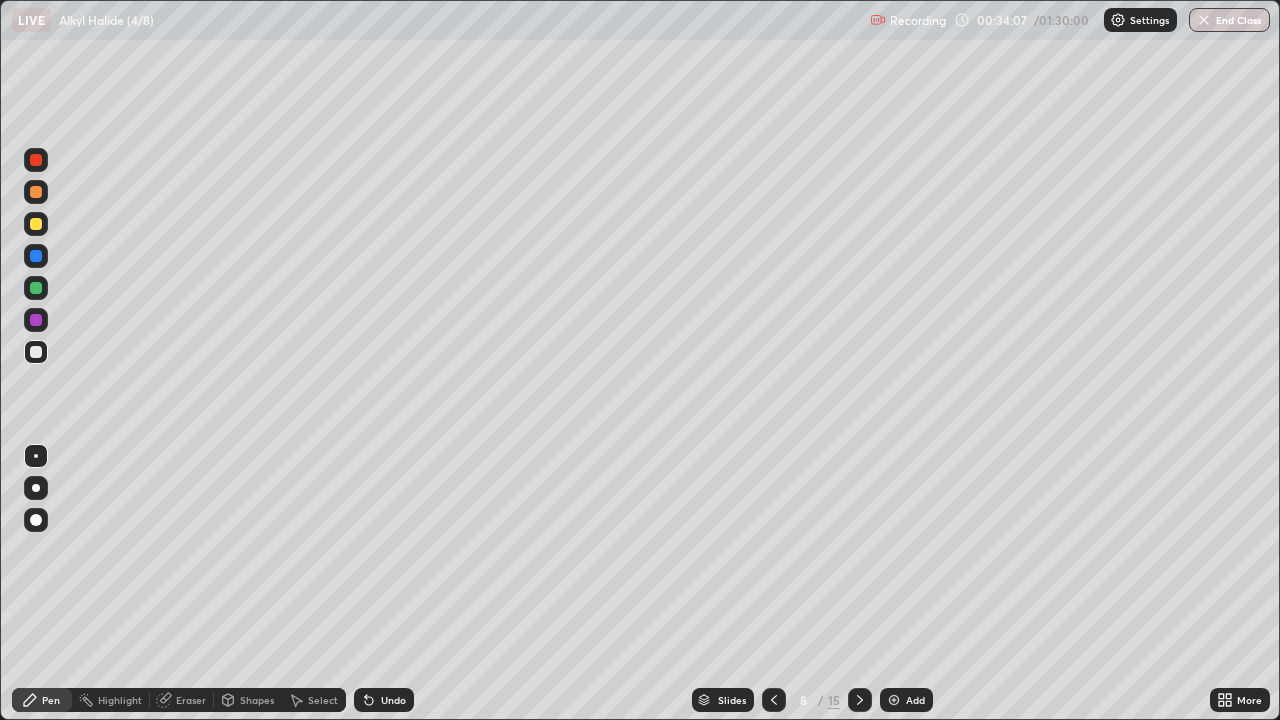 click 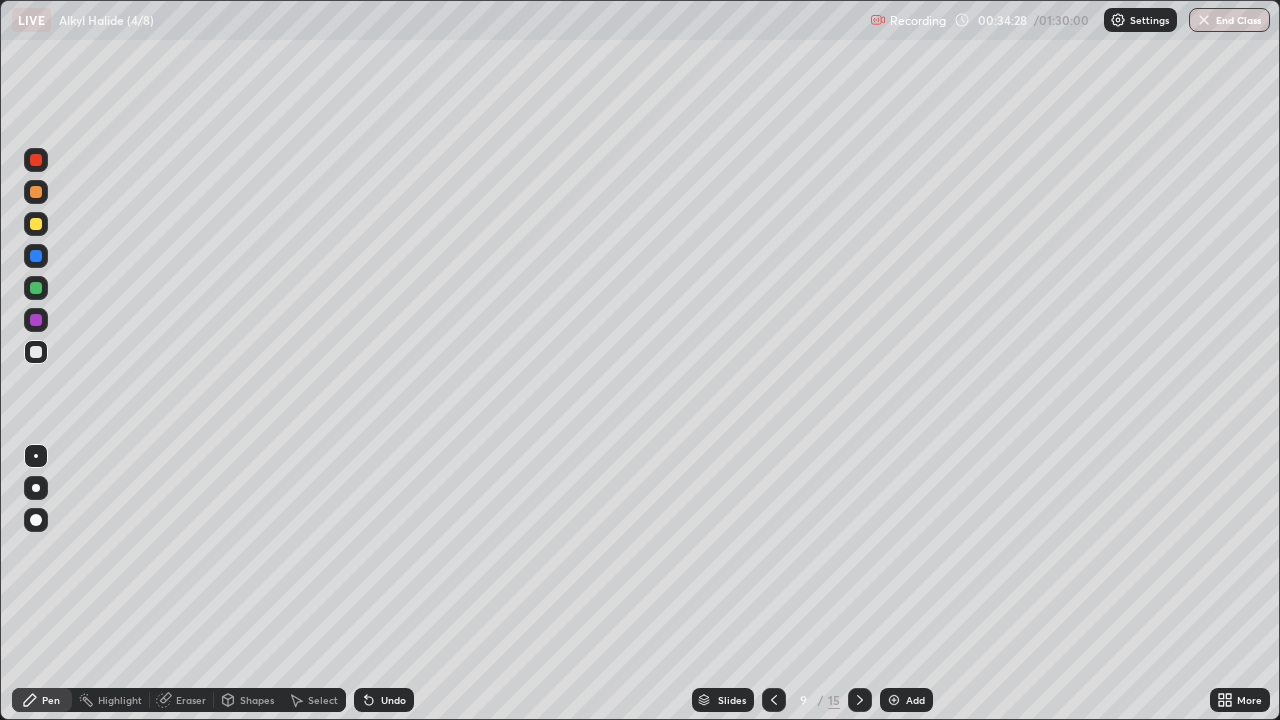 click at bounding box center [36, 224] 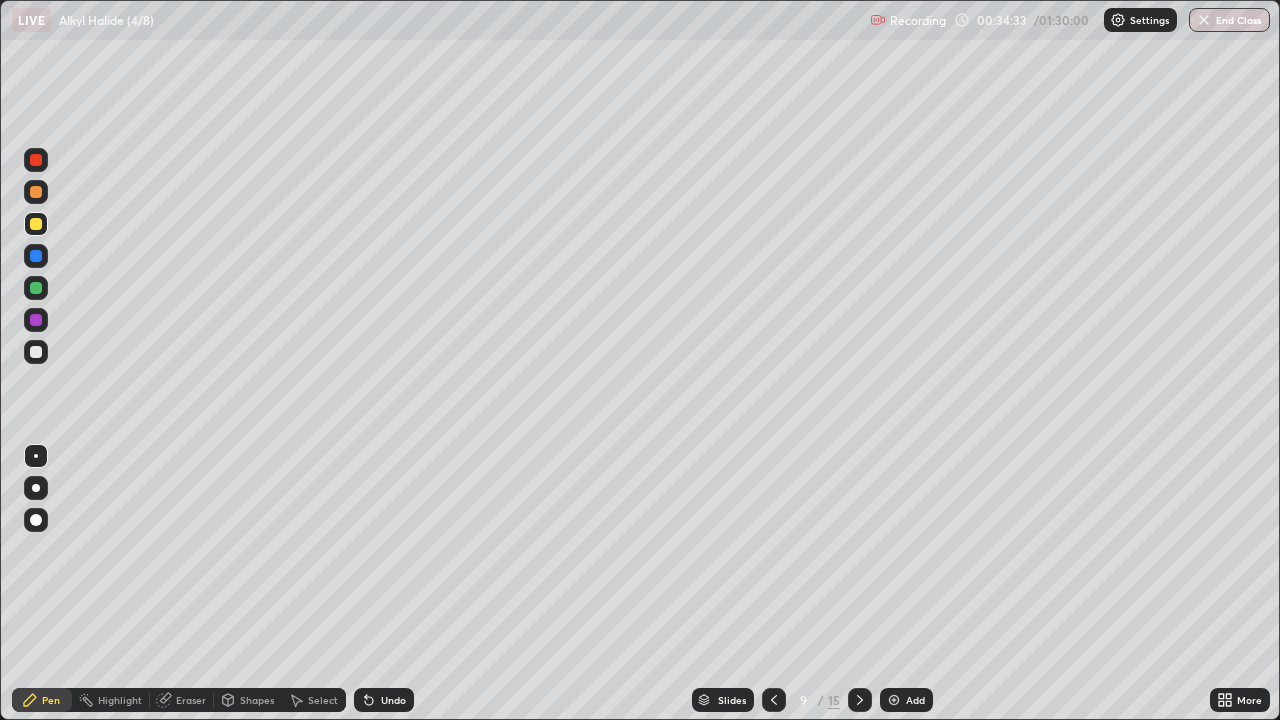 click at bounding box center [36, 352] 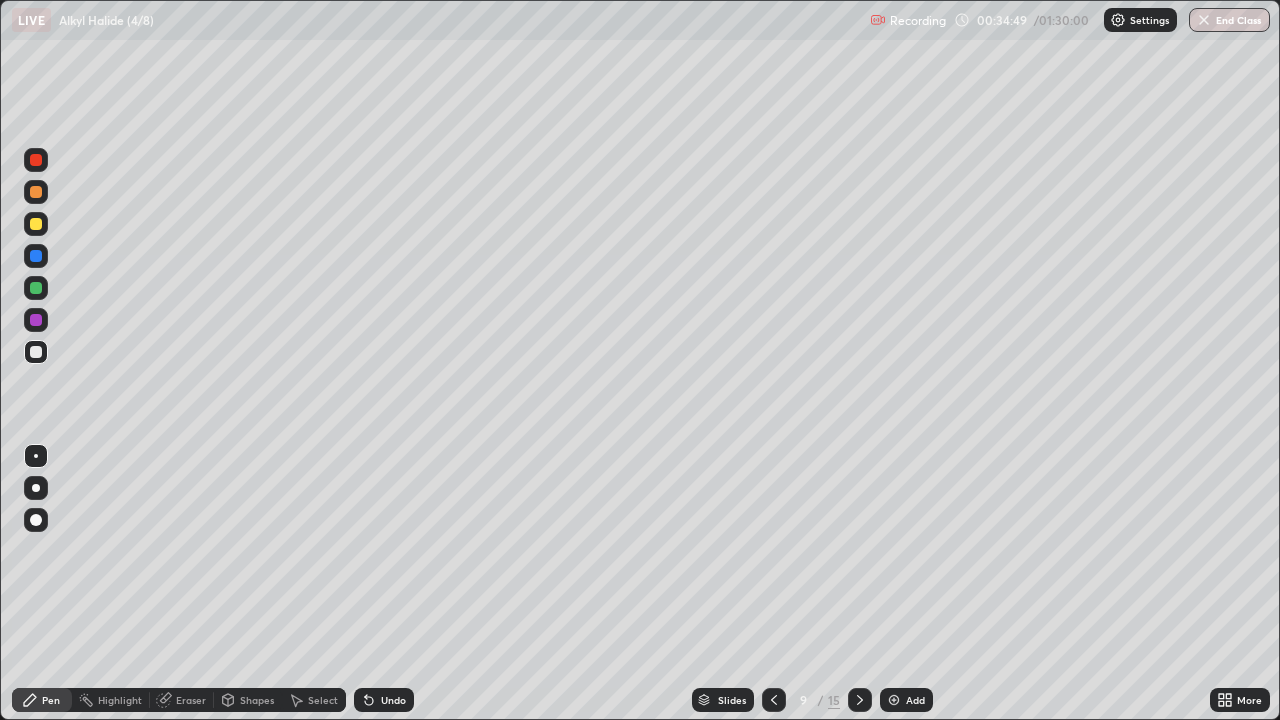 click on "Undo" at bounding box center (384, 700) 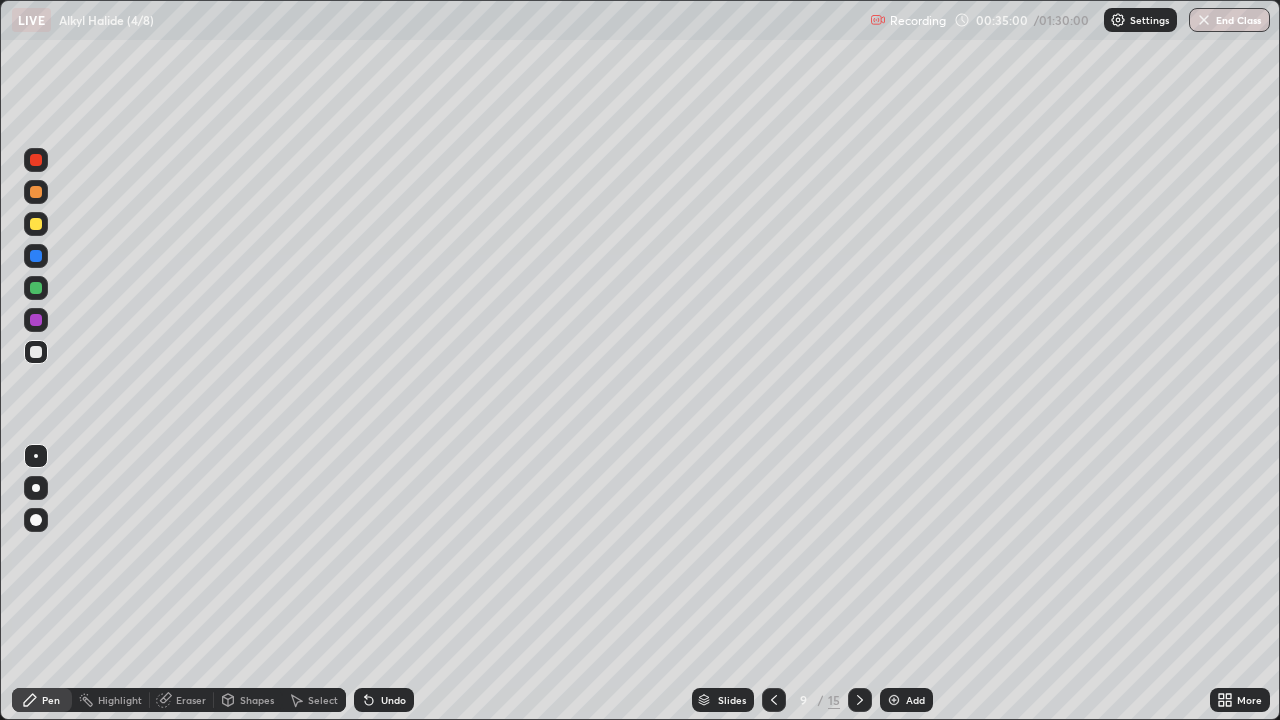 click at bounding box center [36, 256] 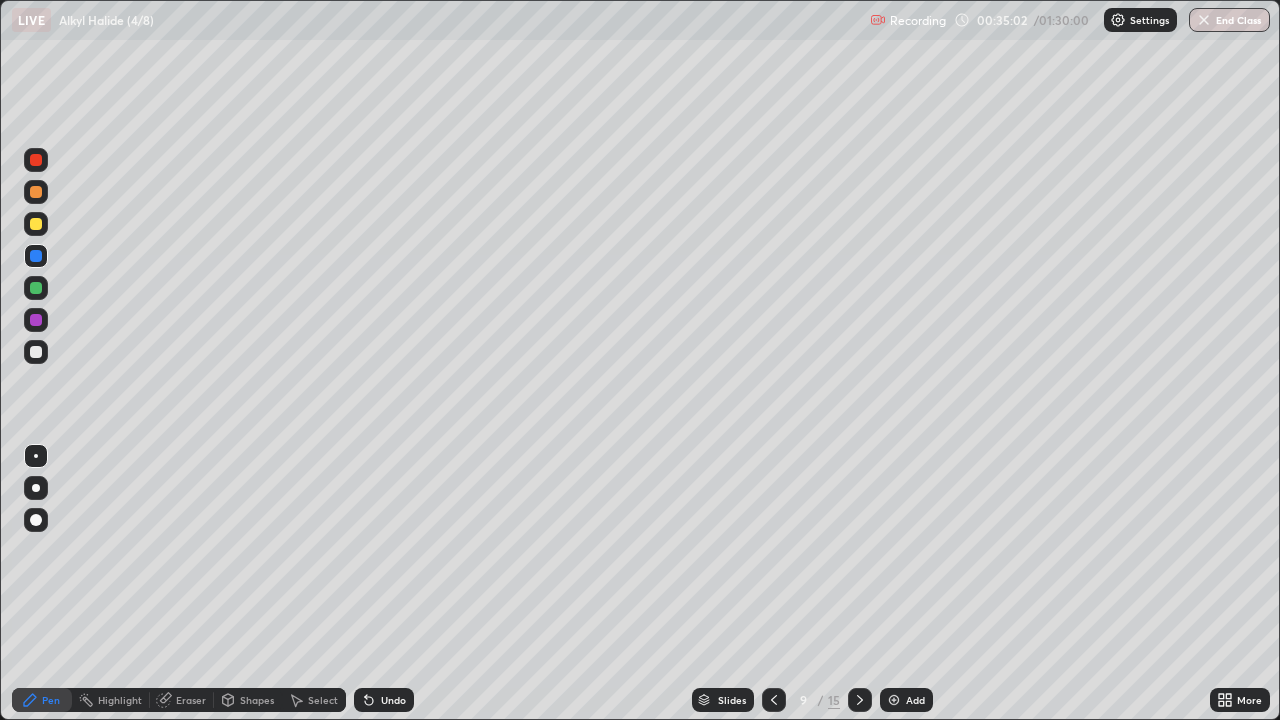 click on "Undo" at bounding box center (384, 700) 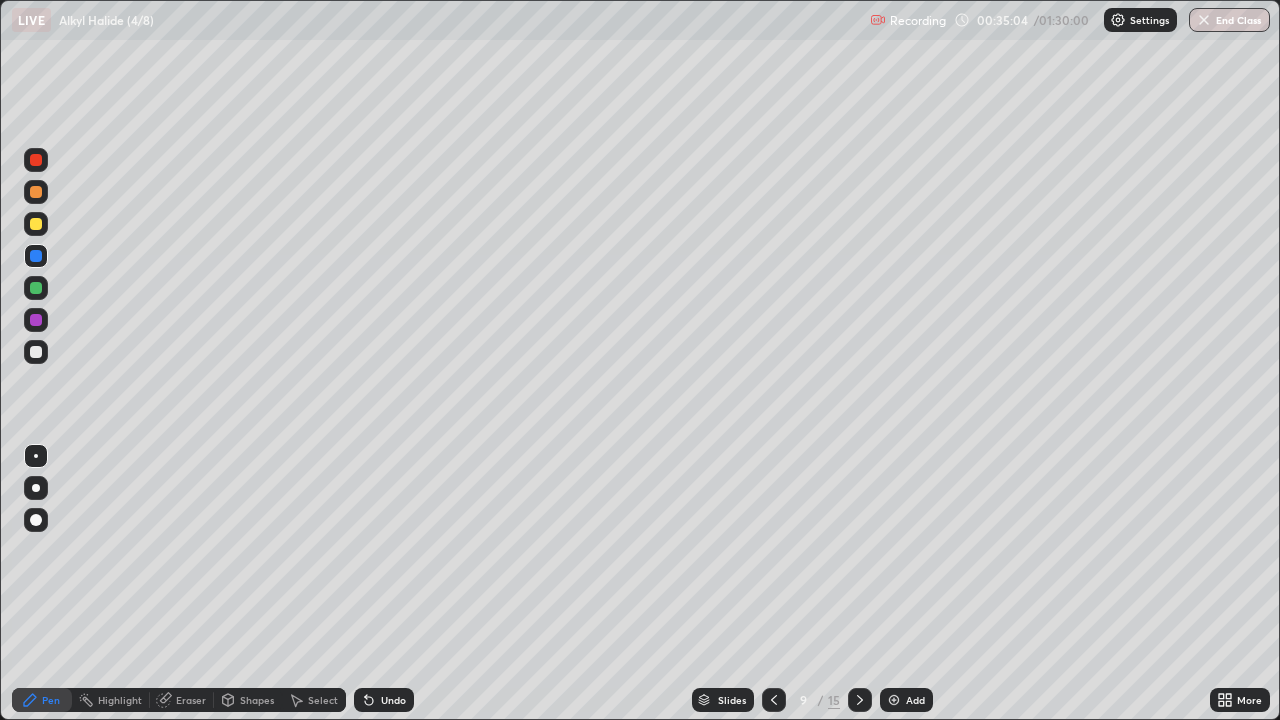 click at bounding box center (36, 352) 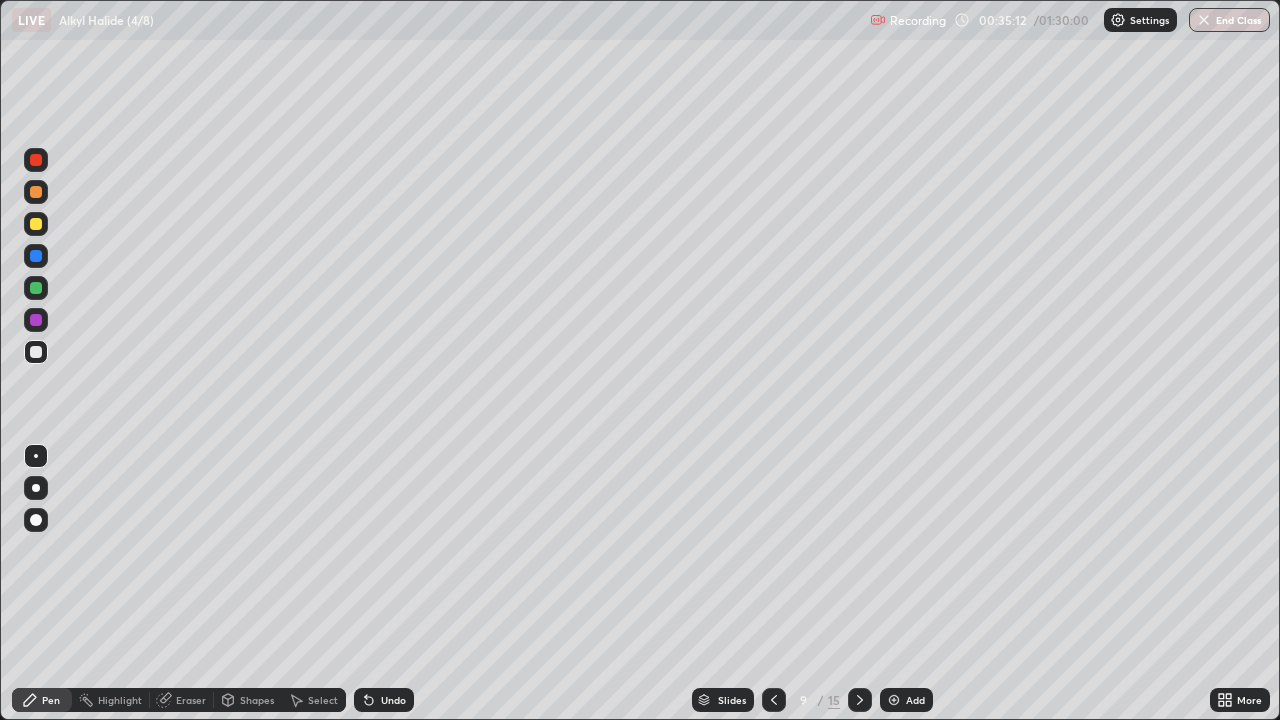 click at bounding box center (36, 256) 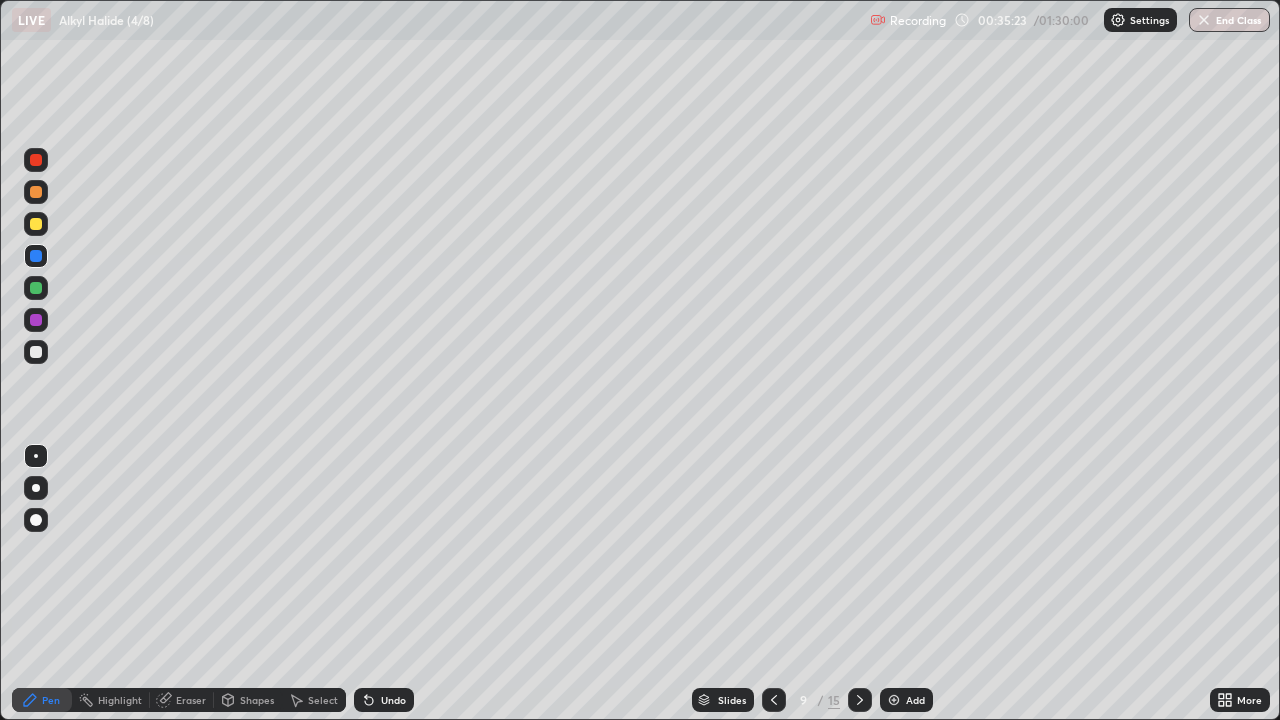 click at bounding box center (36, 352) 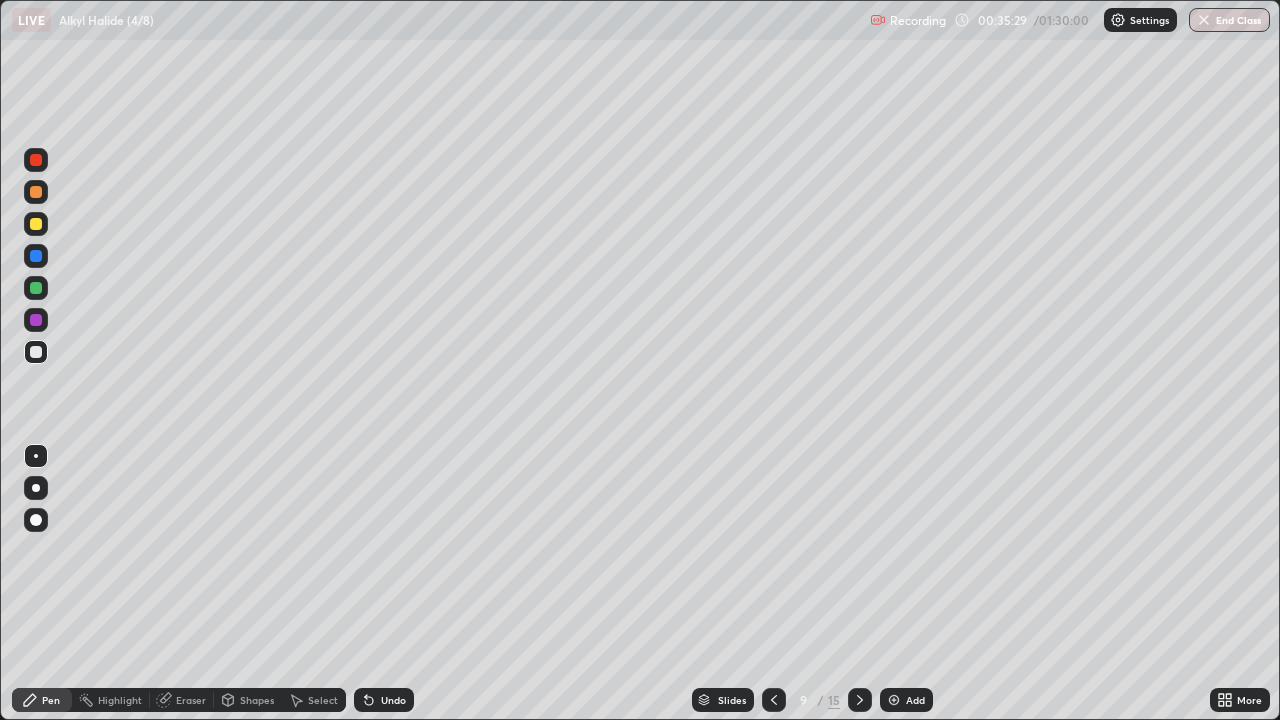 click at bounding box center (36, 224) 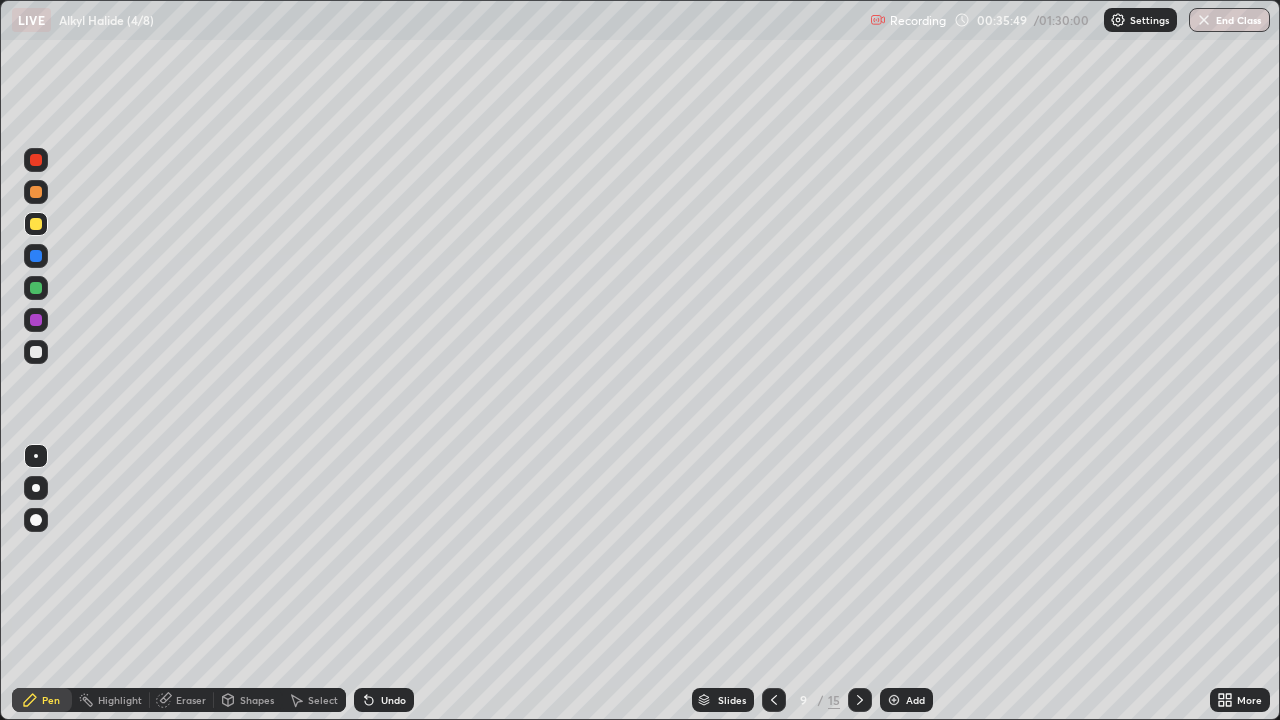 click at bounding box center (36, 256) 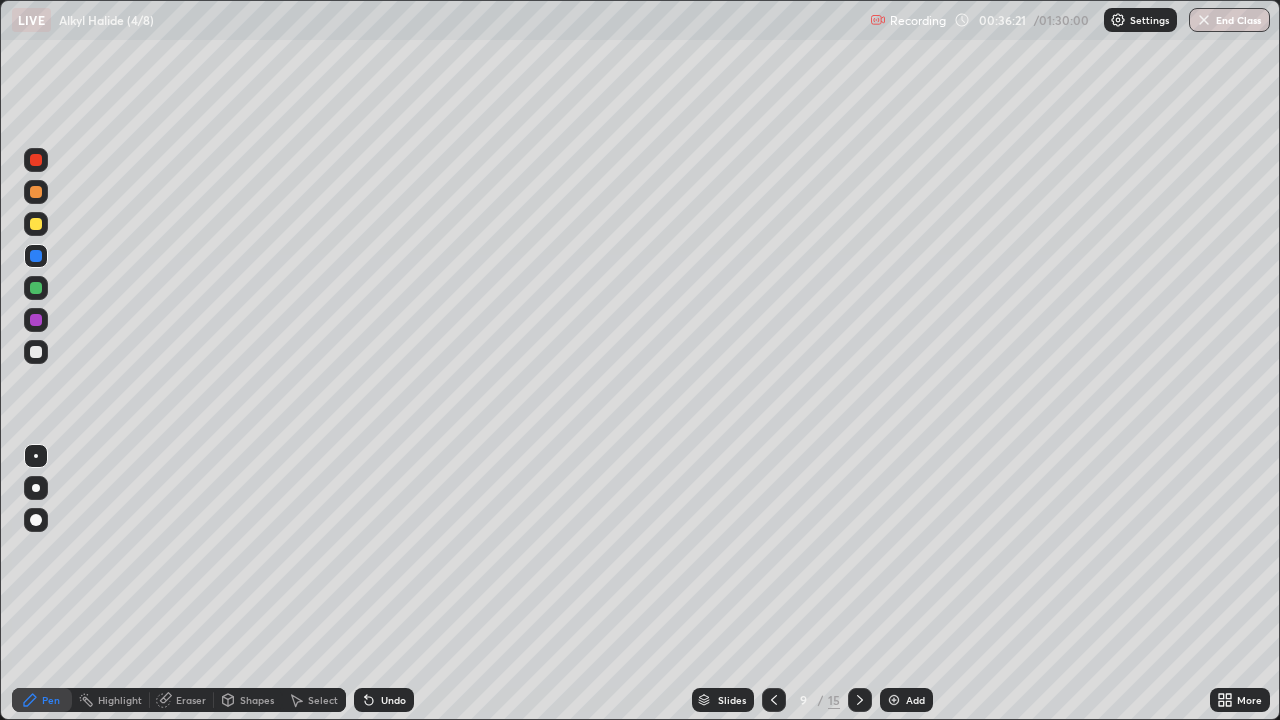 click at bounding box center (36, 352) 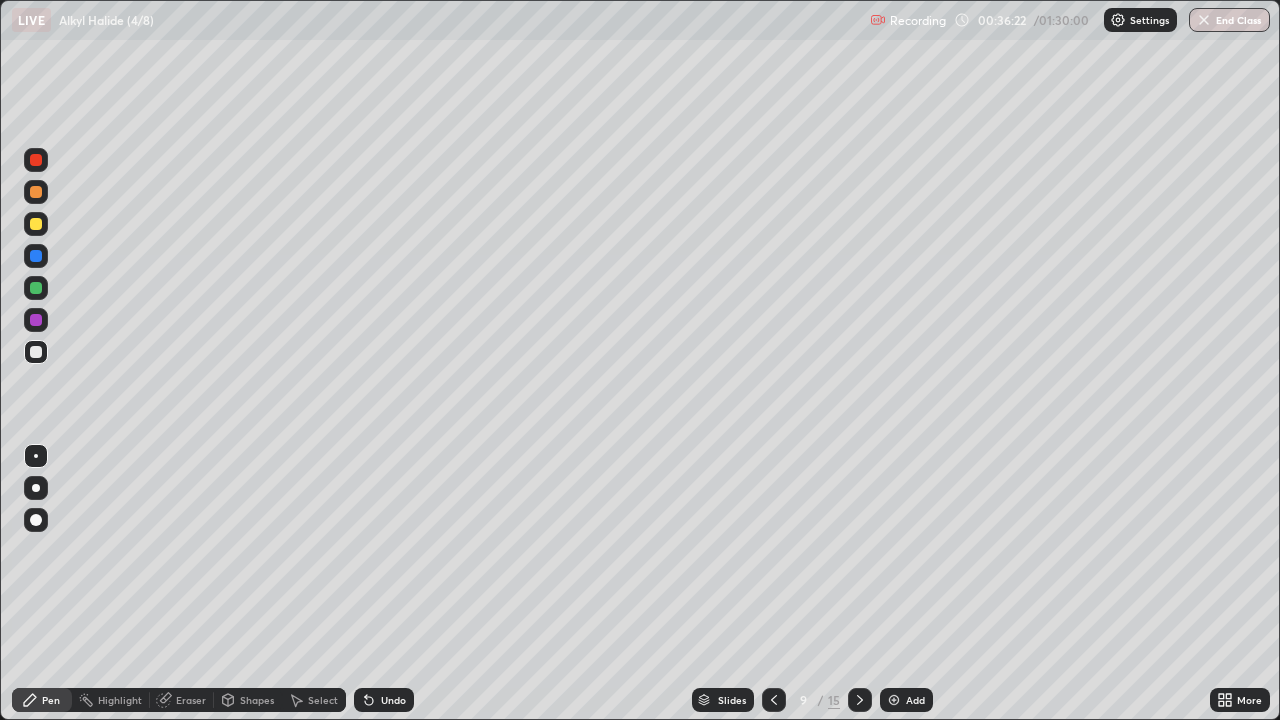 click at bounding box center [36, 256] 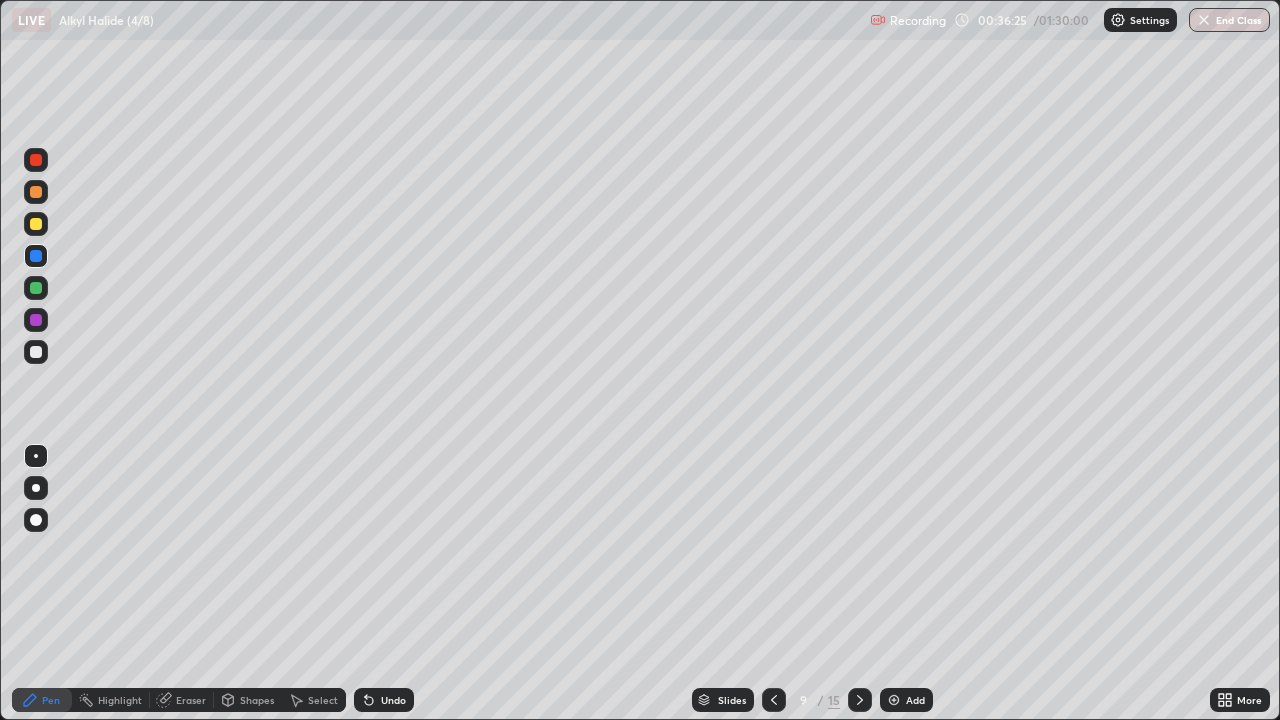 click at bounding box center [36, 288] 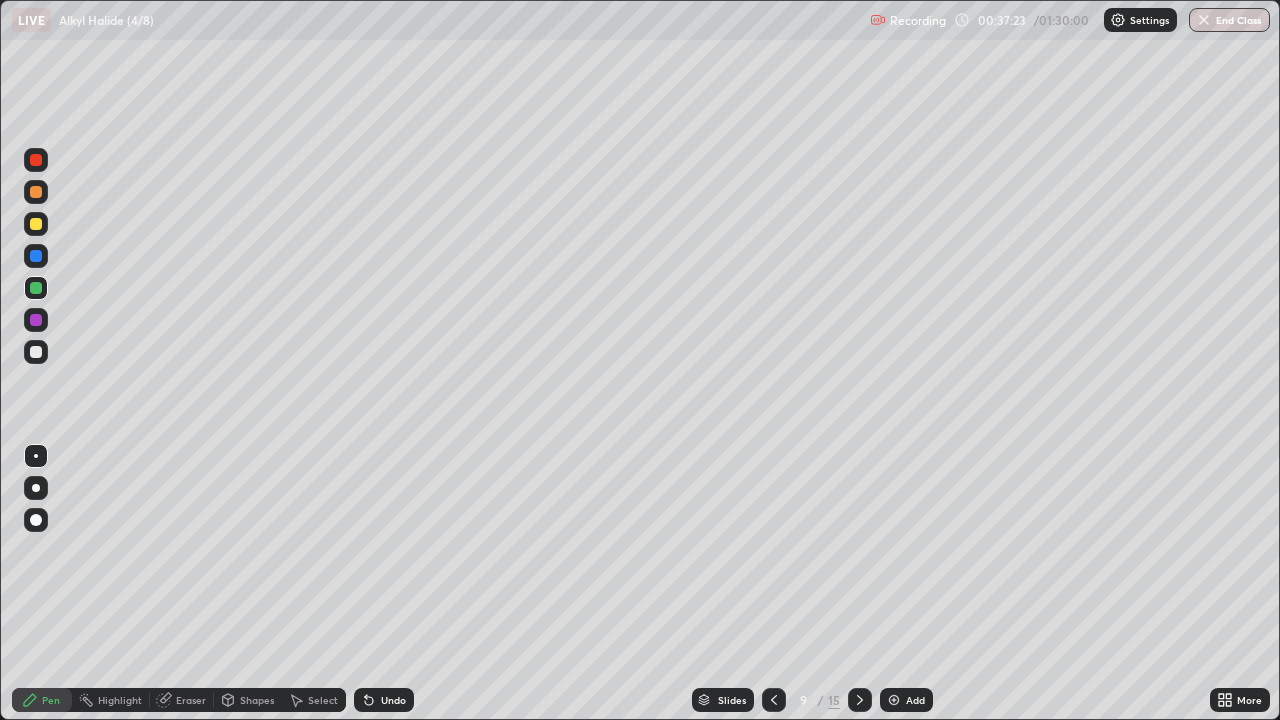 click at bounding box center (36, 352) 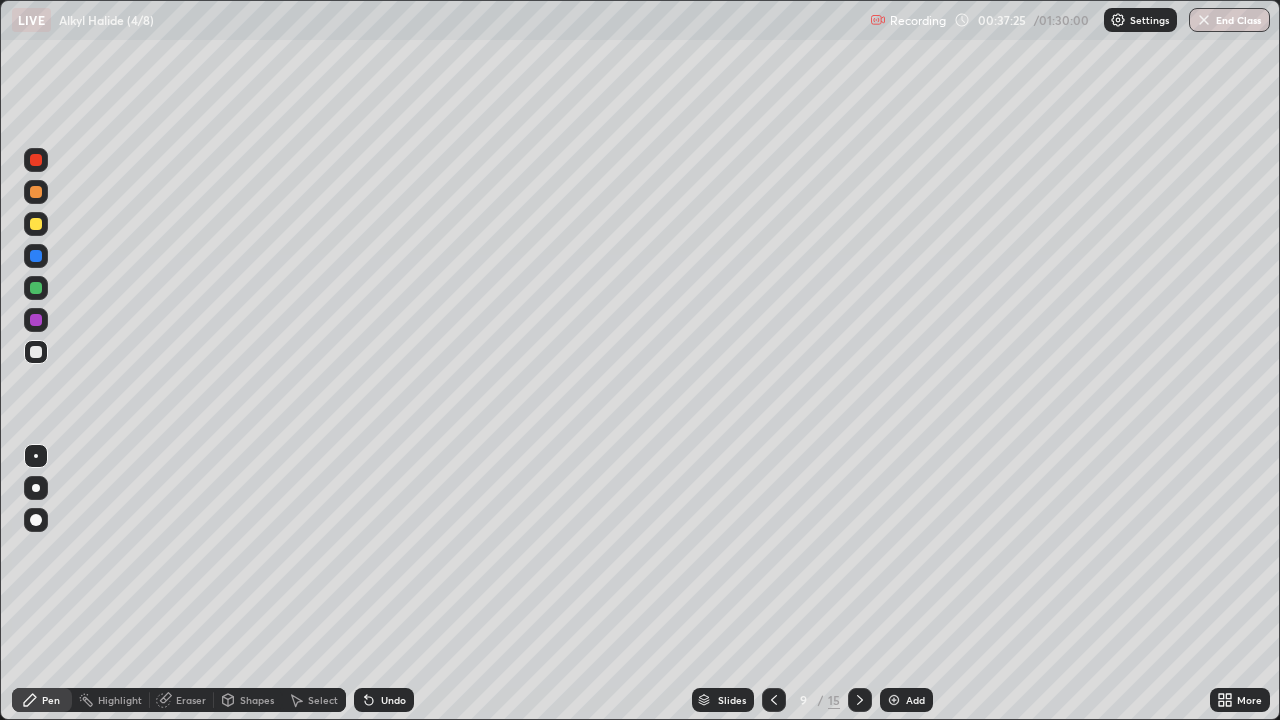 click at bounding box center [36, 224] 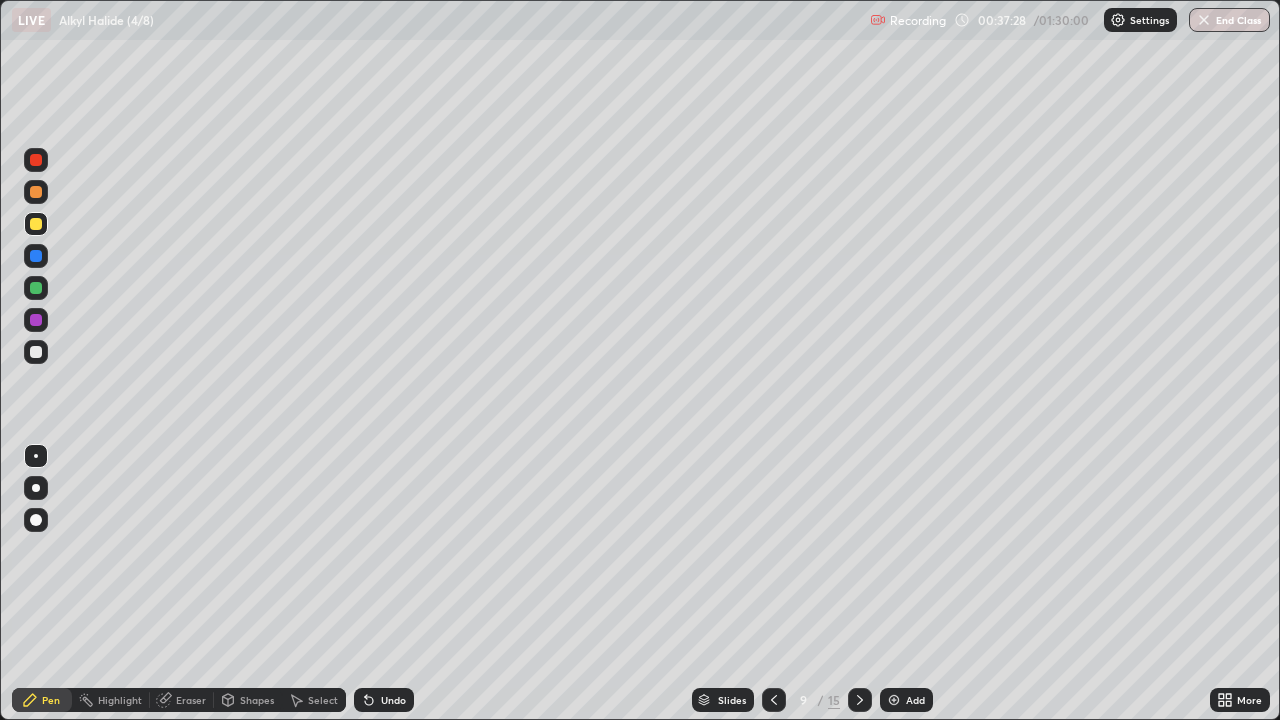 click at bounding box center (36, 352) 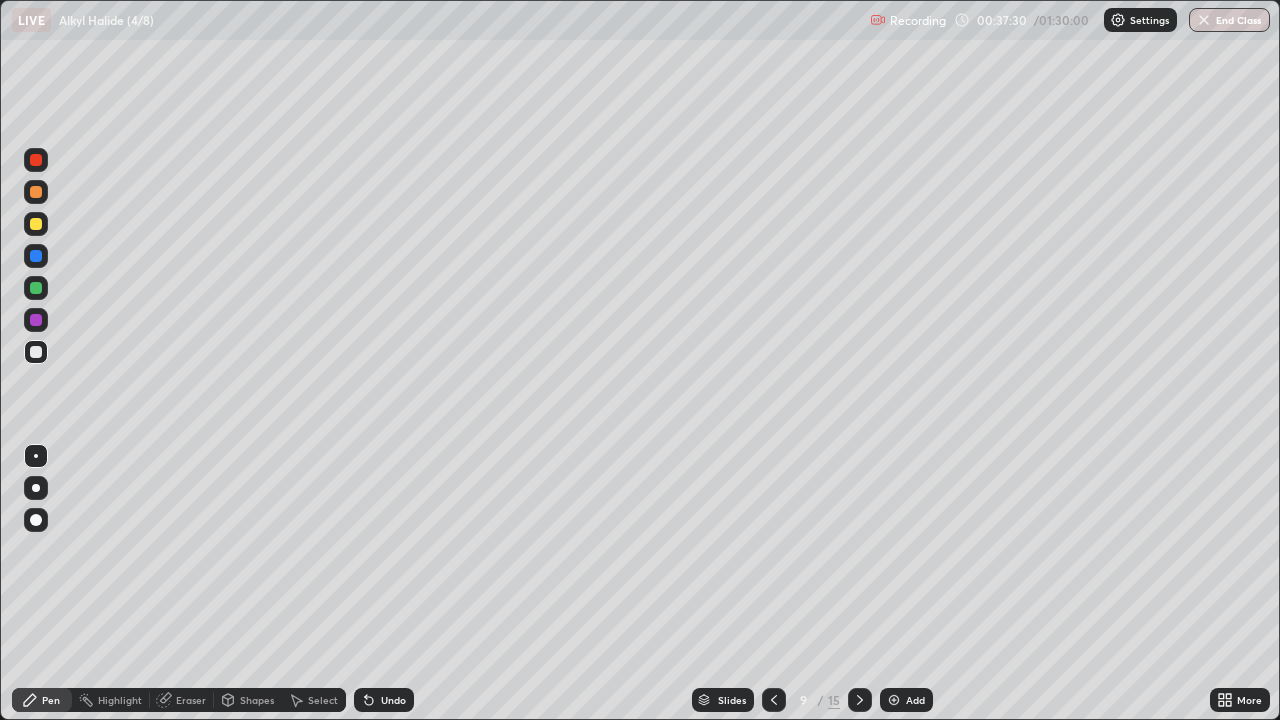 click at bounding box center [36, 352] 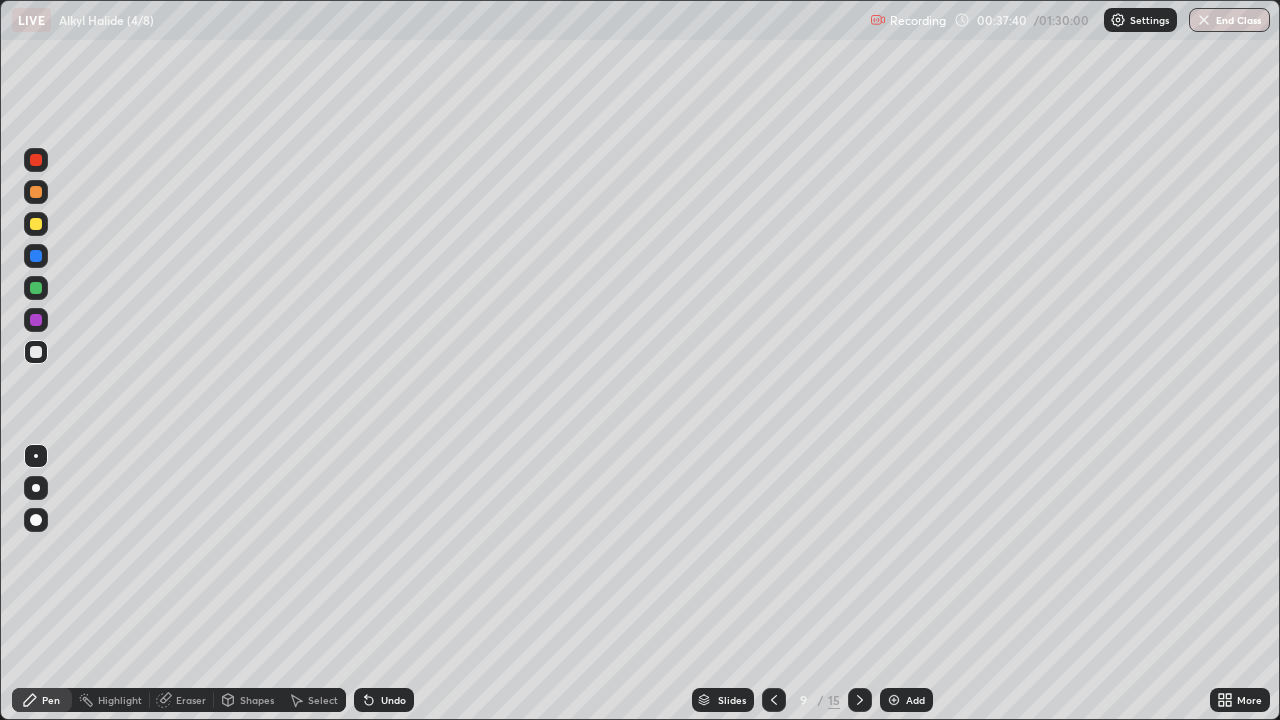 click at bounding box center (36, 224) 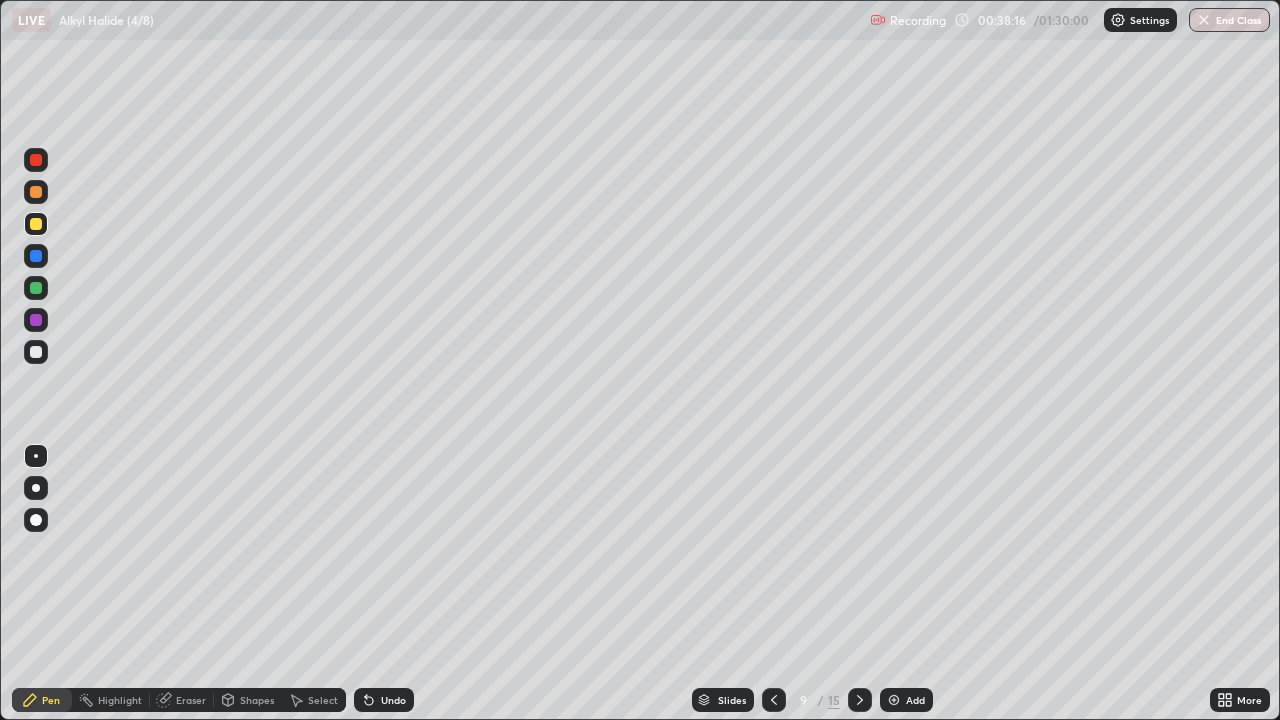 click at bounding box center [36, 192] 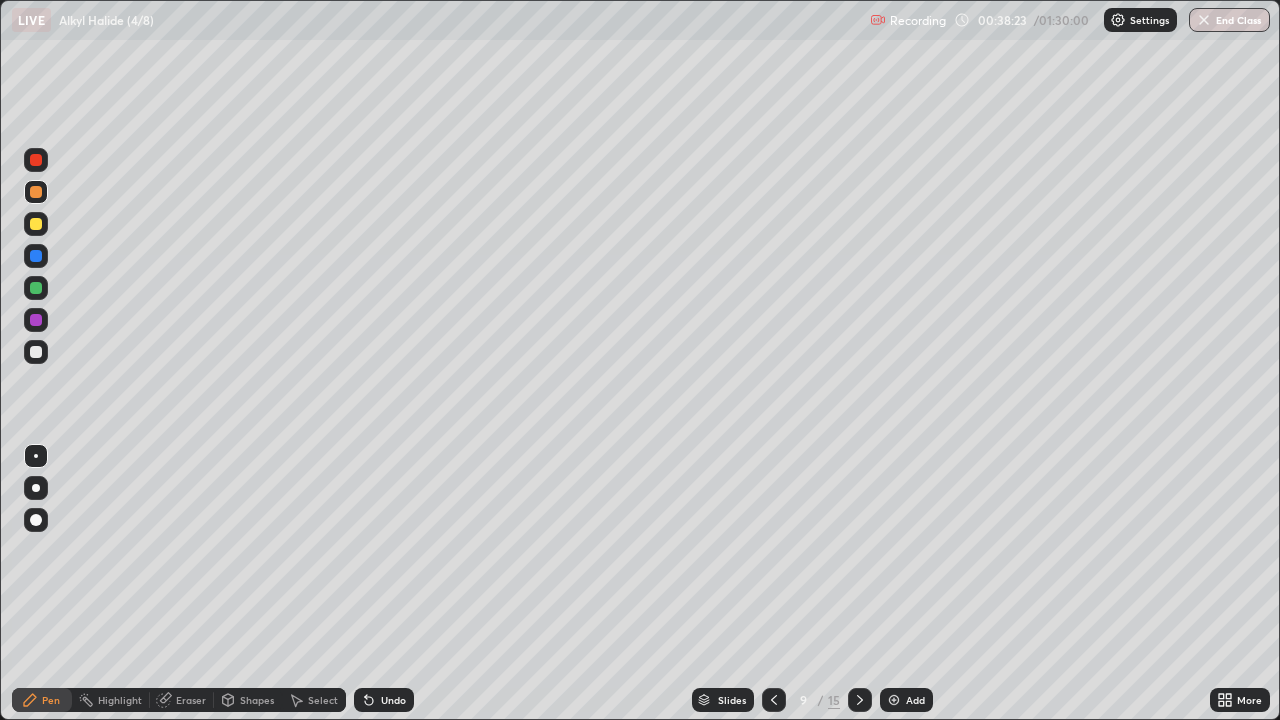 click on "Undo" at bounding box center [384, 700] 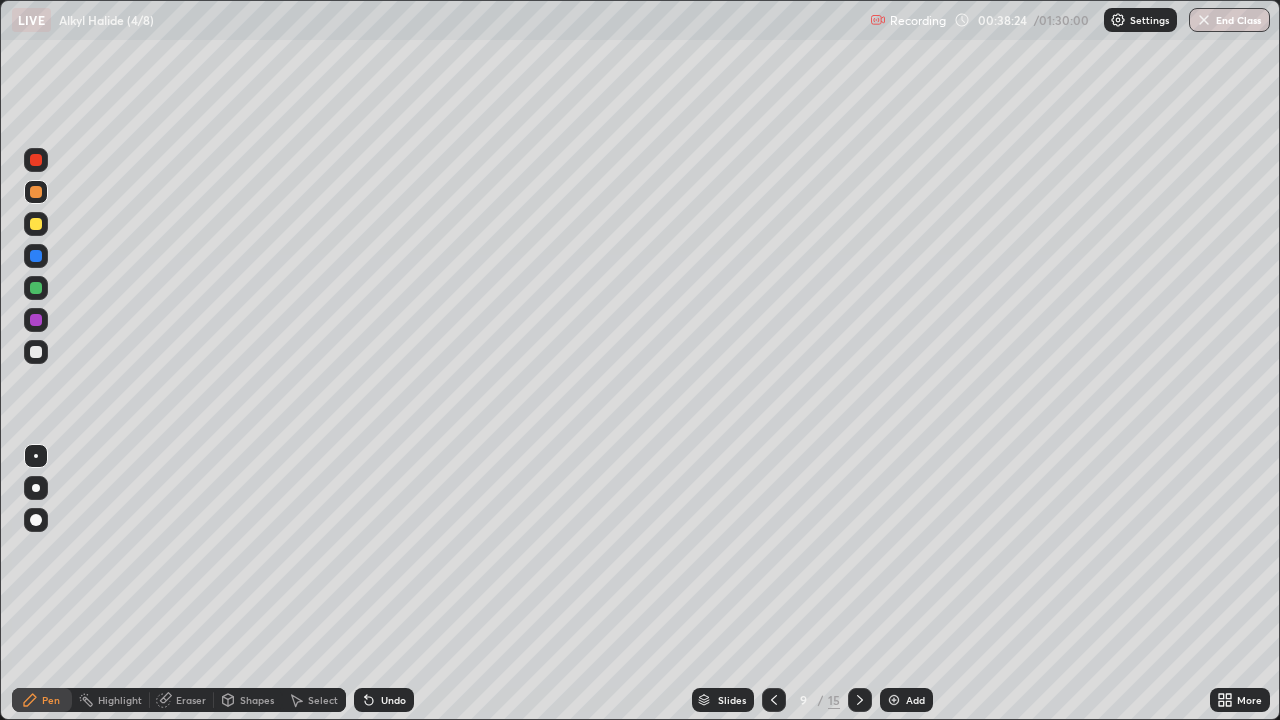 click on "Undo" at bounding box center [393, 700] 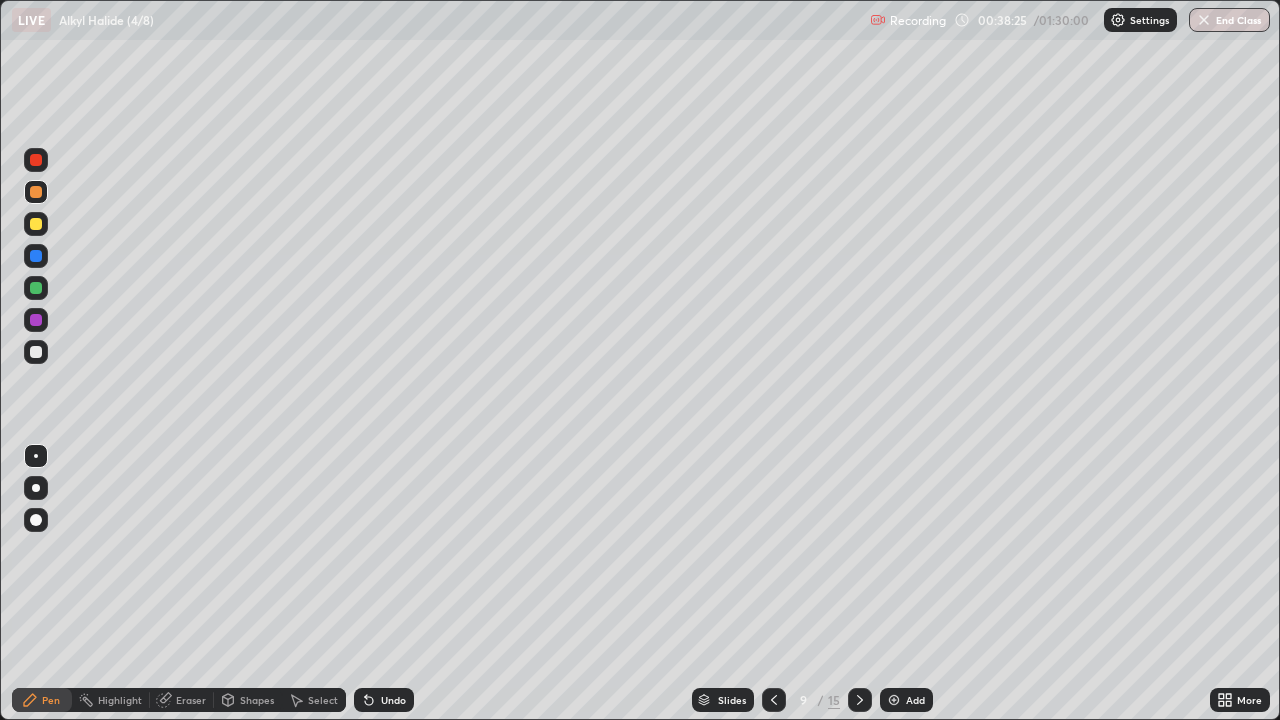 click on "Undo" at bounding box center [384, 700] 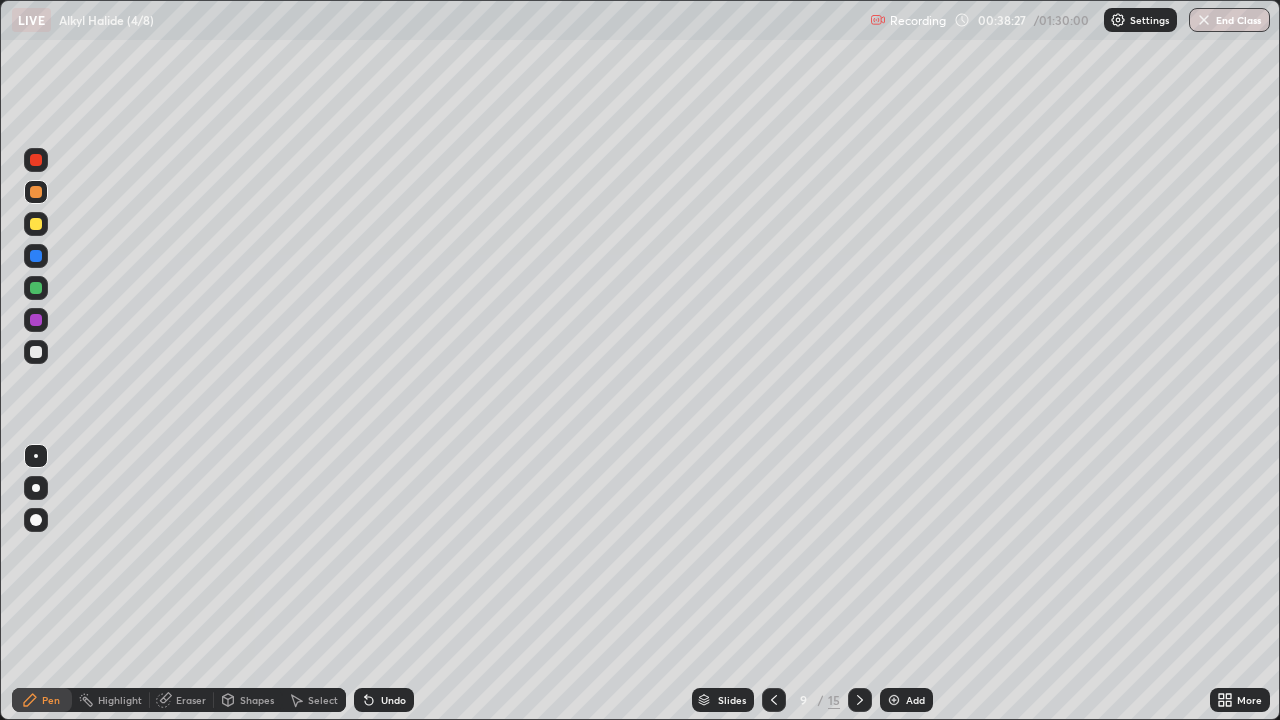 click on "Undo" at bounding box center [393, 700] 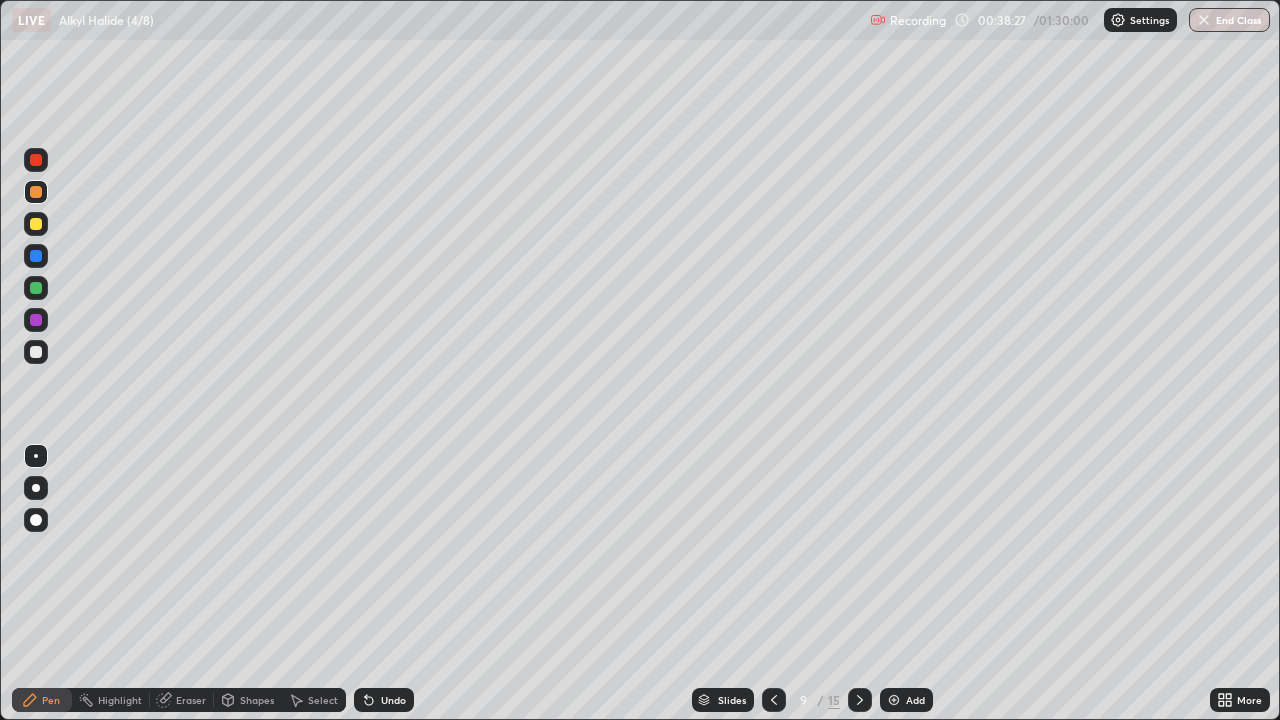 click on "Undo" at bounding box center [393, 700] 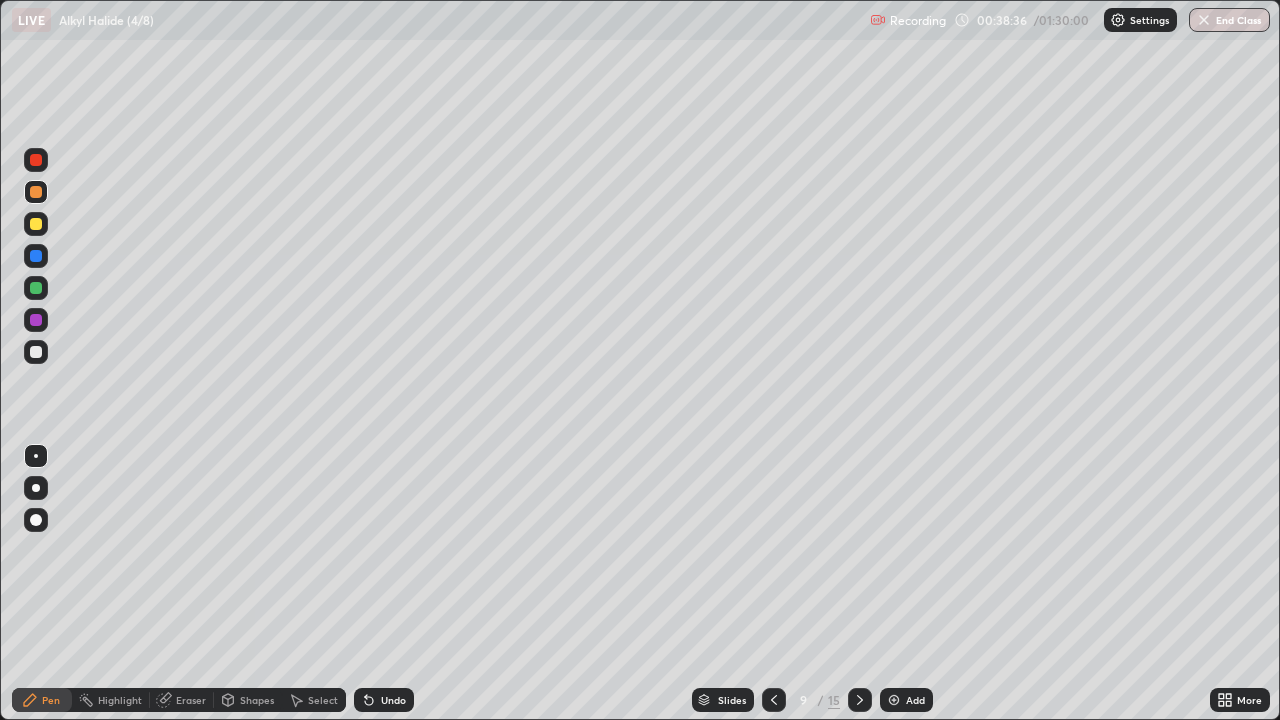 click on "Undo" at bounding box center (393, 700) 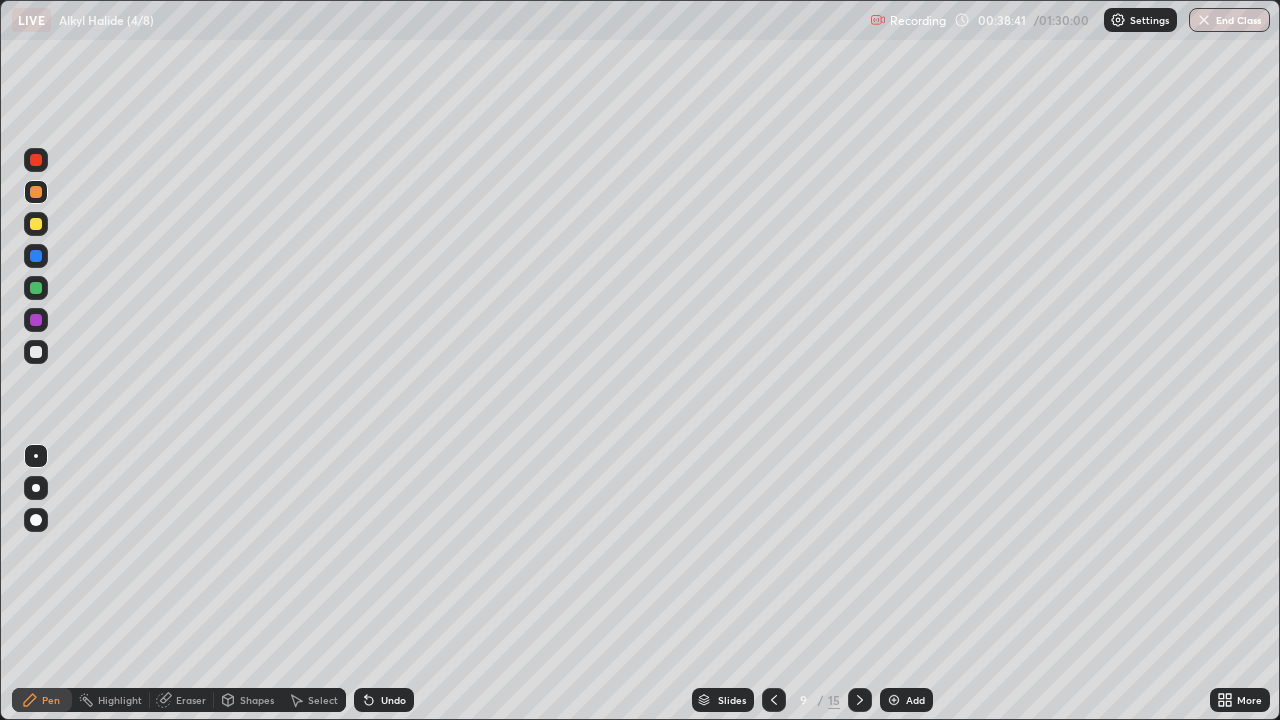 click at bounding box center (36, 352) 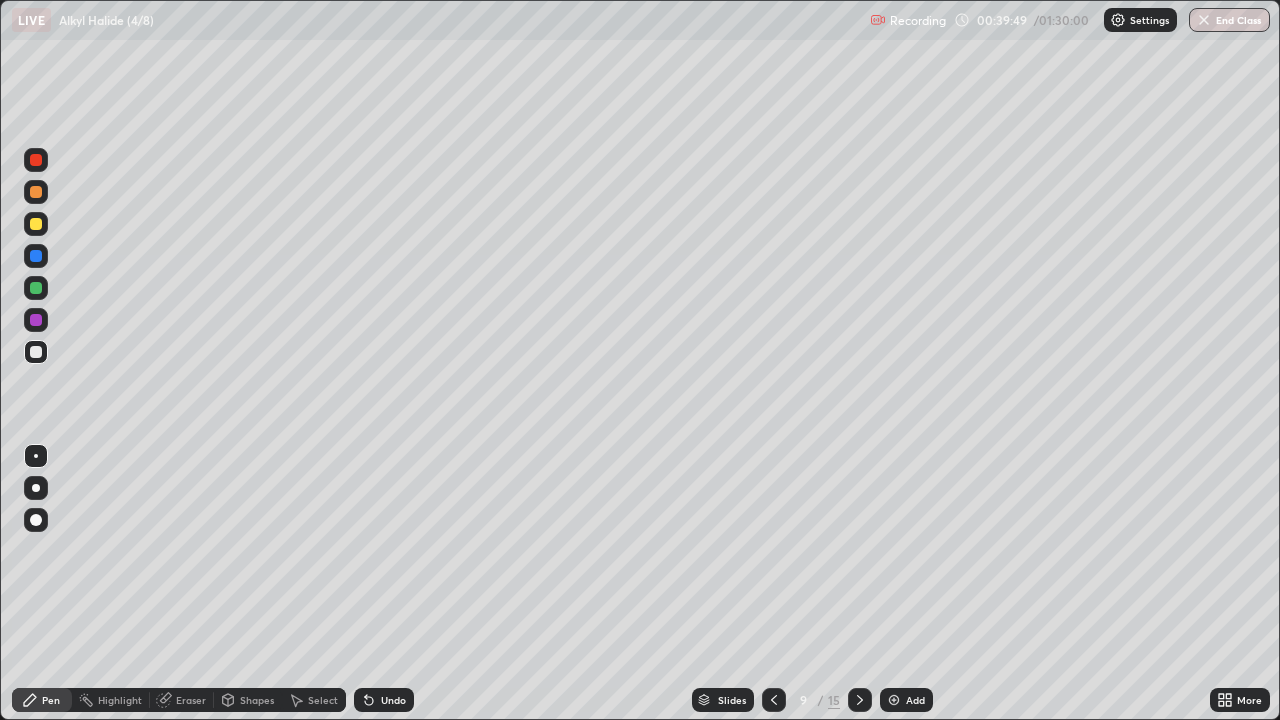 click at bounding box center [36, 352] 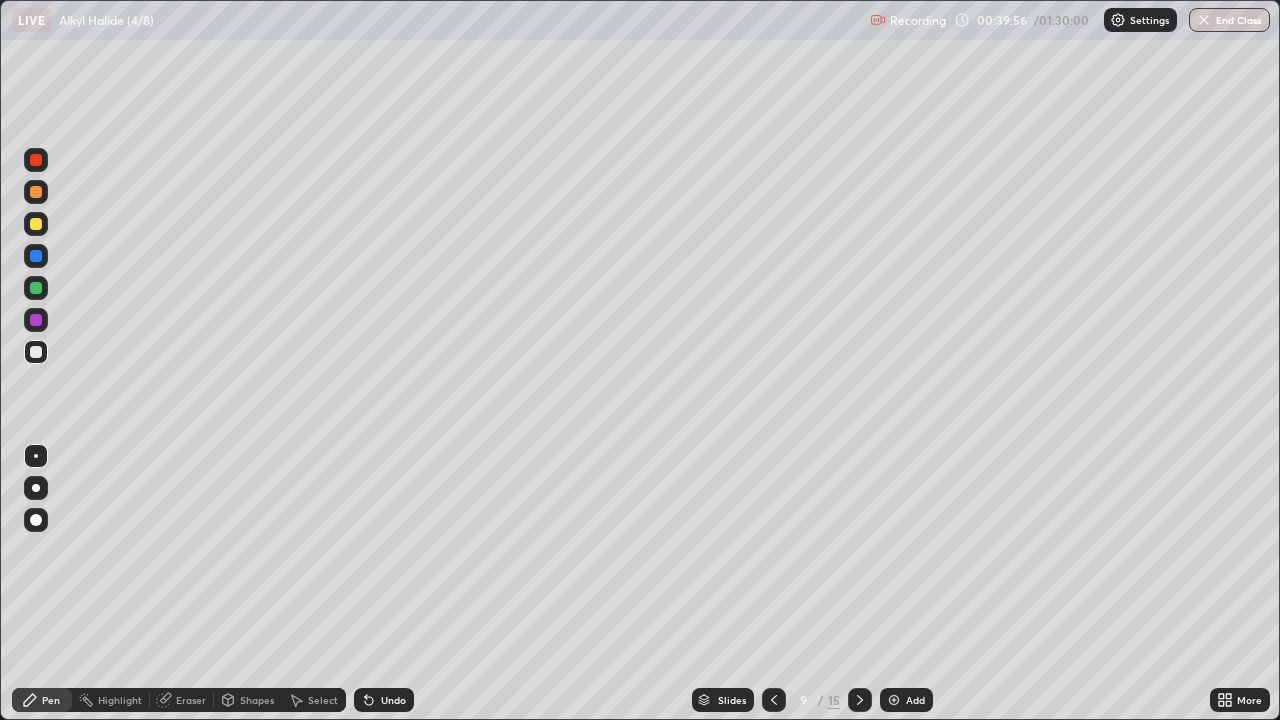click on "Undo" at bounding box center (393, 700) 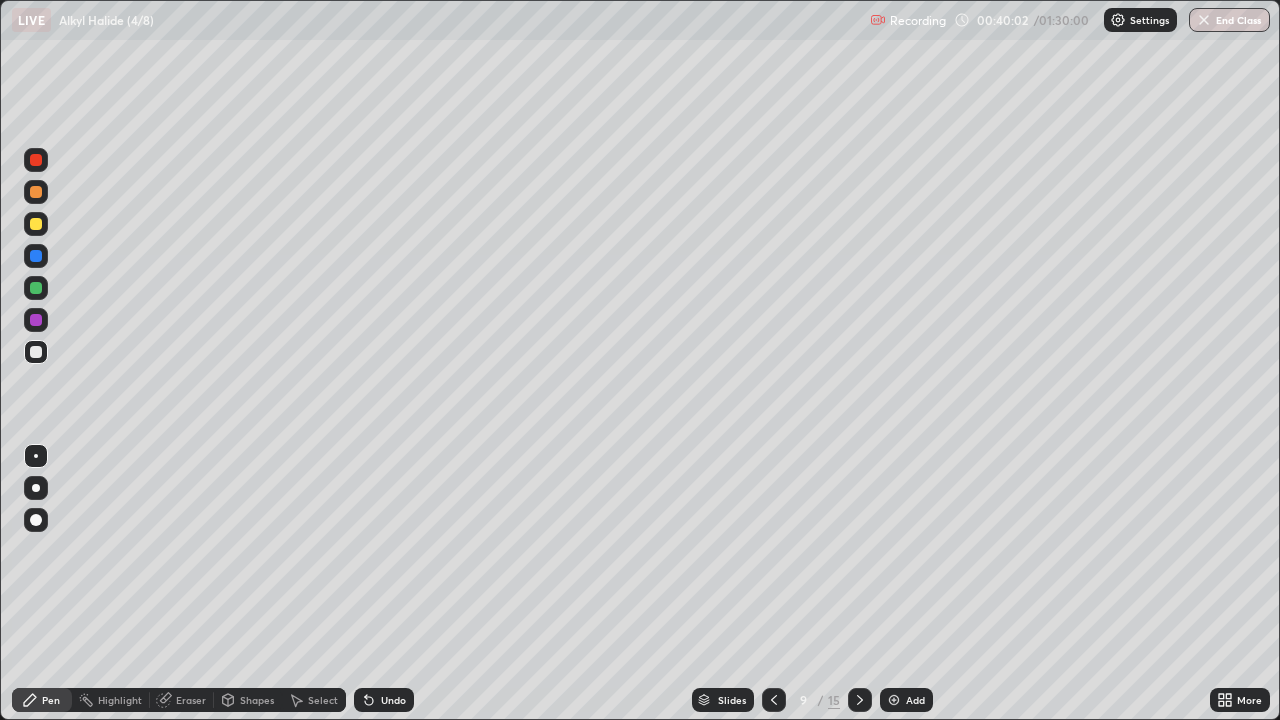 click at bounding box center (36, 256) 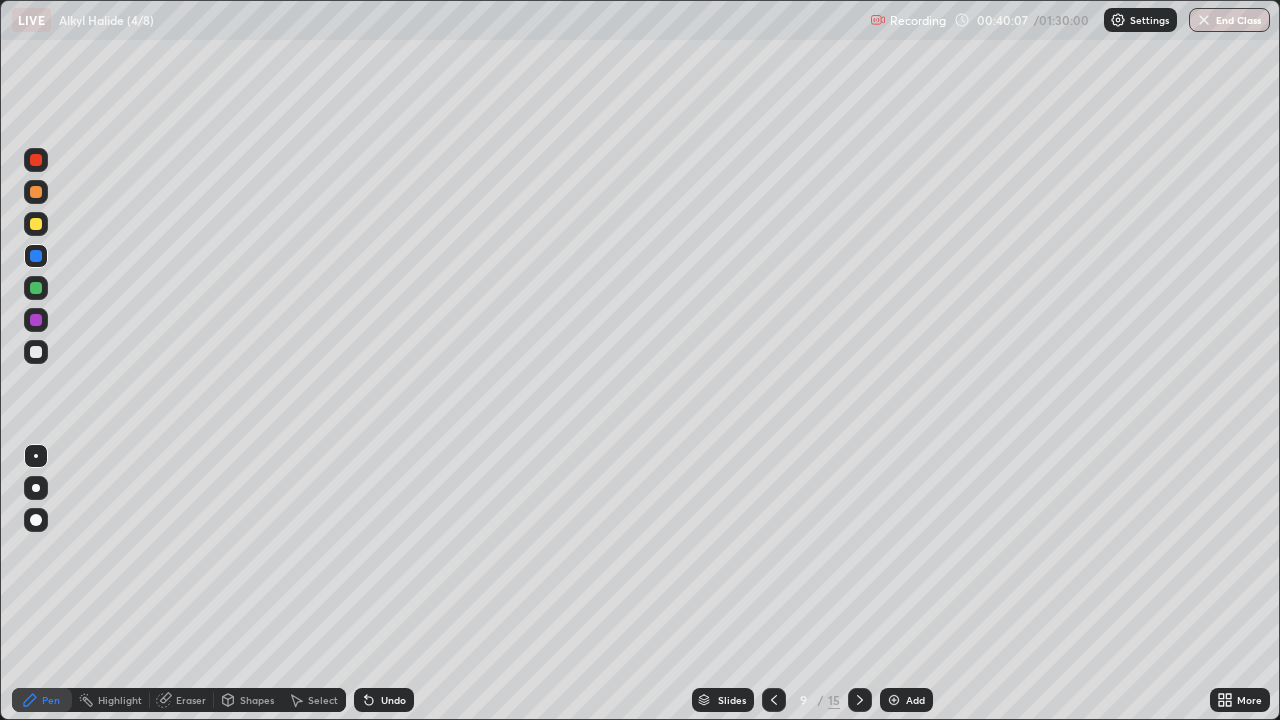 click on "Undo" at bounding box center (393, 700) 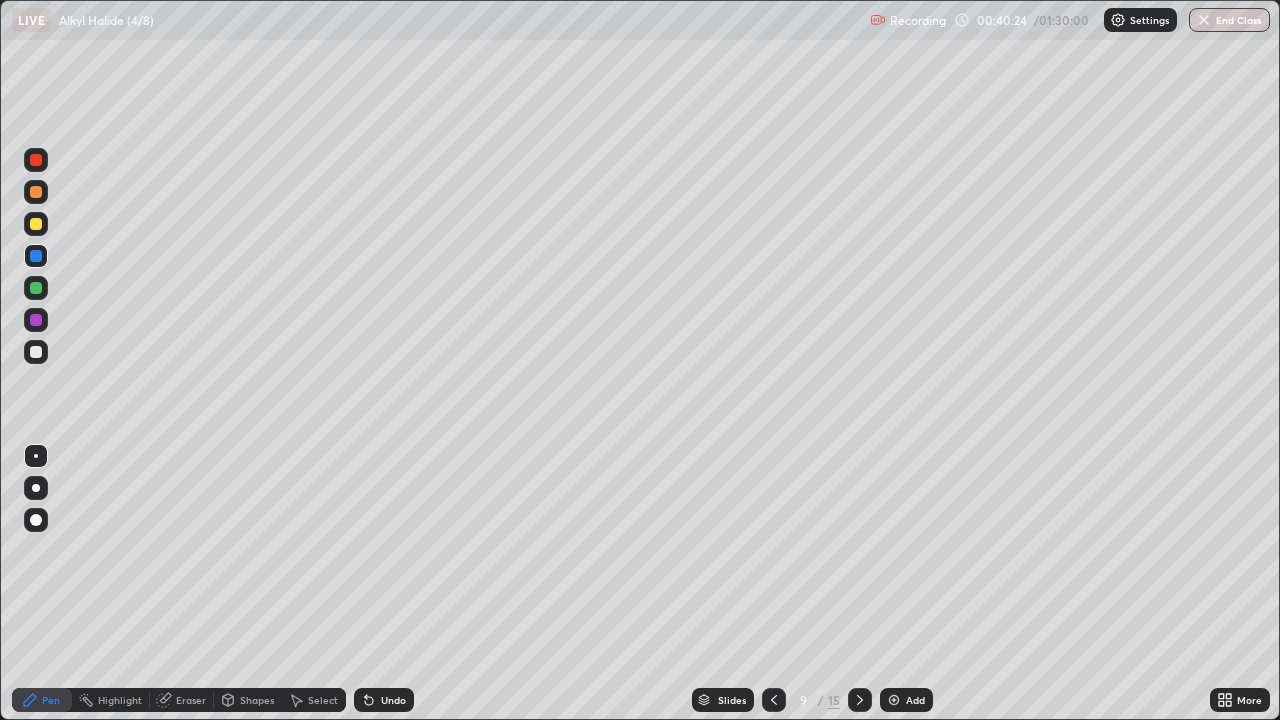 click at bounding box center (36, 352) 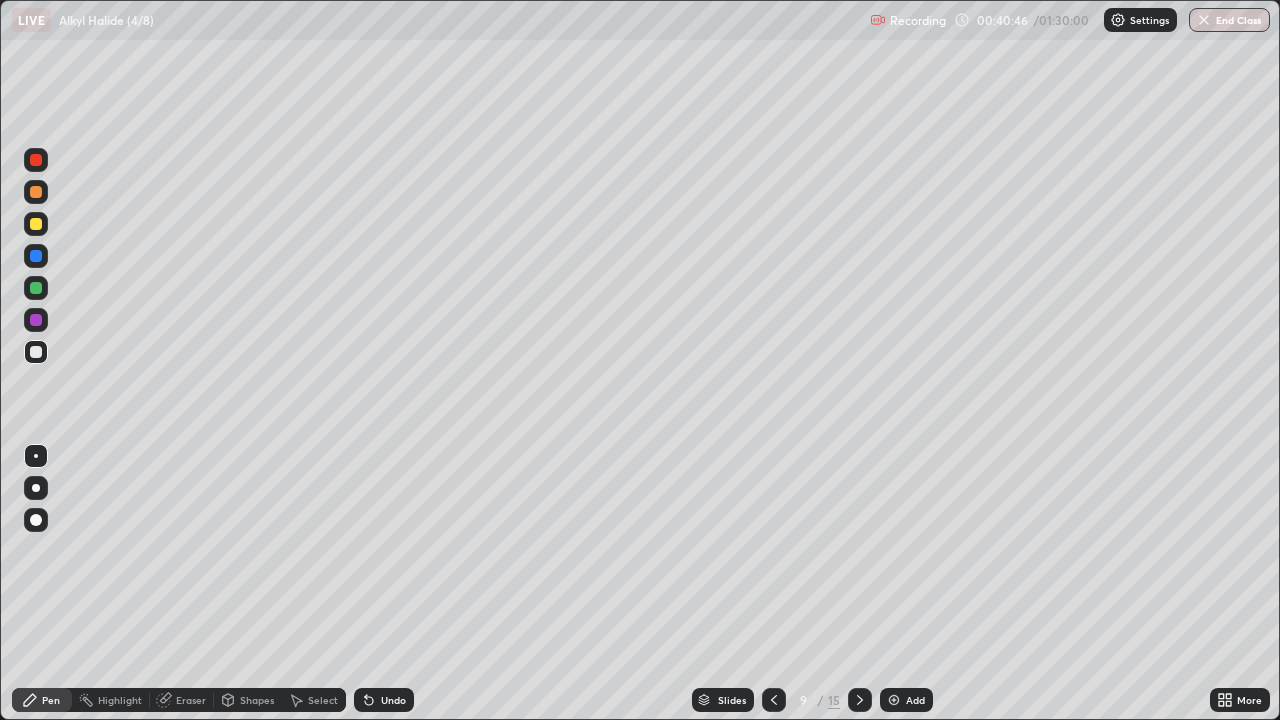 click at bounding box center [36, 224] 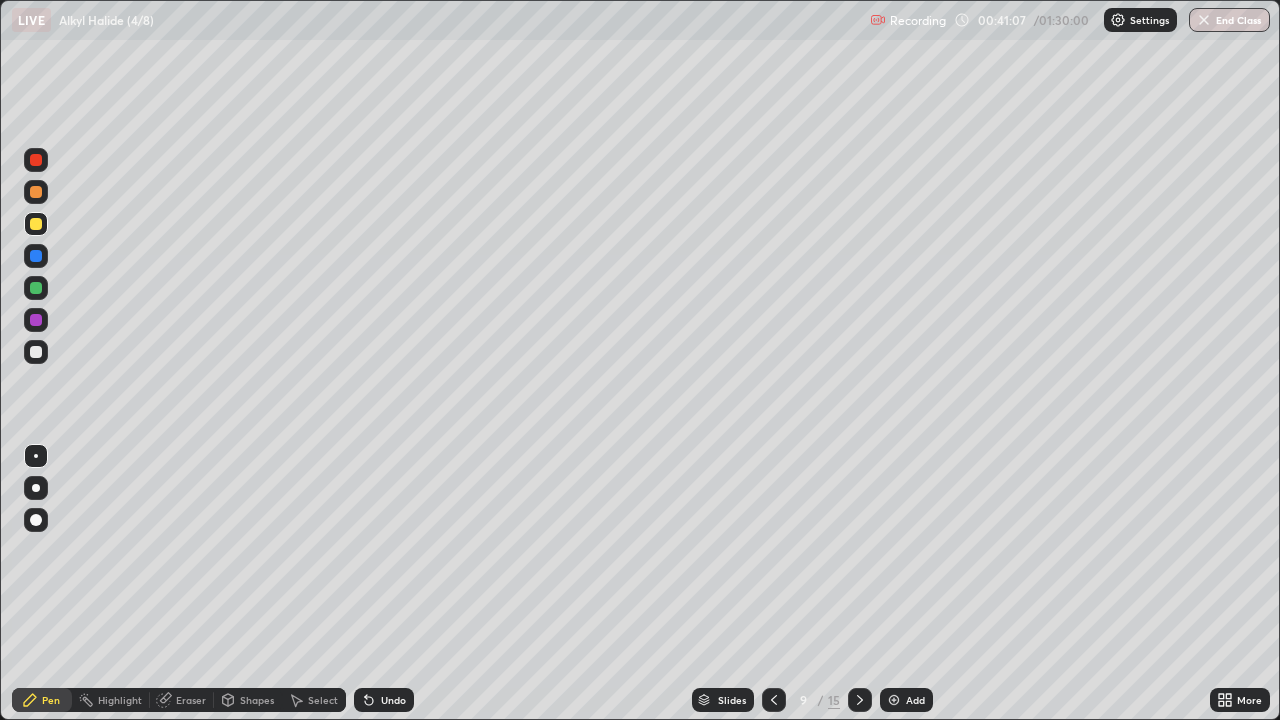 click at bounding box center (36, 192) 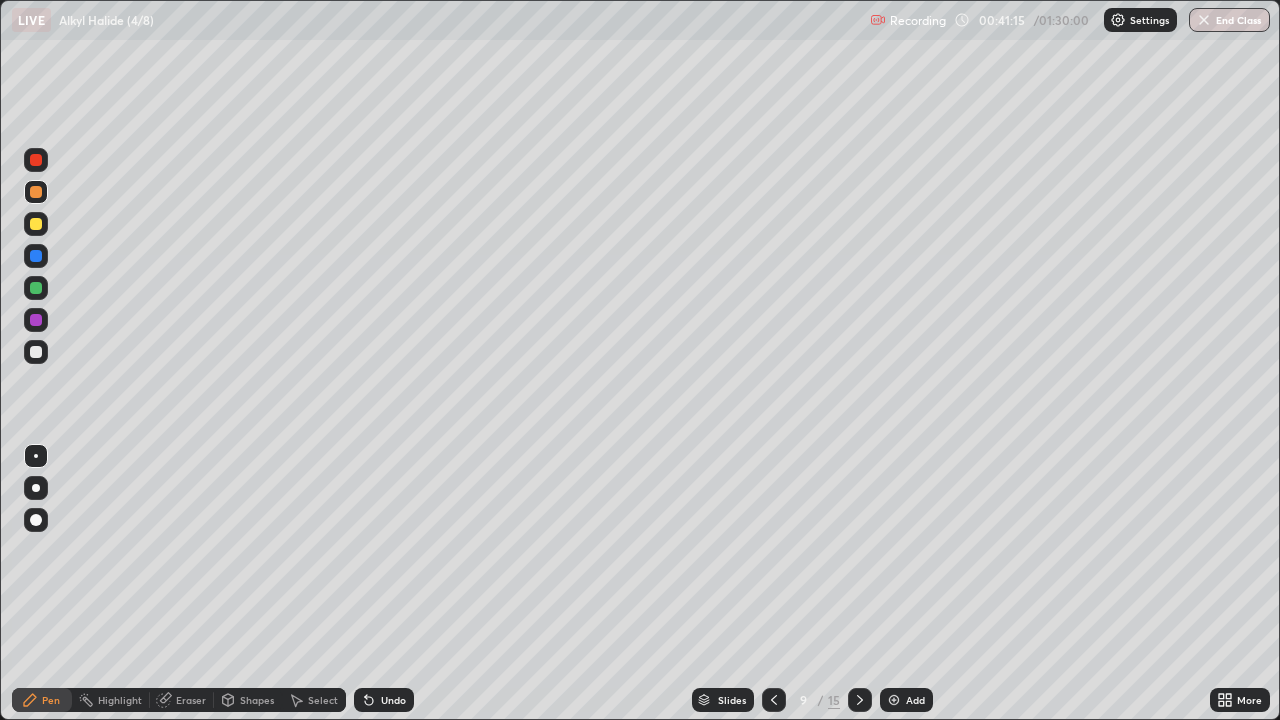 click at bounding box center [36, 224] 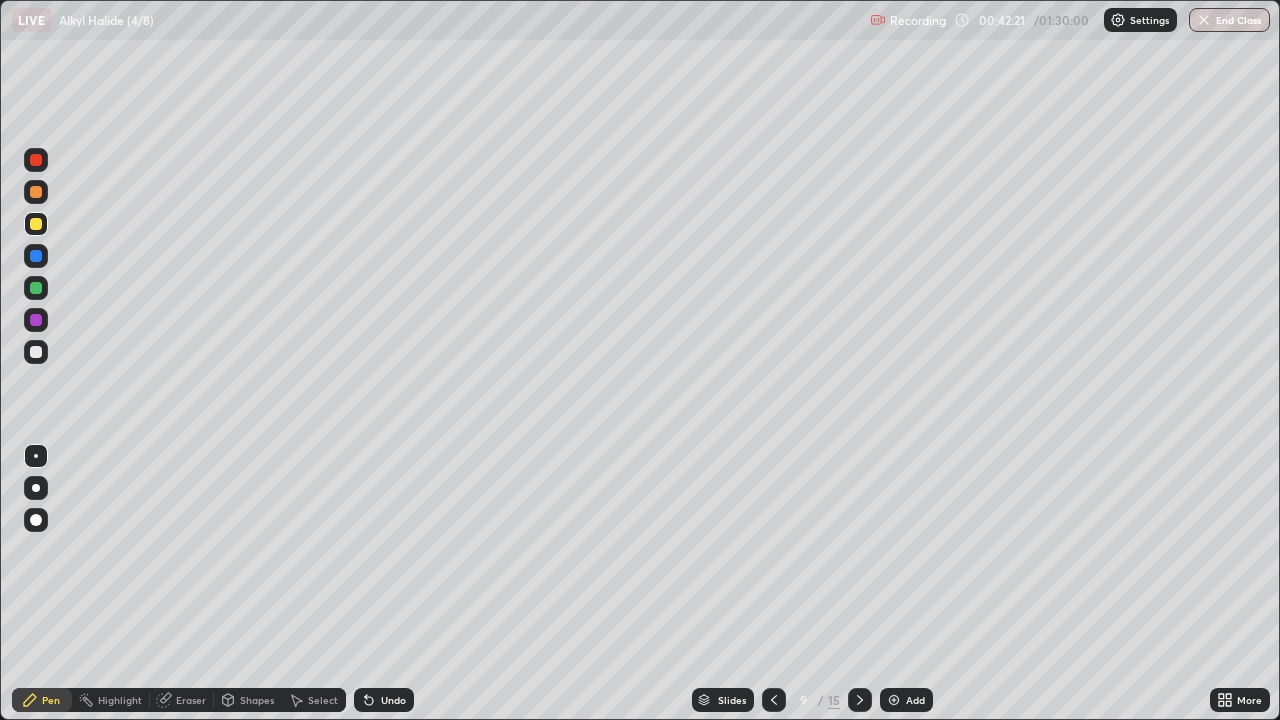 click on "Eraser" at bounding box center (191, 700) 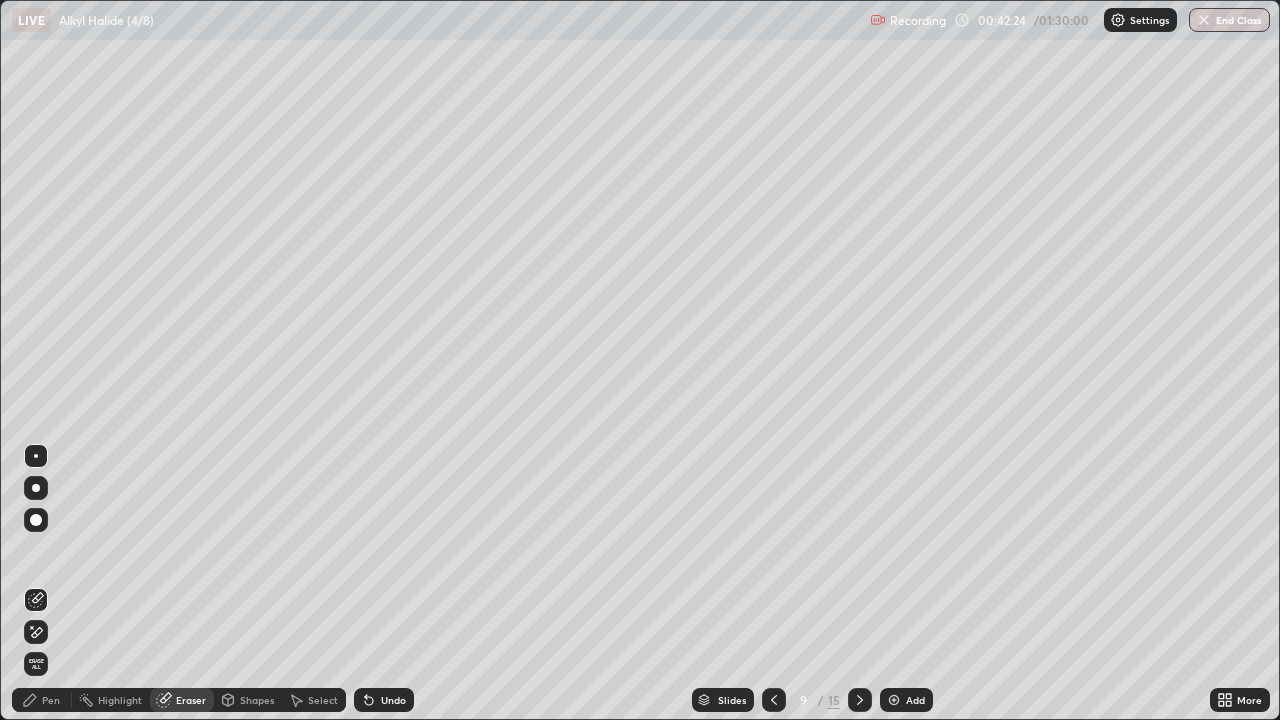 click 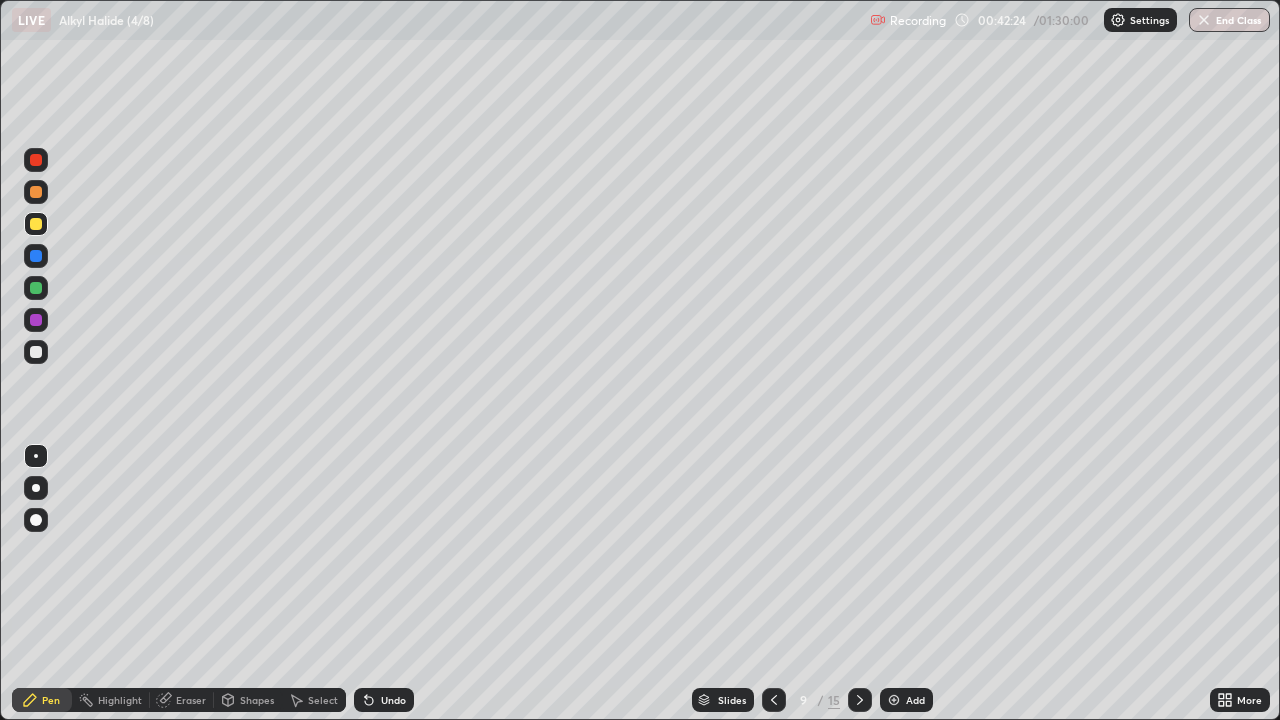 click on "Pen" at bounding box center (42, 700) 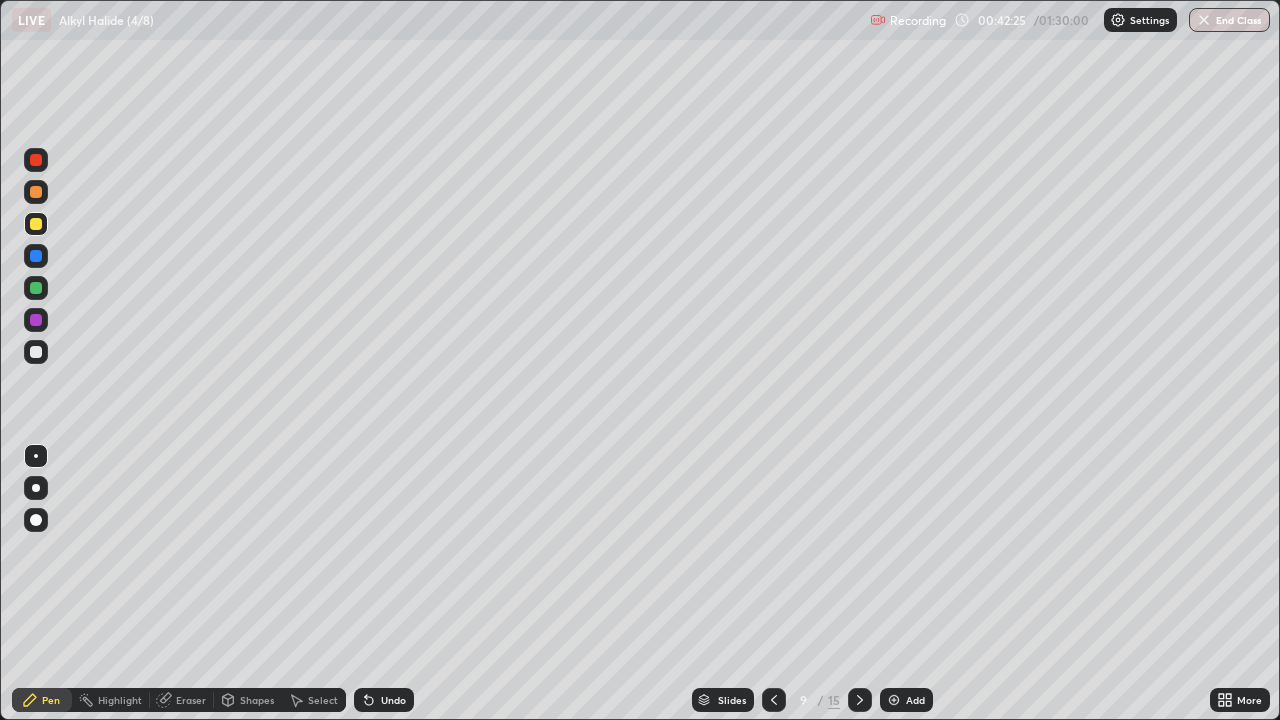 click at bounding box center (36, 352) 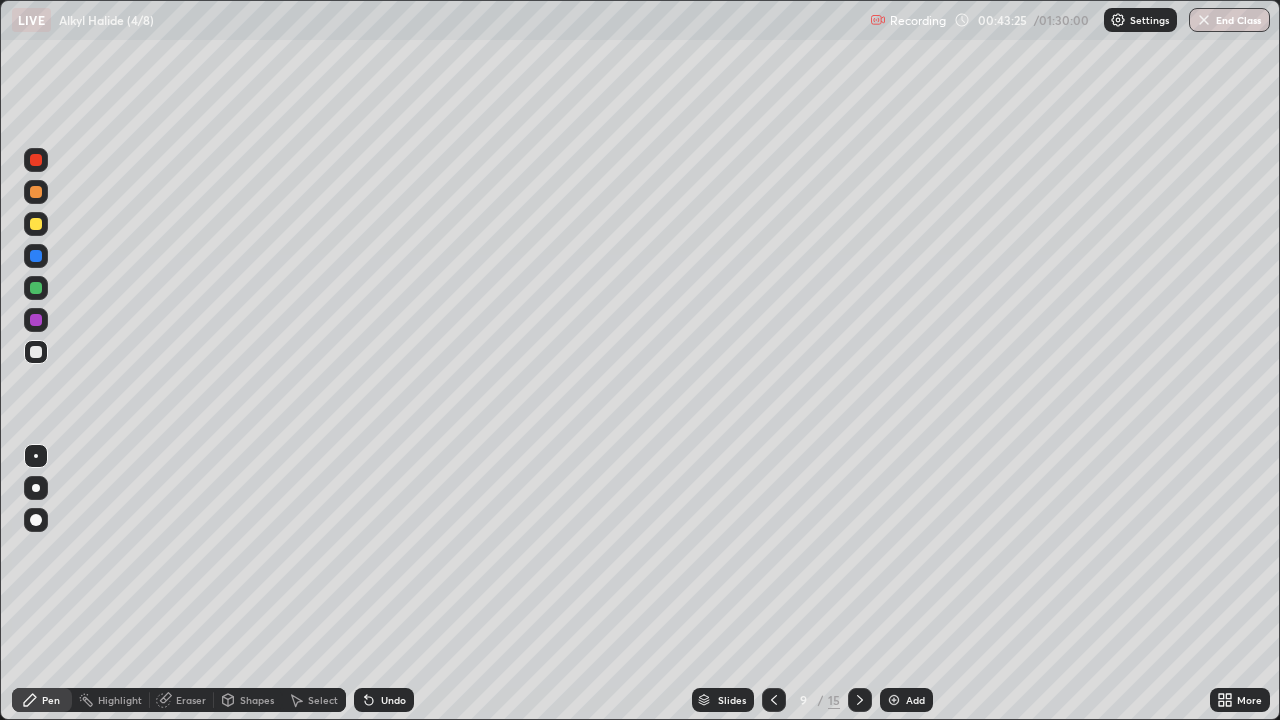 click at bounding box center (36, 320) 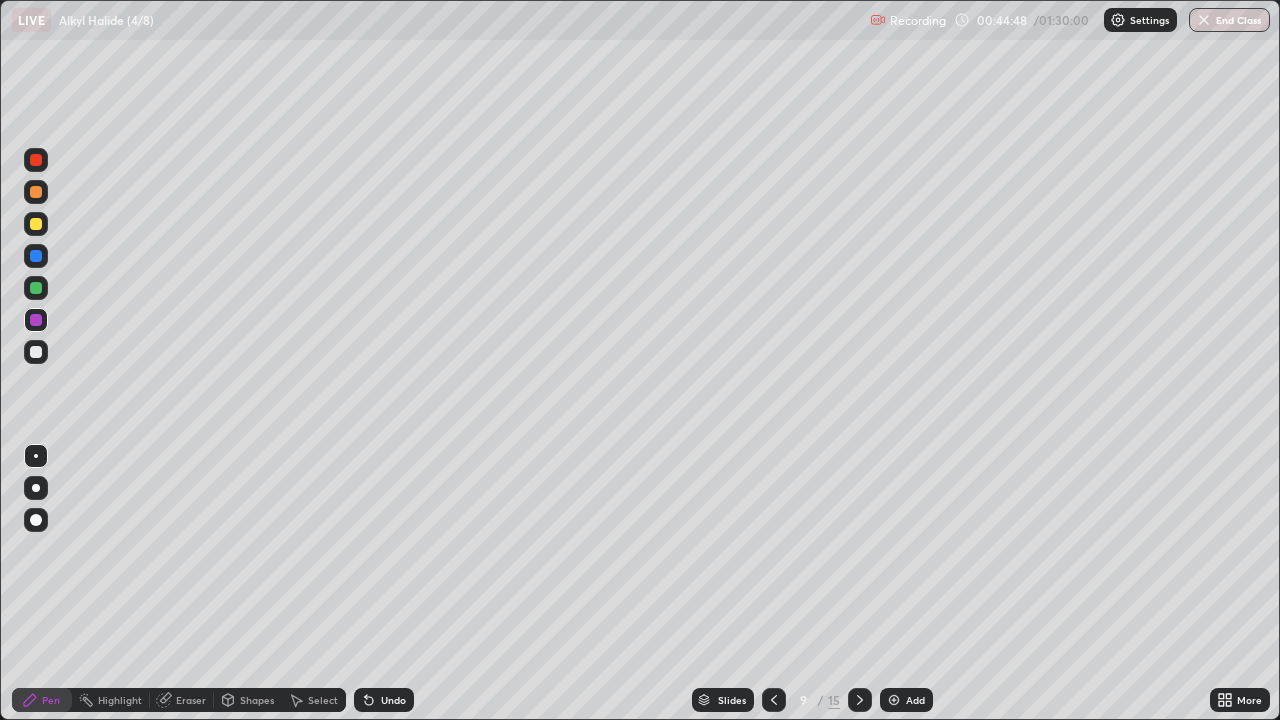 click on "Eraser" at bounding box center [191, 700] 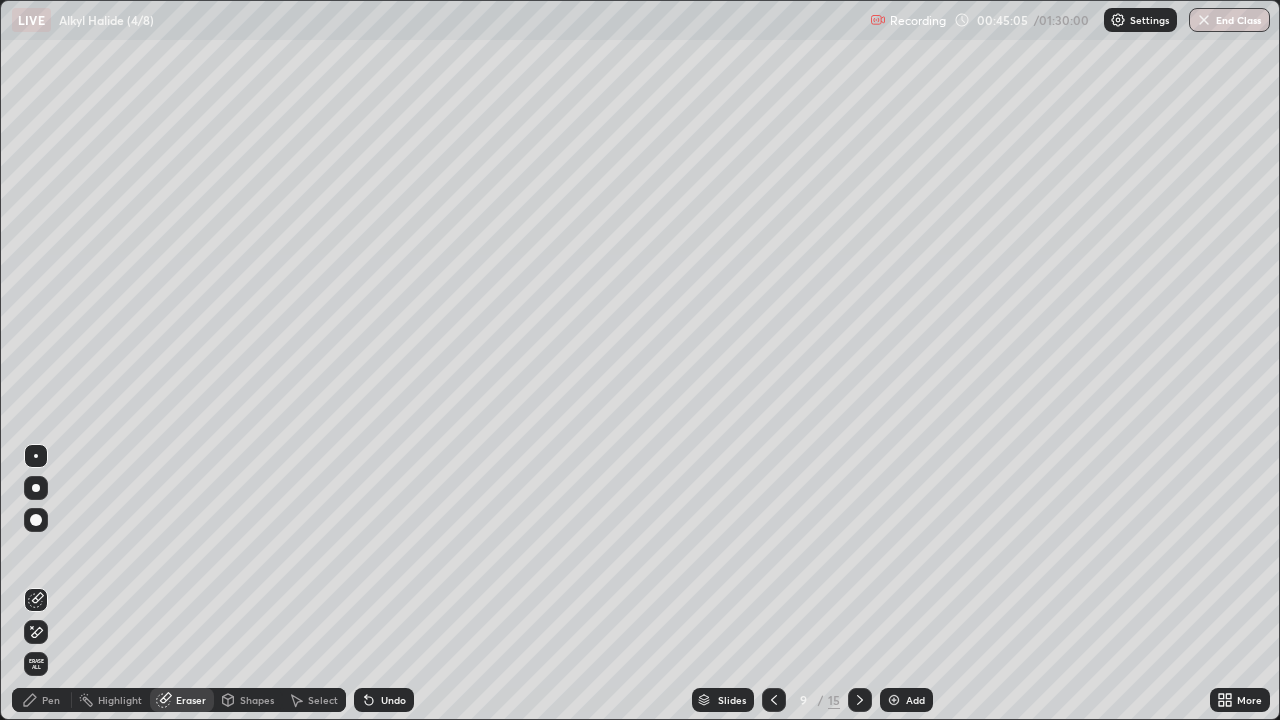 click on "Pen" at bounding box center [51, 700] 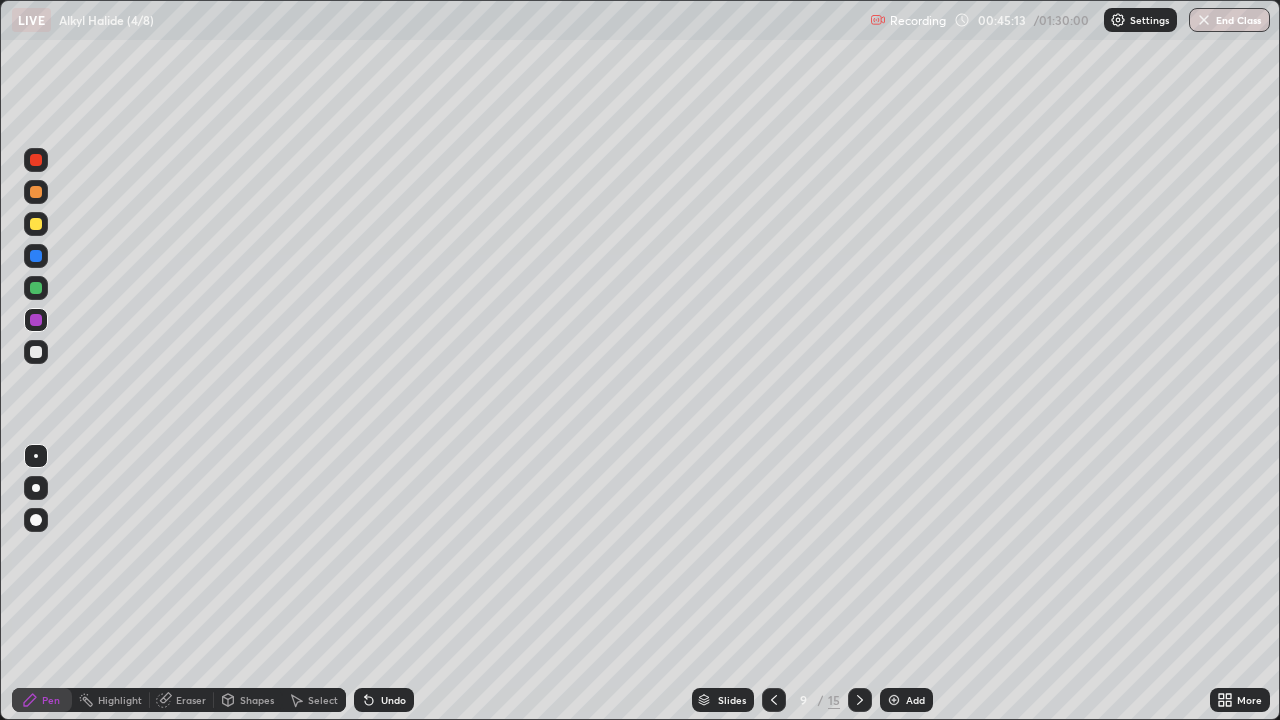 click 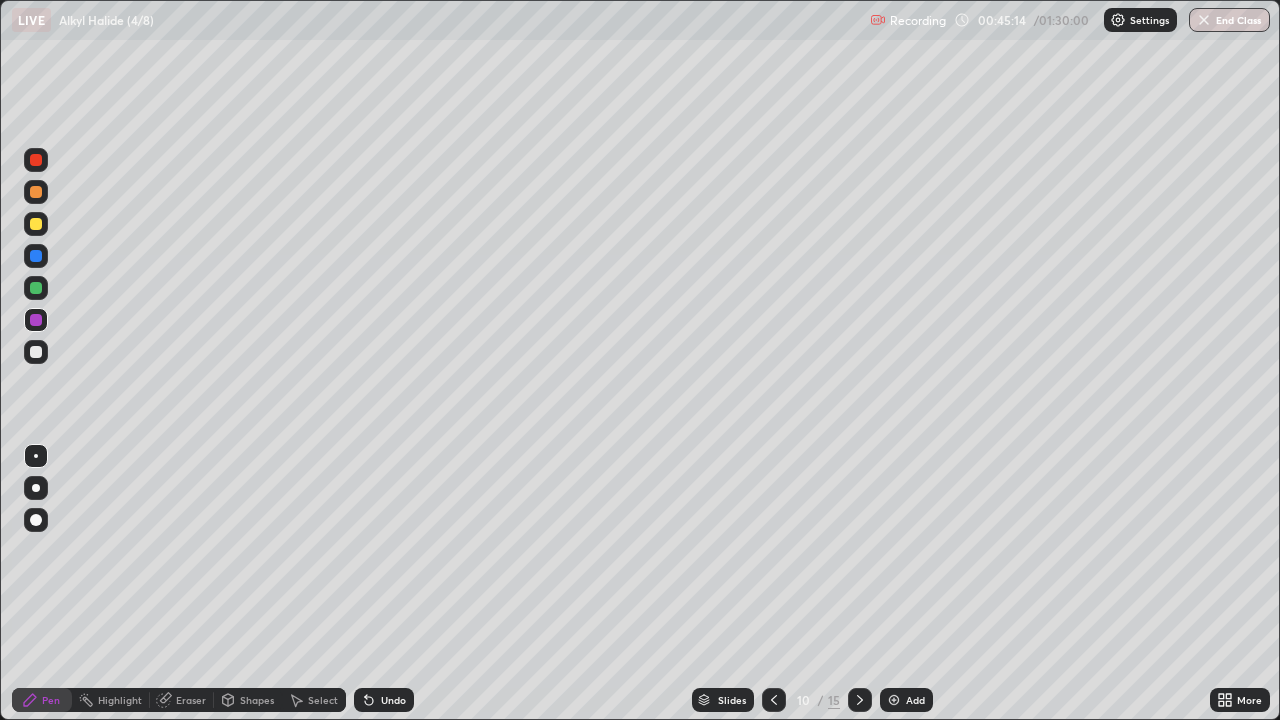 click at bounding box center (36, 352) 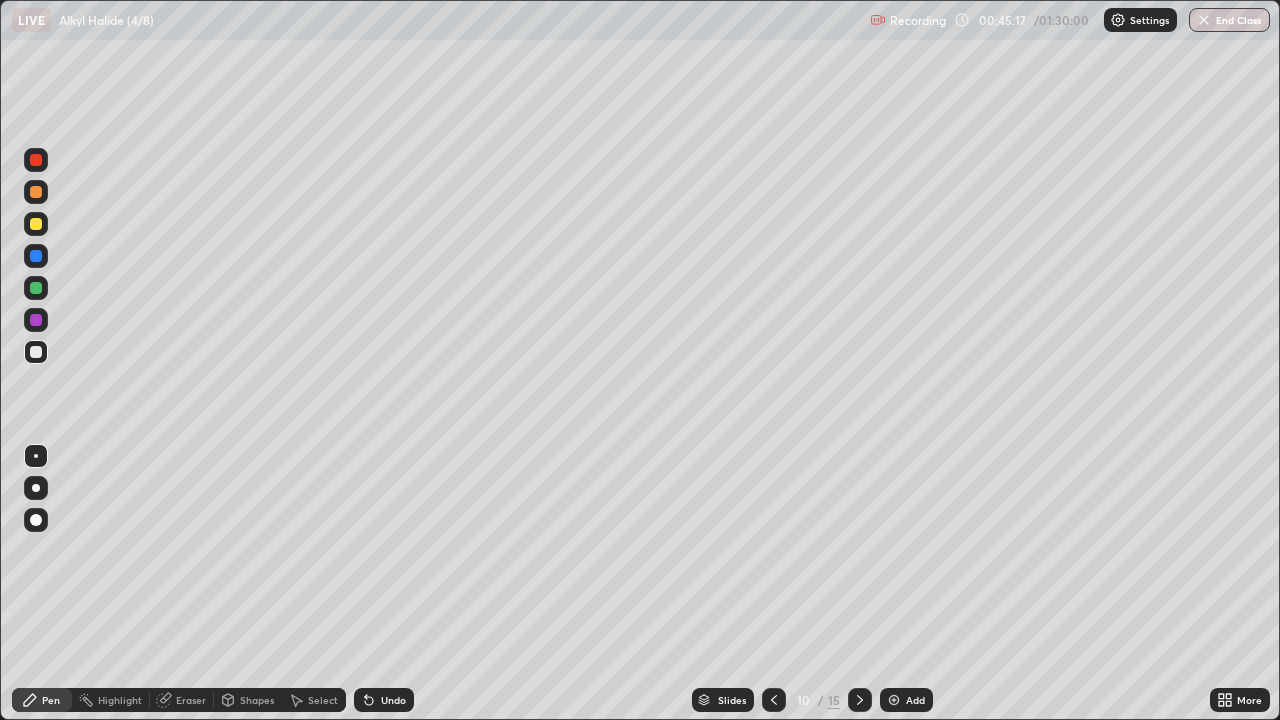 click on "Undo" at bounding box center (384, 700) 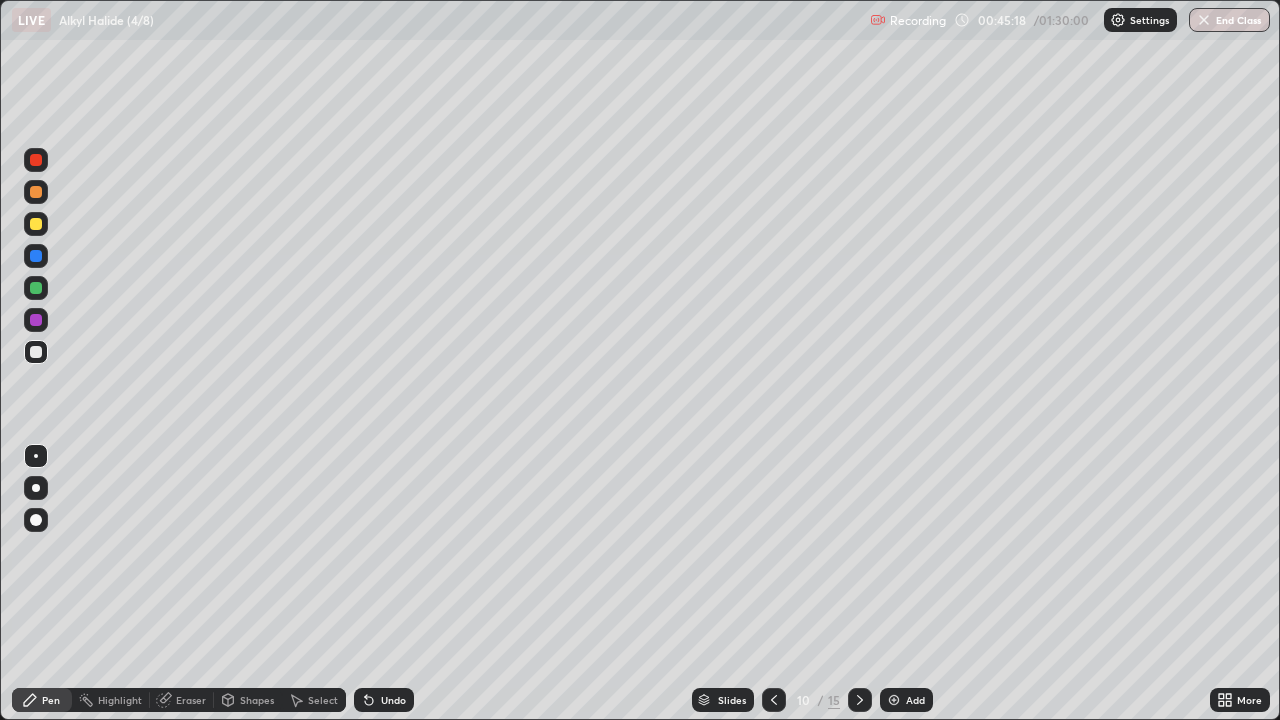click on "Undo" at bounding box center [393, 700] 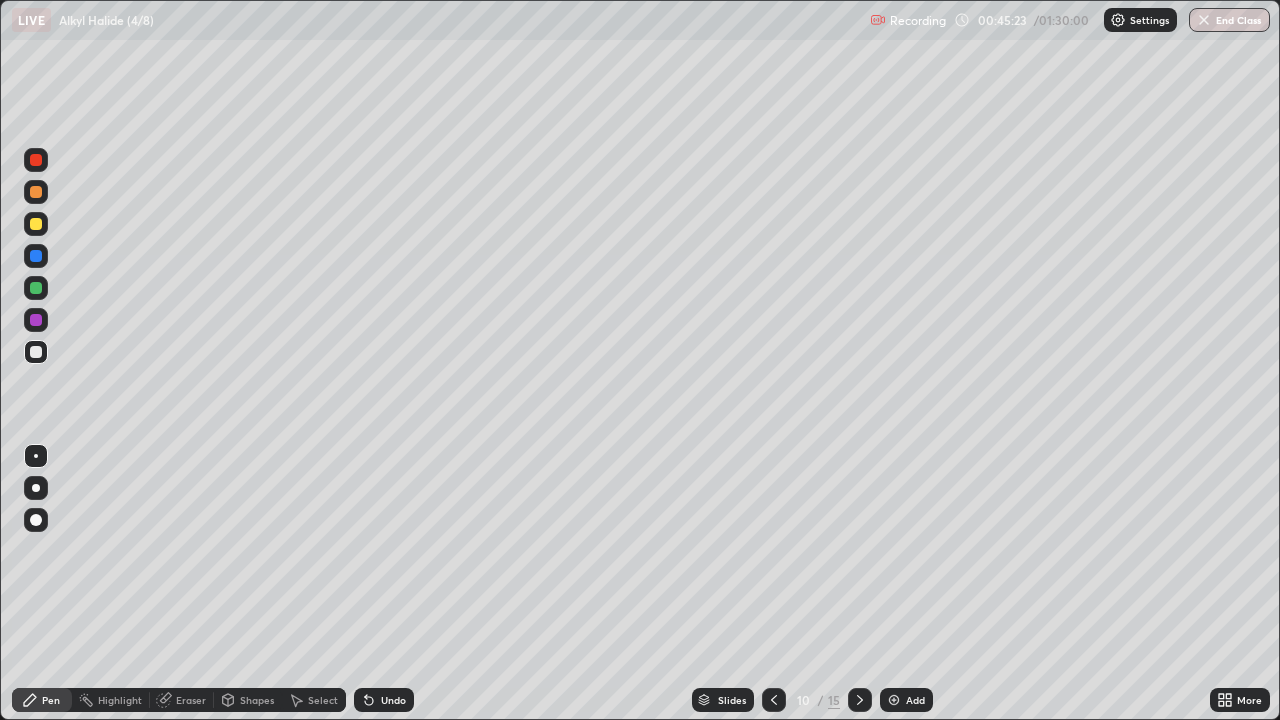 click on "Undo" at bounding box center [384, 700] 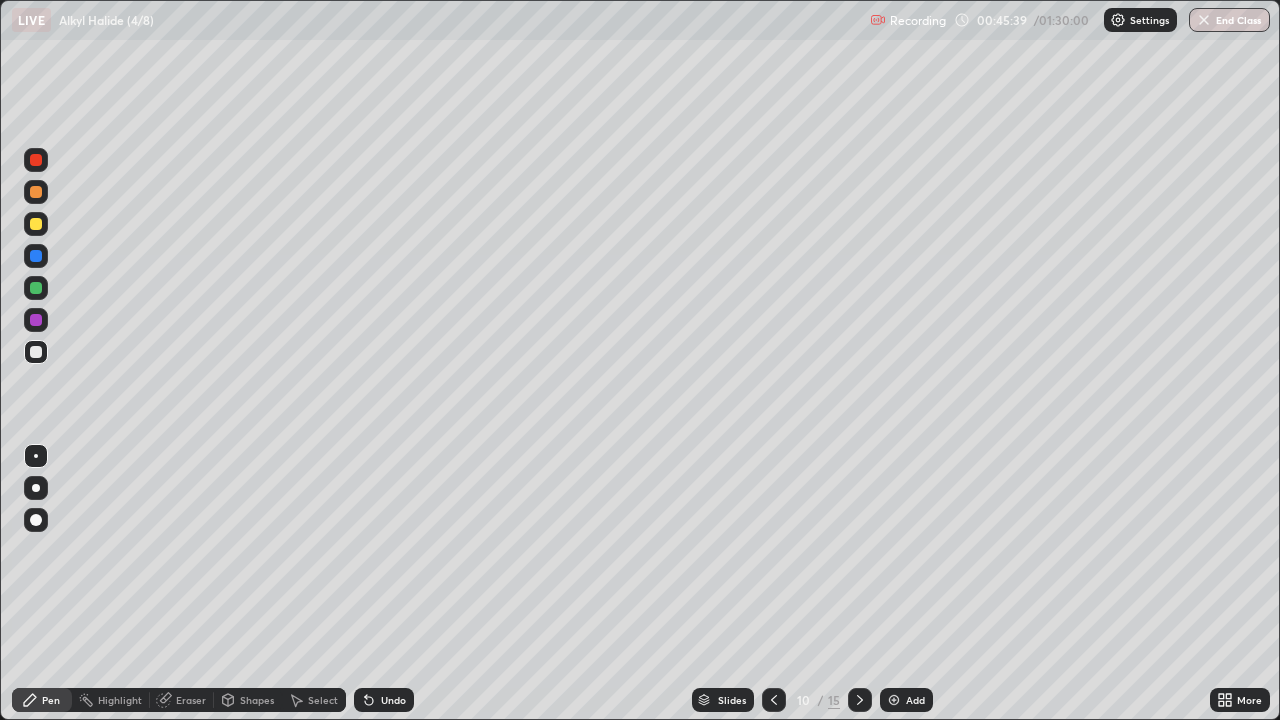 click at bounding box center (36, 224) 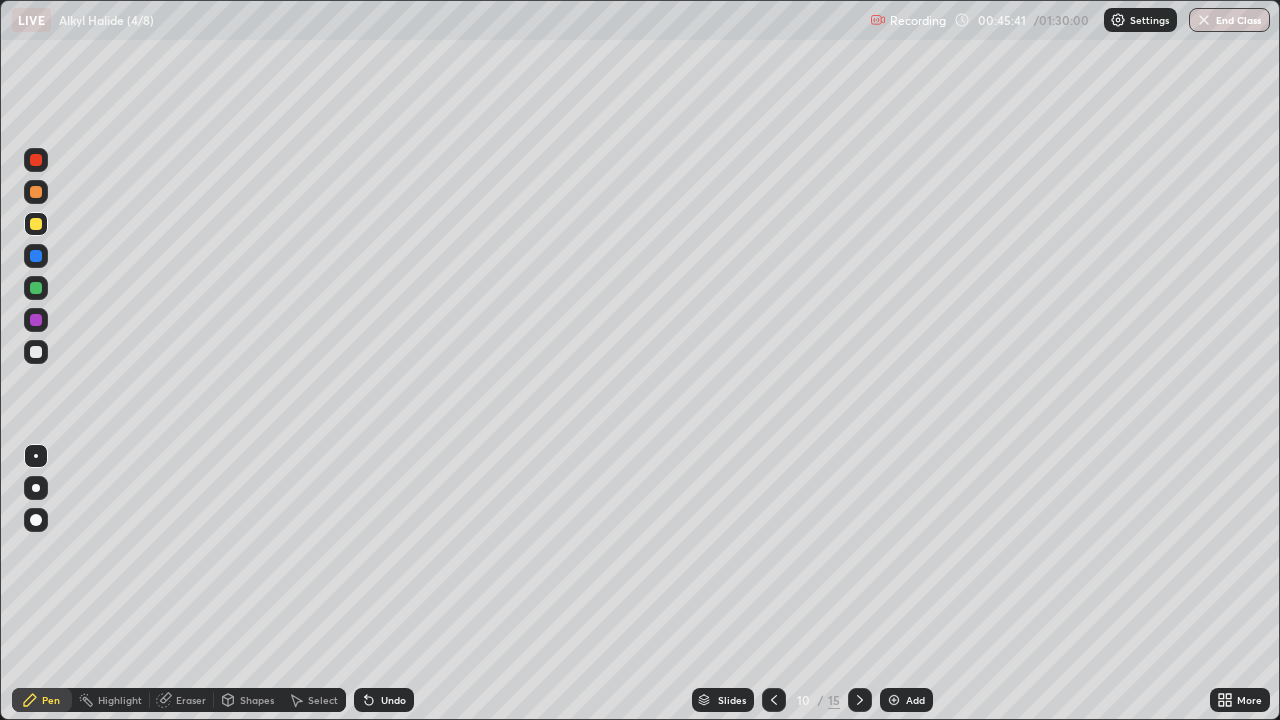 click at bounding box center [36, 352] 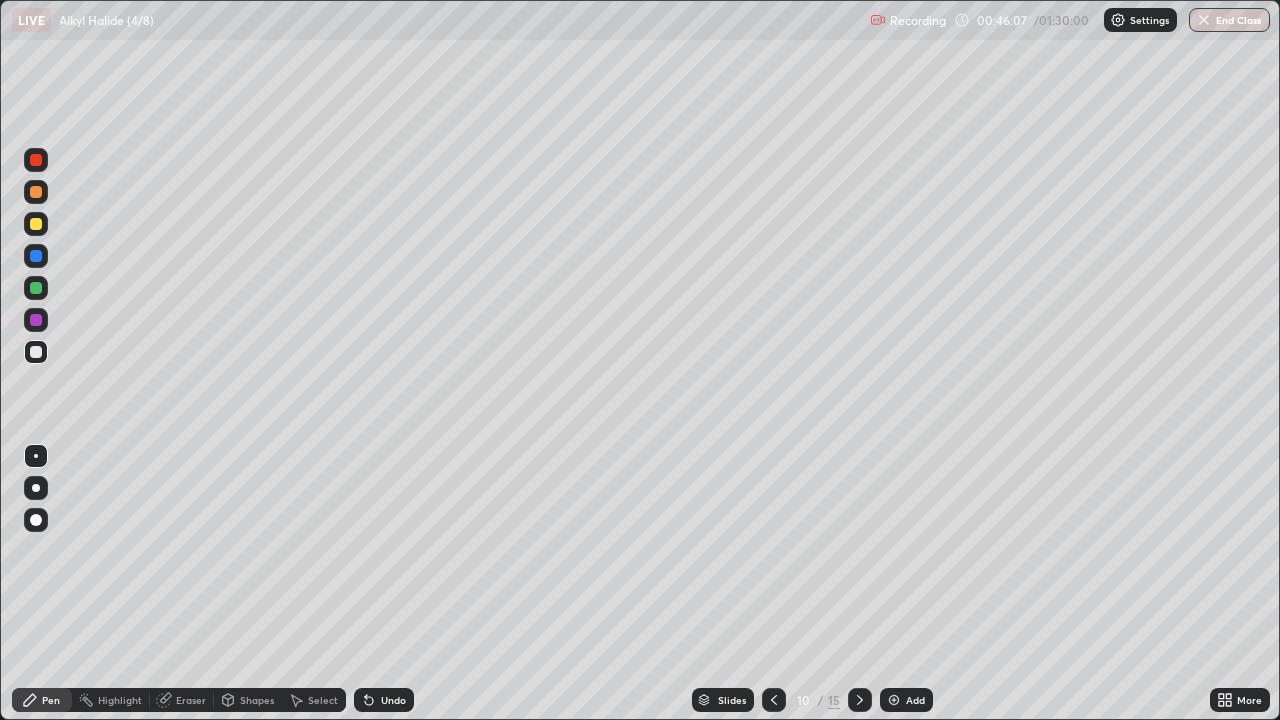 click at bounding box center [36, 256] 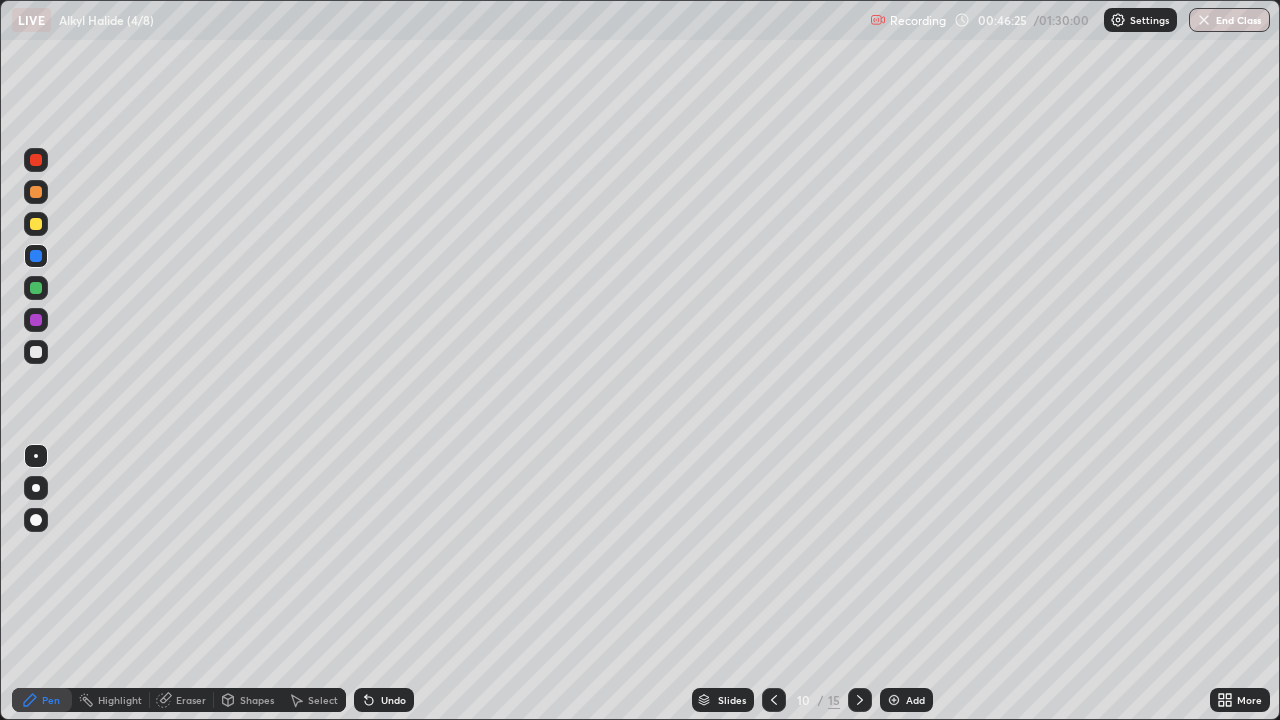 click at bounding box center (774, 700) 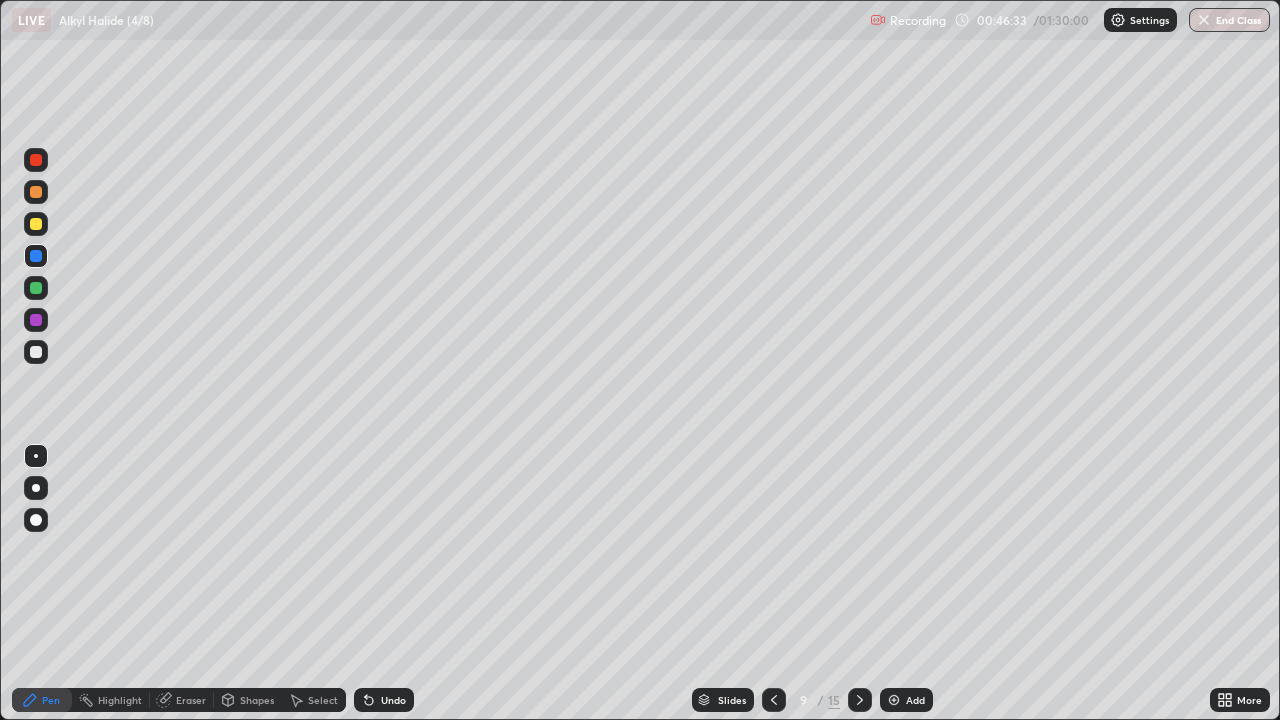 click 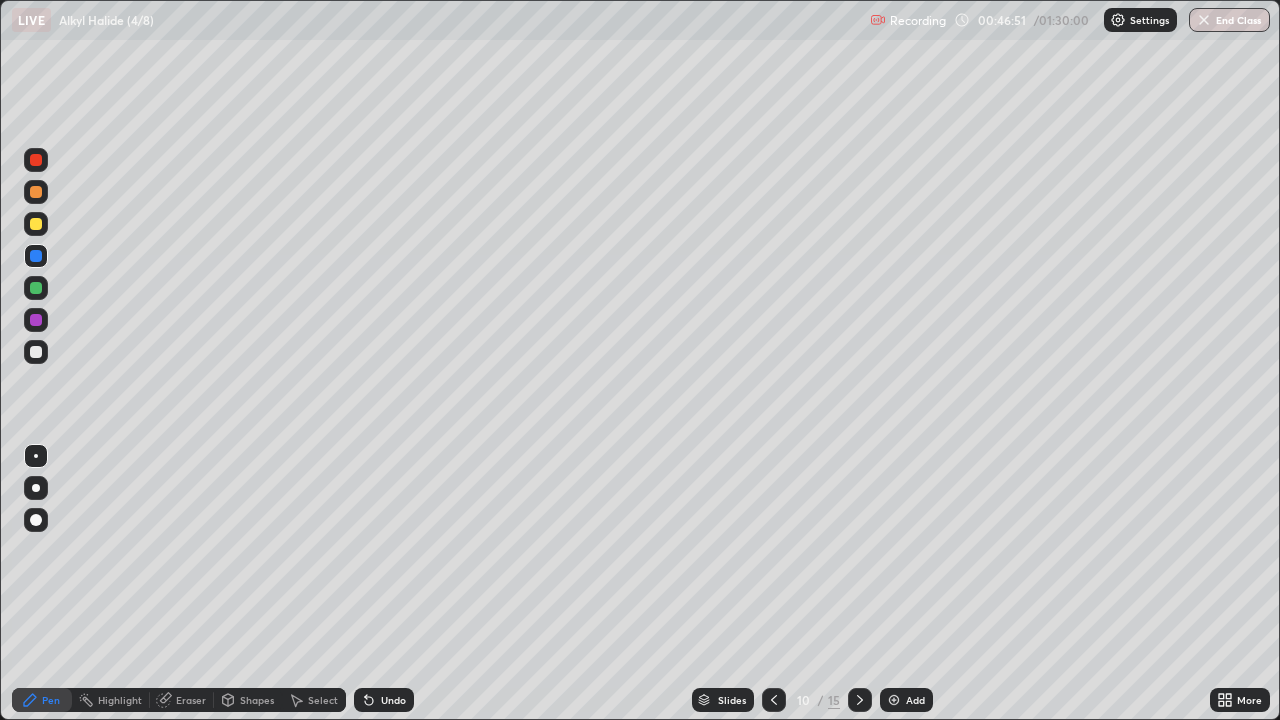click at bounding box center (36, 352) 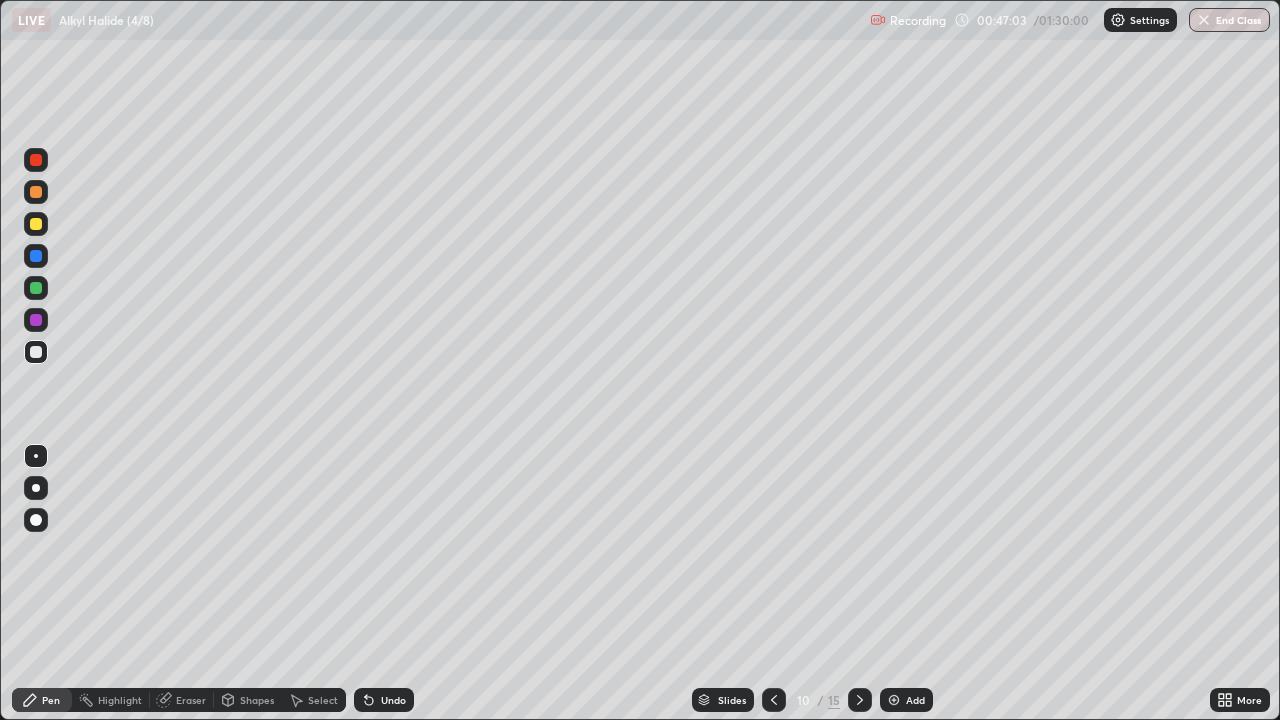 click on "Undo" at bounding box center [393, 700] 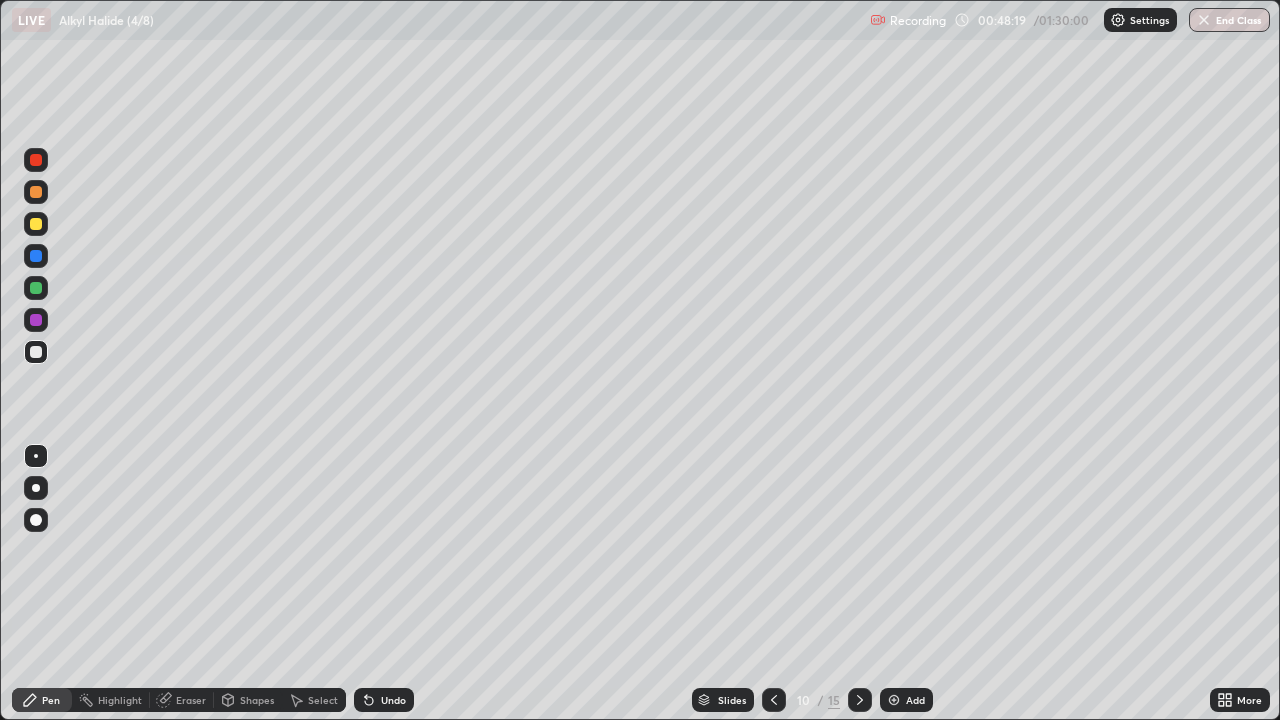 click at bounding box center (36, 256) 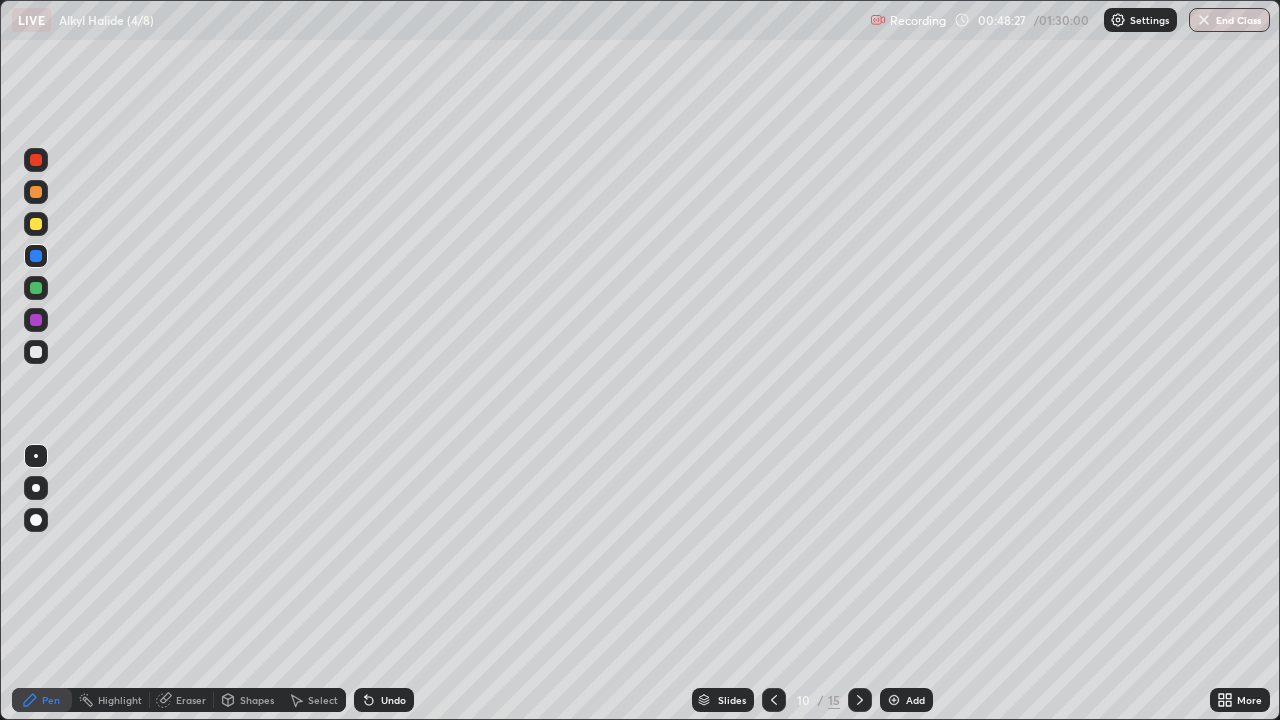 click on "Undo" at bounding box center (393, 700) 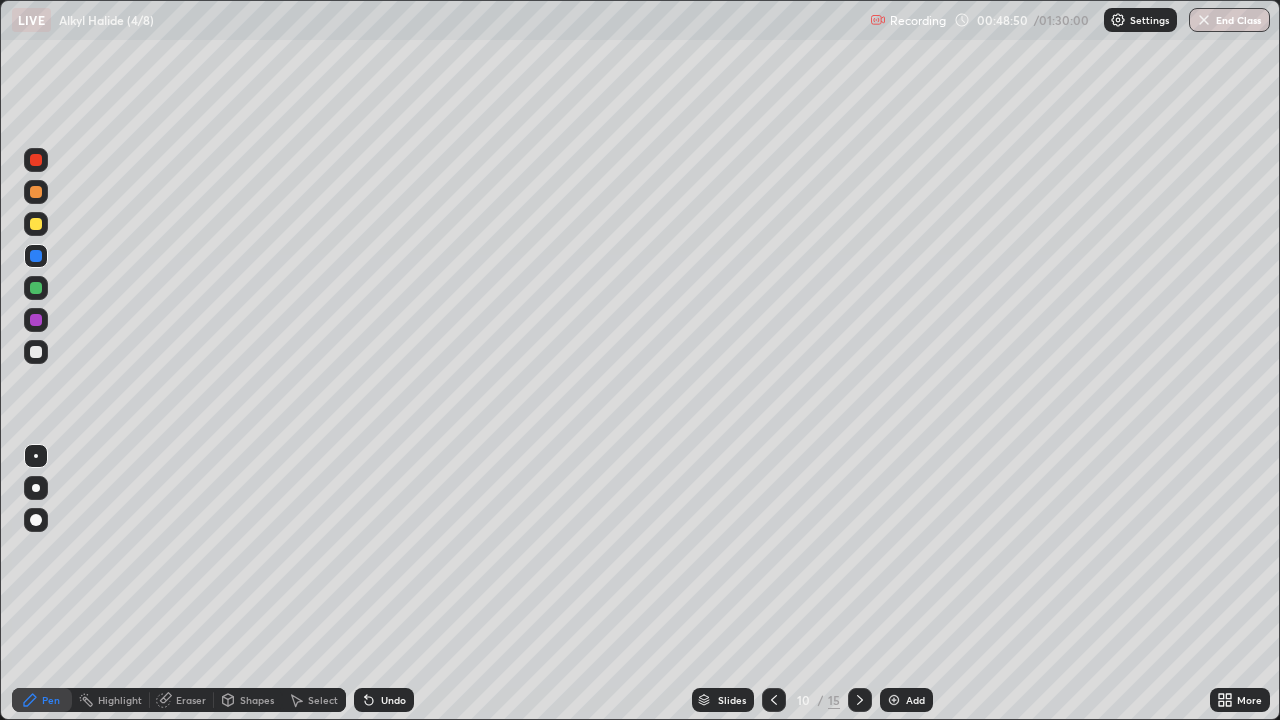 click at bounding box center (36, 320) 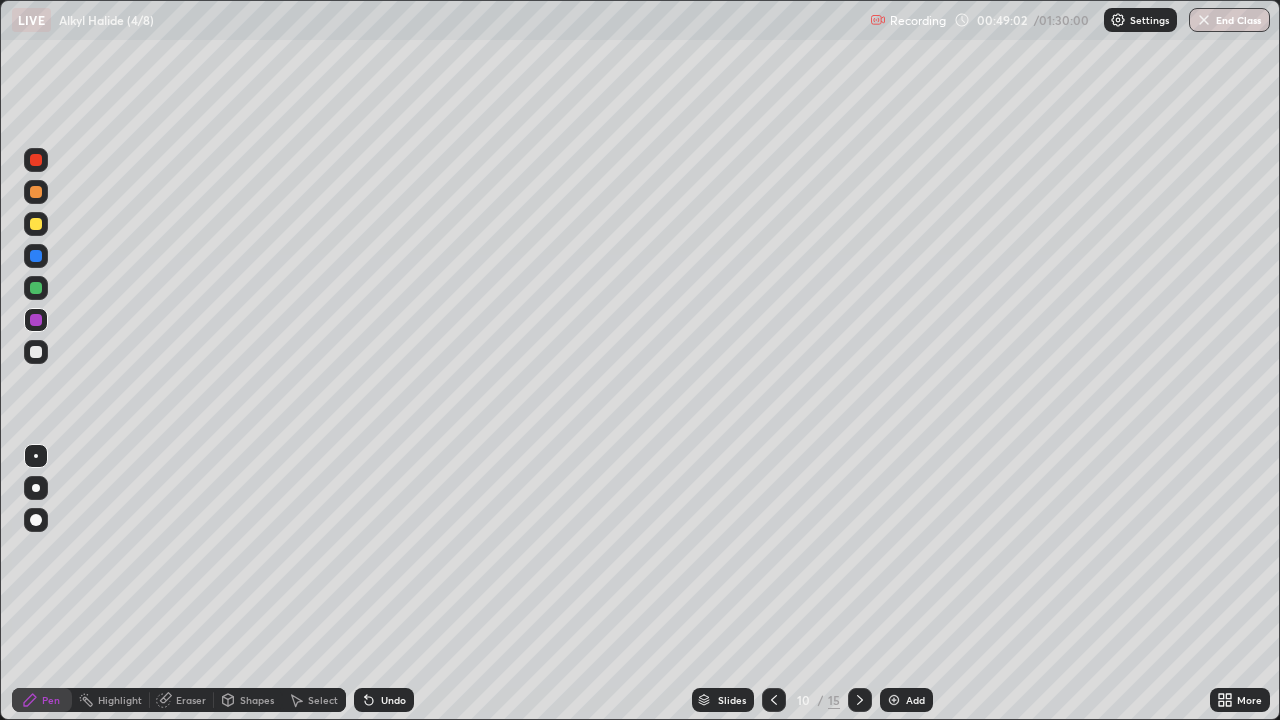 click at bounding box center (36, 352) 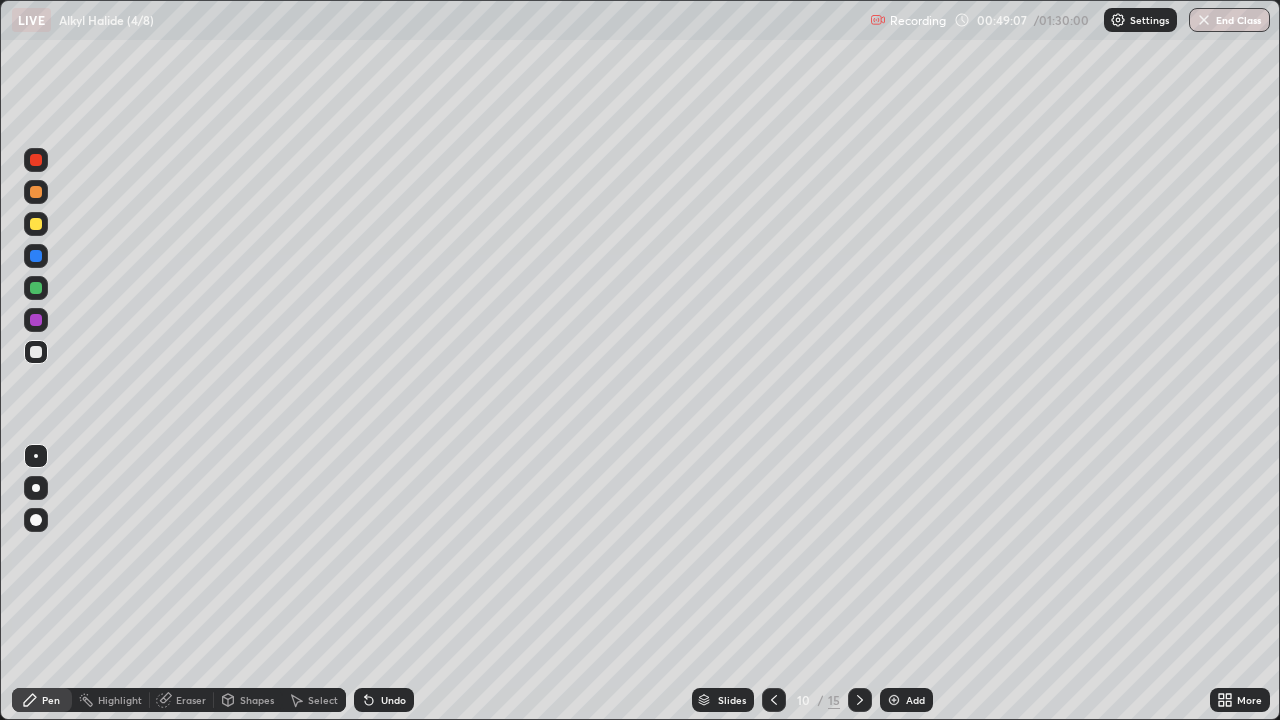 click at bounding box center [36, 288] 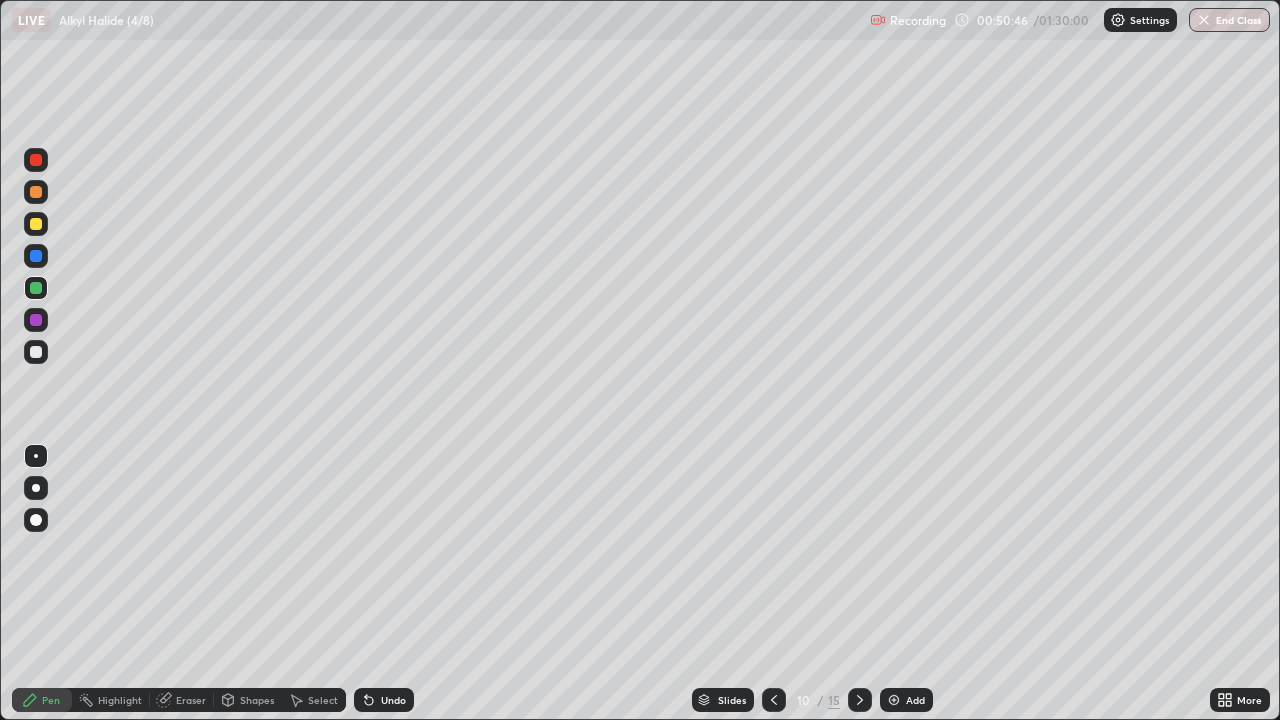 click at bounding box center [36, 352] 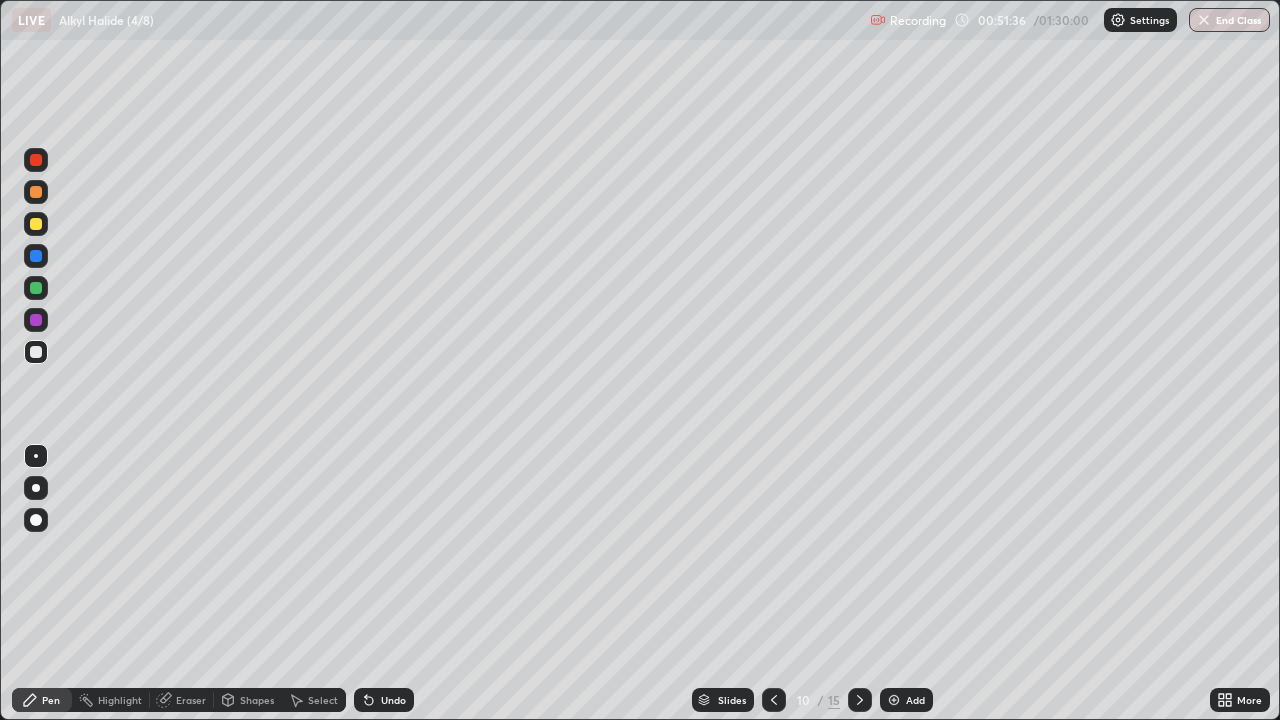 click at bounding box center [36, 352] 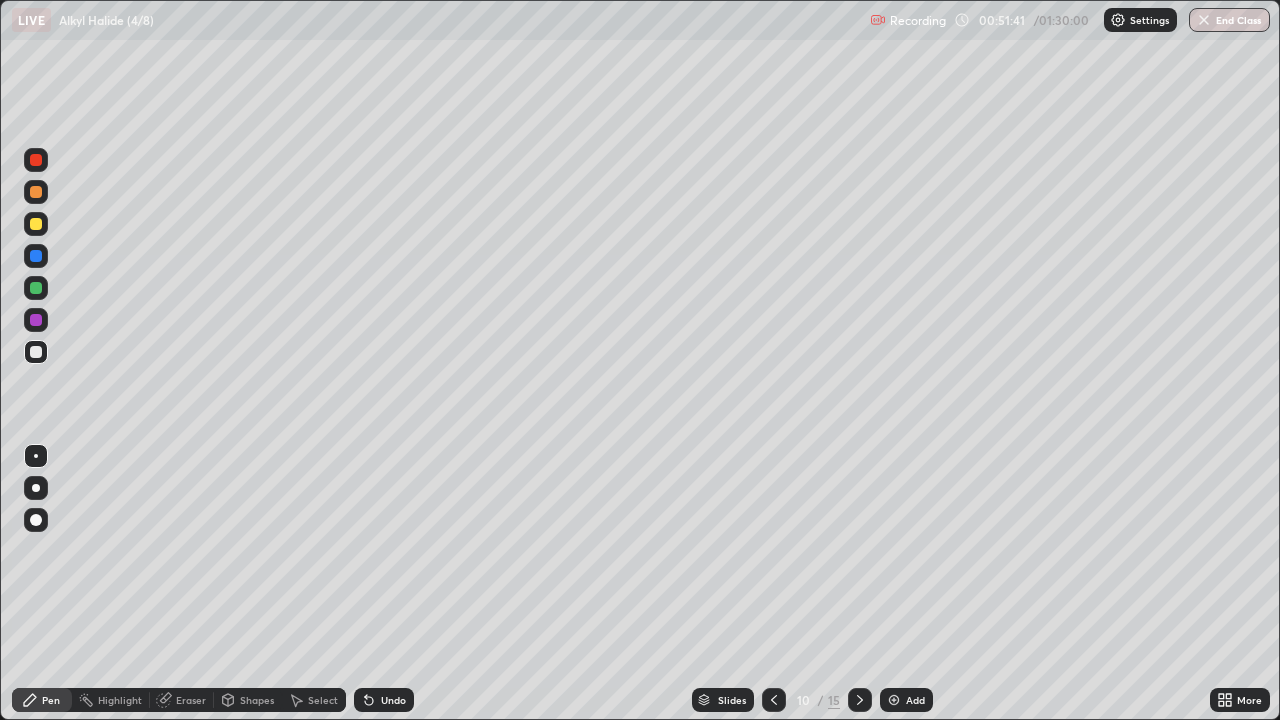 click 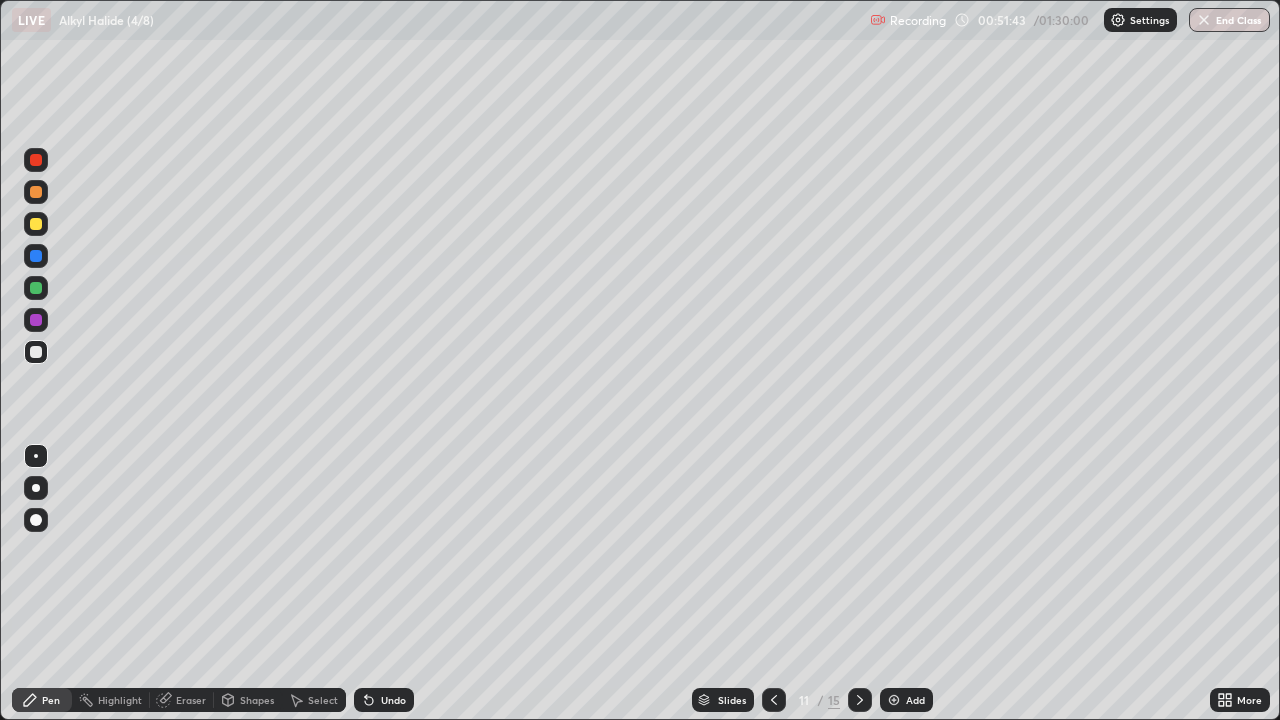 click at bounding box center [36, 352] 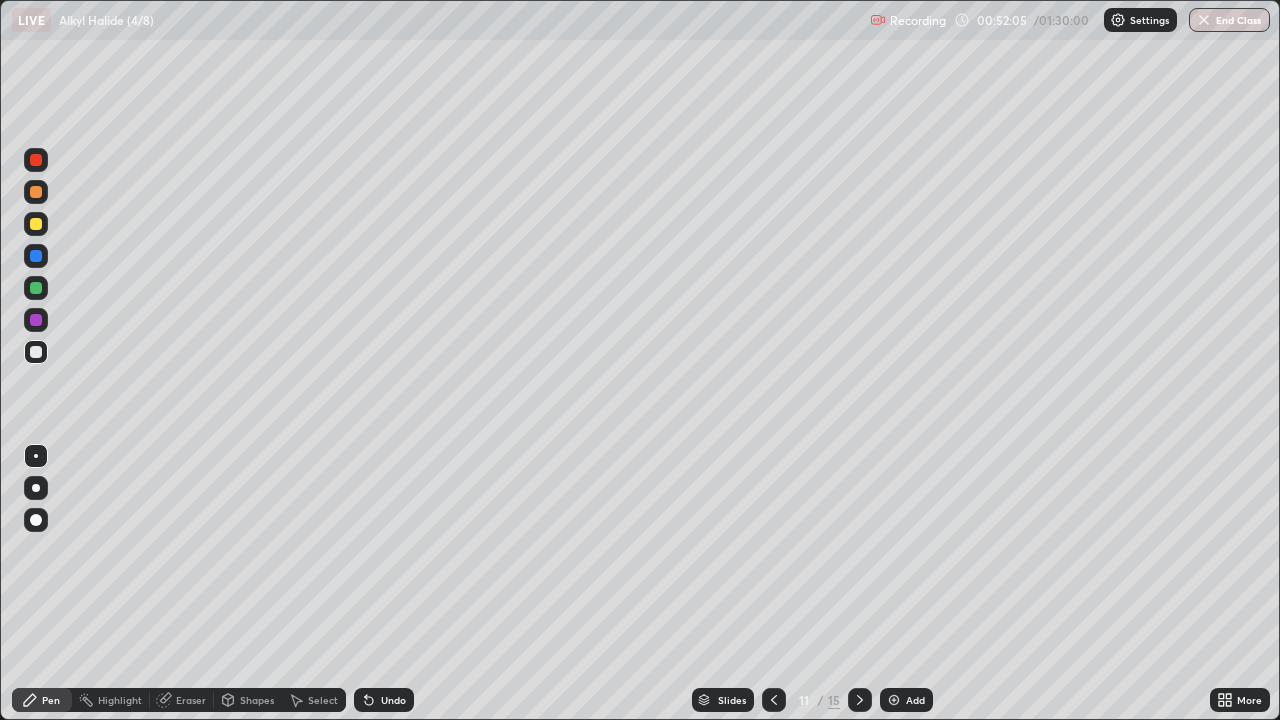 click on "Erase all" at bounding box center (36, 360) 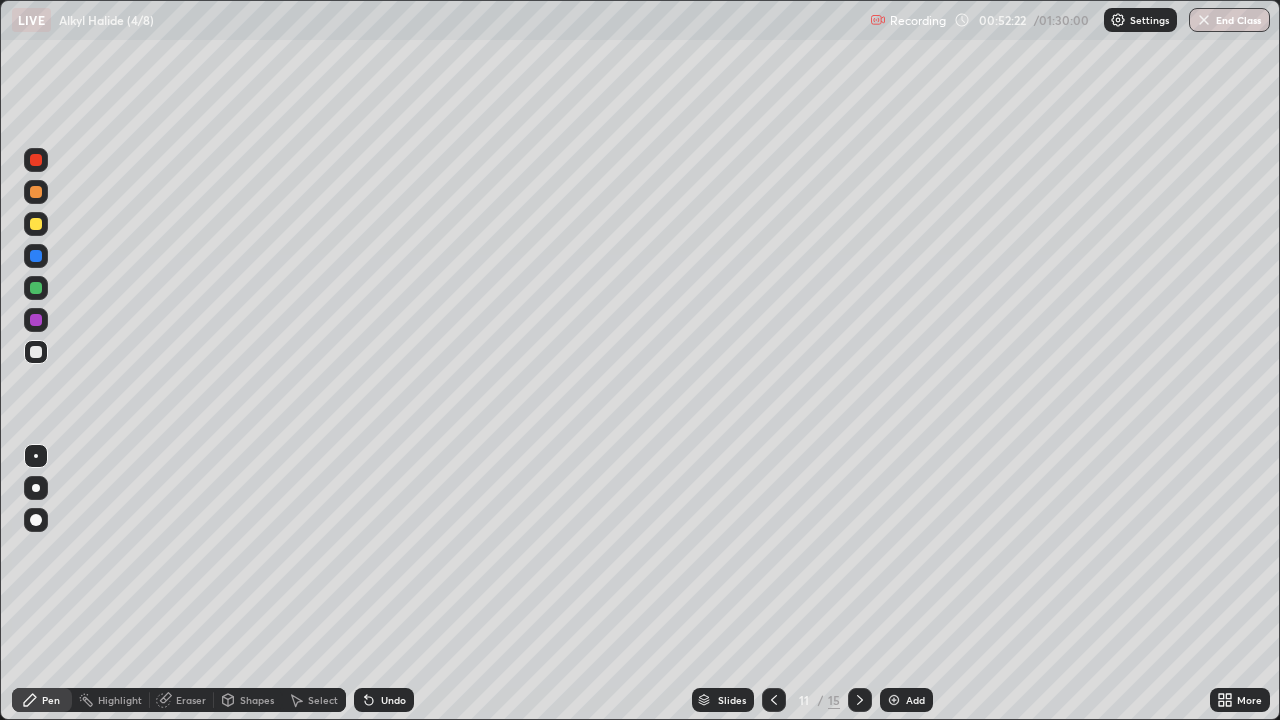 click at bounding box center [36, 256] 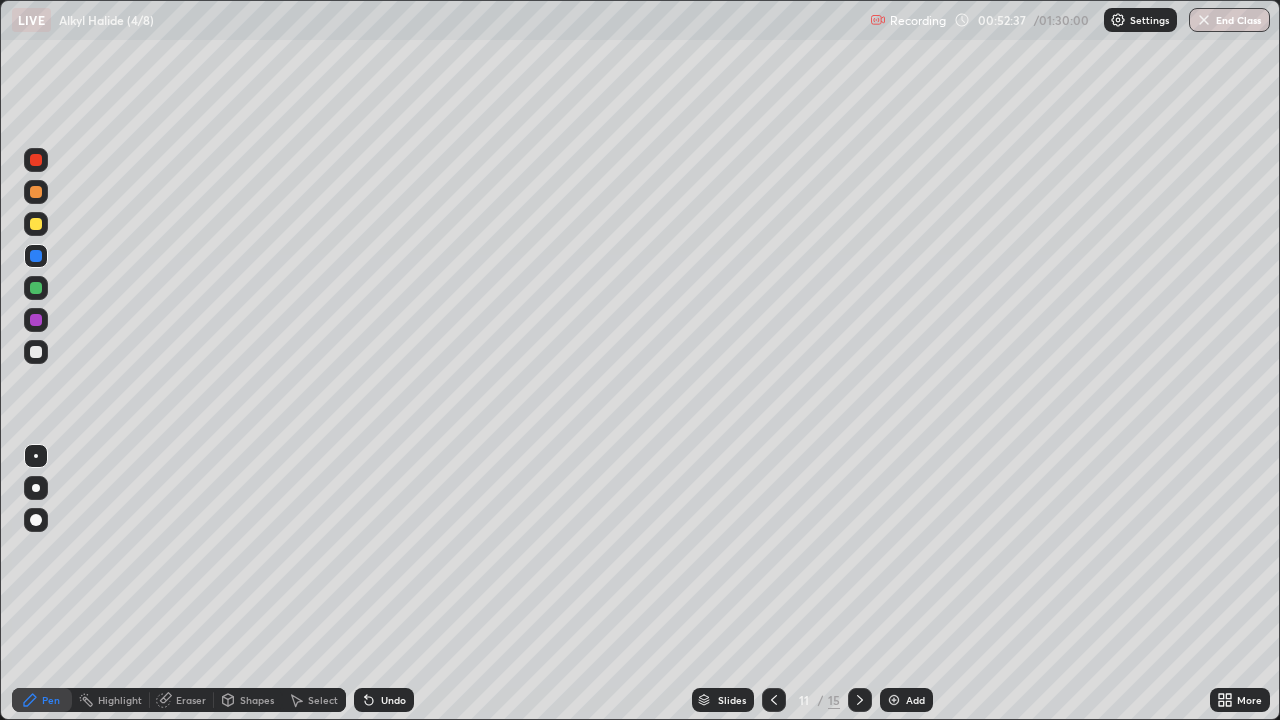 click 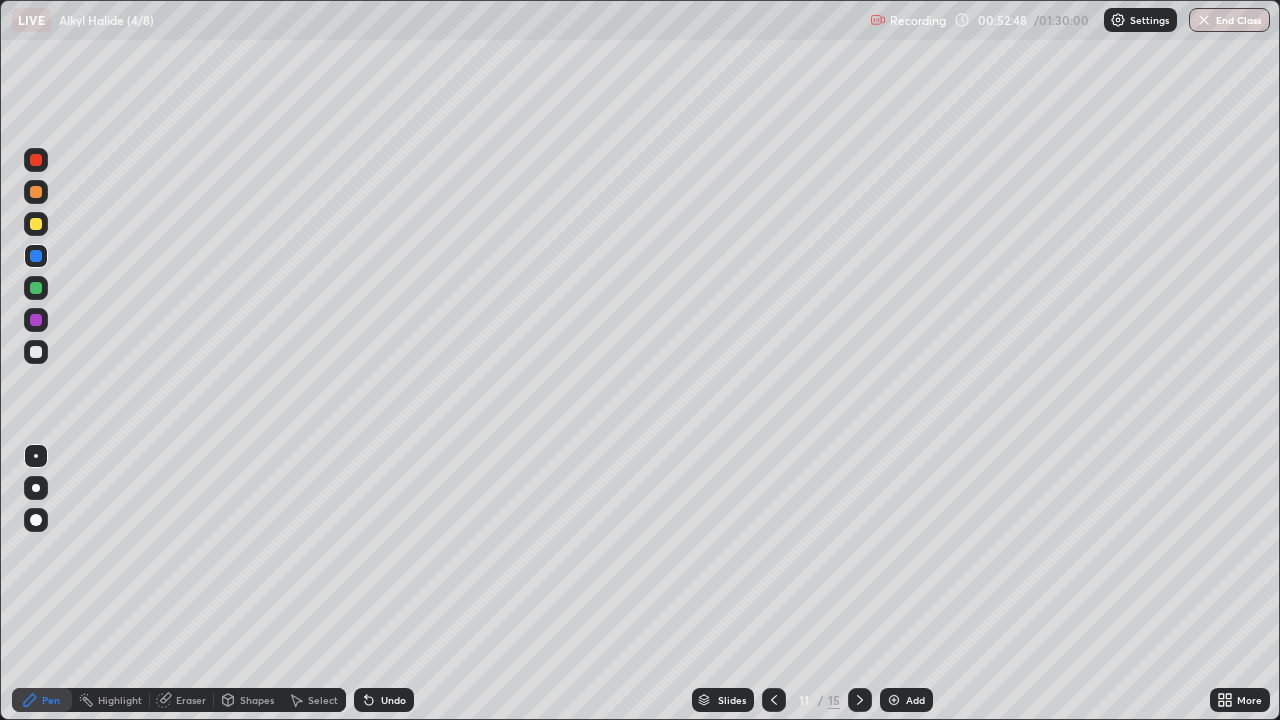 click at bounding box center [36, 352] 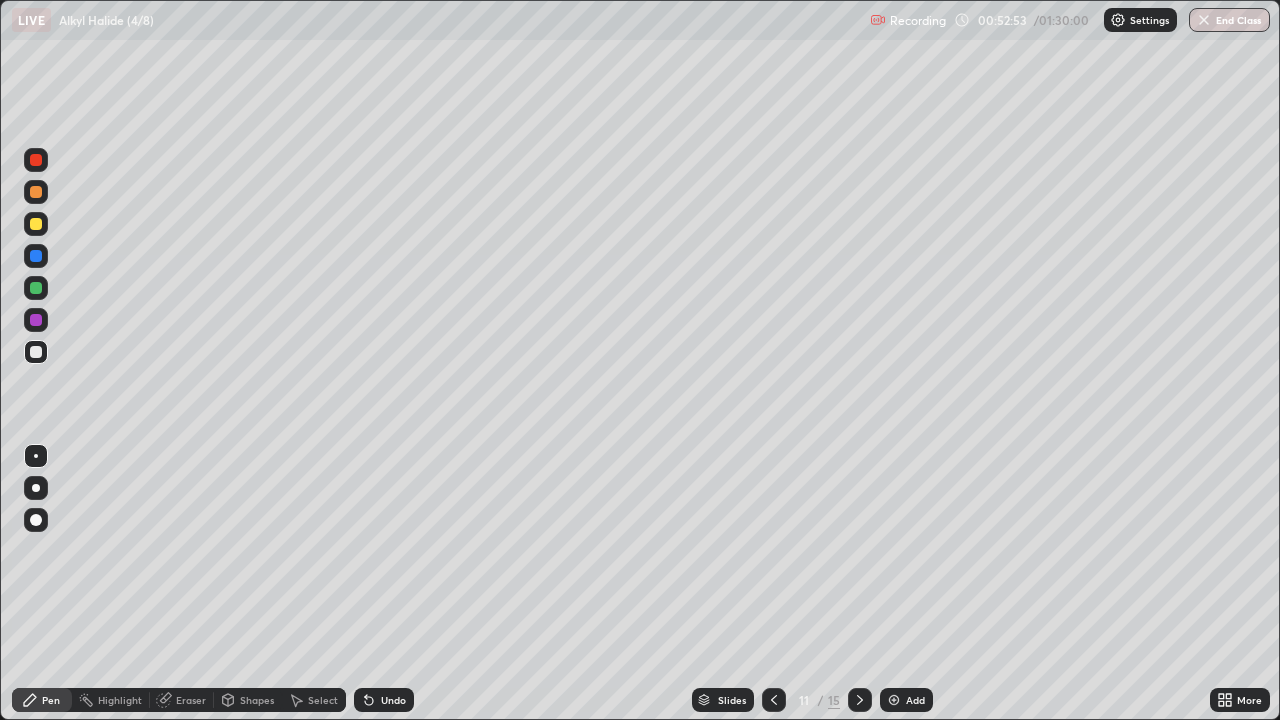 click at bounding box center (36, 288) 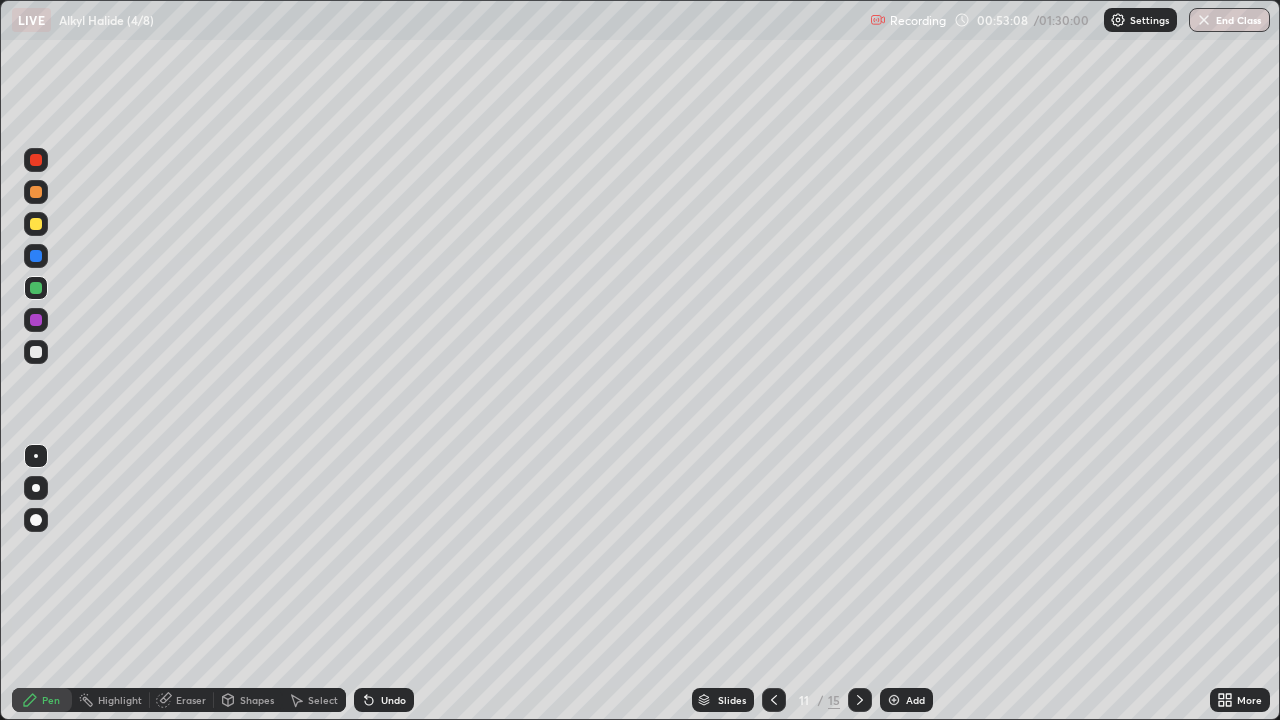 click at bounding box center [36, 320] 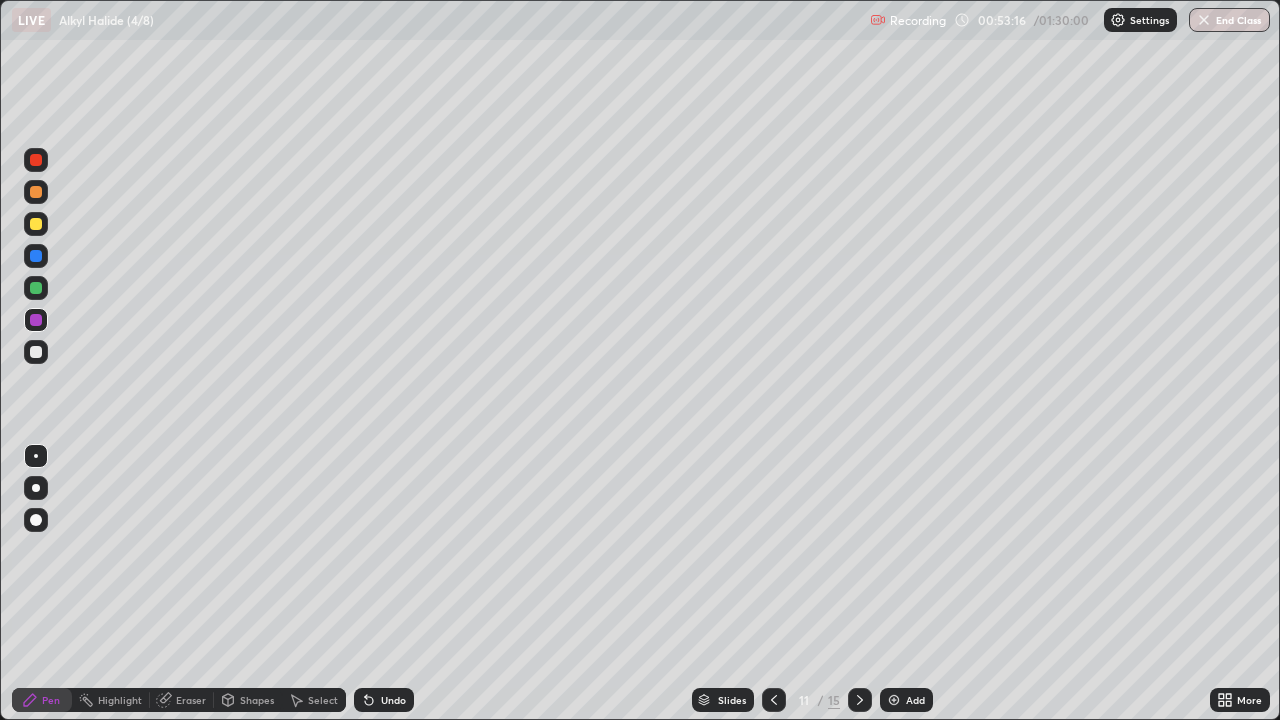 click at bounding box center [36, 352] 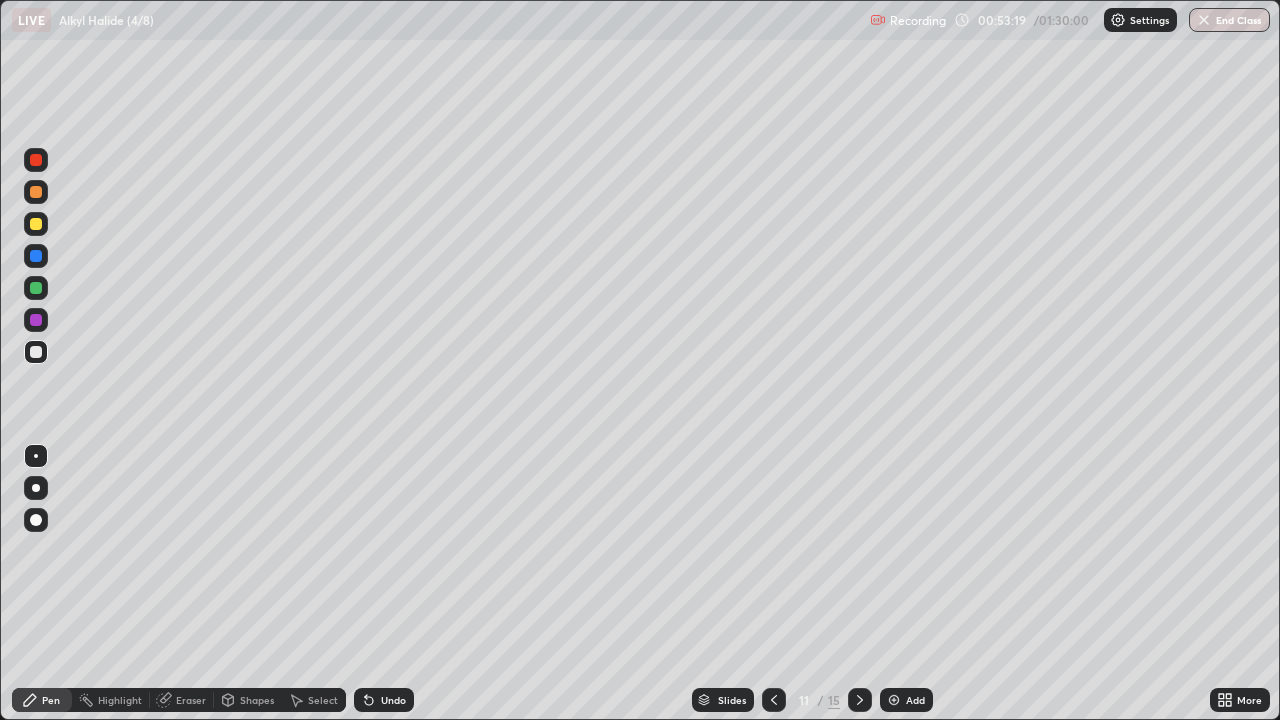 click on "Undo" at bounding box center [393, 700] 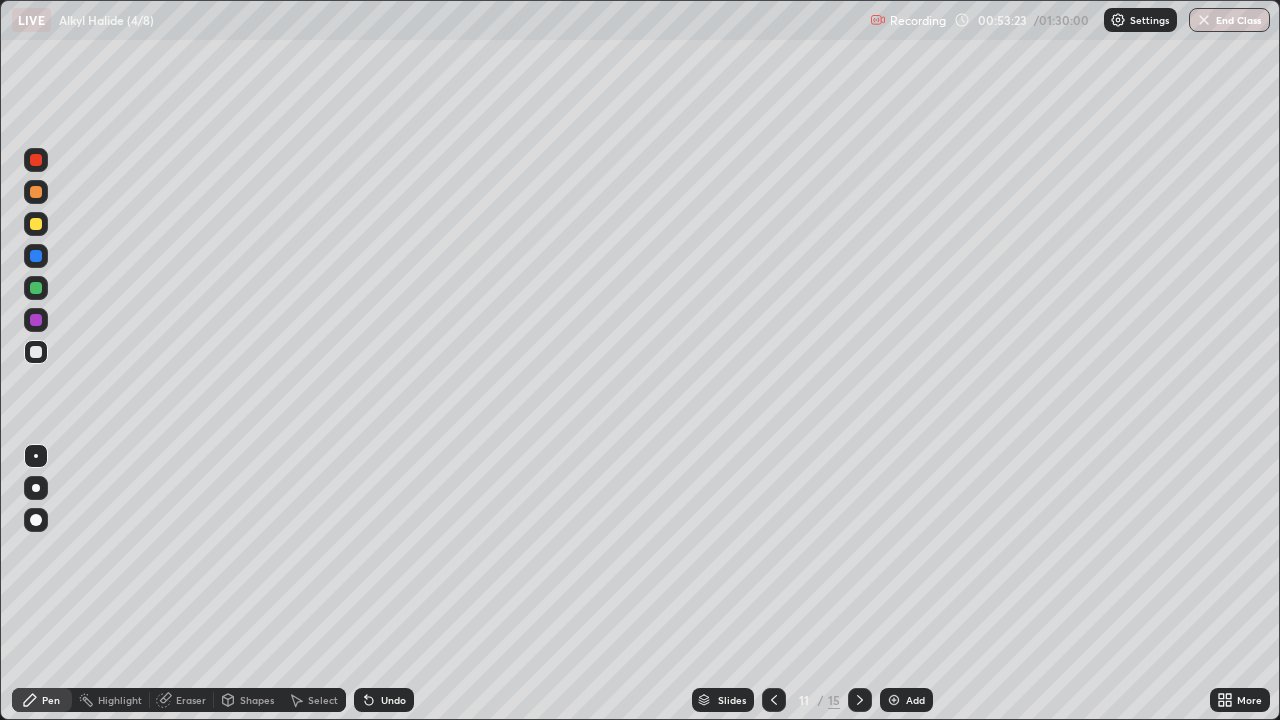 click at bounding box center [36, 256] 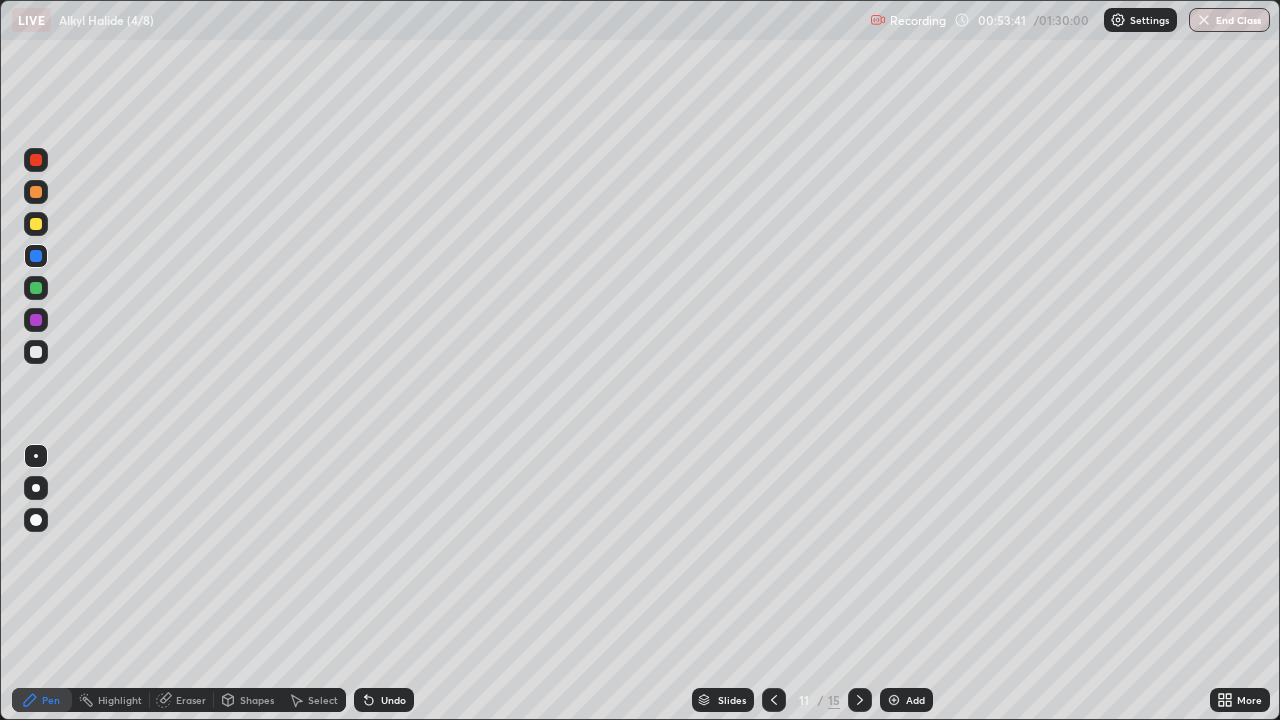 click on "Undo" at bounding box center (393, 700) 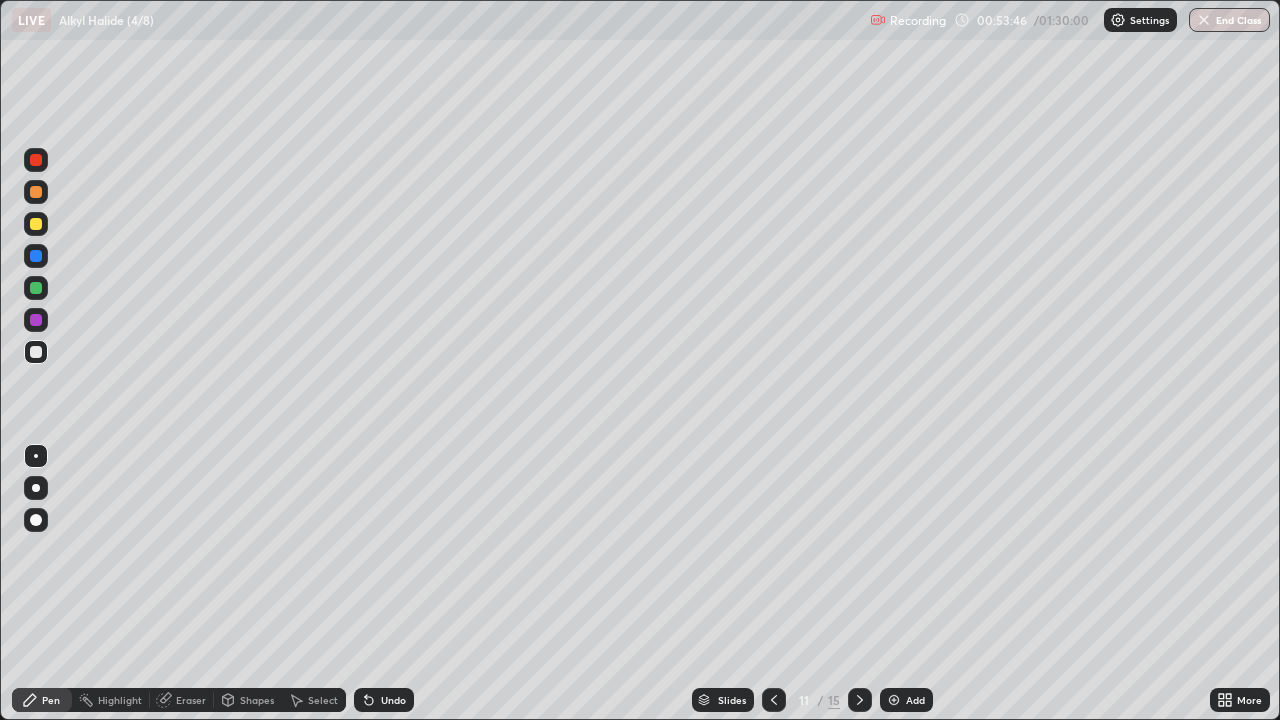 click on "Undo" at bounding box center [393, 700] 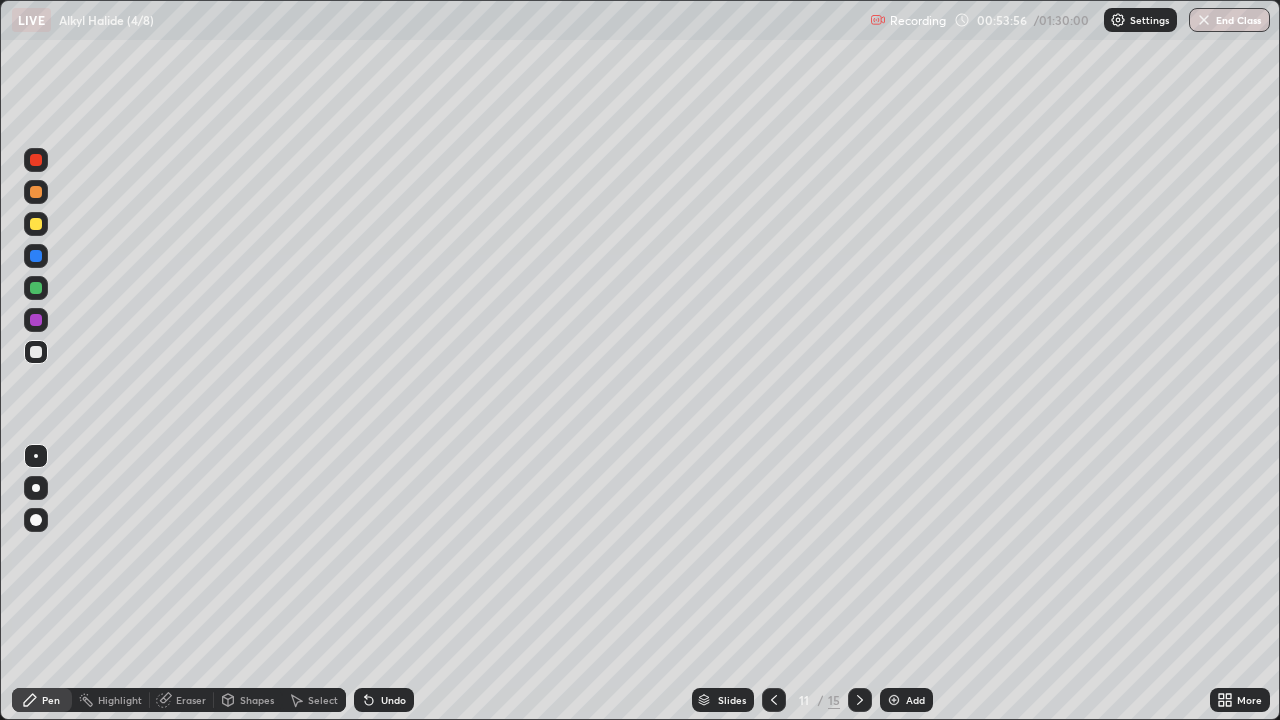 click on "Undo" at bounding box center [393, 700] 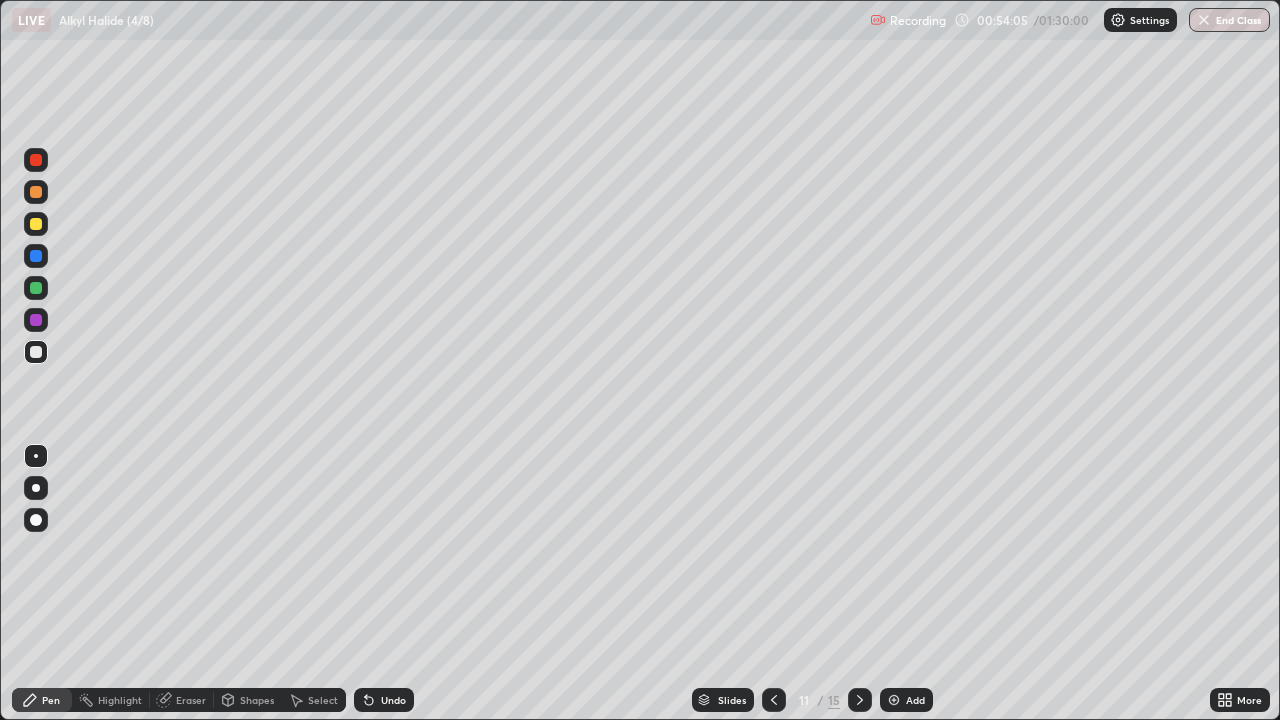 click on "Undo" at bounding box center [393, 700] 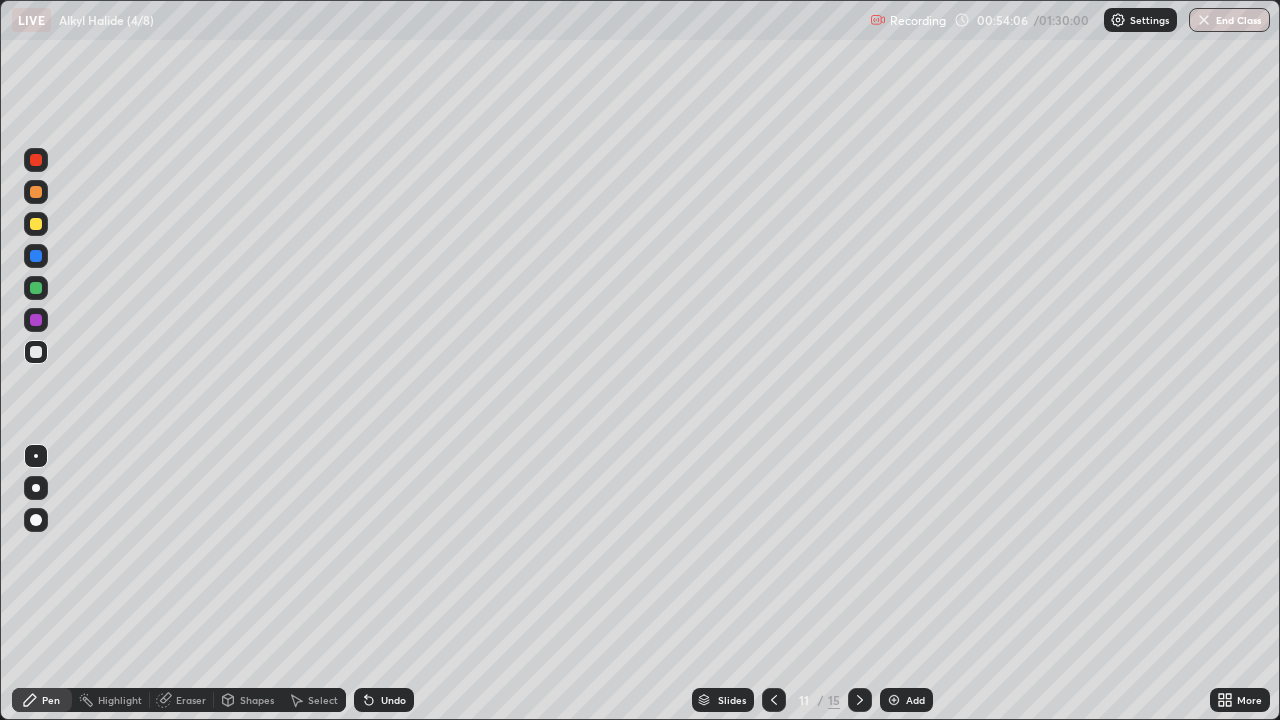 click on "Undo" at bounding box center [384, 700] 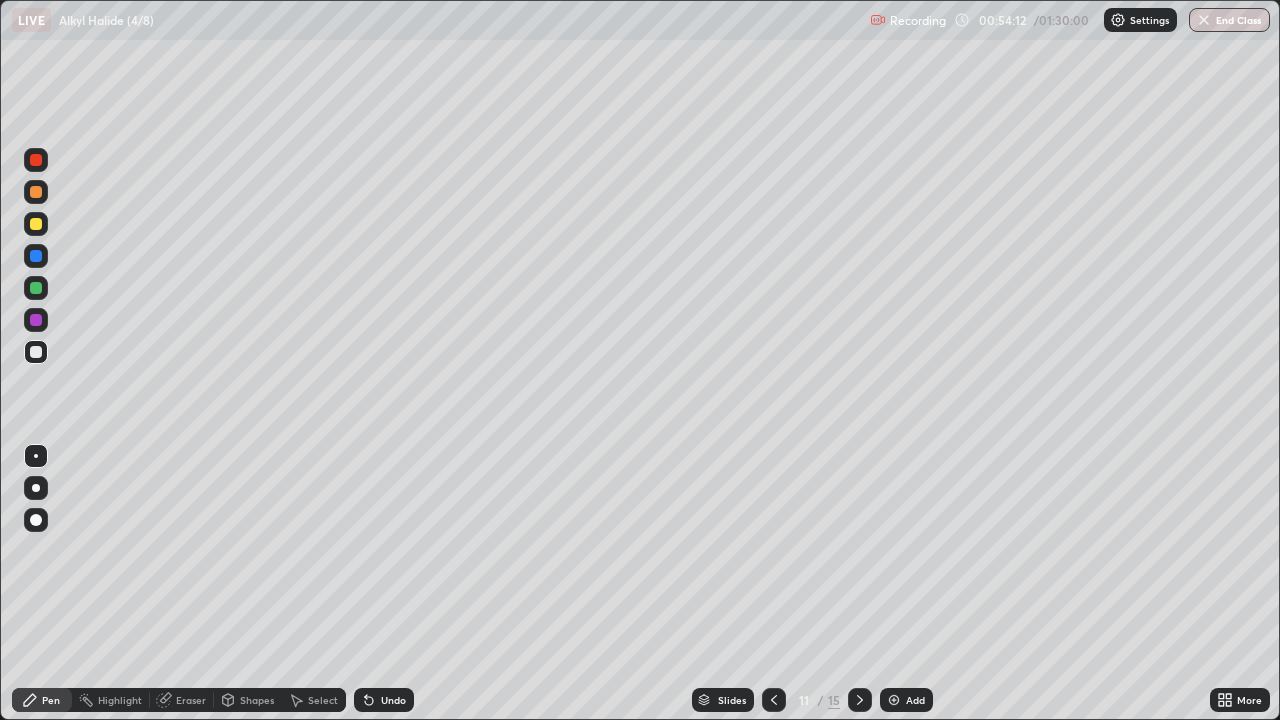 click at bounding box center [36, 256] 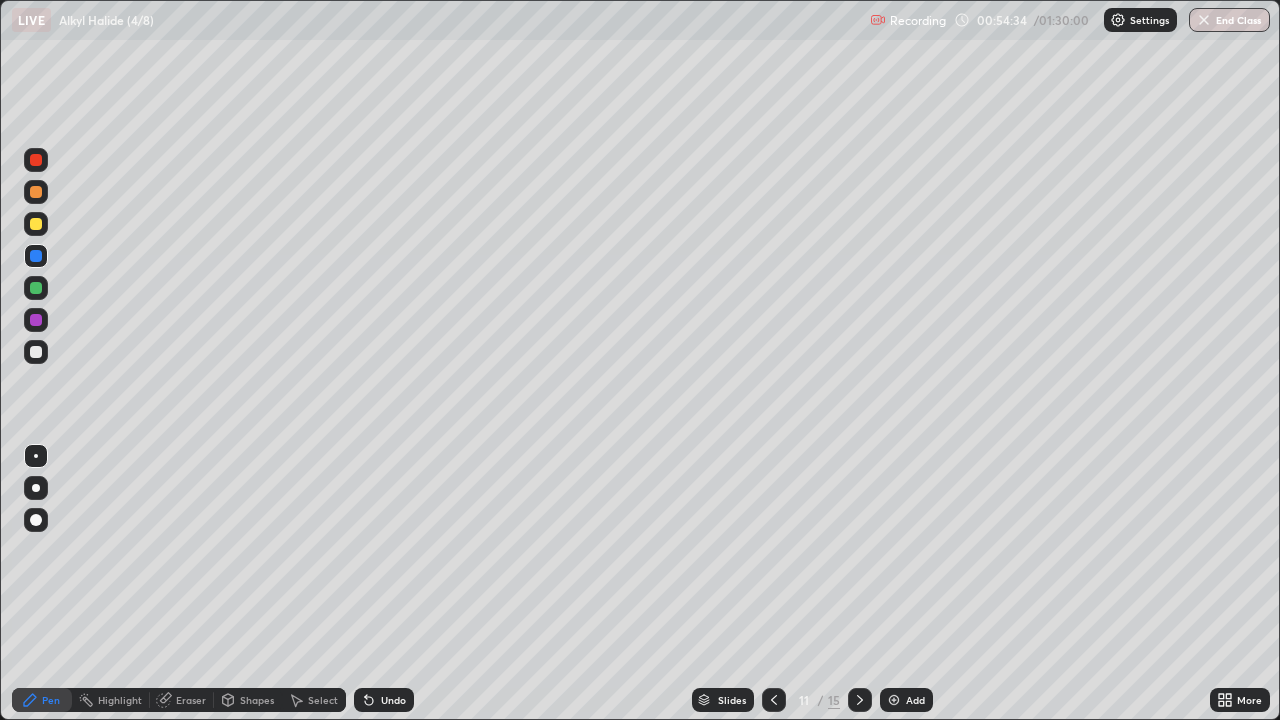click at bounding box center [36, 224] 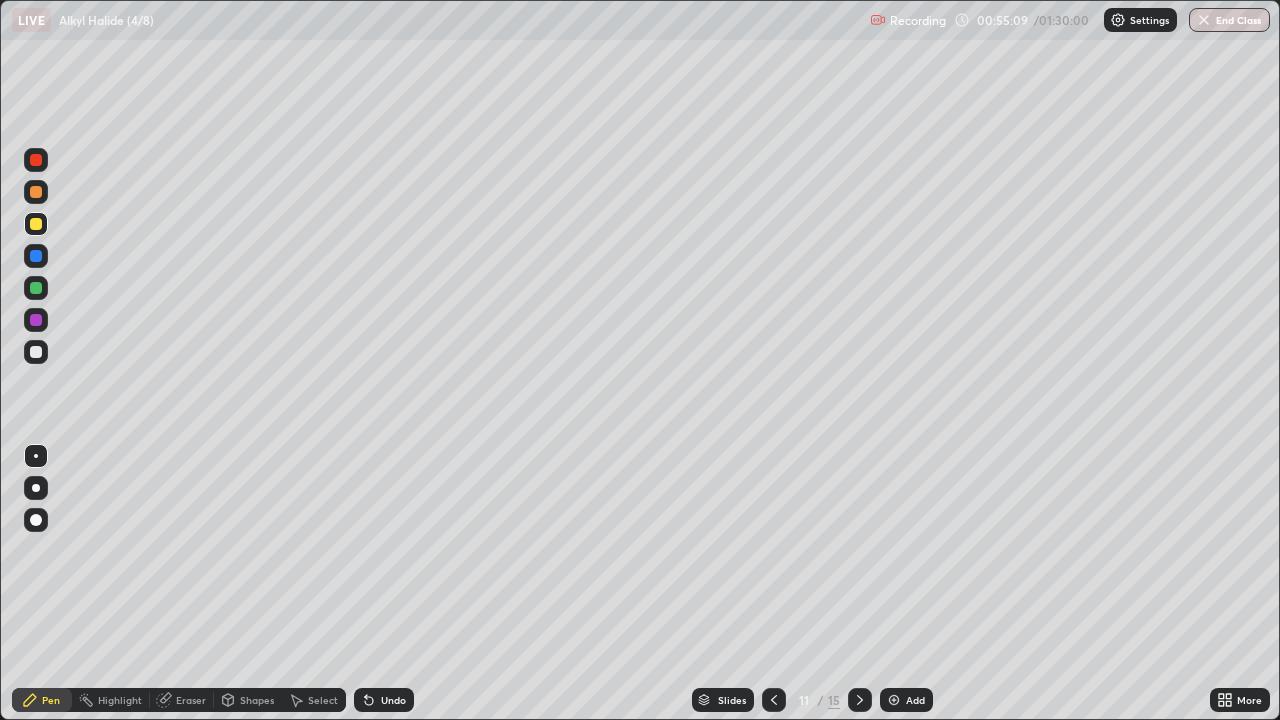 click on "Undo" at bounding box center (393, 700) 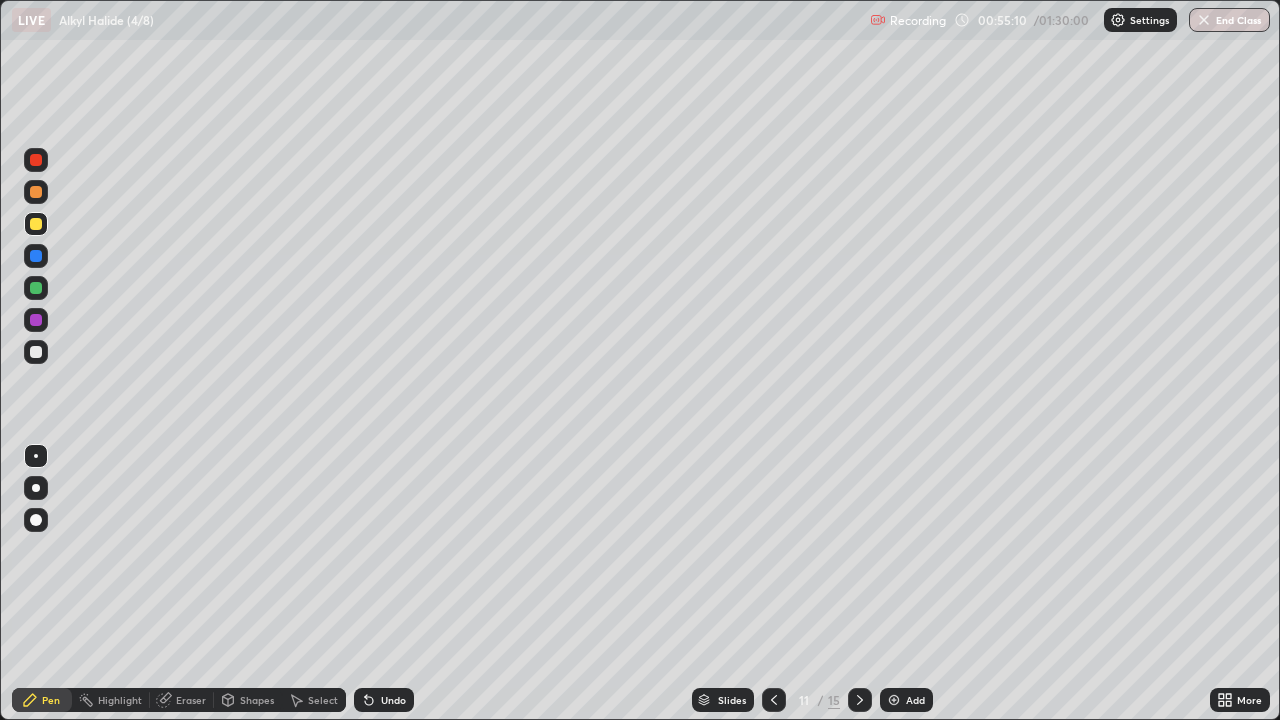 click on "Undo" at bounding box center [384, 700] 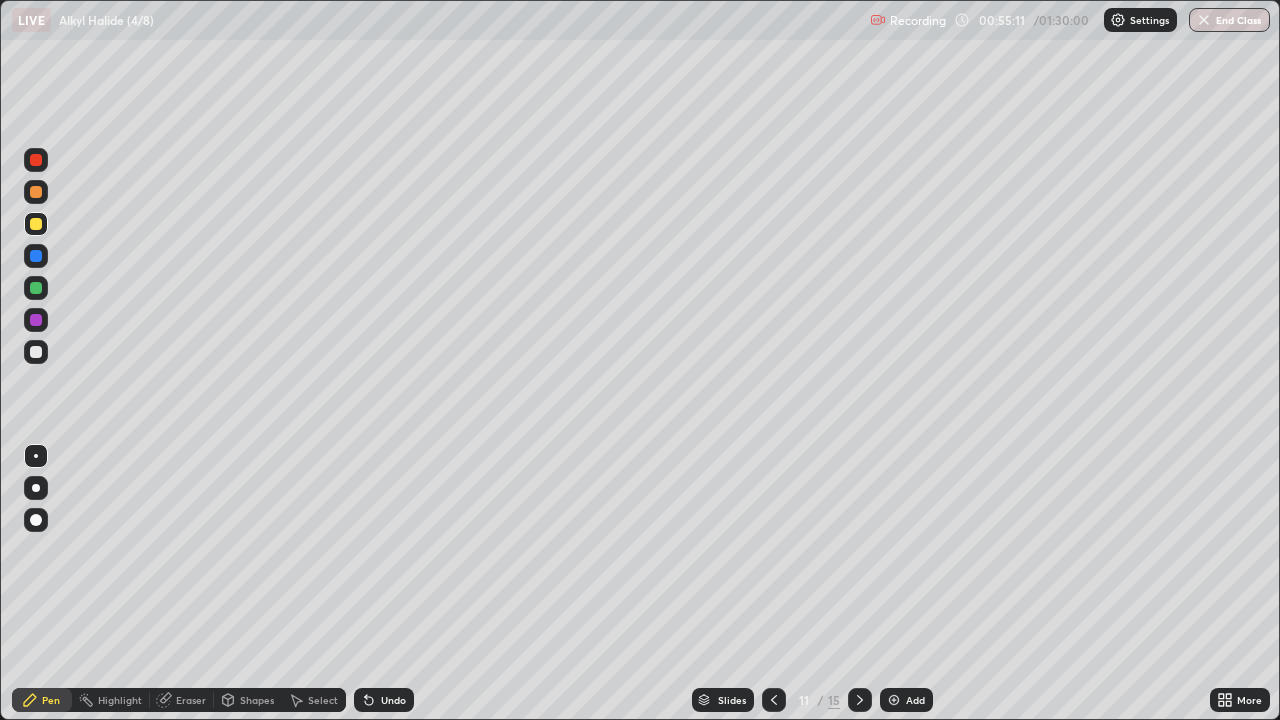 click on "Undo" at bounding box center [384, 700] 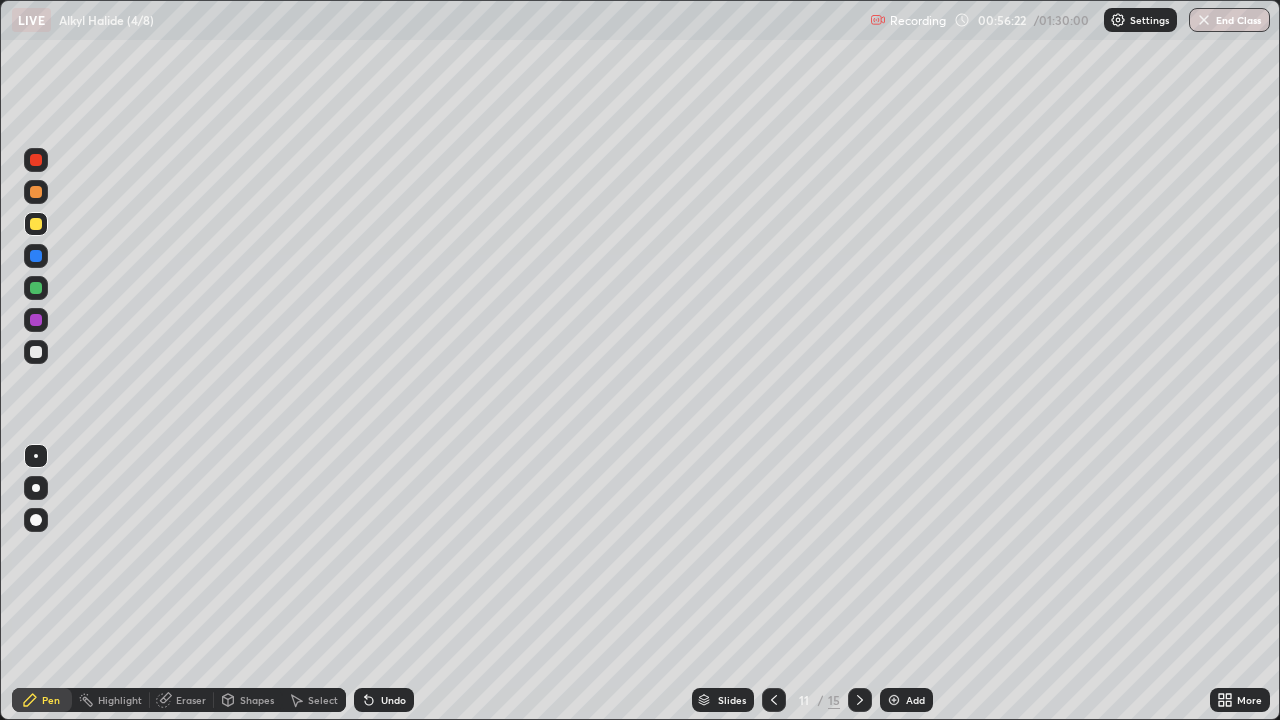 click 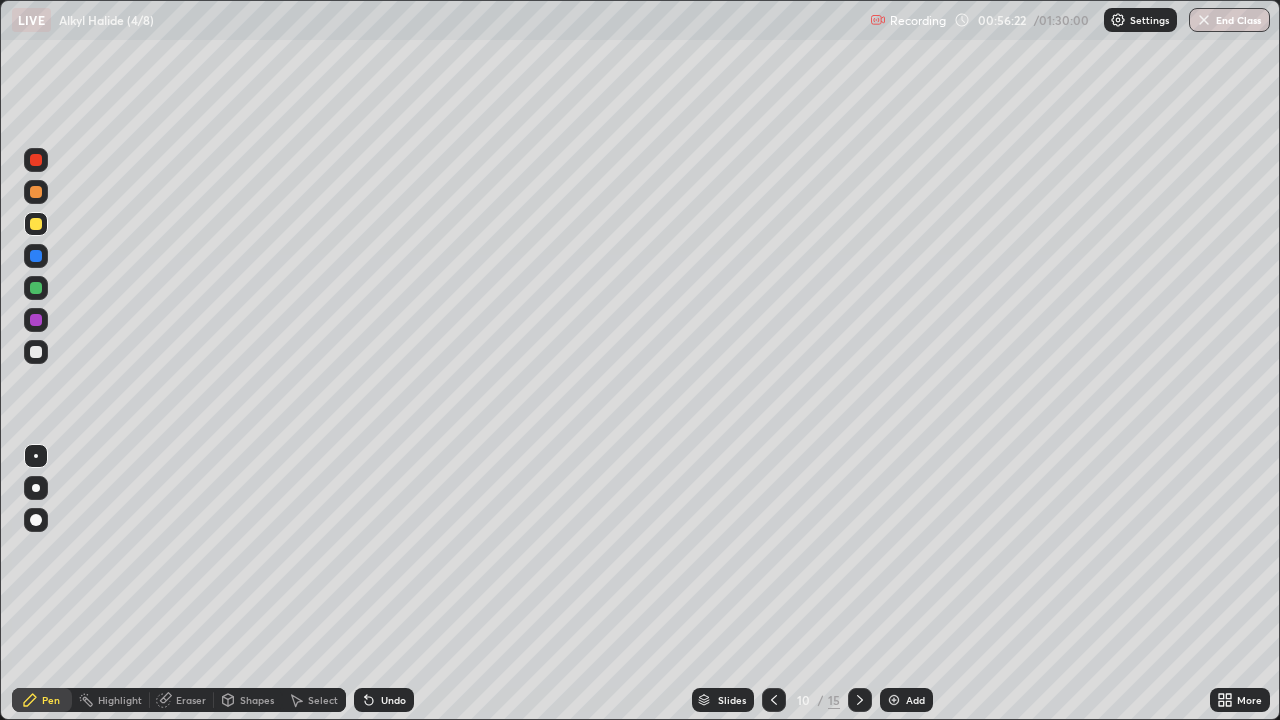click at bounding box center (774, 700) 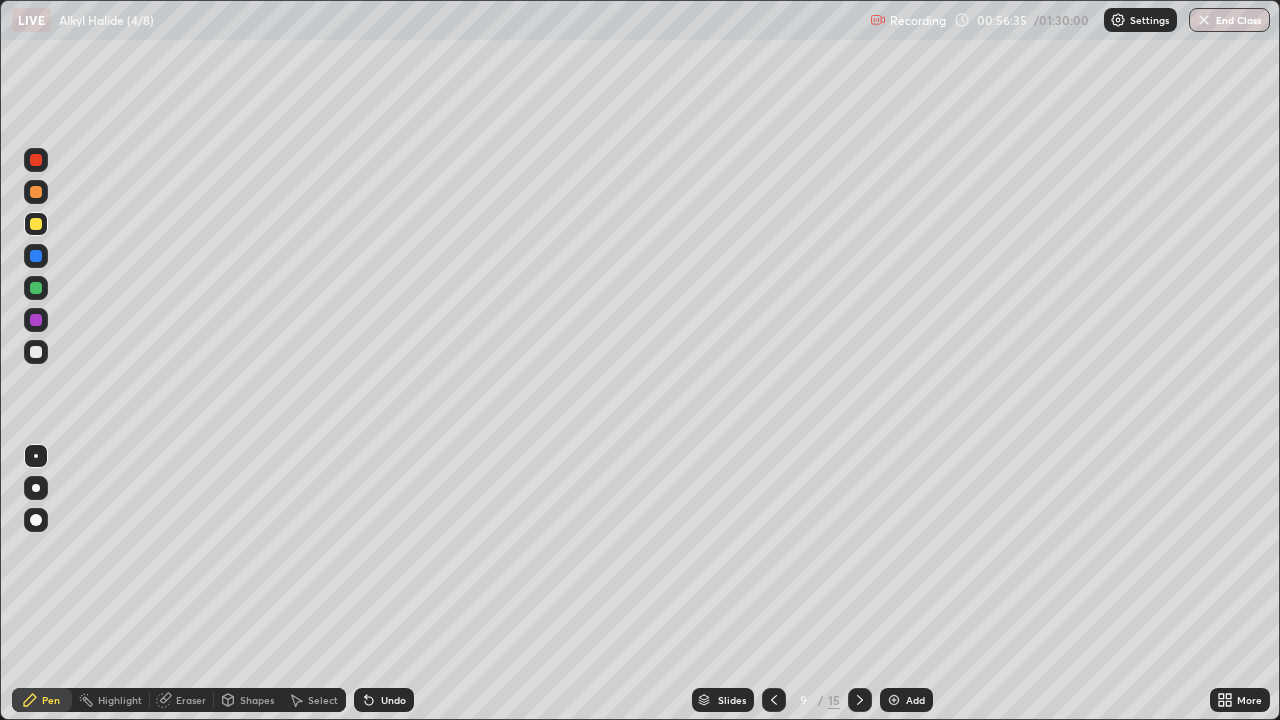 click on "Undo" at bounding box center [384, 700] 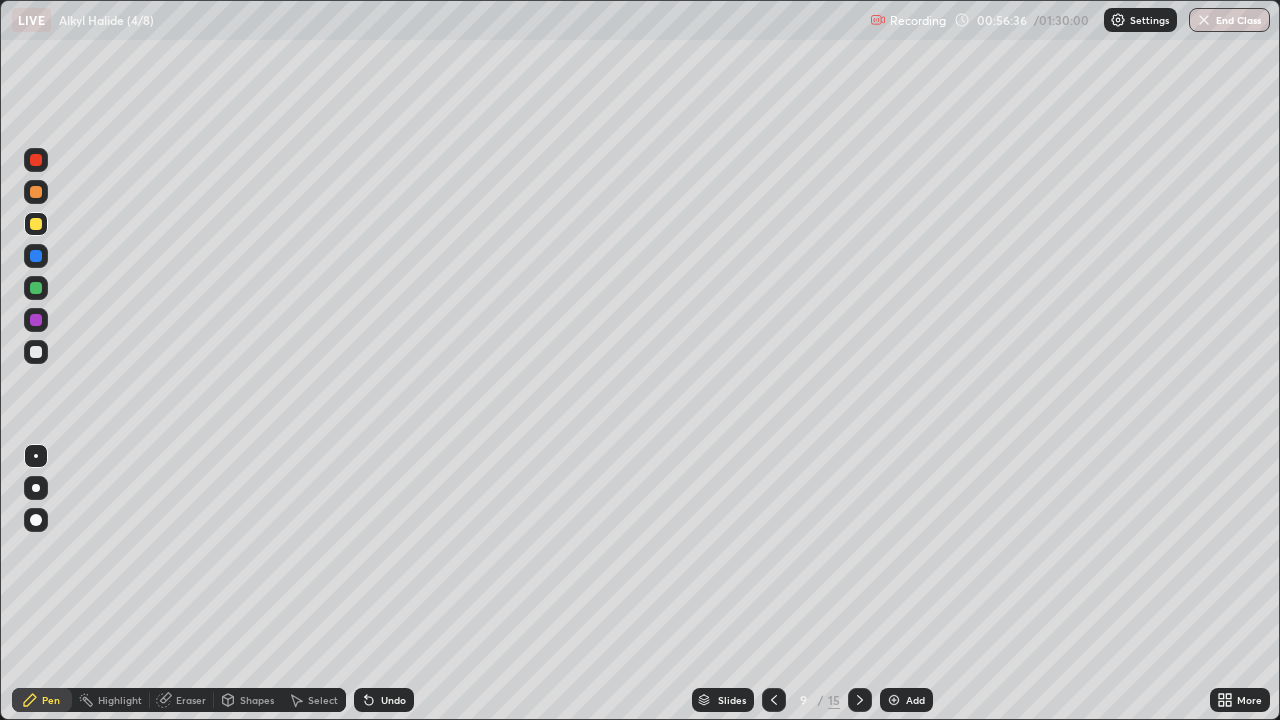 click on "Undo" at bounding box center (384, 700) 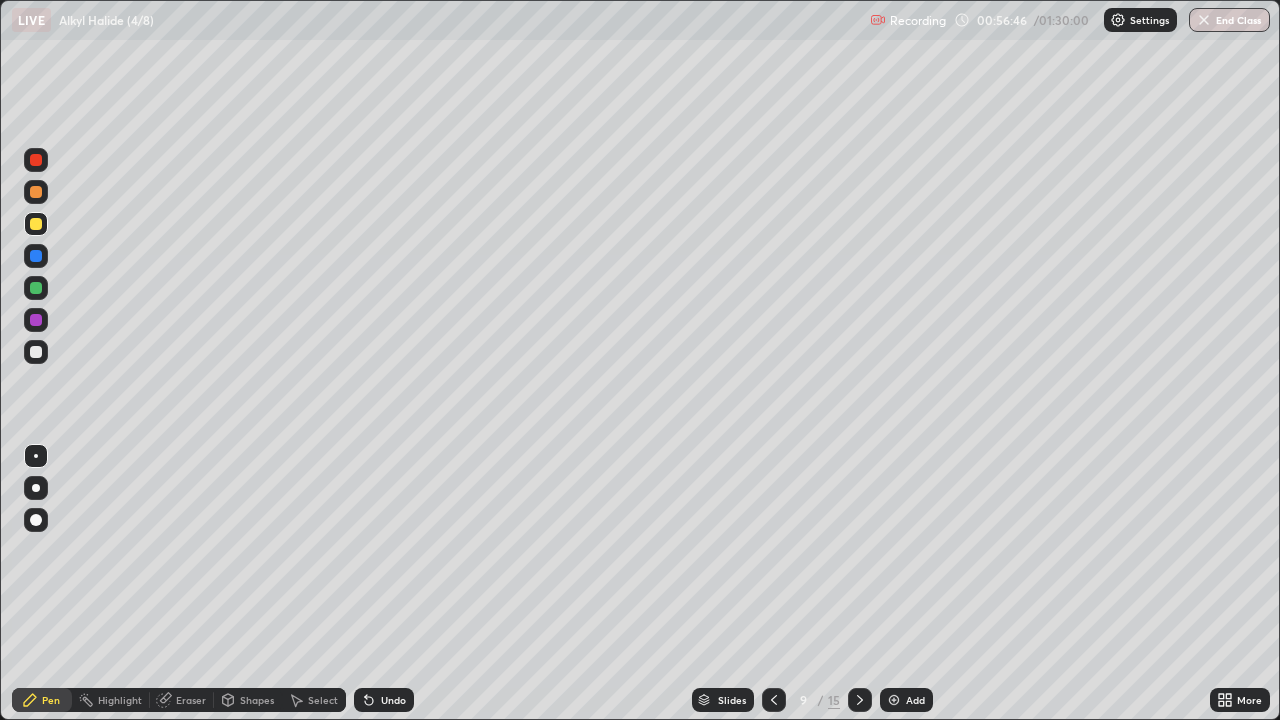 click at bounding box center [860, 700] 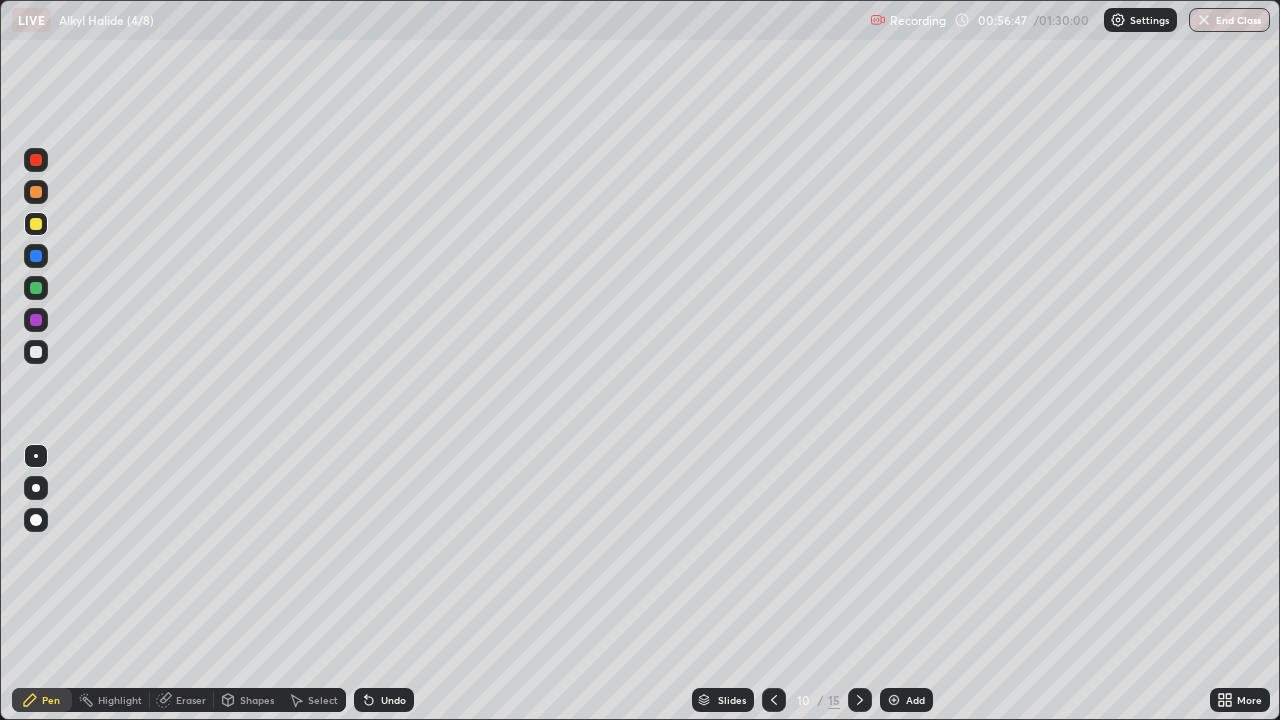 click at bounding box center (860, 700) 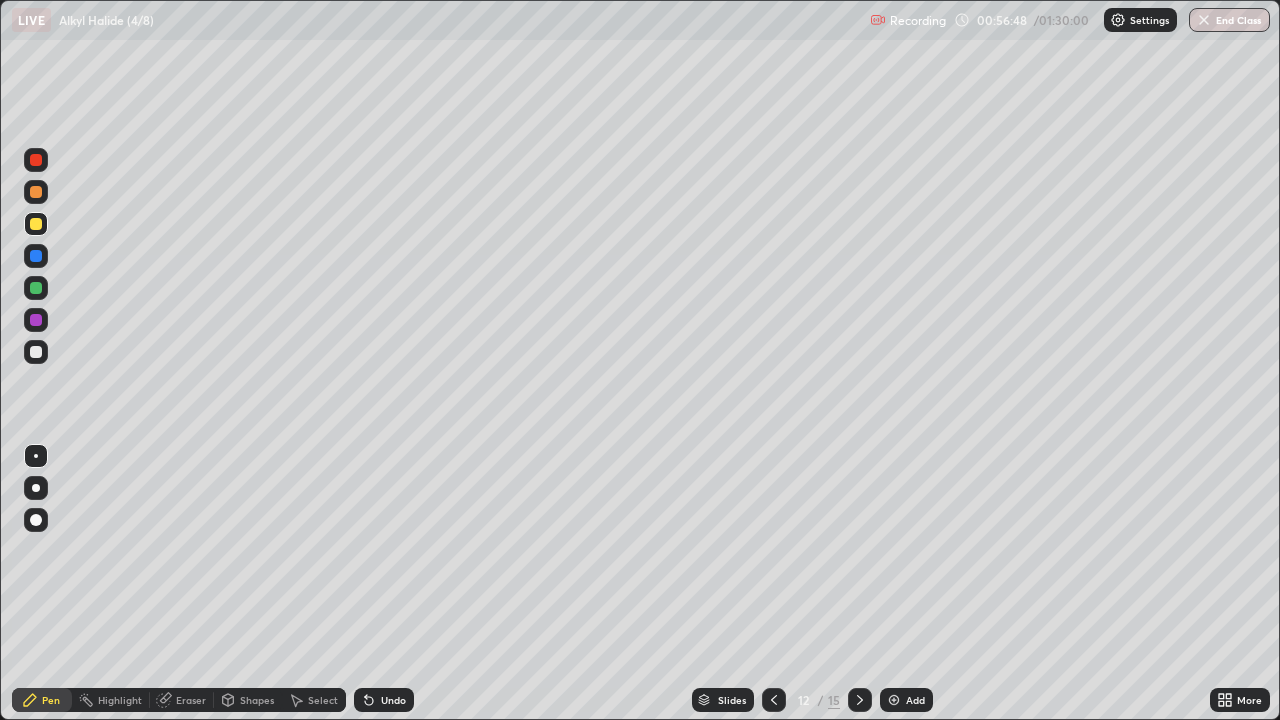 click 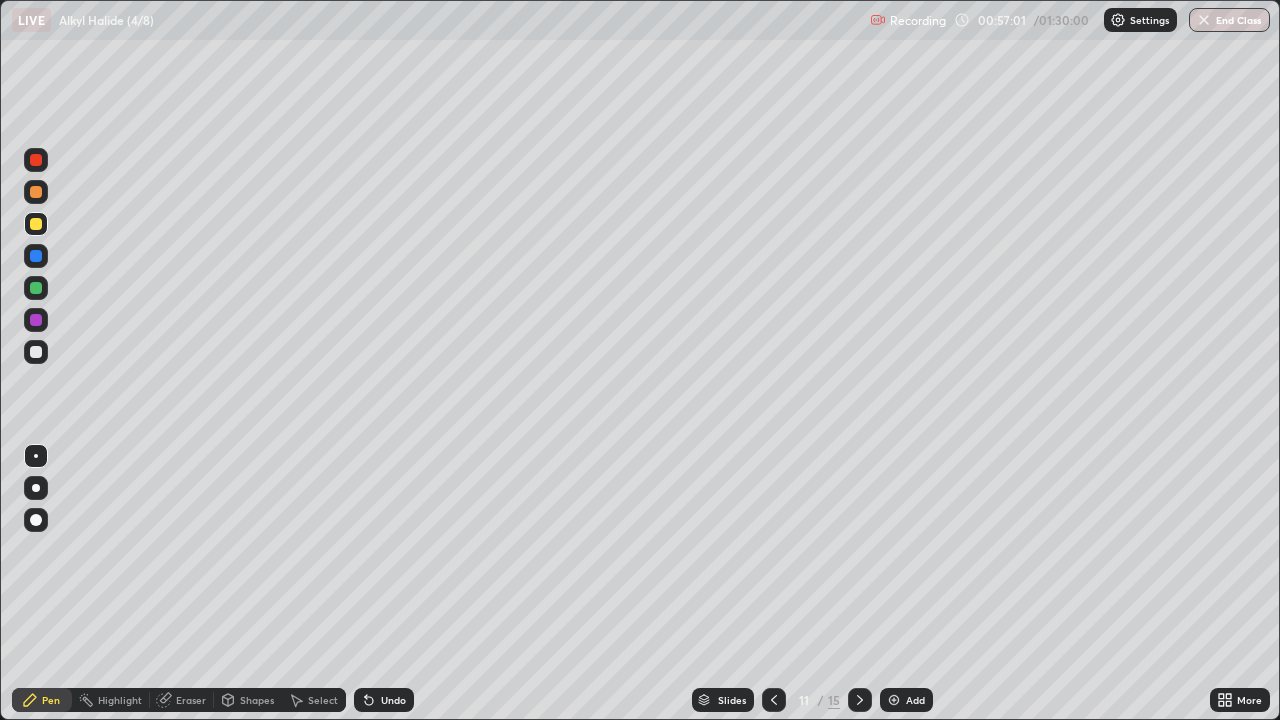 click on "Undo" at bounding box center [393, 700] 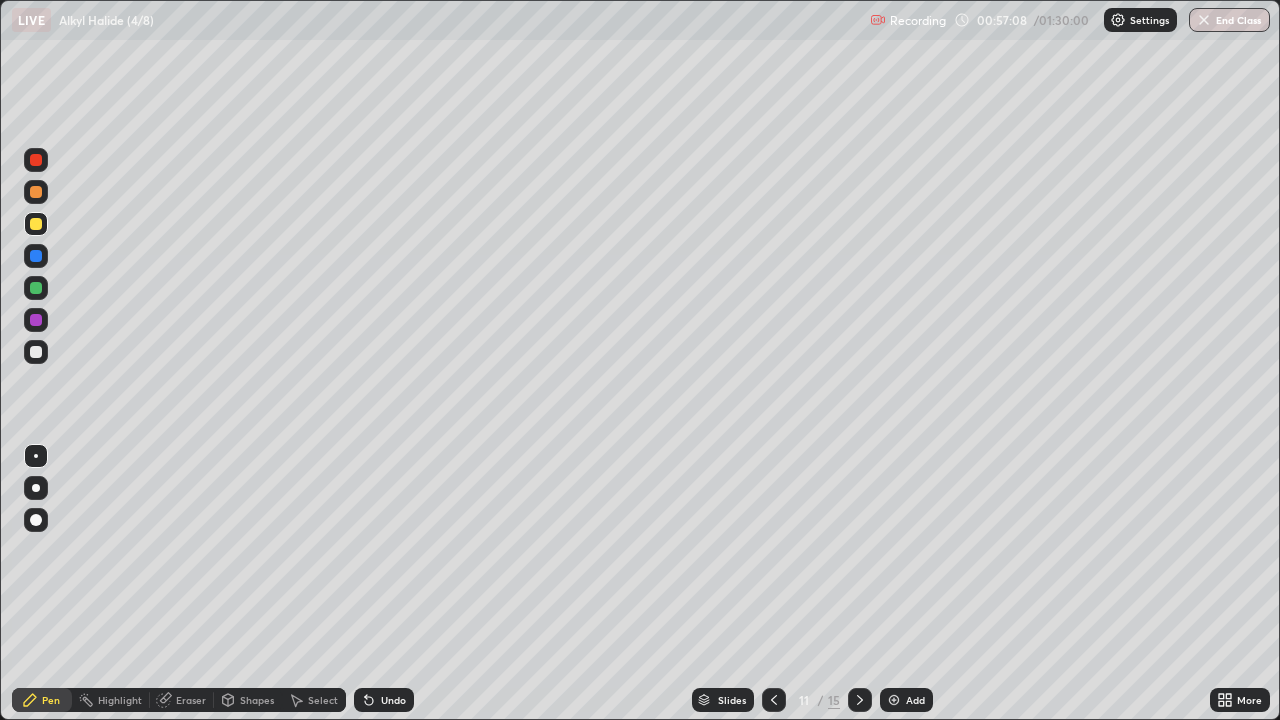click on "Eraser" at bounding box center (182, 700) 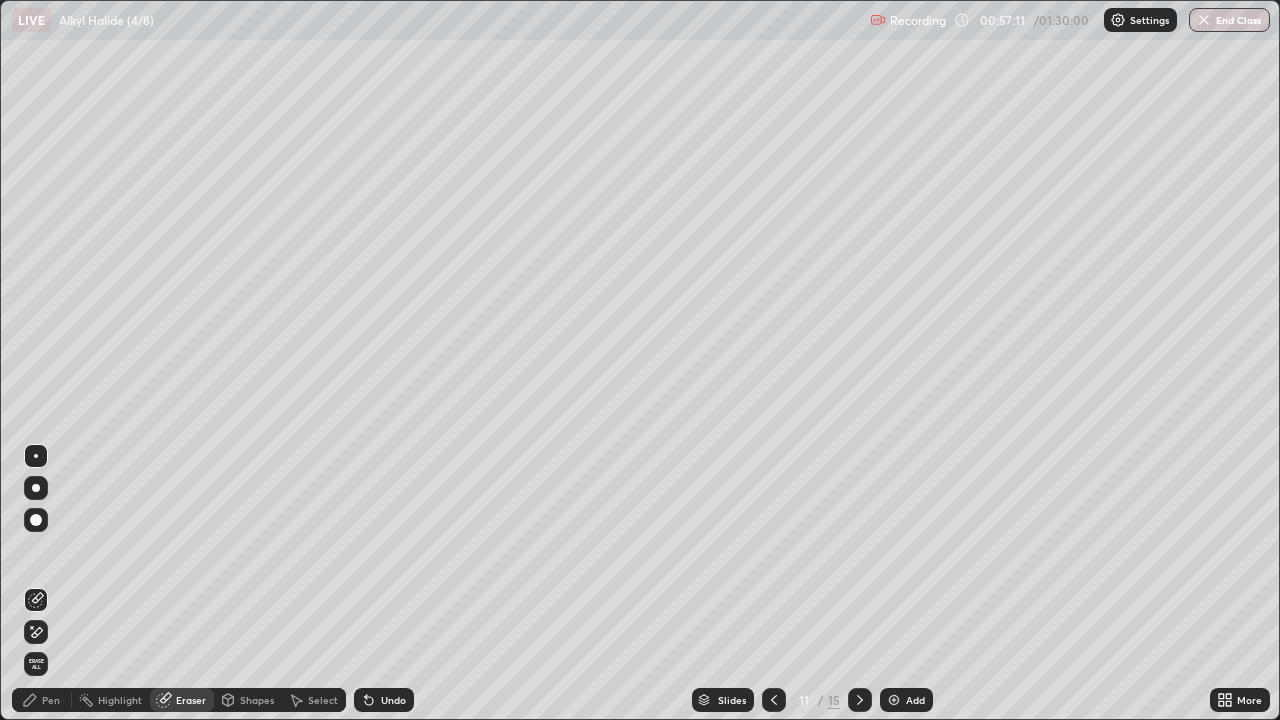 click 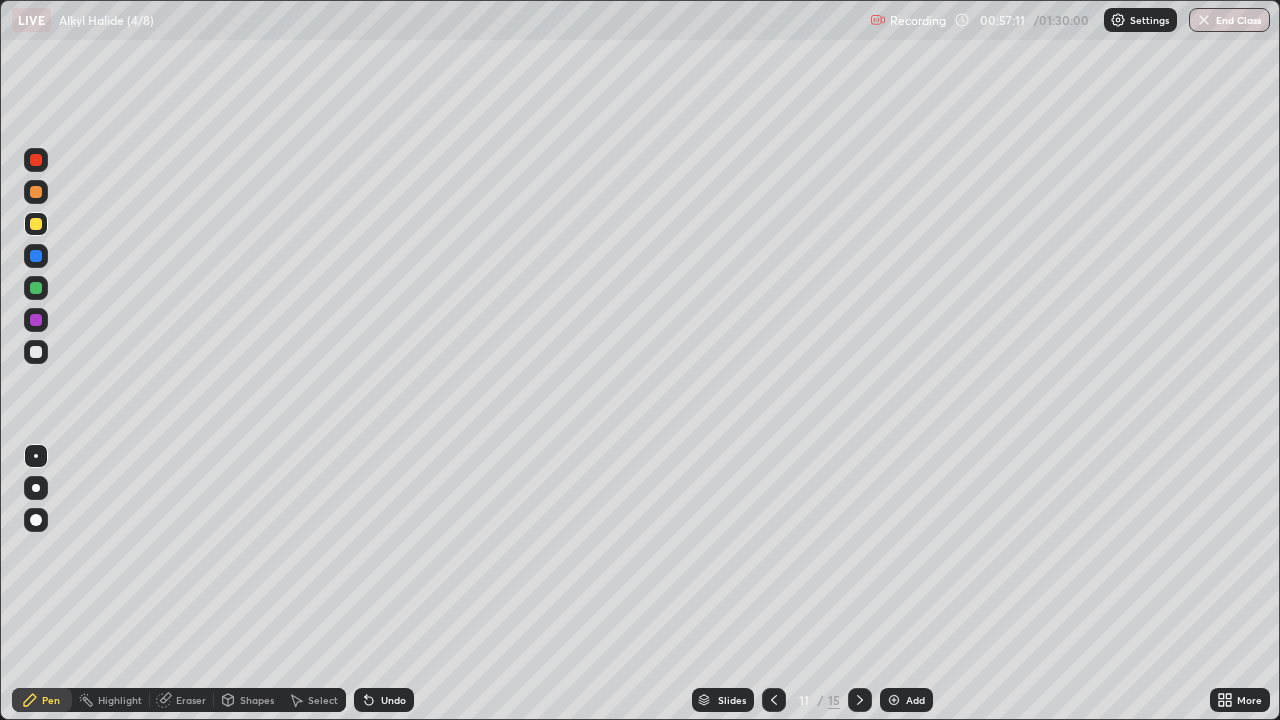 click at bounding box center [36, 352] 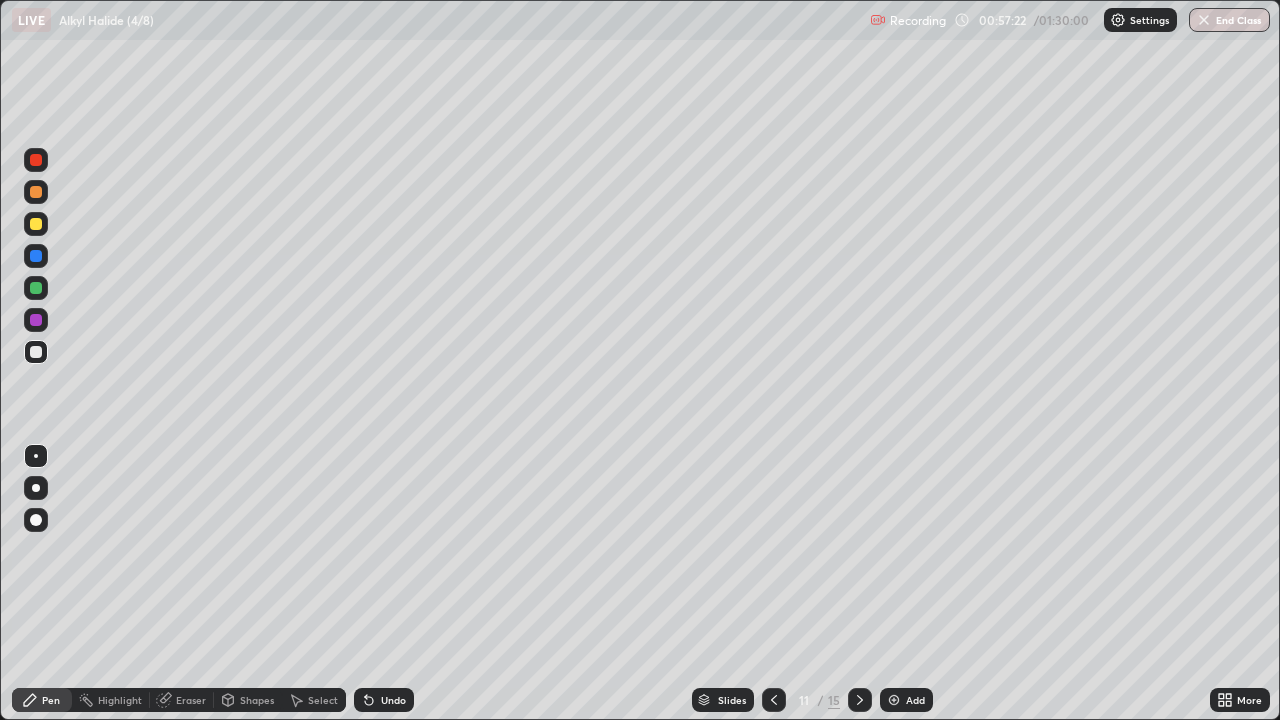 click on "Undo" at bounding box center (393, 700) 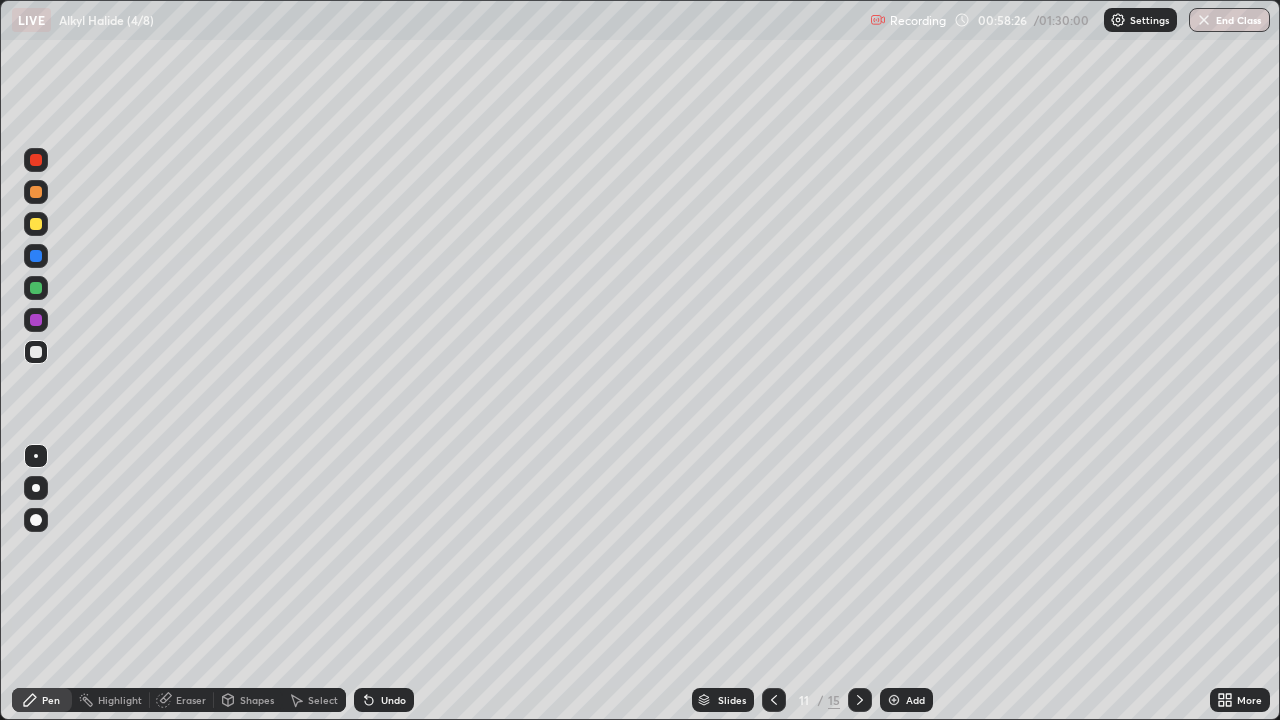 click at bounding box center [36, 256] 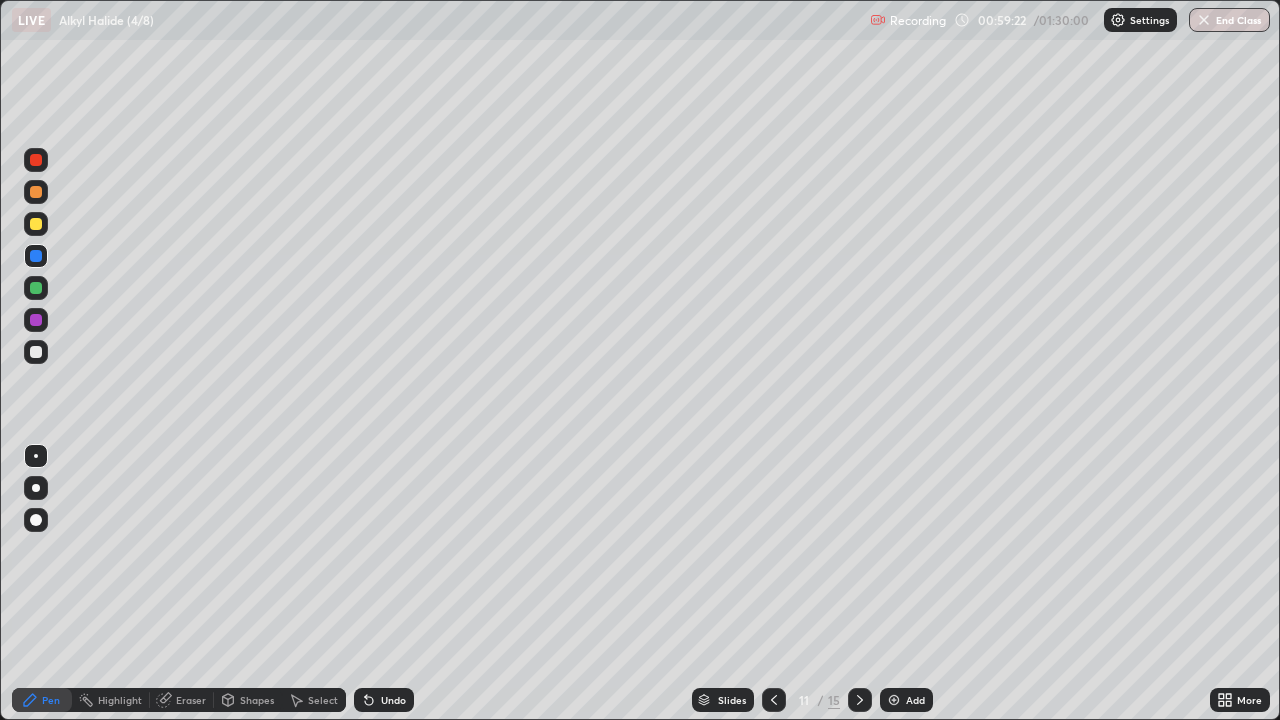 click on "Undo" at bounding box center (393, 700) 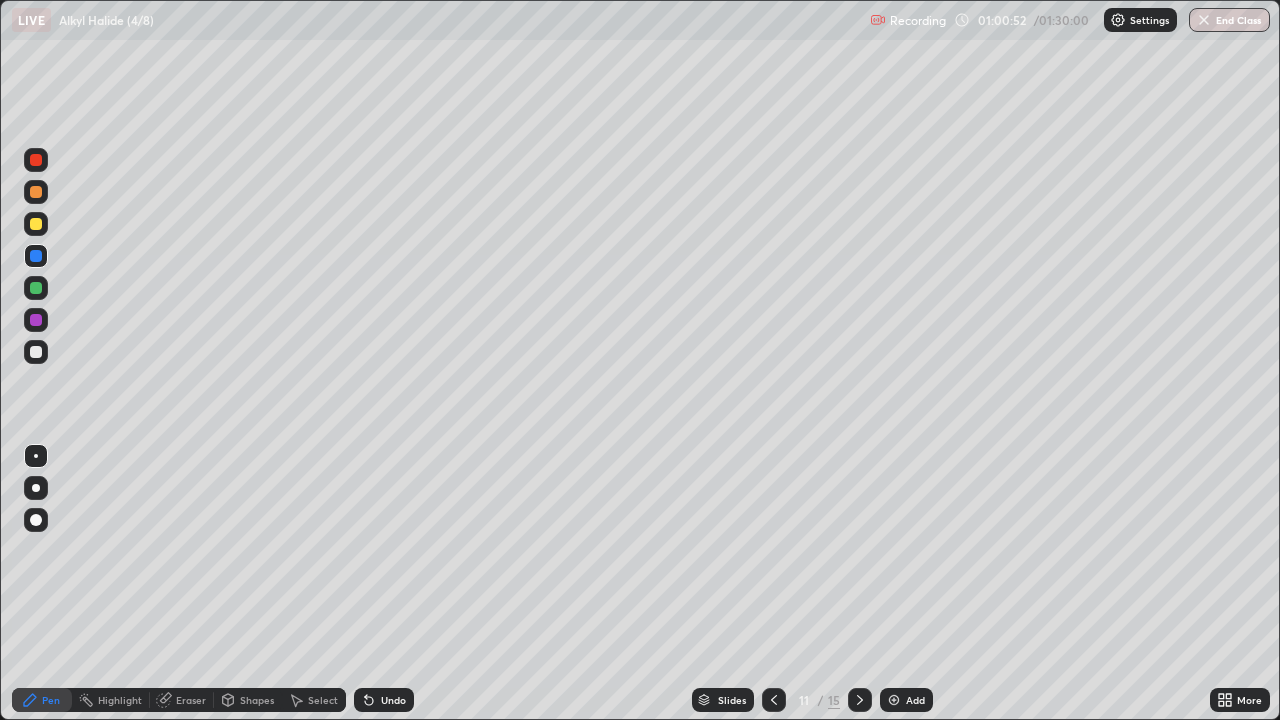 click at bounding box center (36, 192) 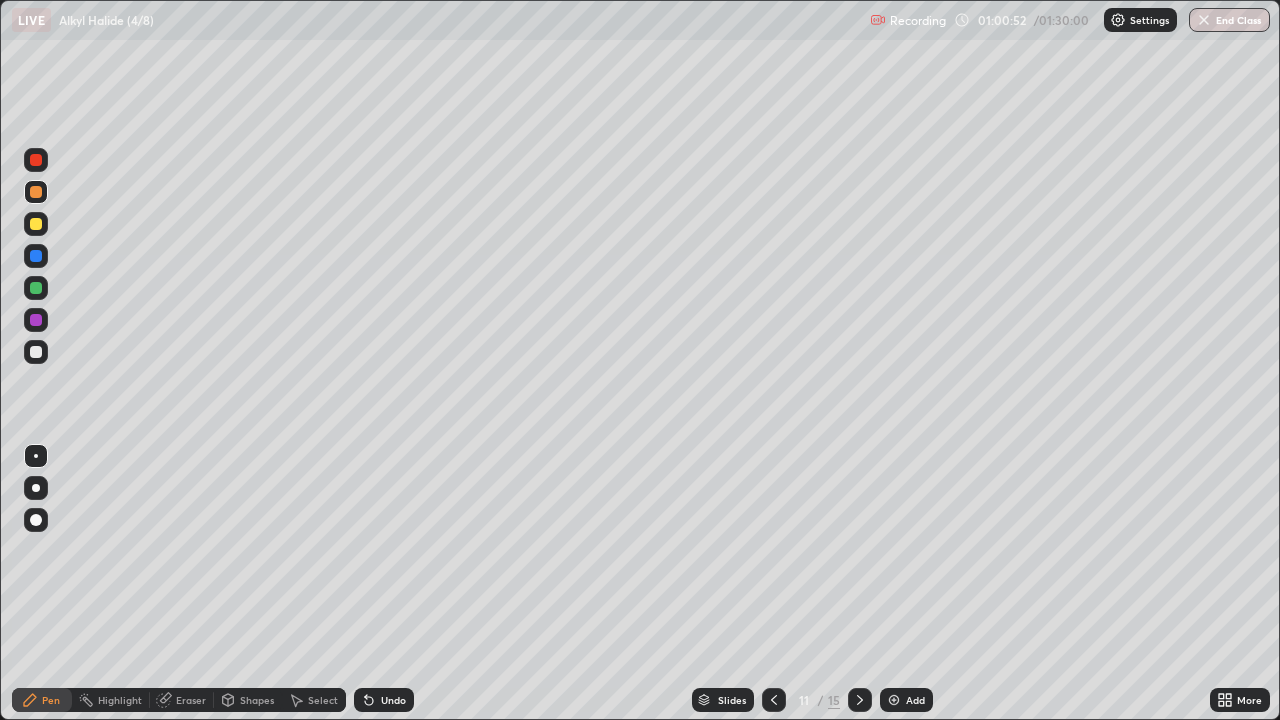 click at bounding box center (36, 352) 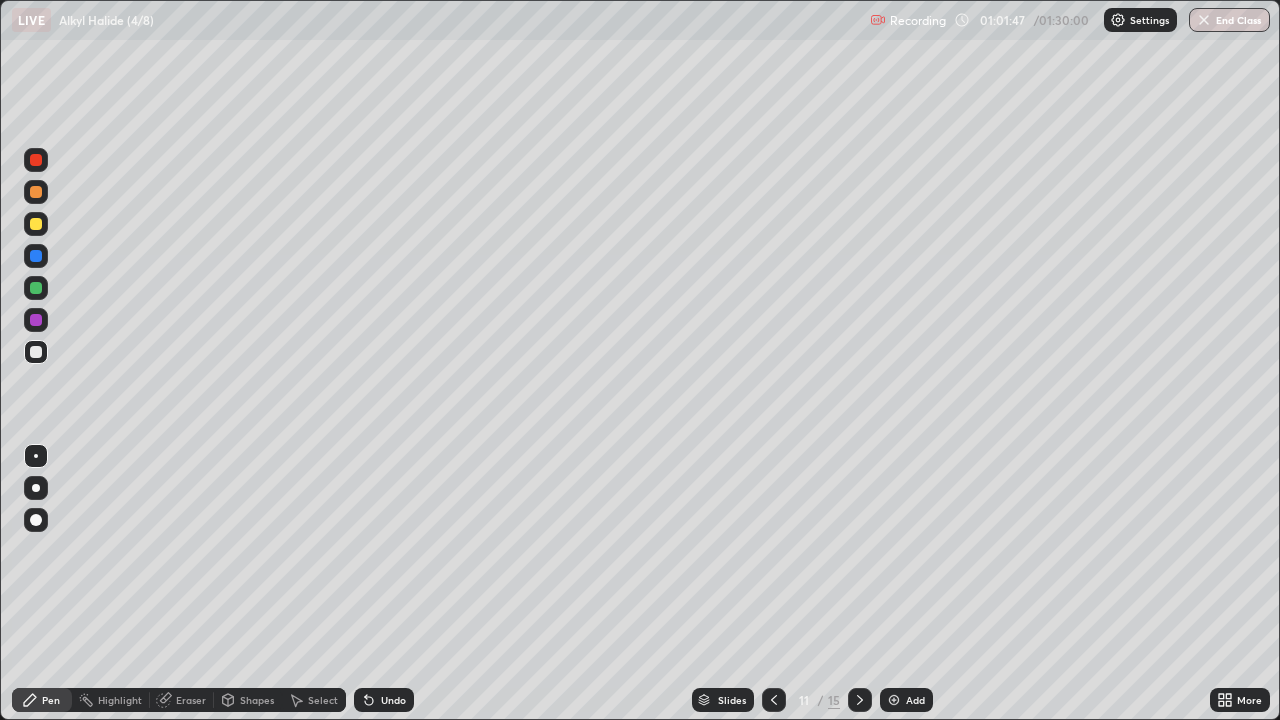 click 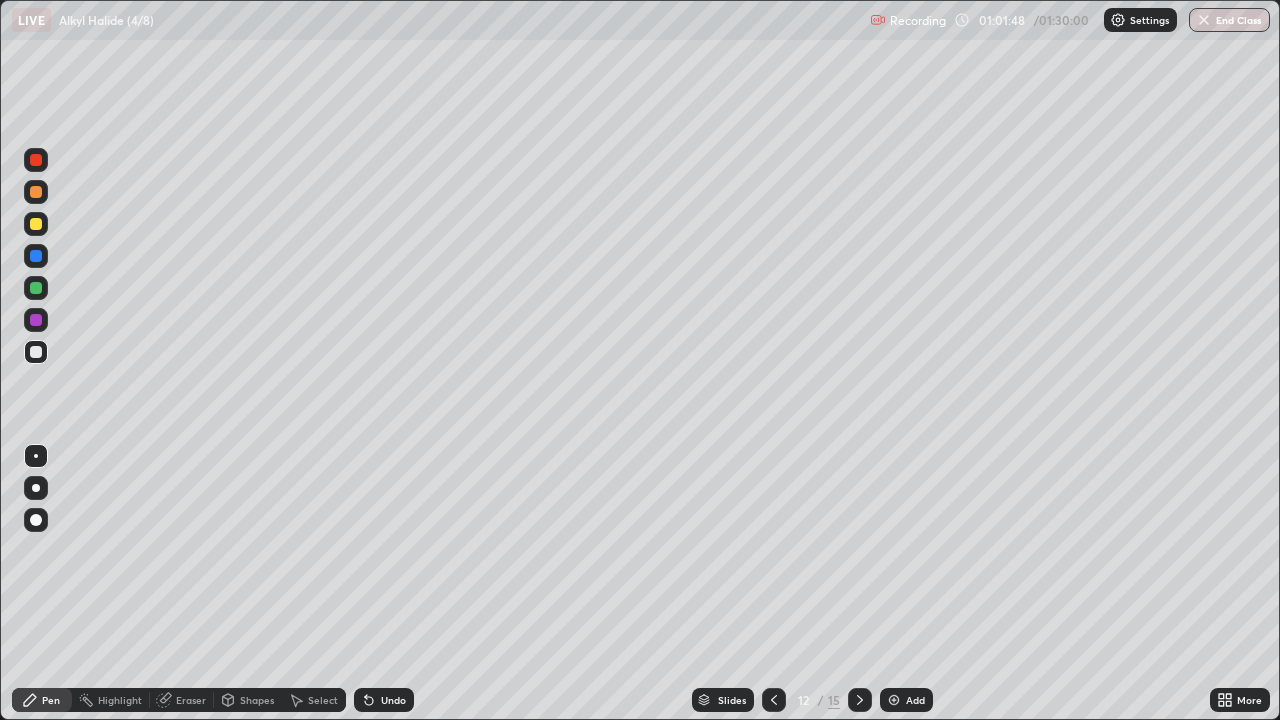 click at bounding box center (774, 700) 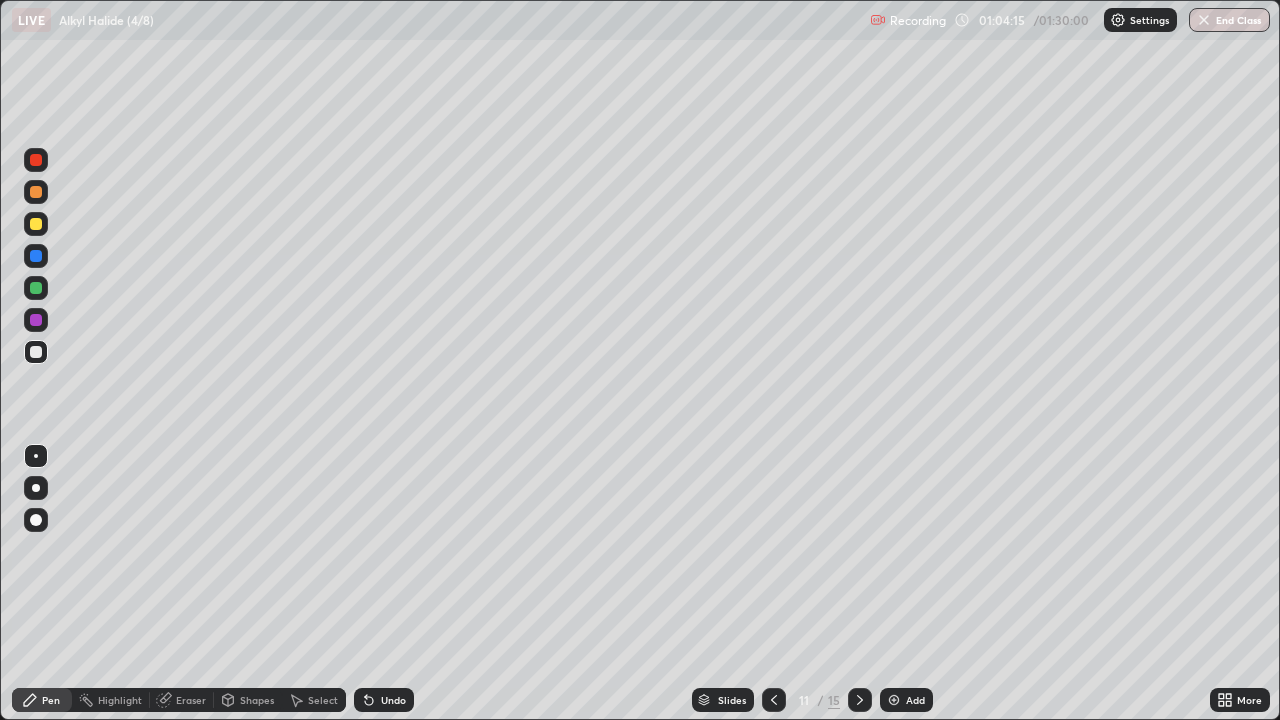 click 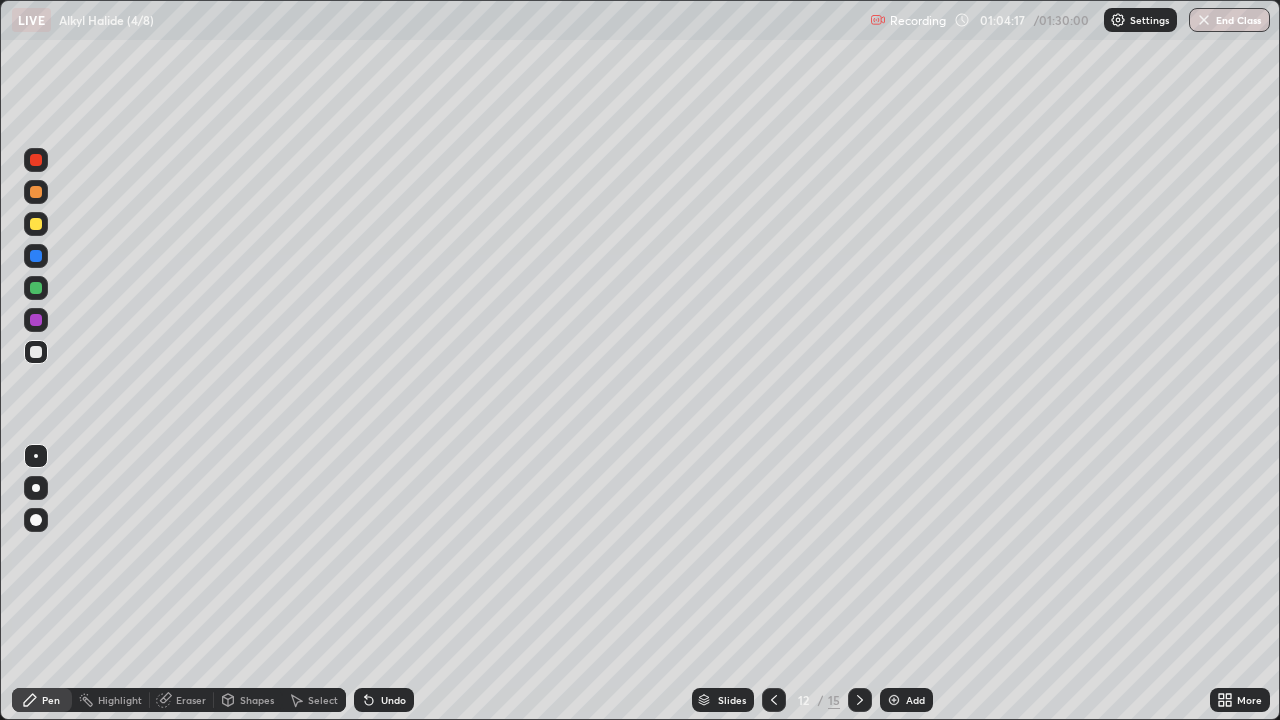 click at bounding box center (36, 192) 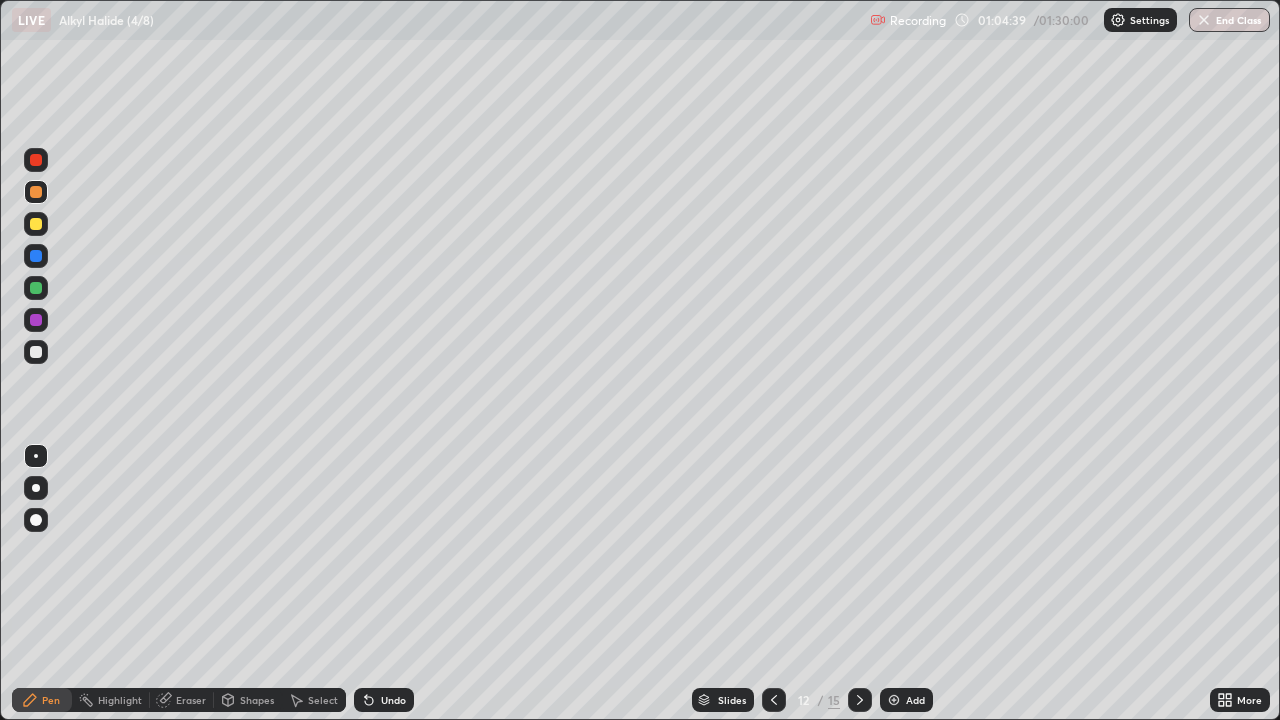 click at bounding box center (36, 352) 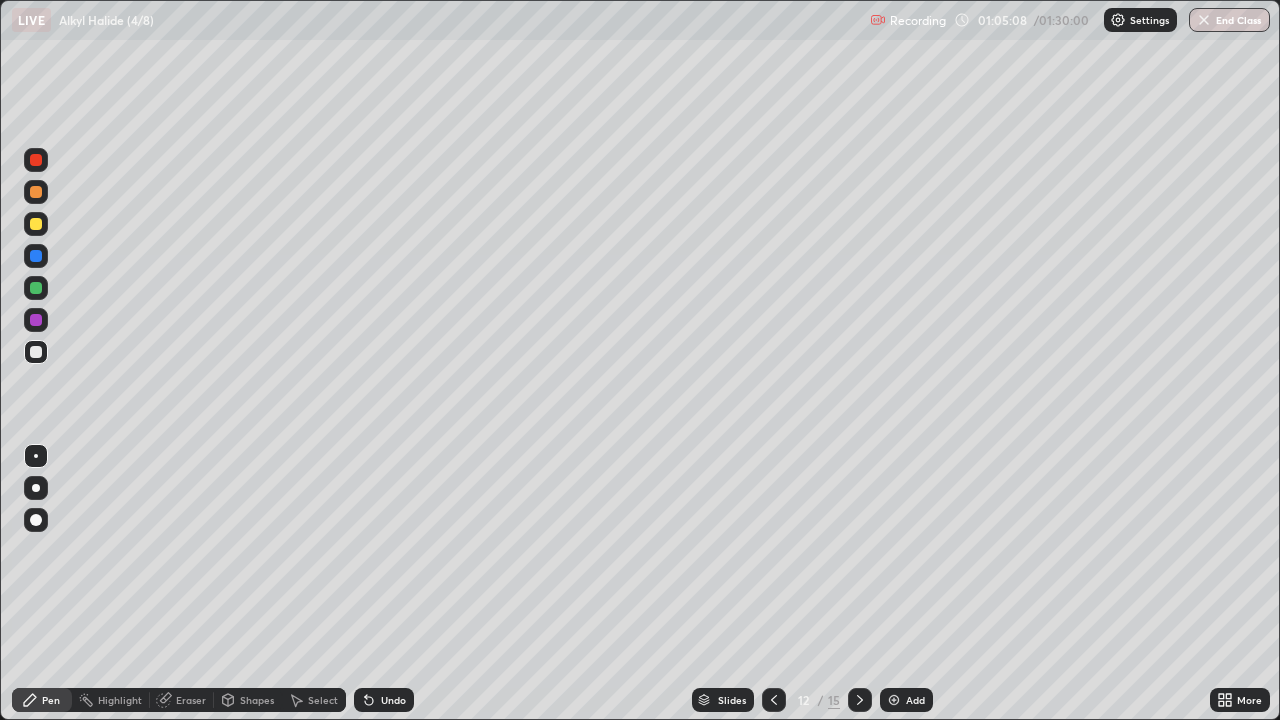 click at bounding box center (36, 288) 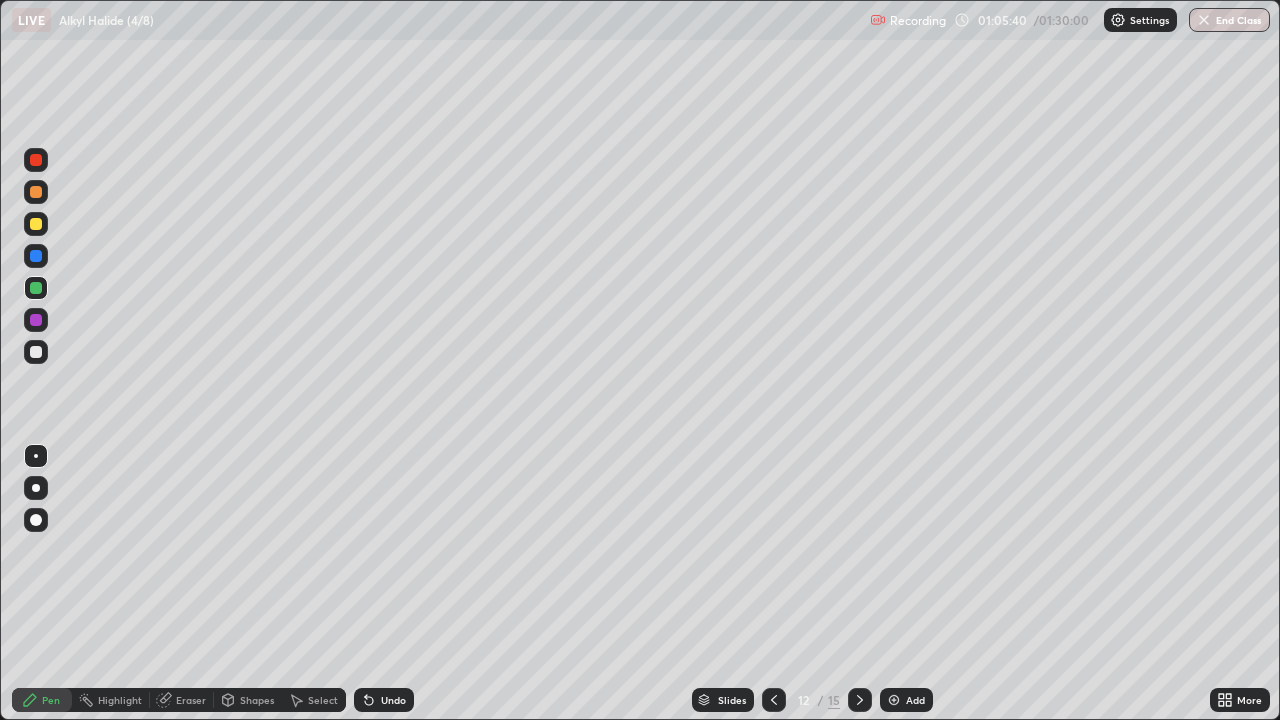 click at bounding box center [36, 224] 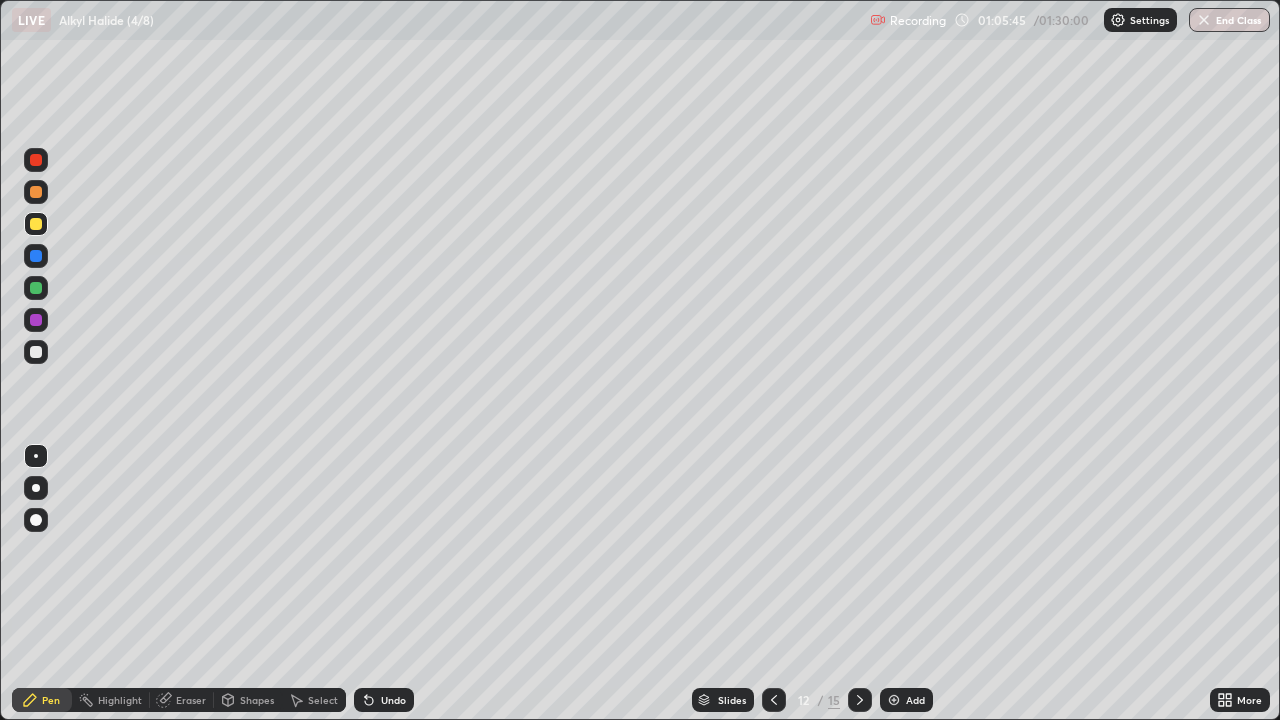 click at bounding box center [36, 256] 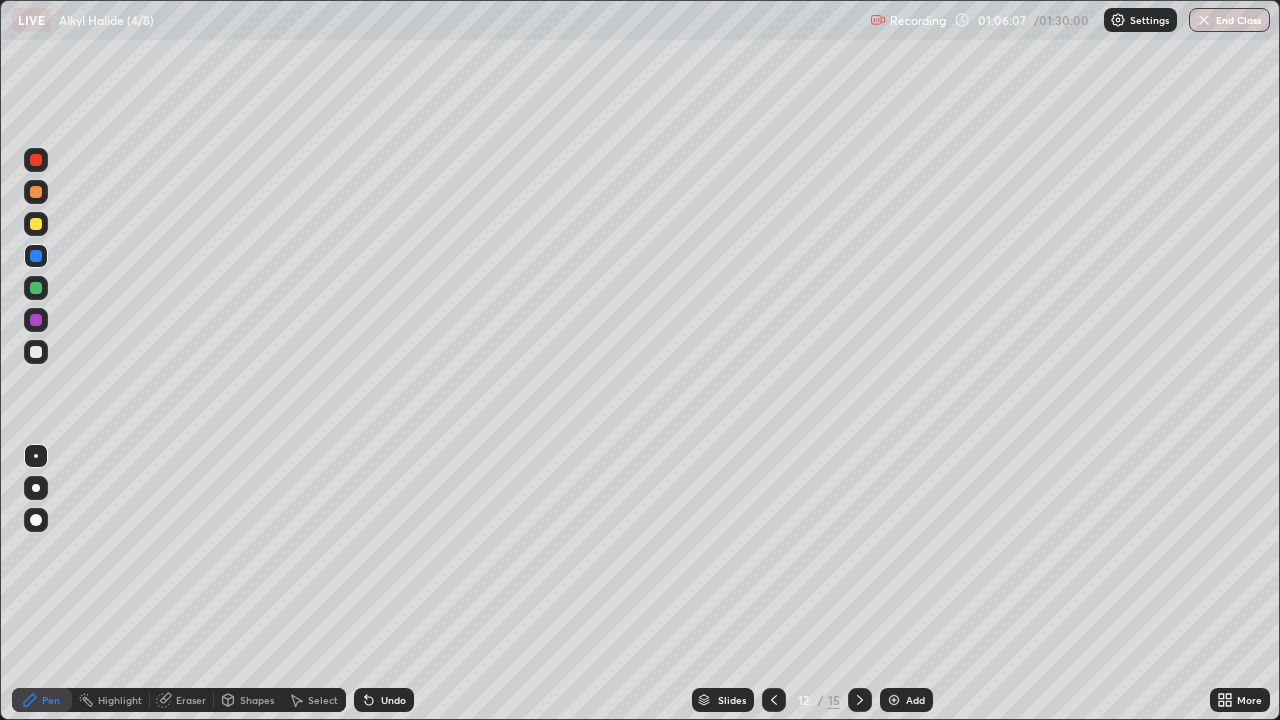 click on "Undo" at bounding box center (380, 700) 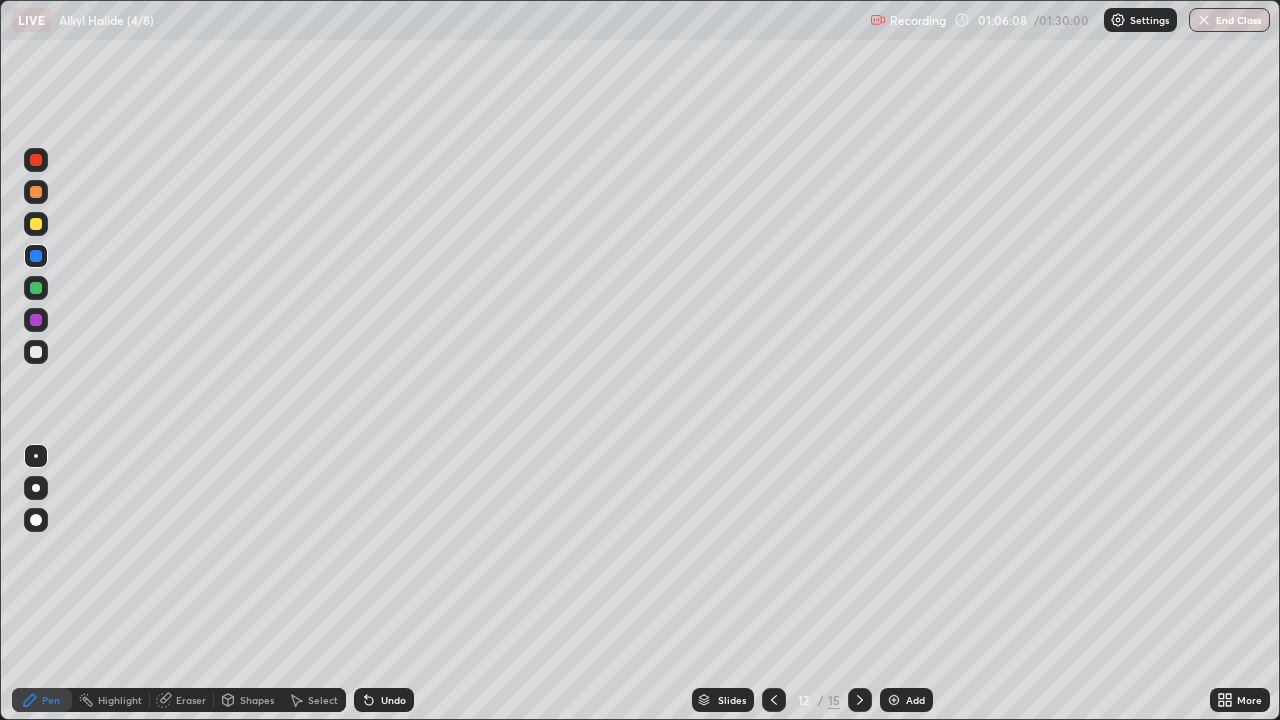 click on "Undo" at bounding box center [393, 700] 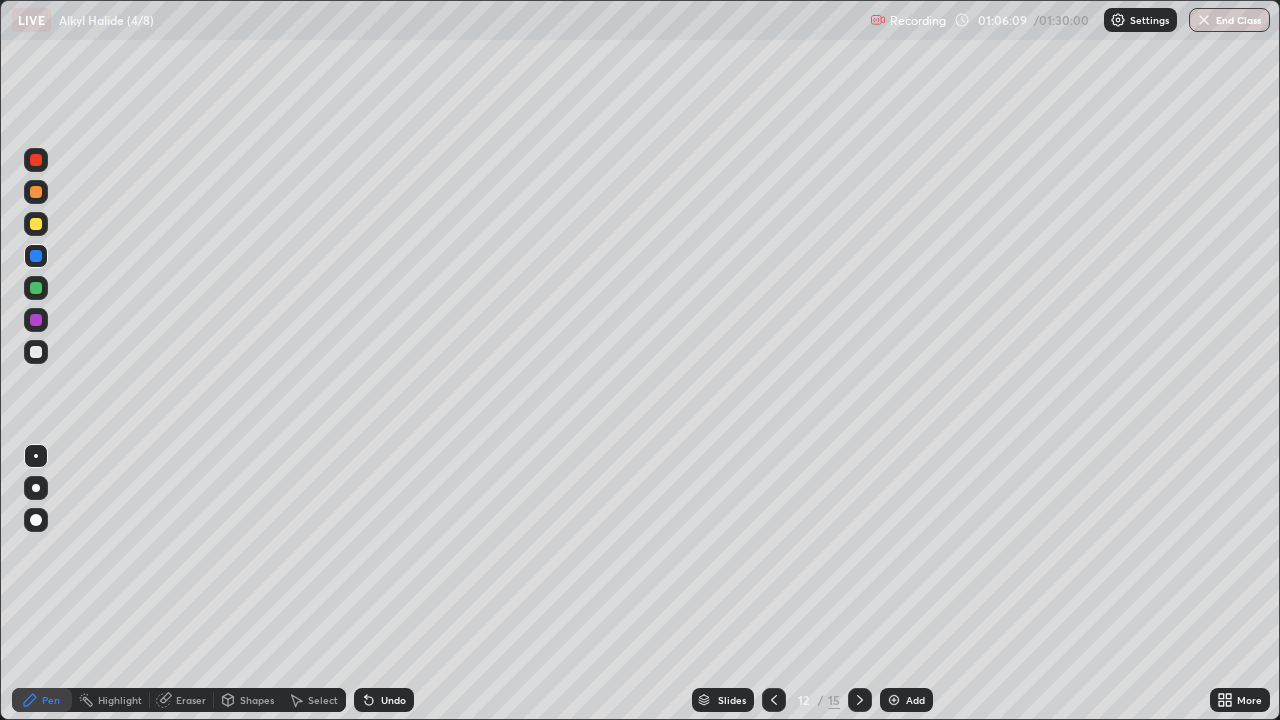 click on "Undo" at bounding box center [384, 700] 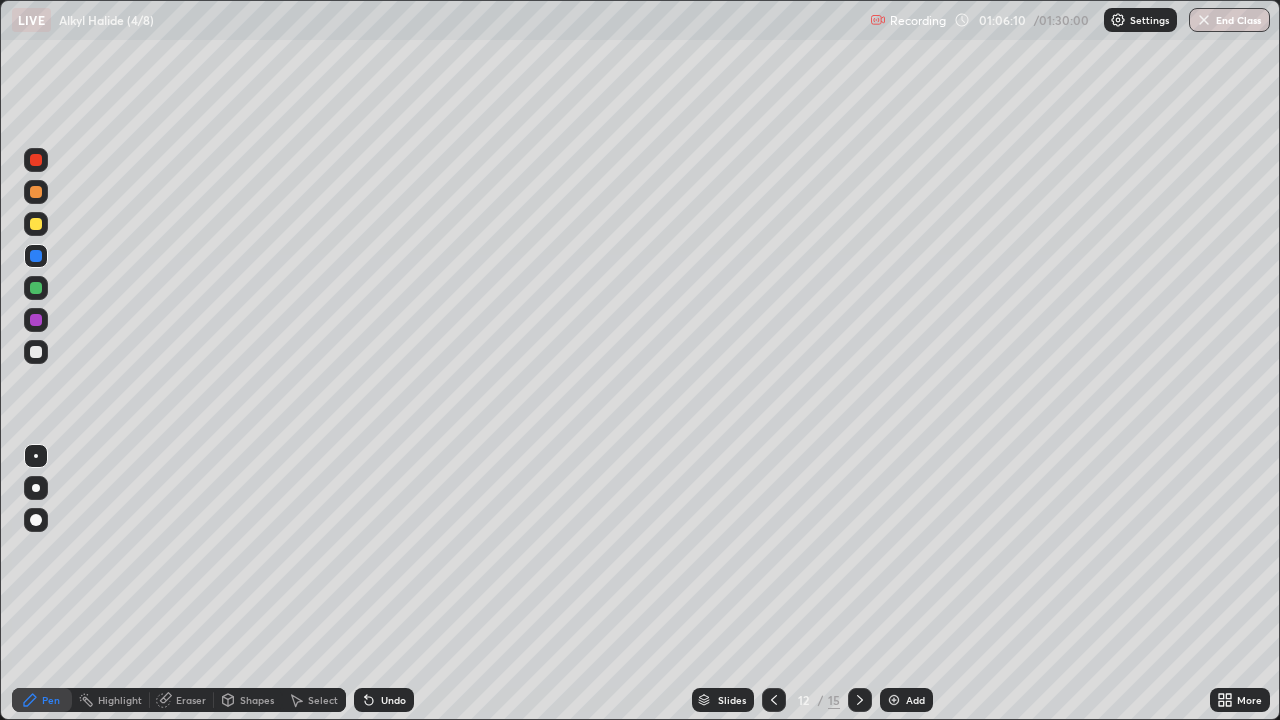 click on "Undo" at bounding box center (384, 700) 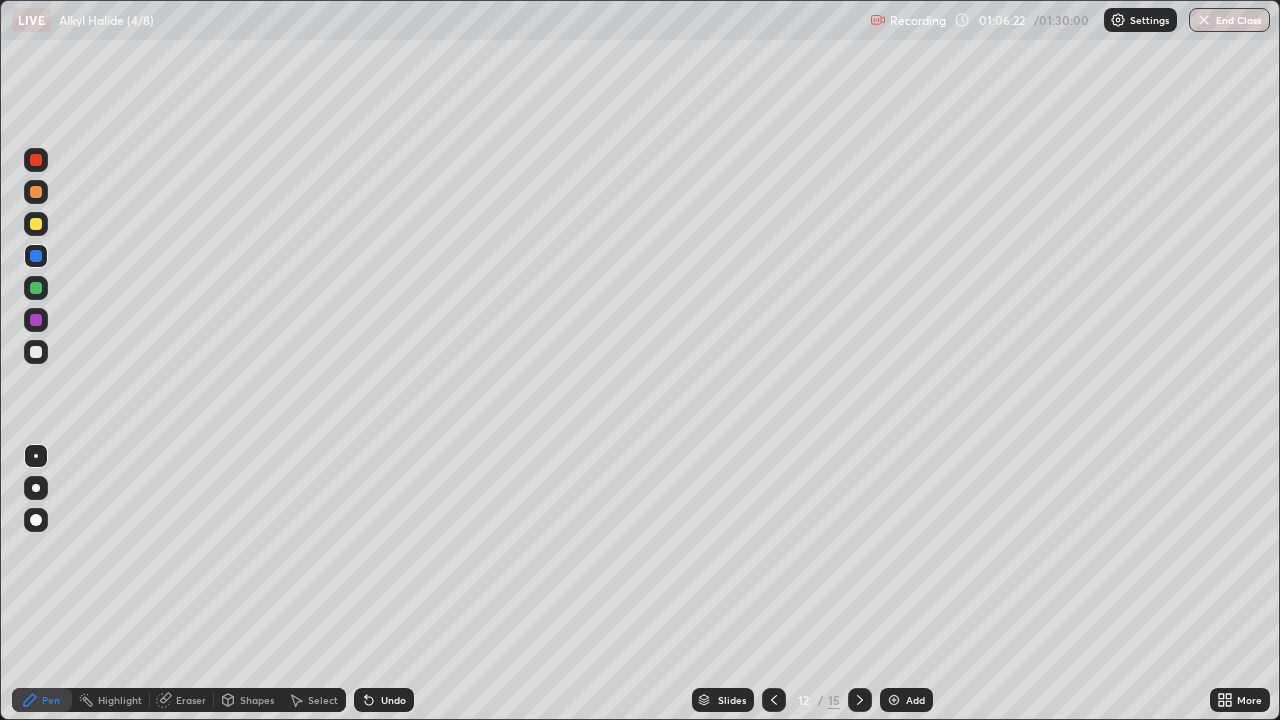 click on "Undo" at bounding box center (393, 700) 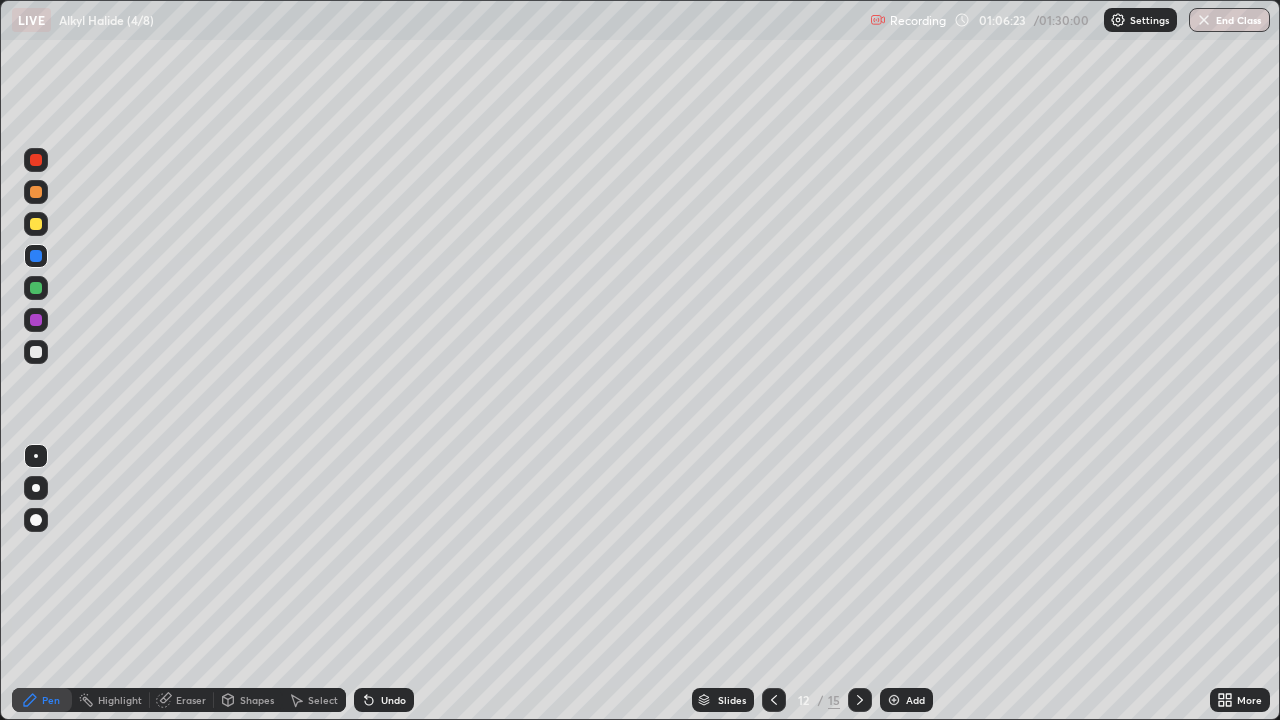 click on "Undo" at bounding box center (384, 700) 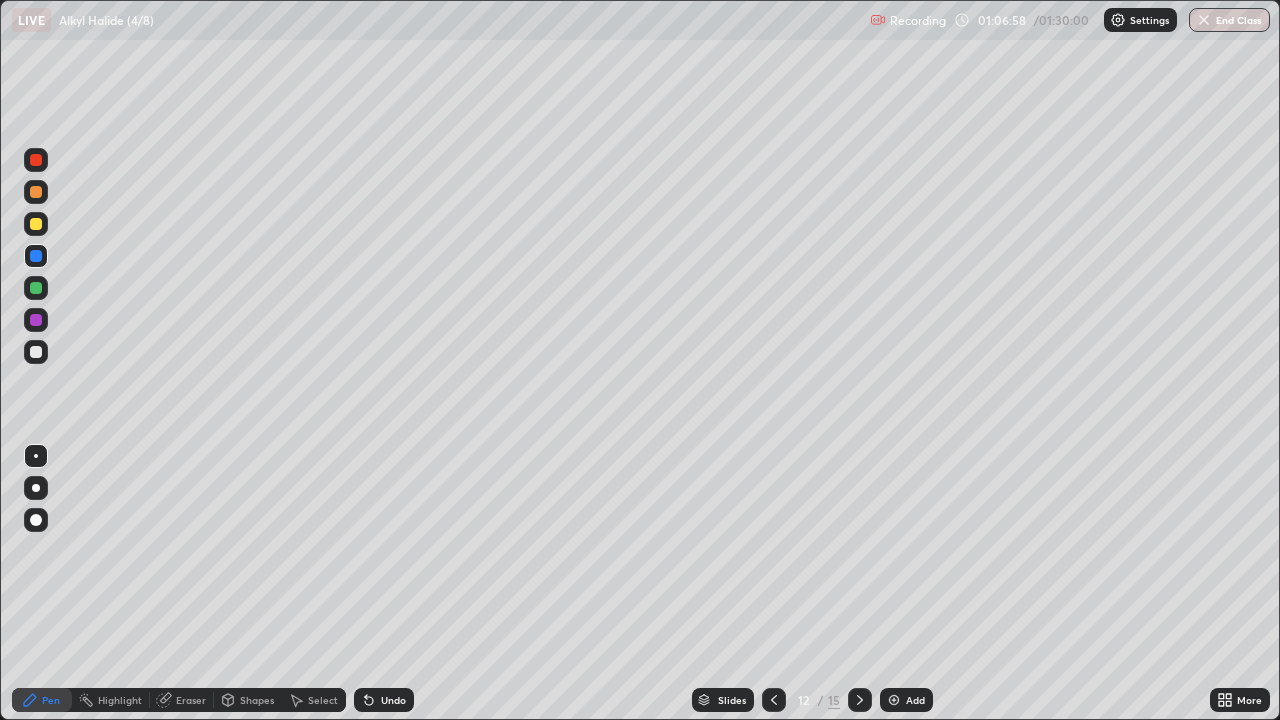 click at bounding box center [36, 352] 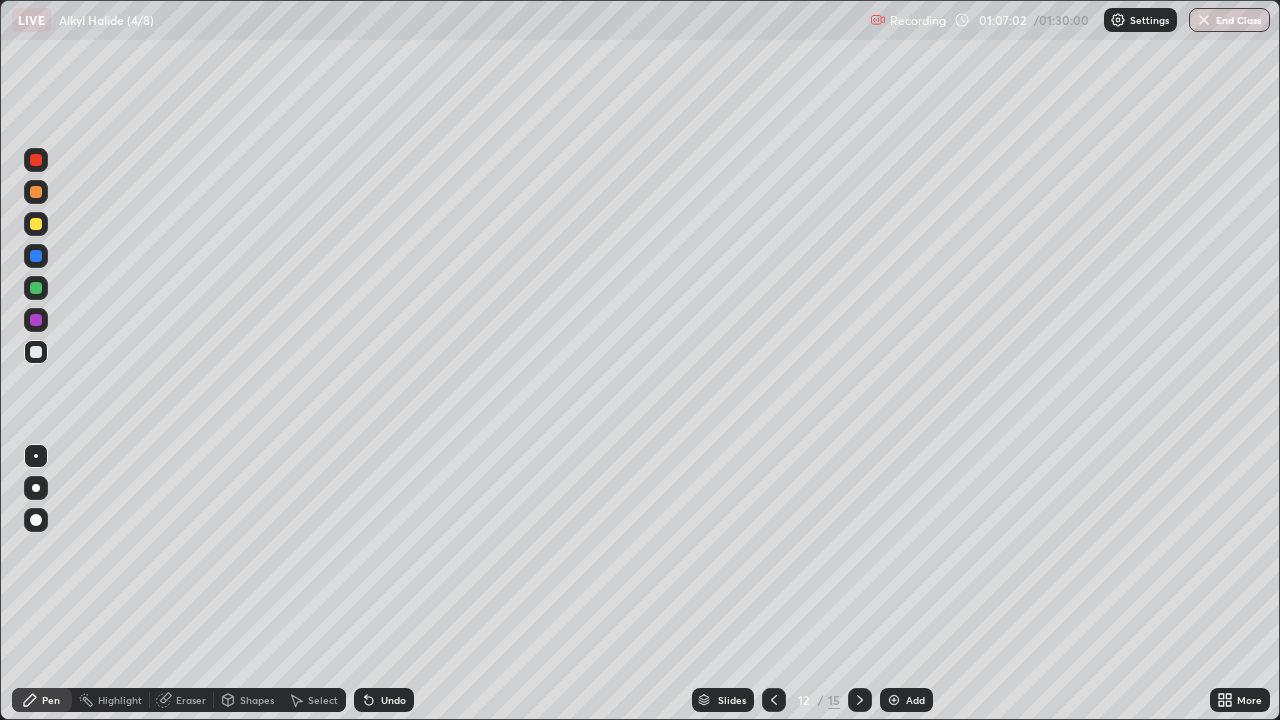 click at bounding box center (36, 256) 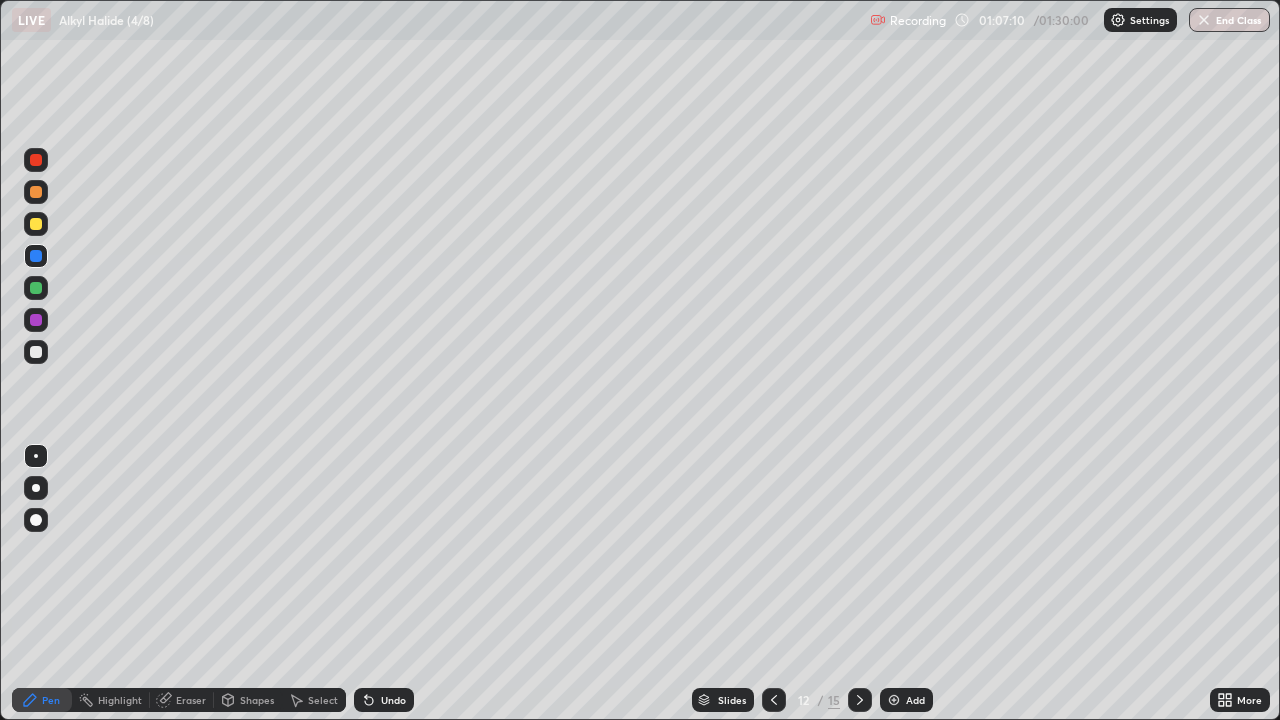 click at bounding box center (36, 320) 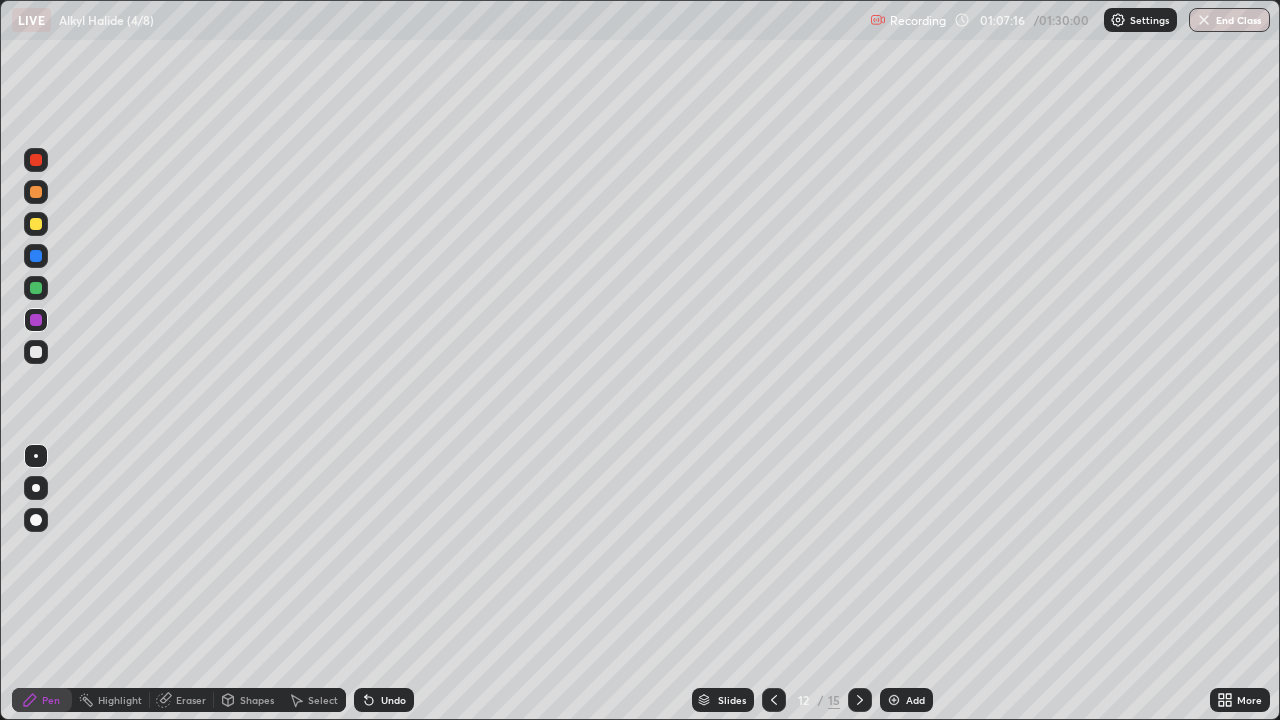 click 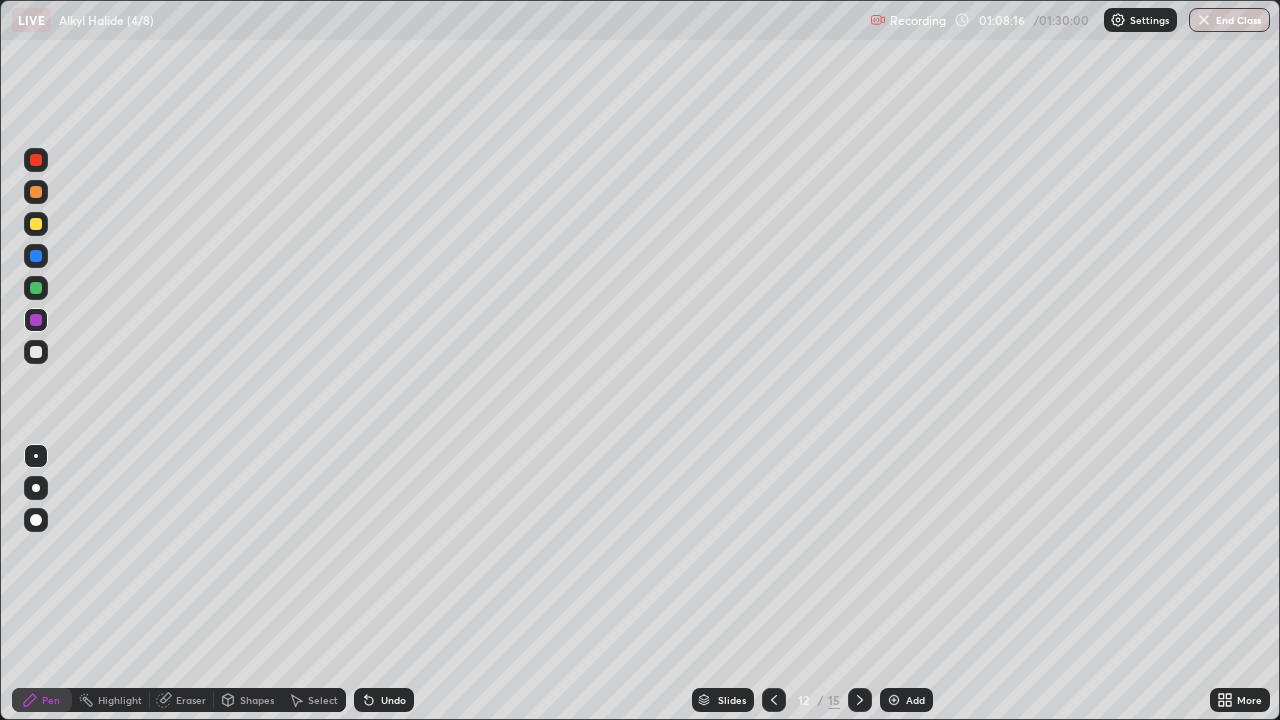 click at bounding box center (36, 256) 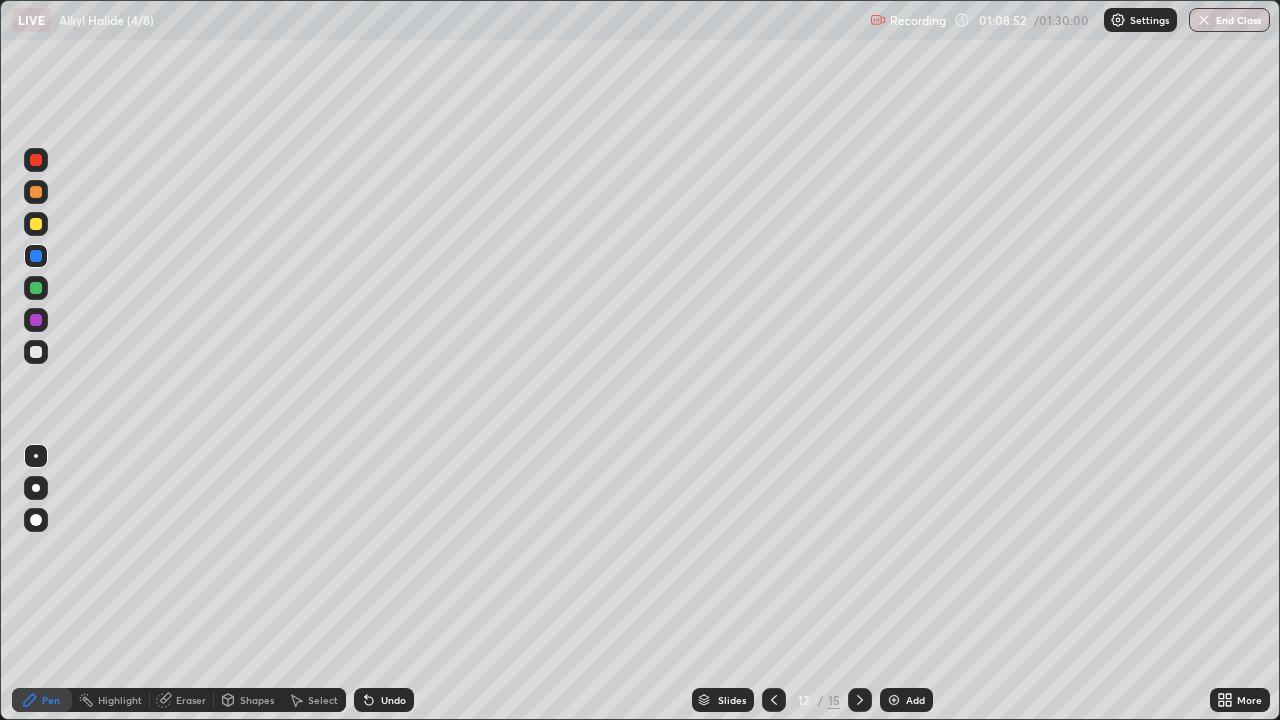 click at bounding box center [36, 352] 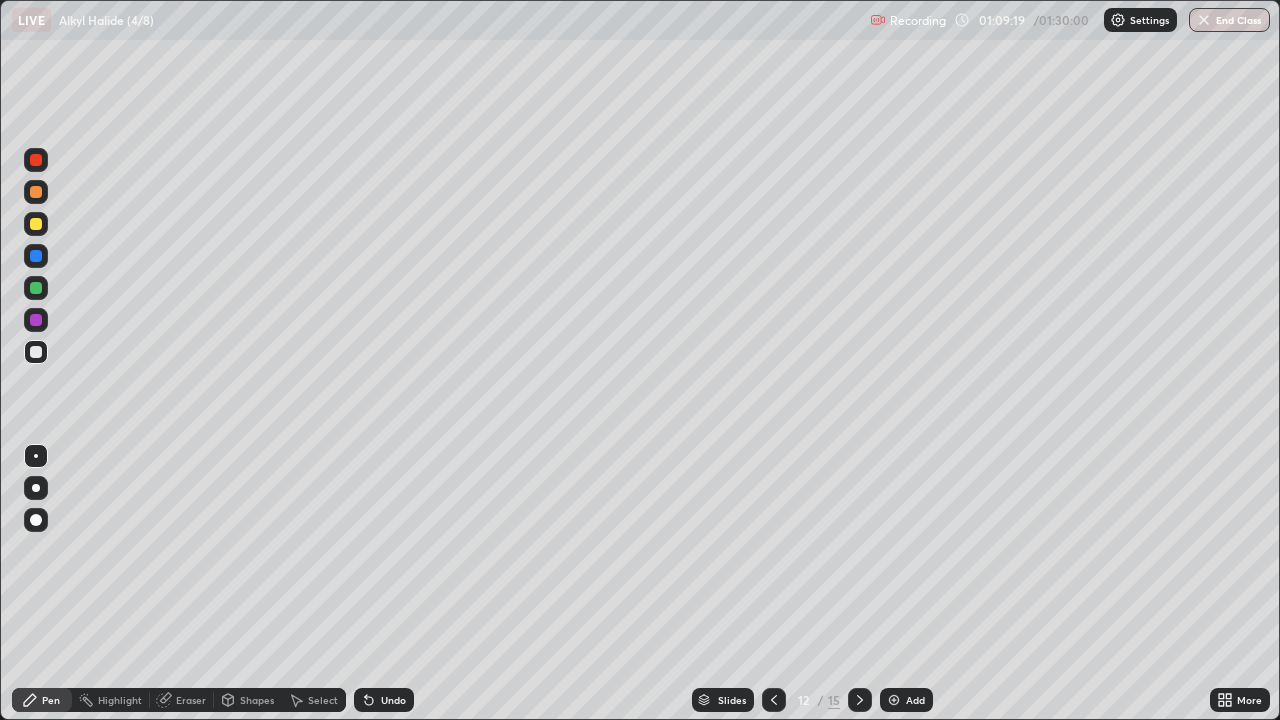 click at bounding box center [36, 320] 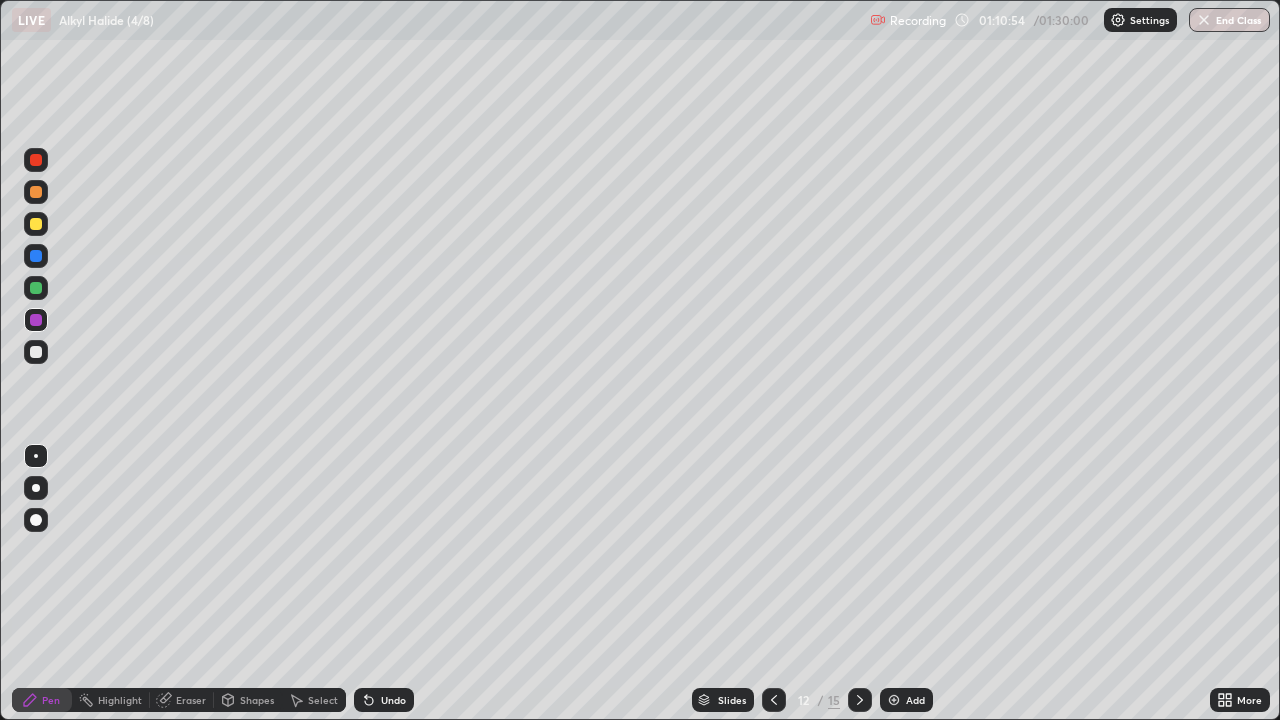 click 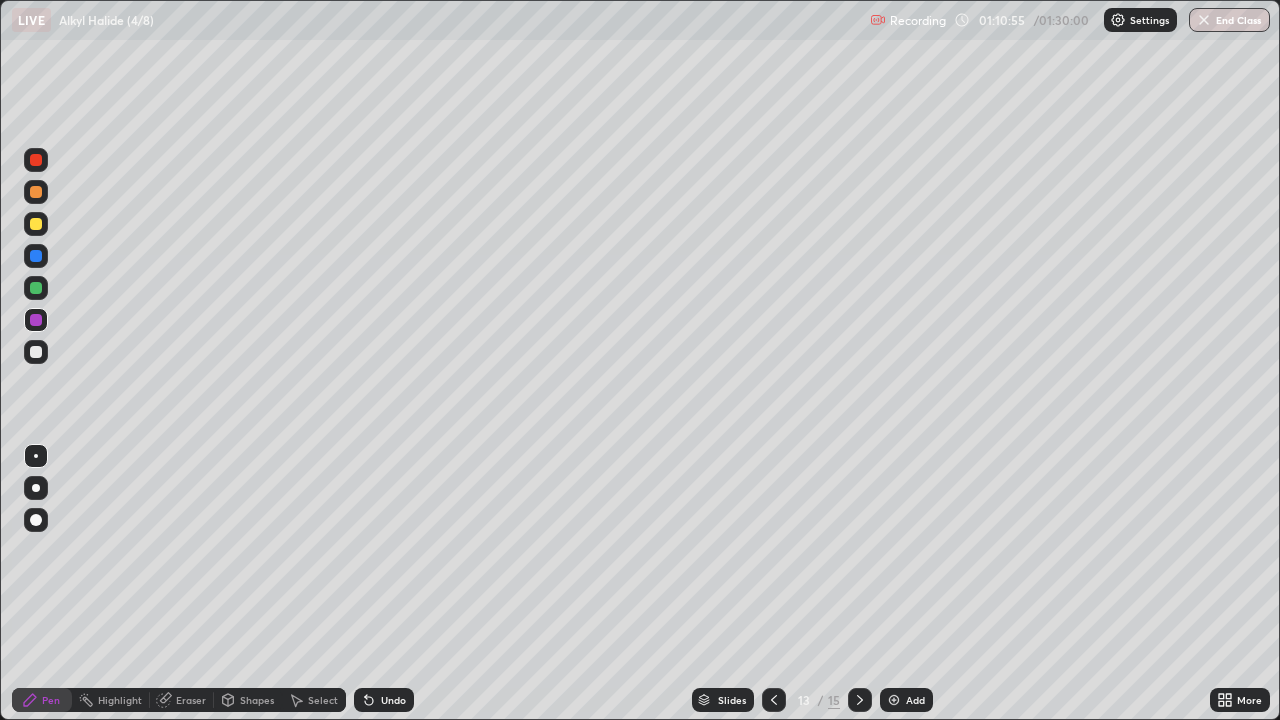 click at bounding box center (36, 352) 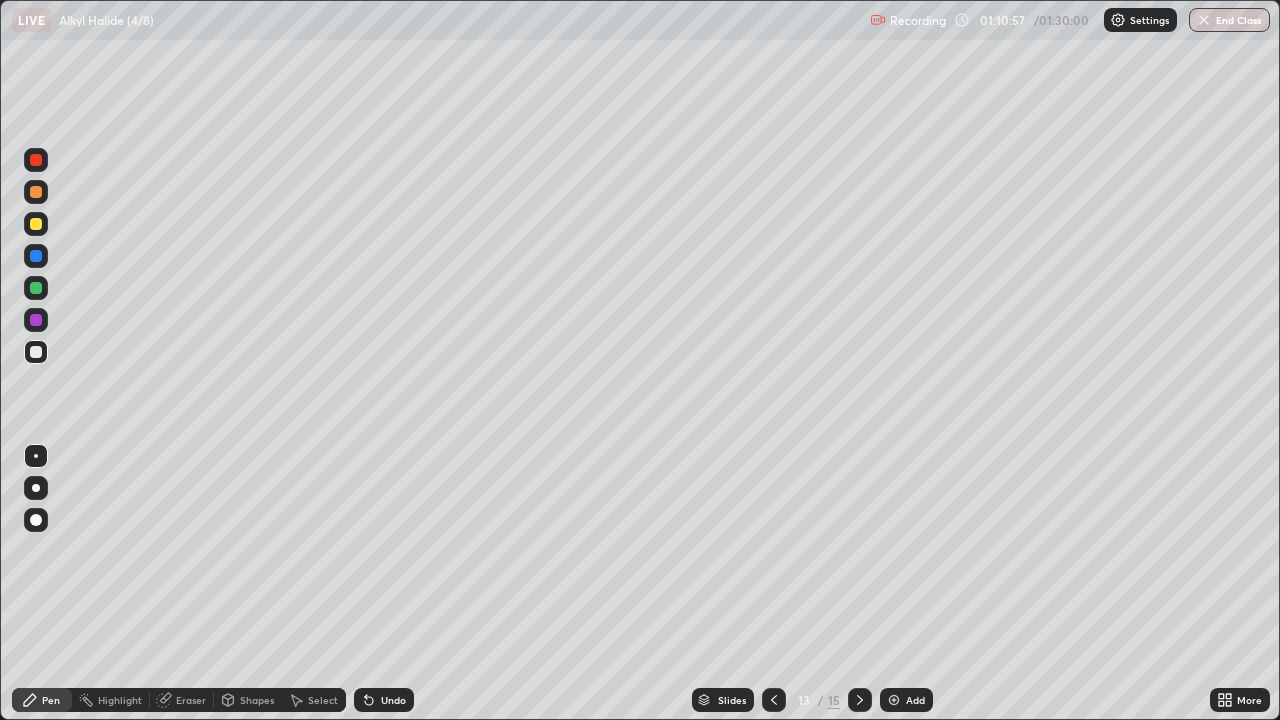 click on "Undo" at bounding box center [384, 700] 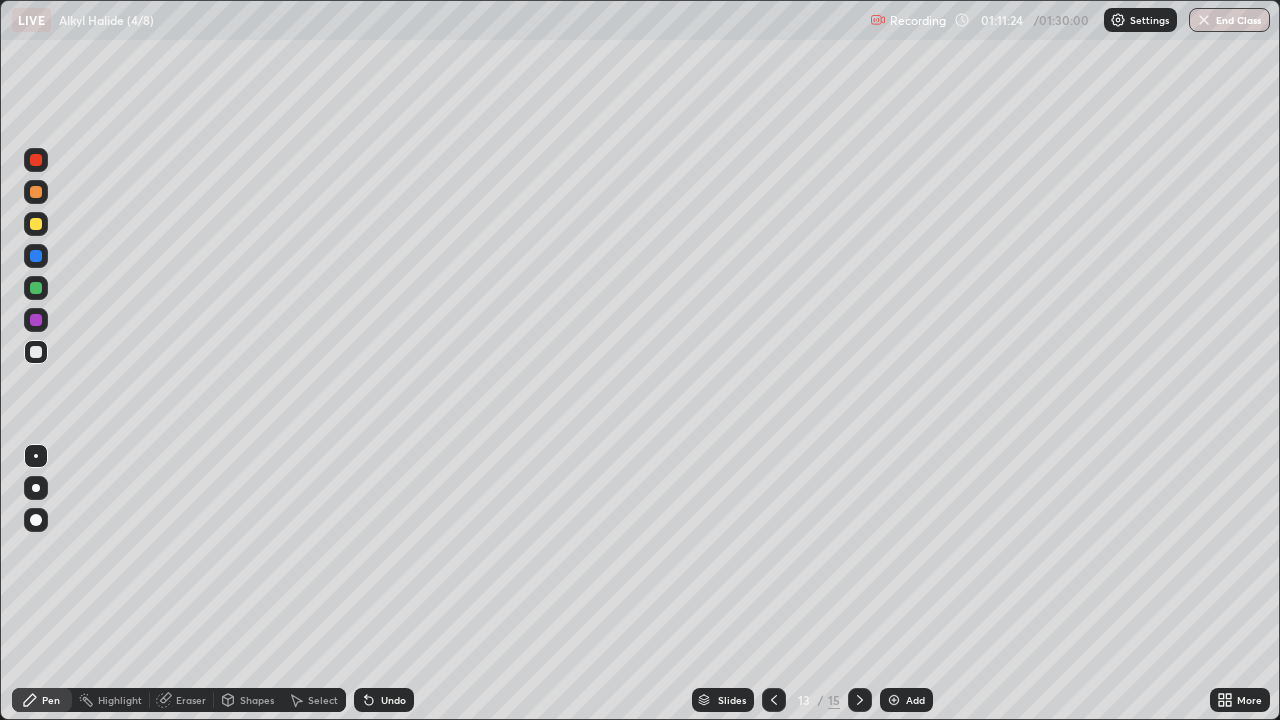 click at bounding box center (36, 256) 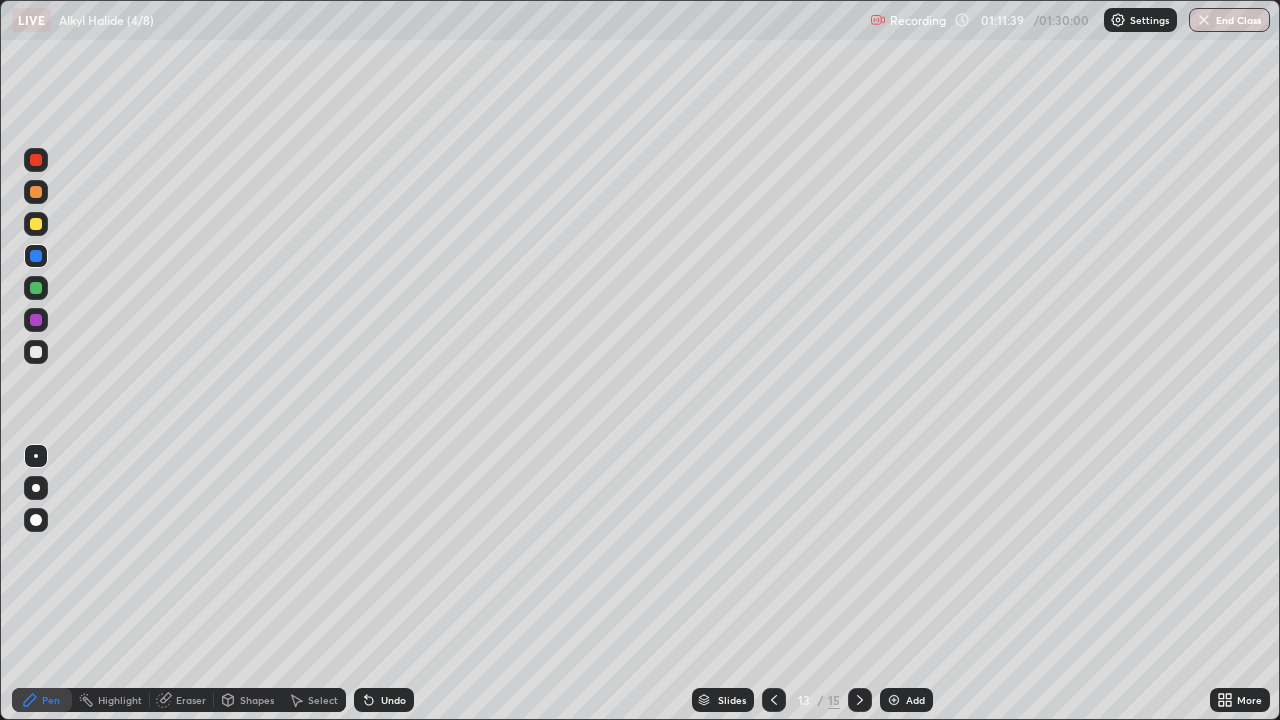 click at bounding box center [36, 352] 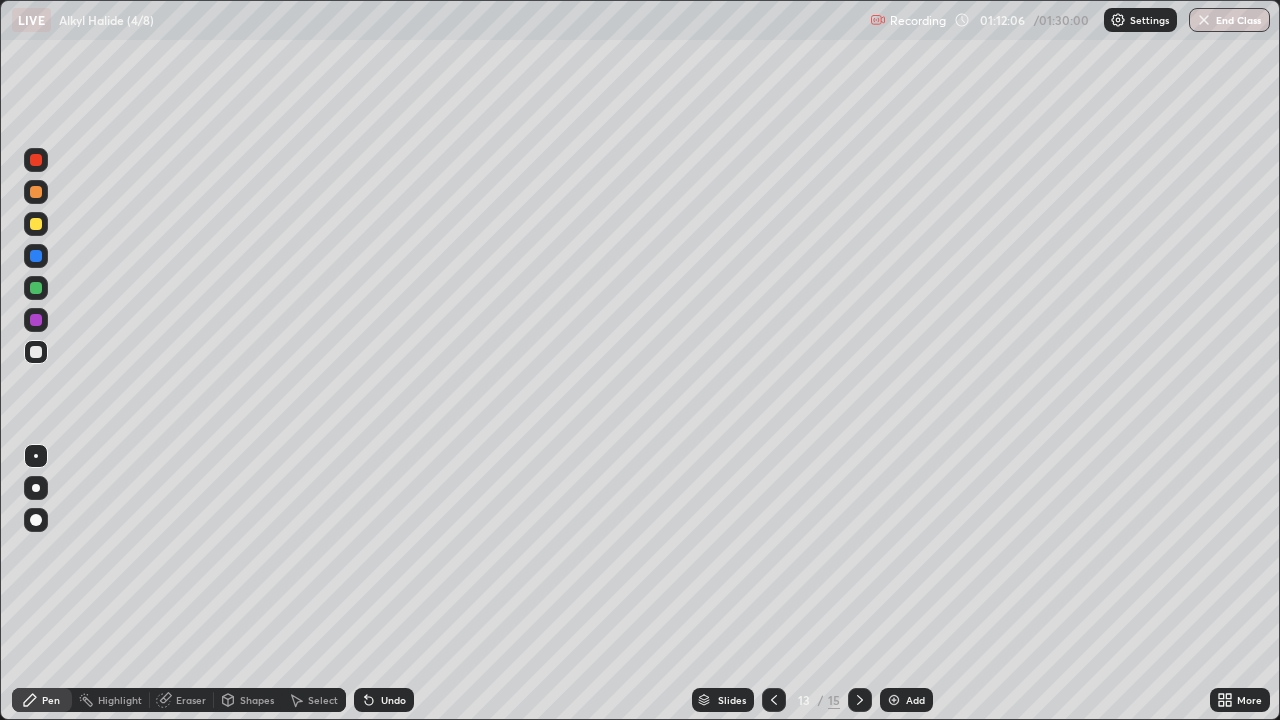 click at bounding box center [36, 288] 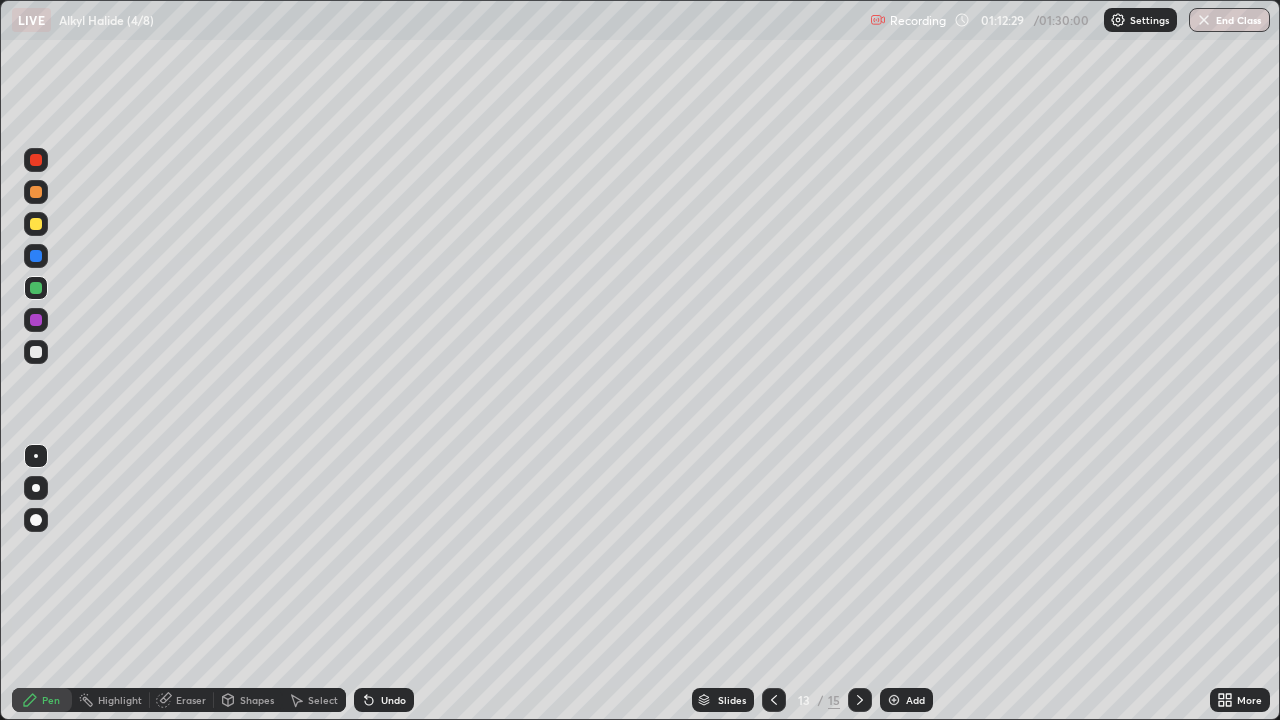 click at bounding box center (36, 224) 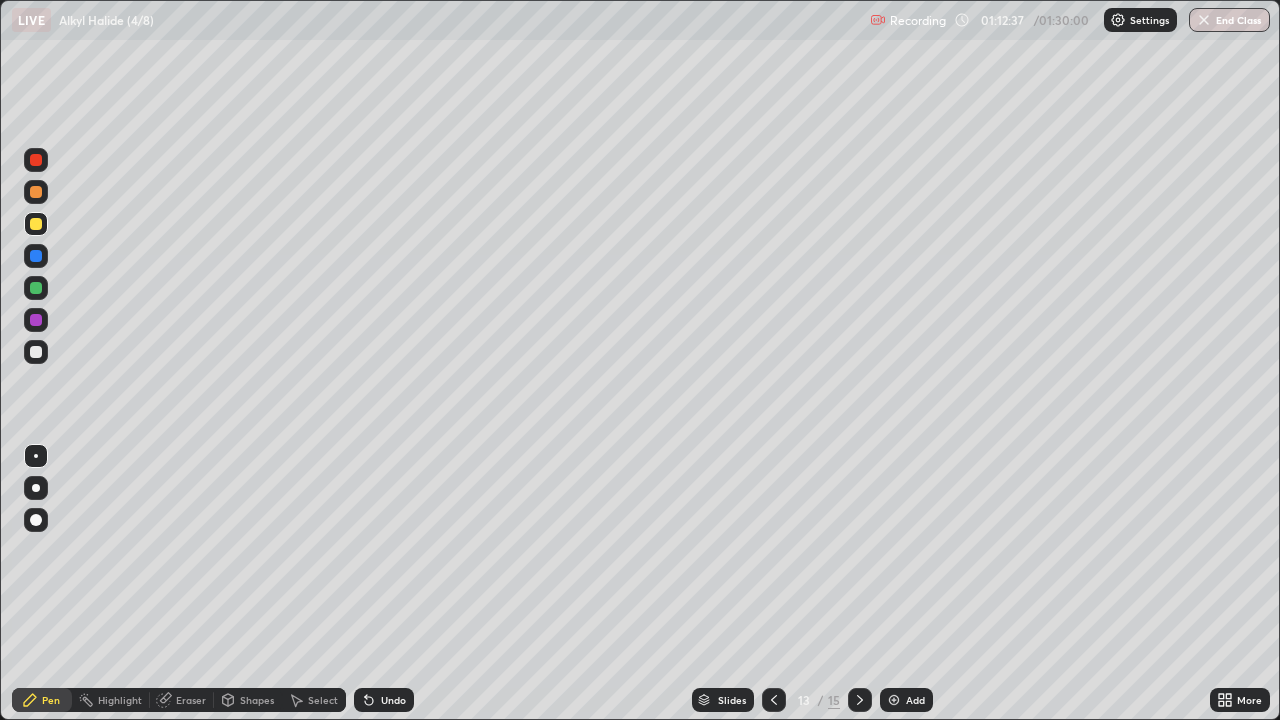 click at bounding box center (36, 352) 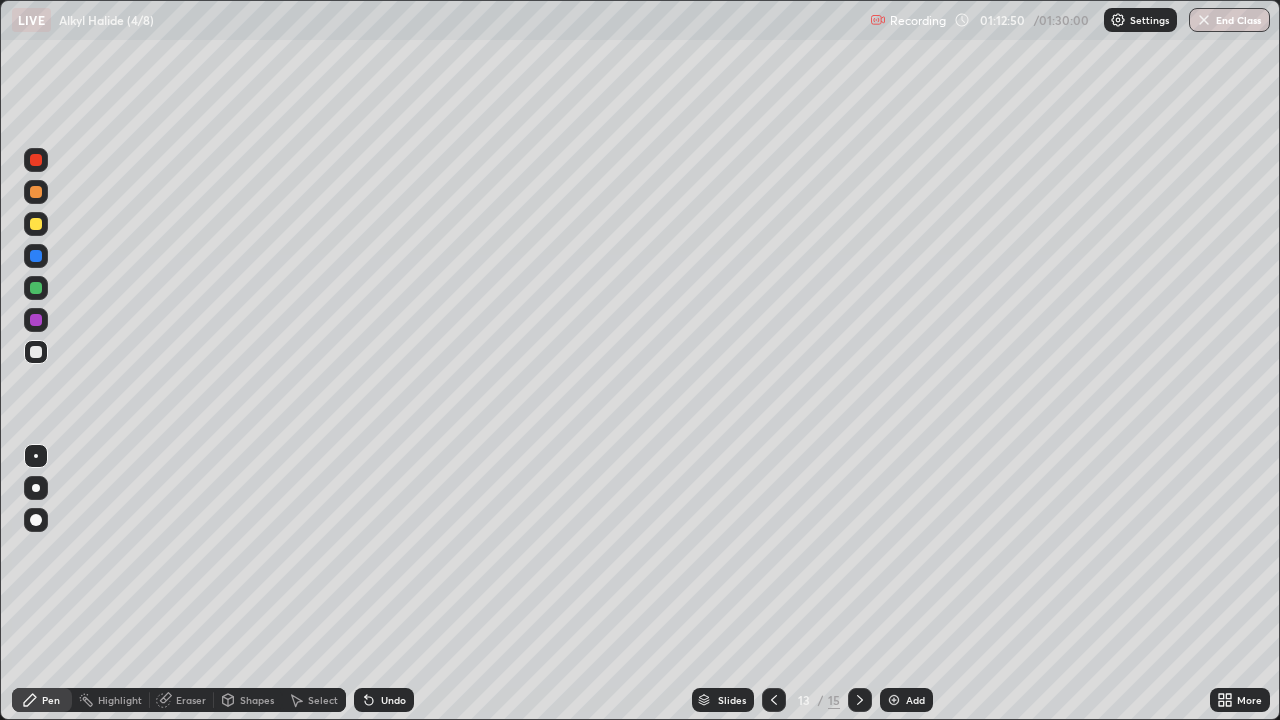 click on "Undo" at bounding box center [393, 700] 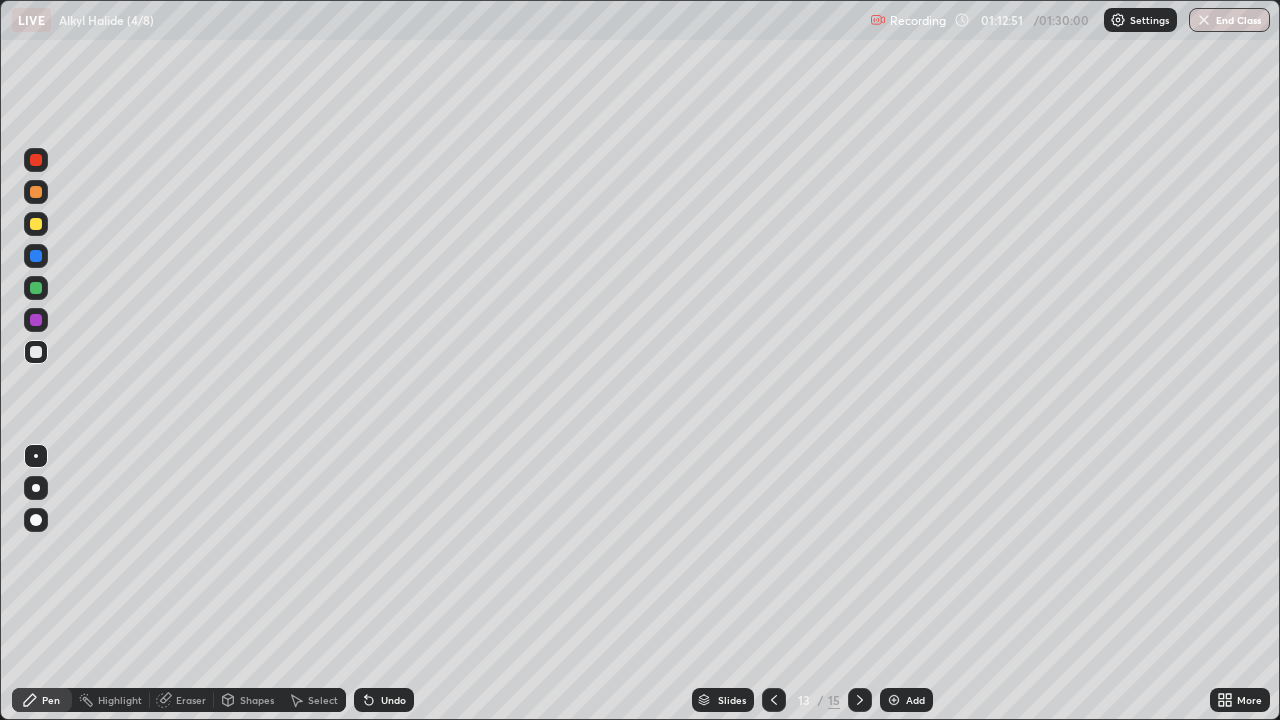 click at bounding box center [36, 256] 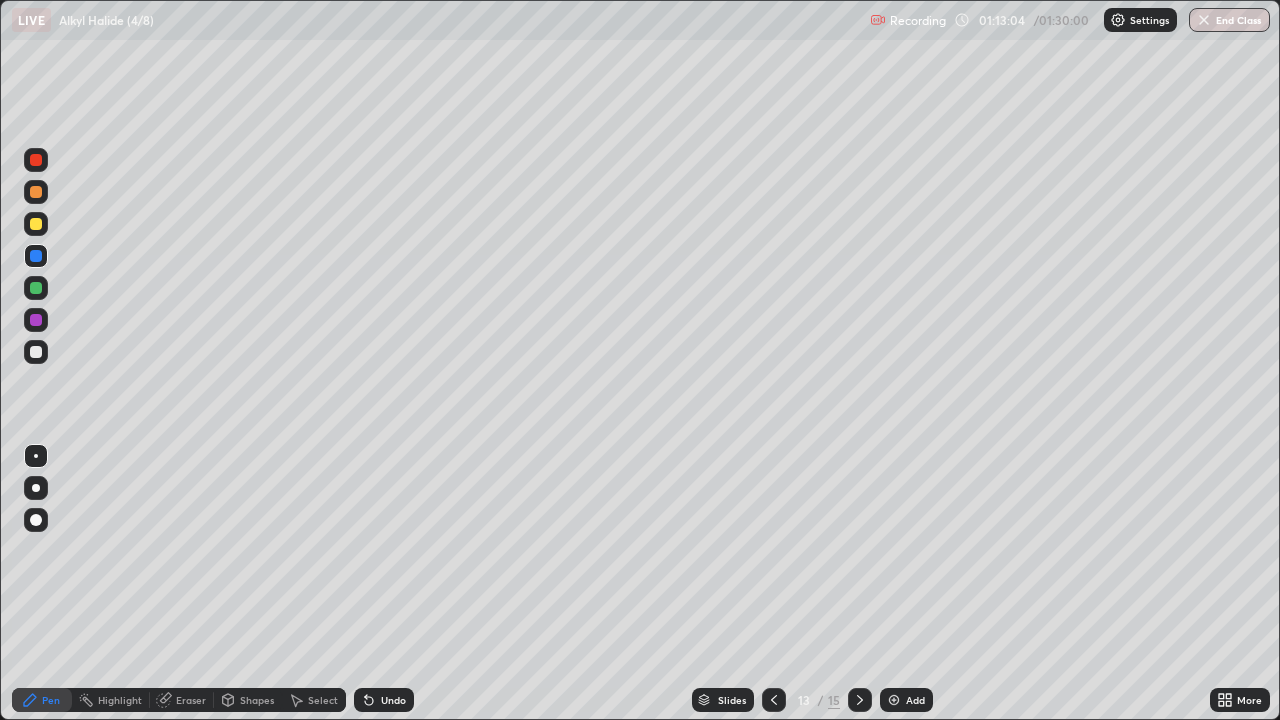 click at bounding box center (36, 320) 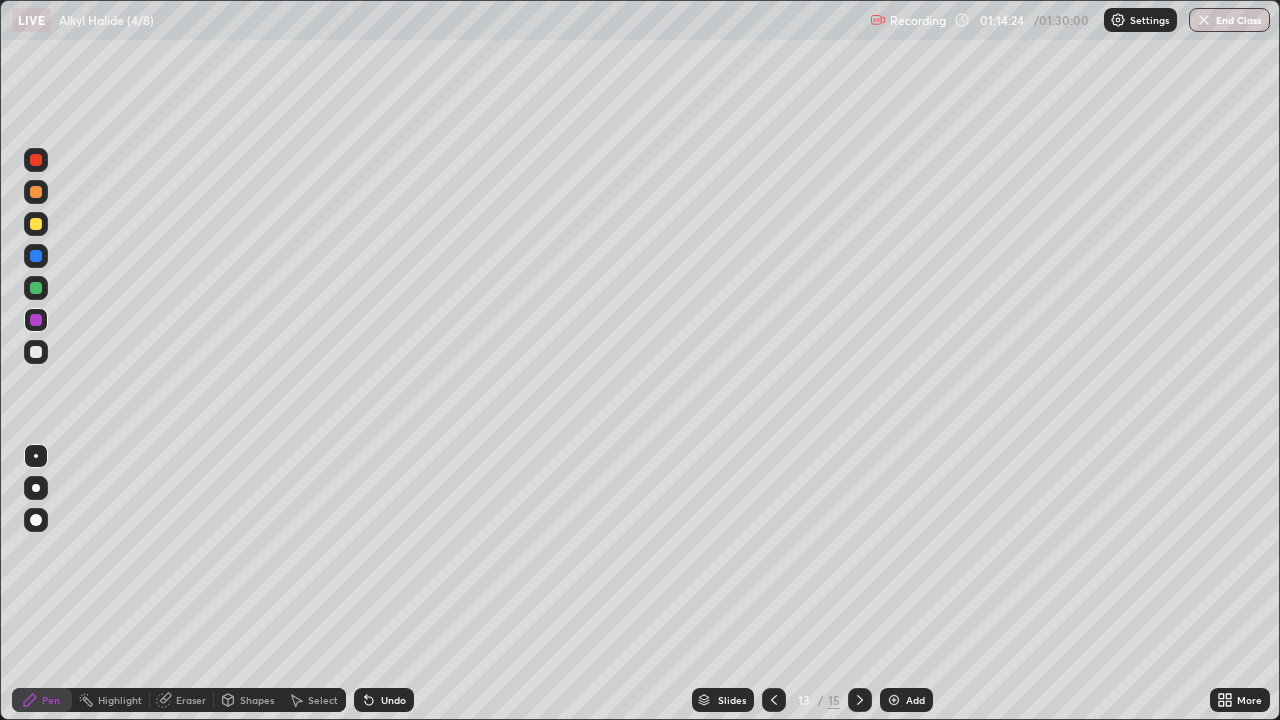 click at bounding box center (36, 192) 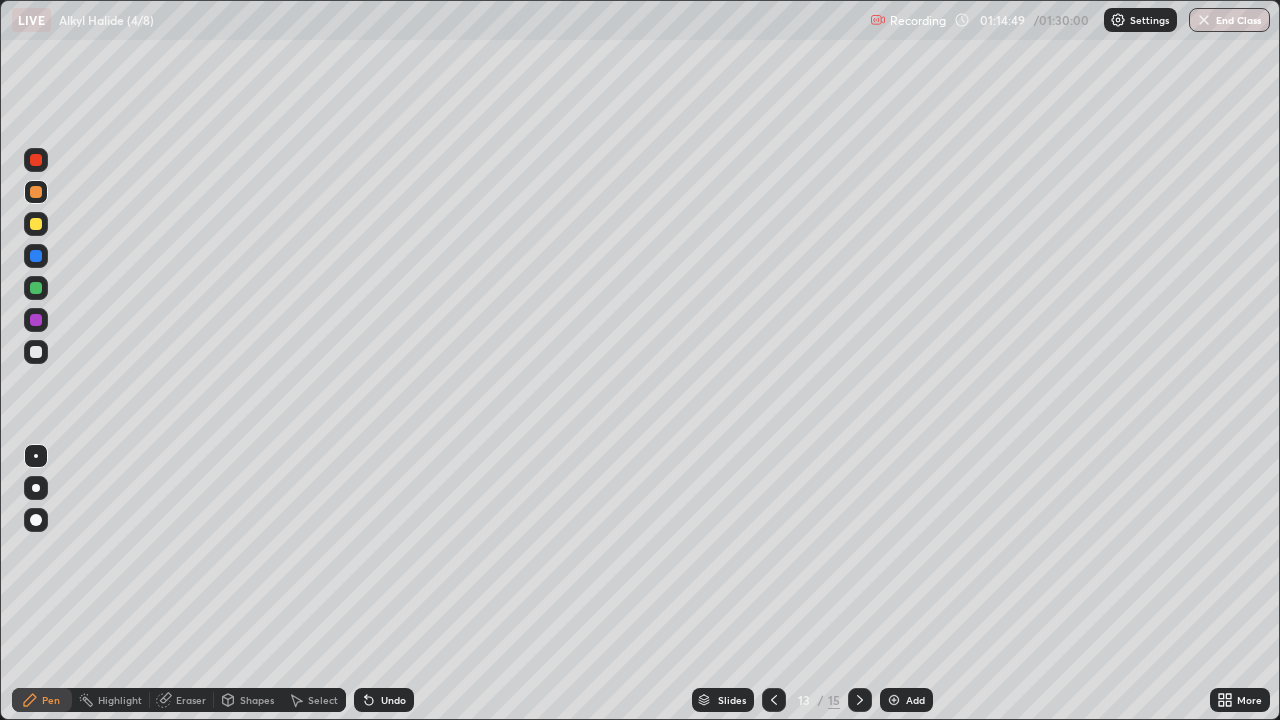 click at bounding box center (36, 320) 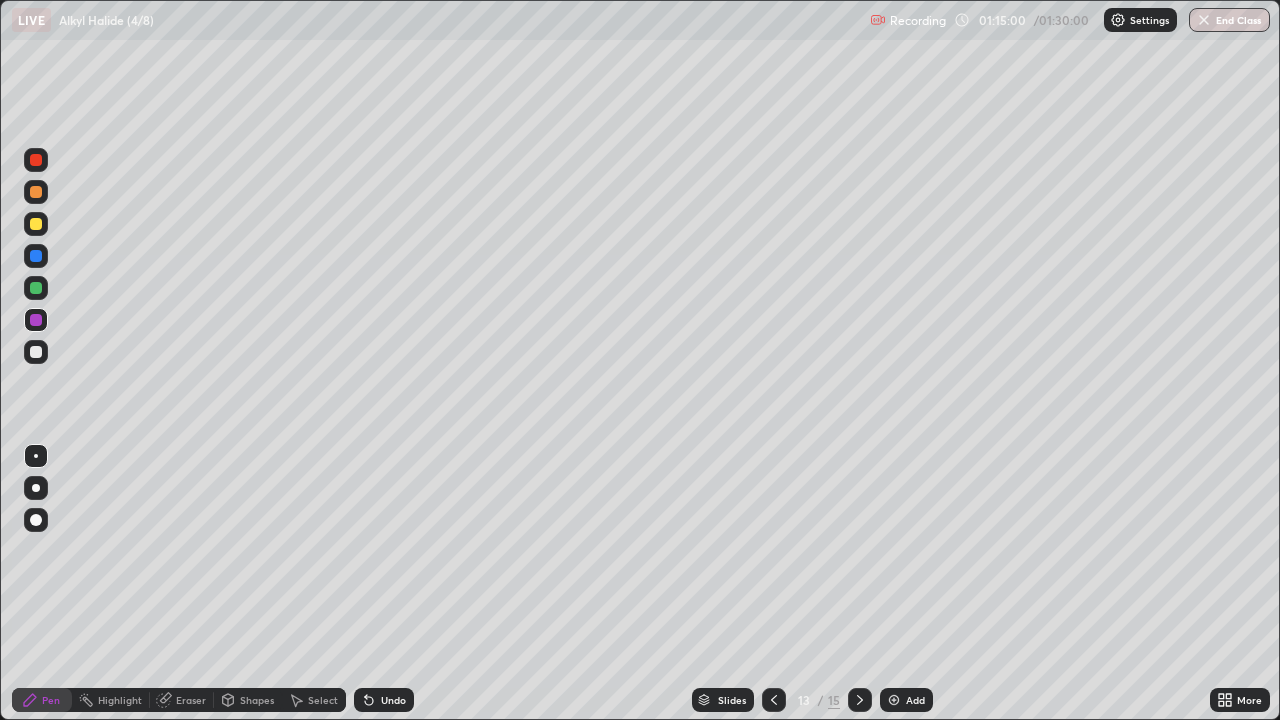 click on "Undo" at bounding box center [393, 700] 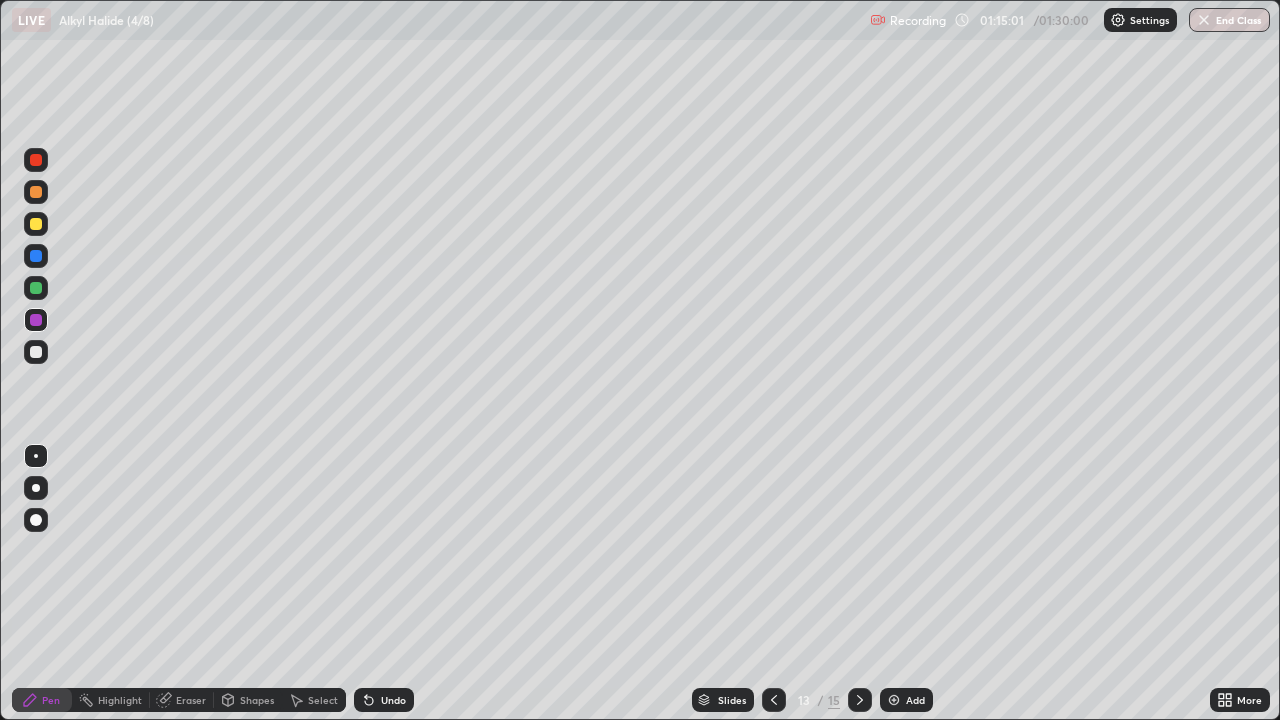 click on "Undo" at bounding box center (384, 700) 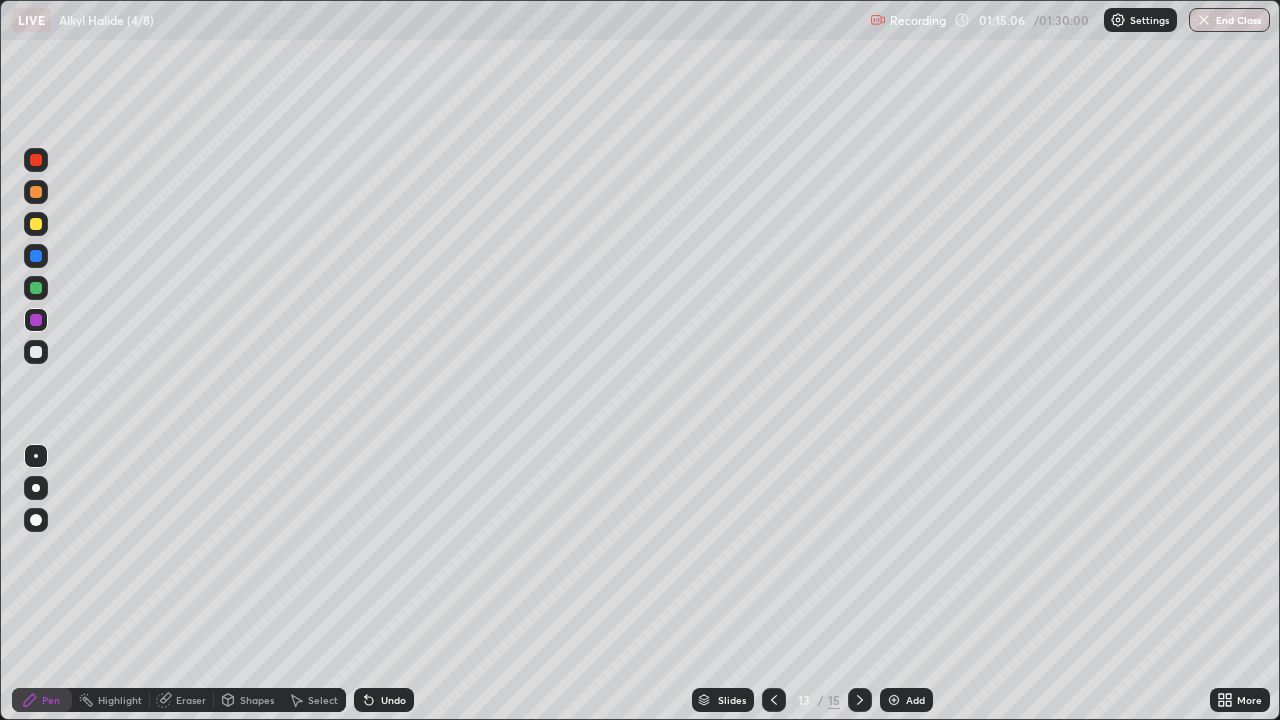 click on "Undo" at bounding box center [393, 700] 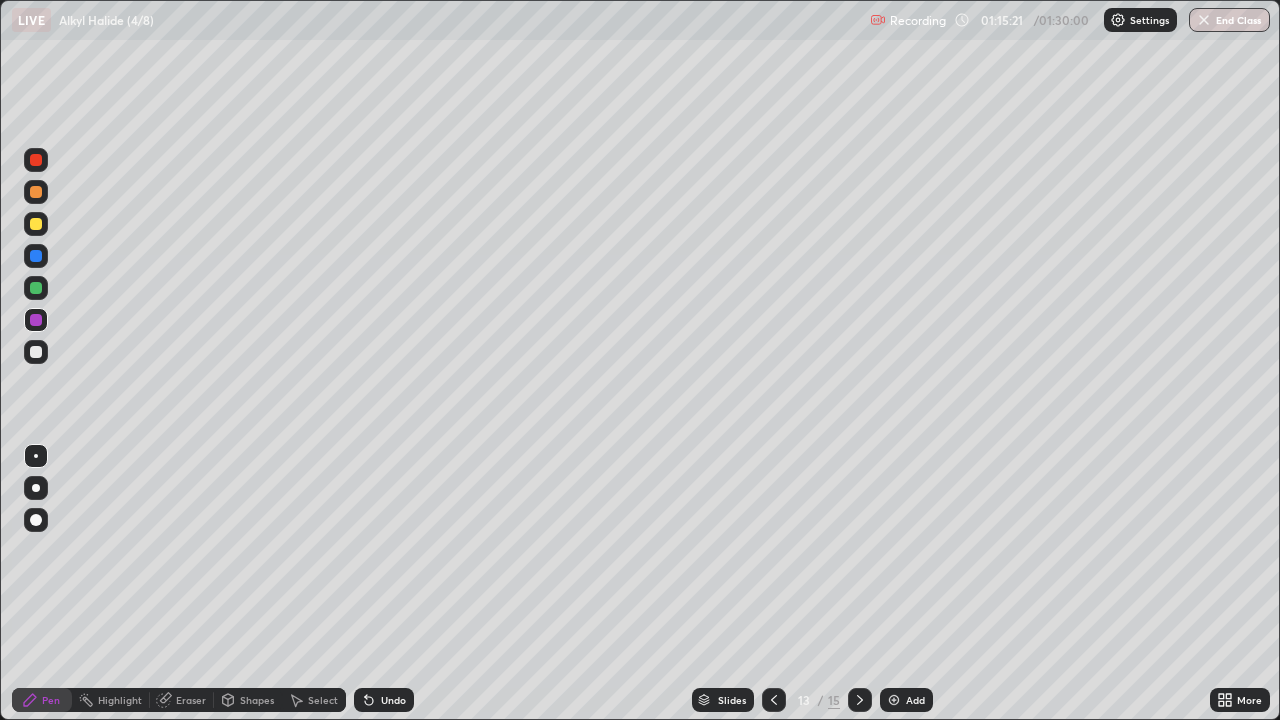 click at bounding box center (36, 288) 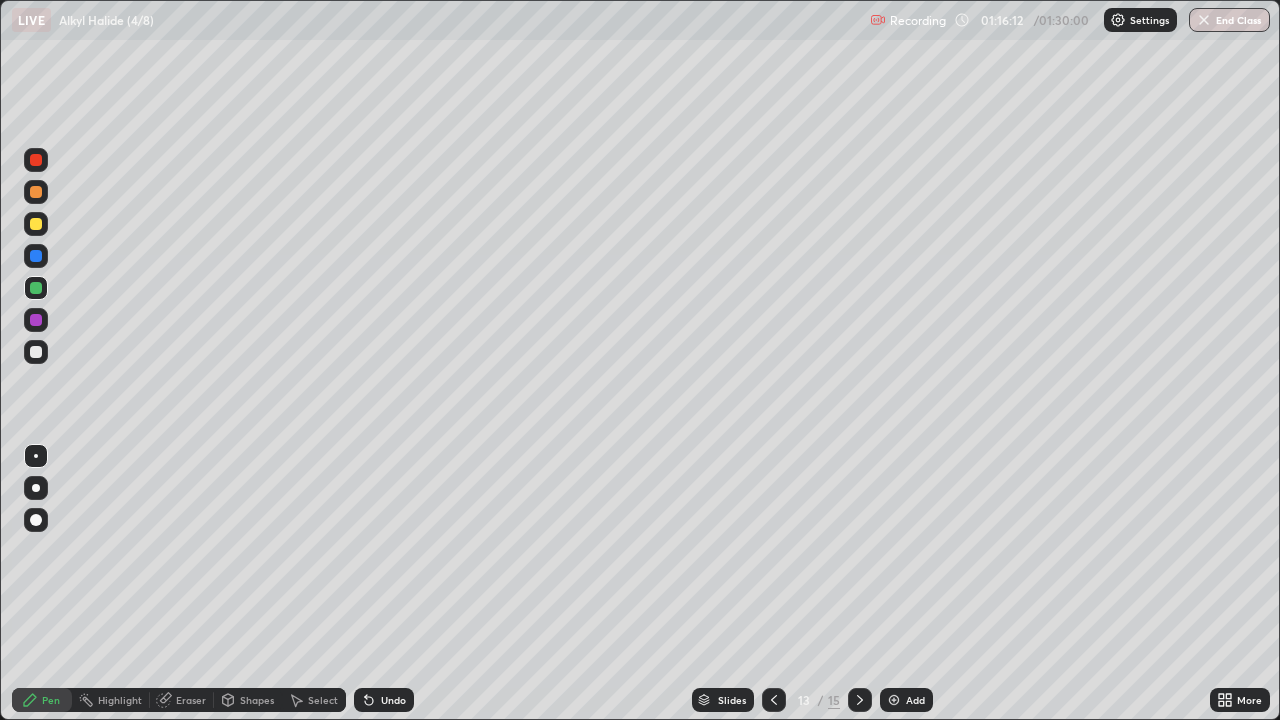 click at bounding box center [36, 352] 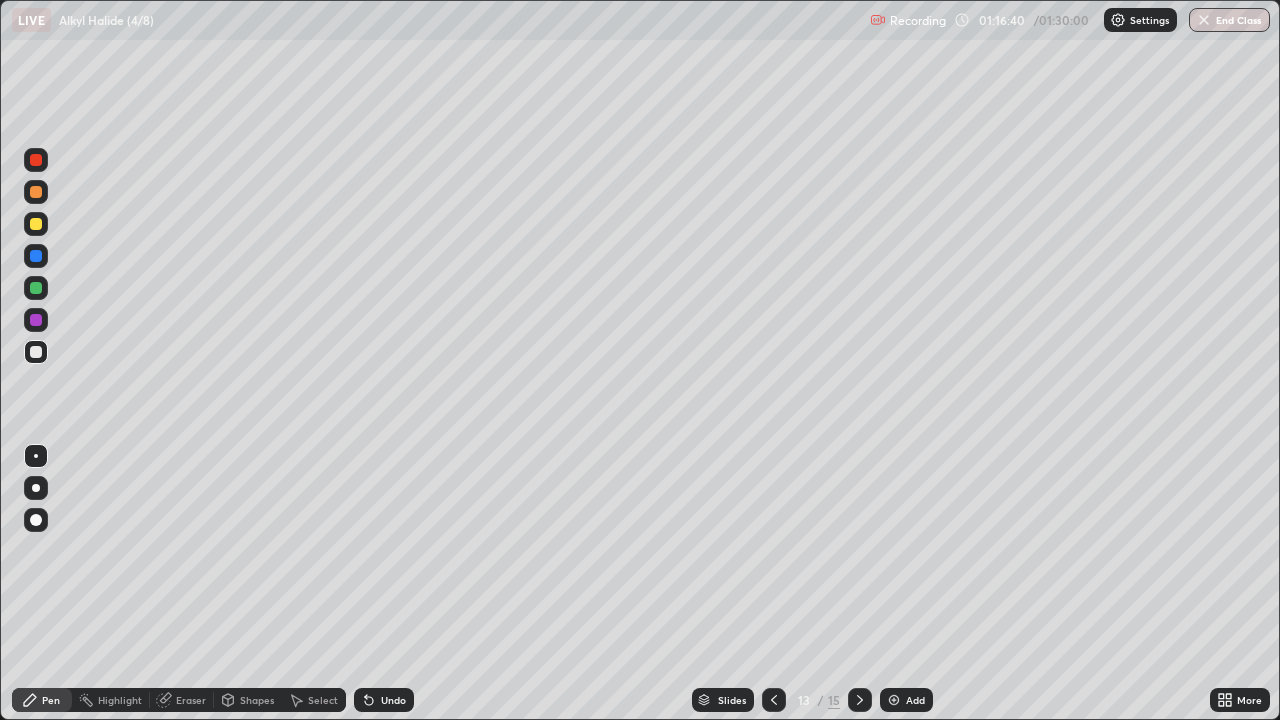 click 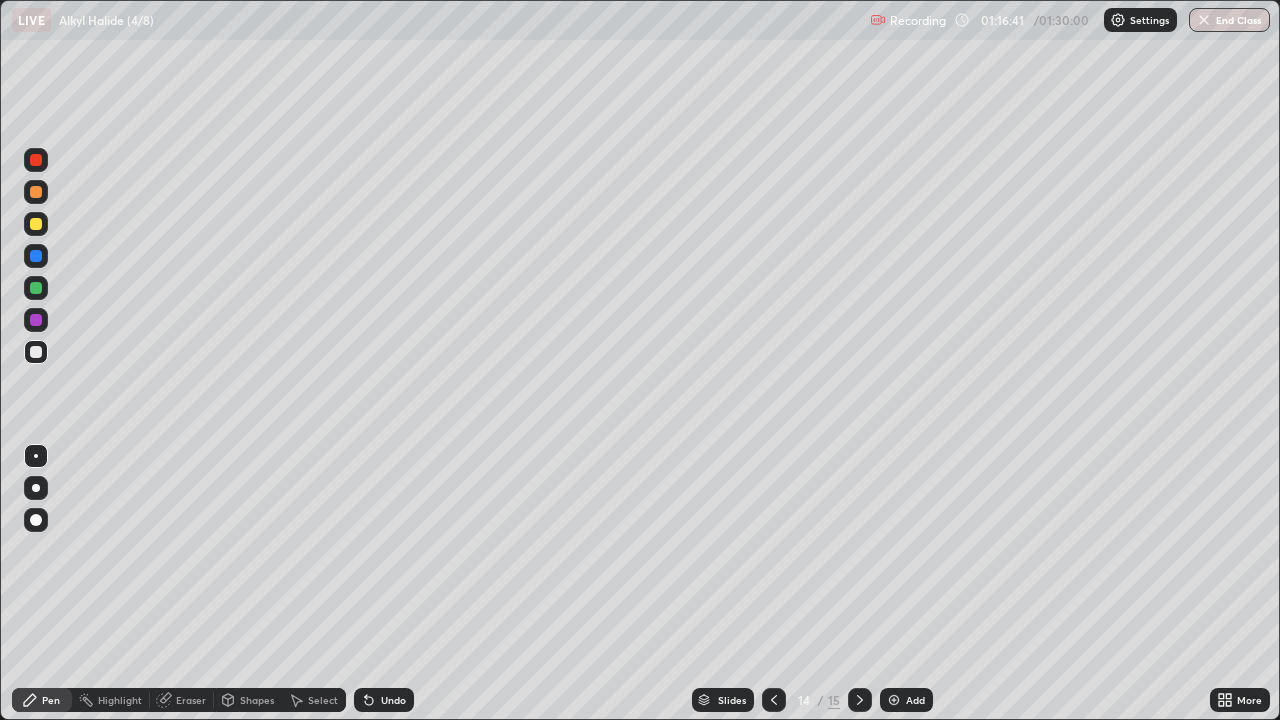 click at bounding box center (36, 352) 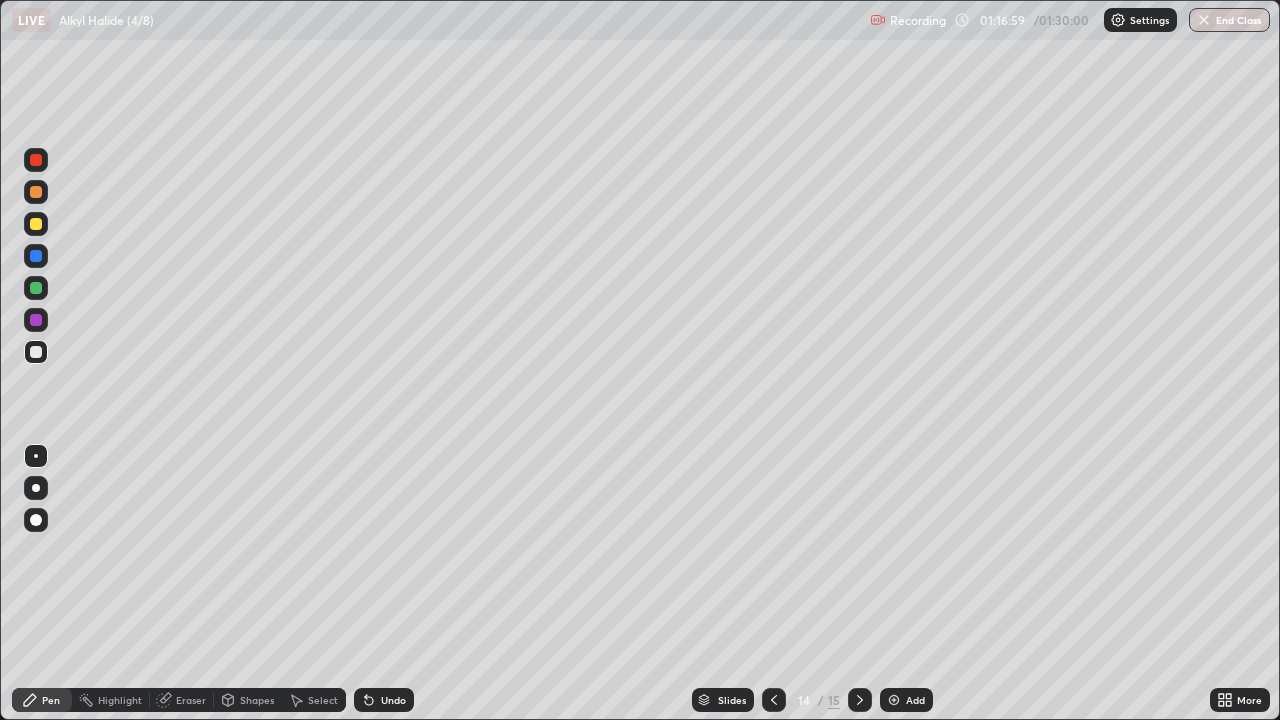 click at bounding box center (36, 256) 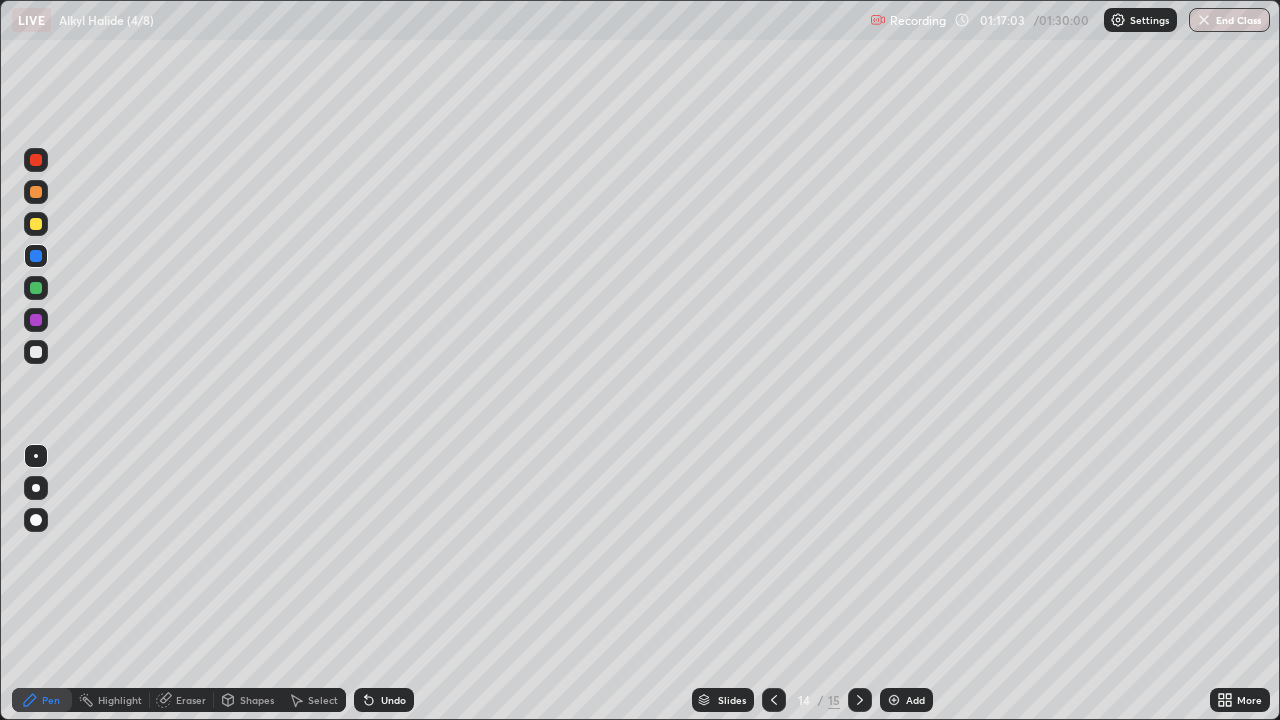 click at bounding box center [36, 352] 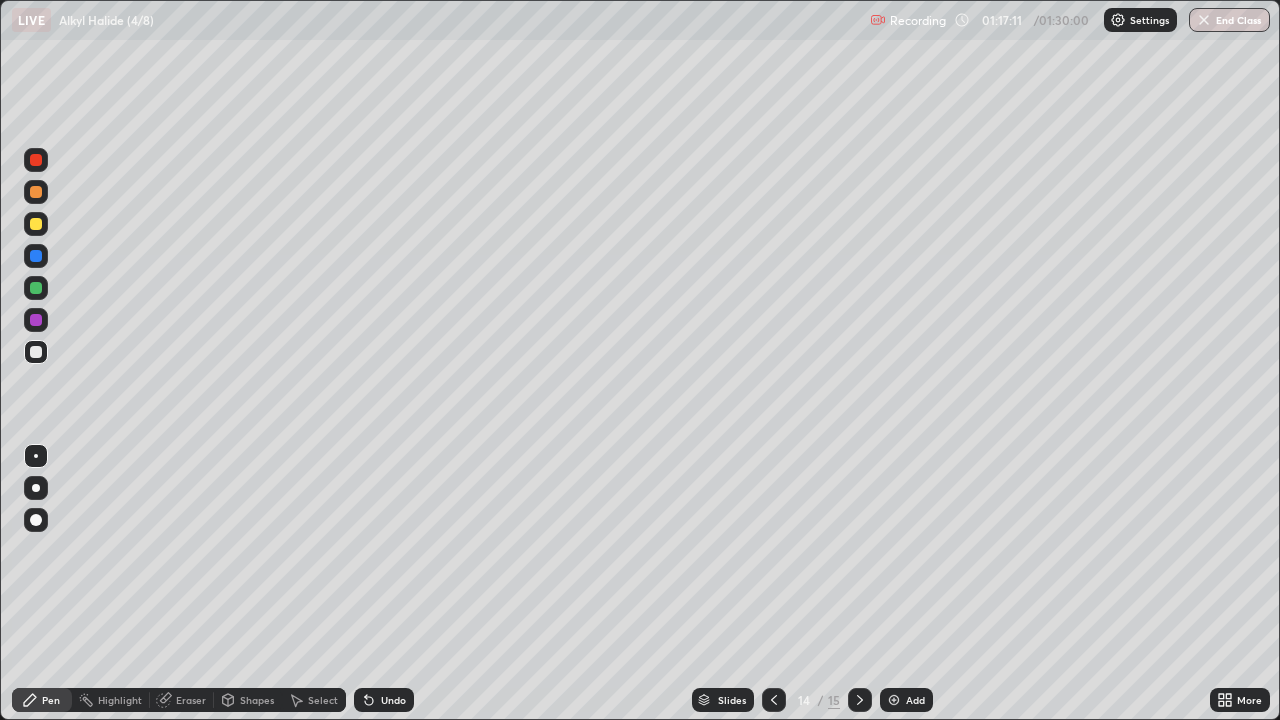 click at bounding box center [36, 256] 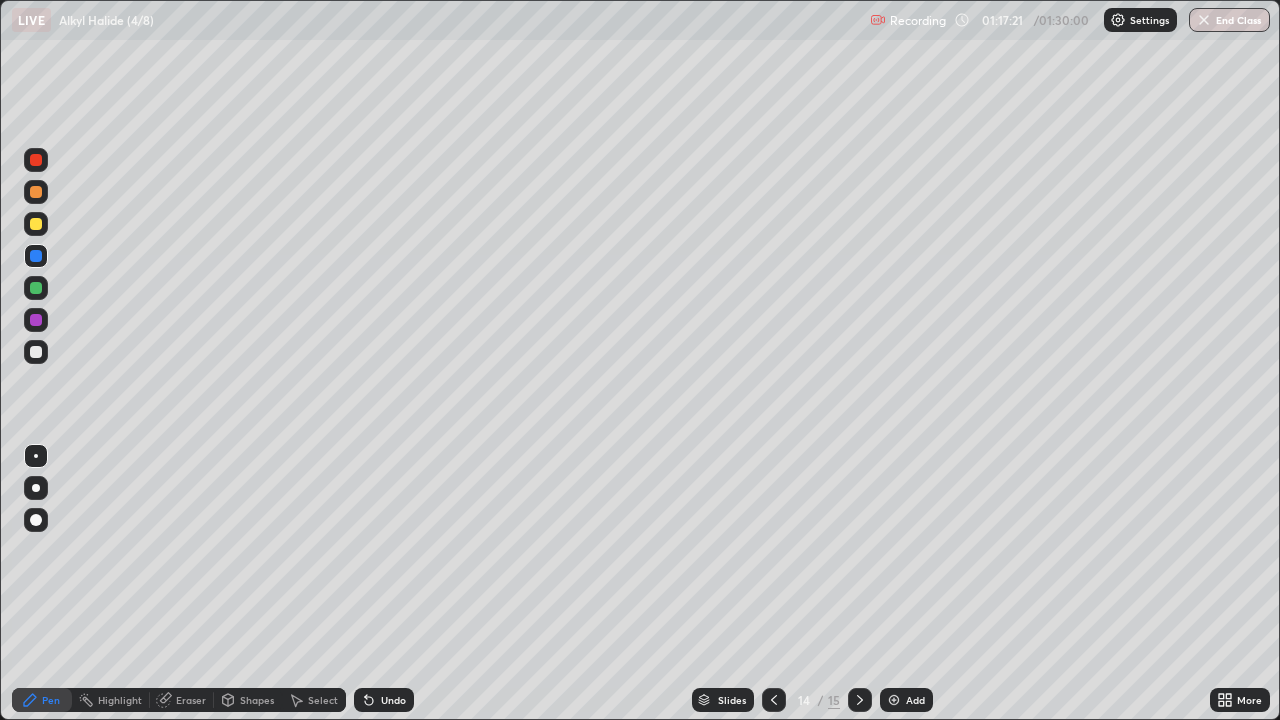 click at bounding box center [36, 352] 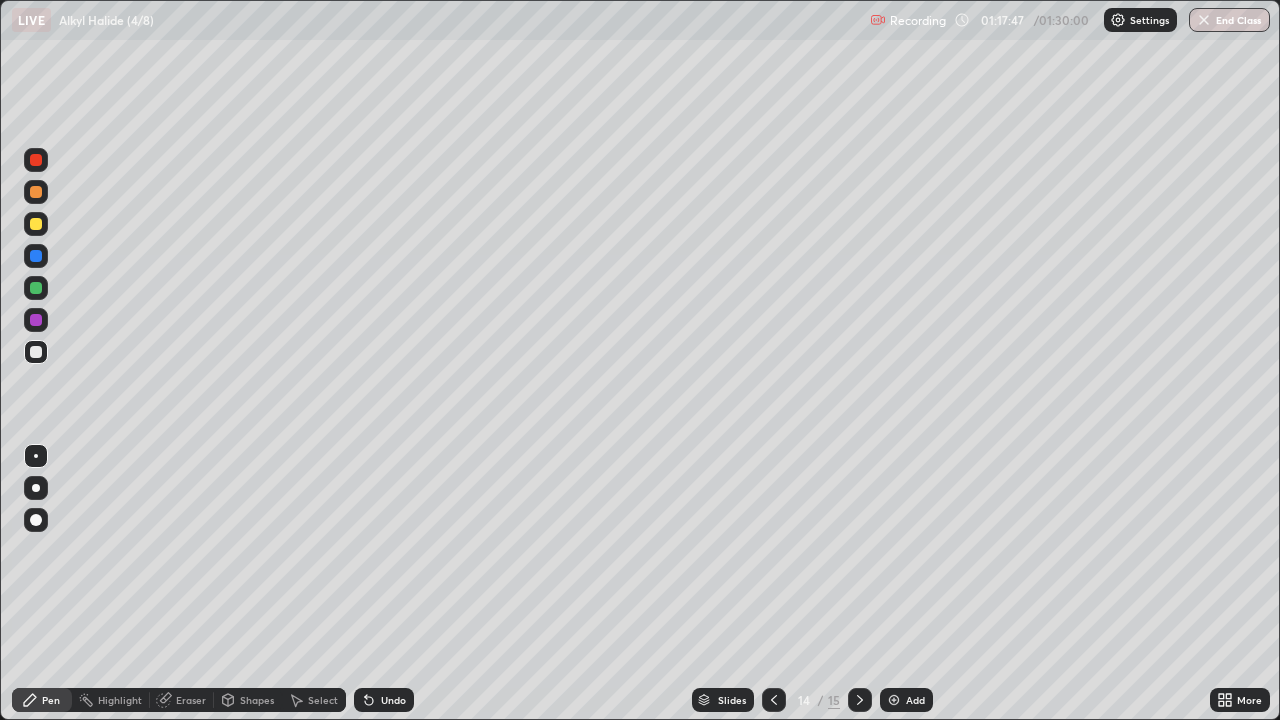 click at bounding box center [36, 320] 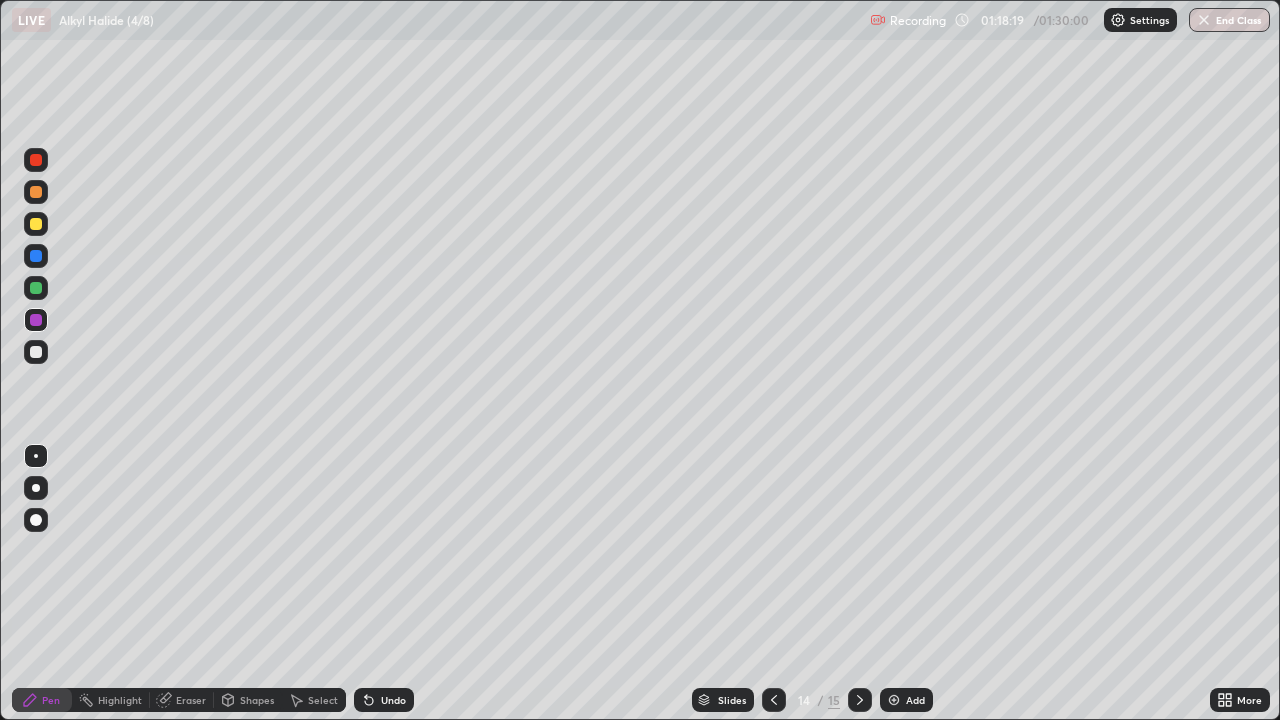 click on "Undo" at bounding box center (393, 700) 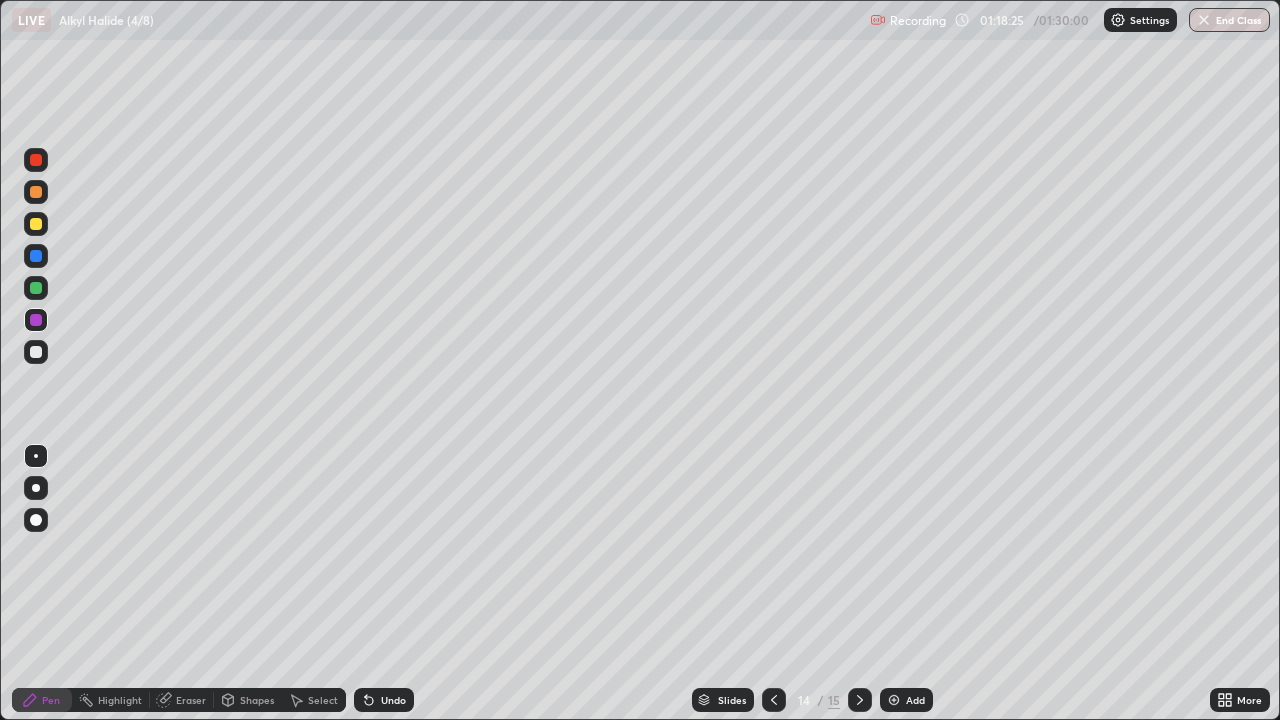 click at bounding box center [36, 352] 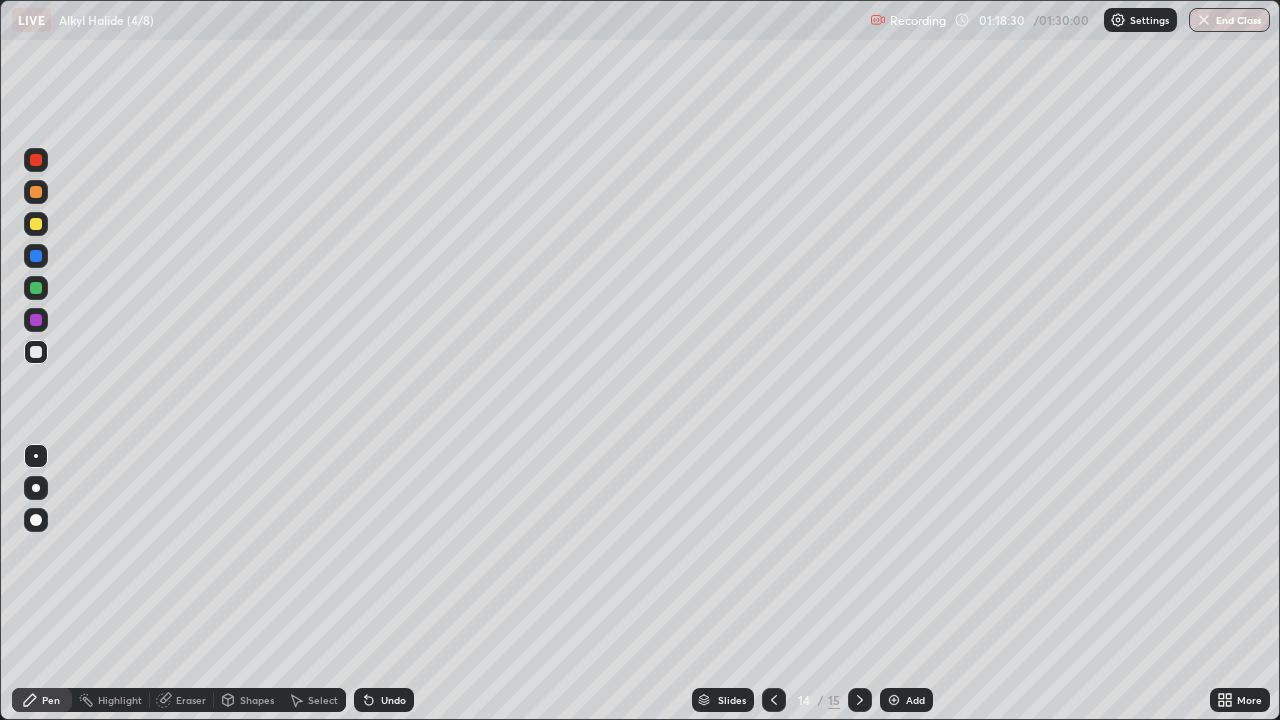 click at bounding box center (36, 256) 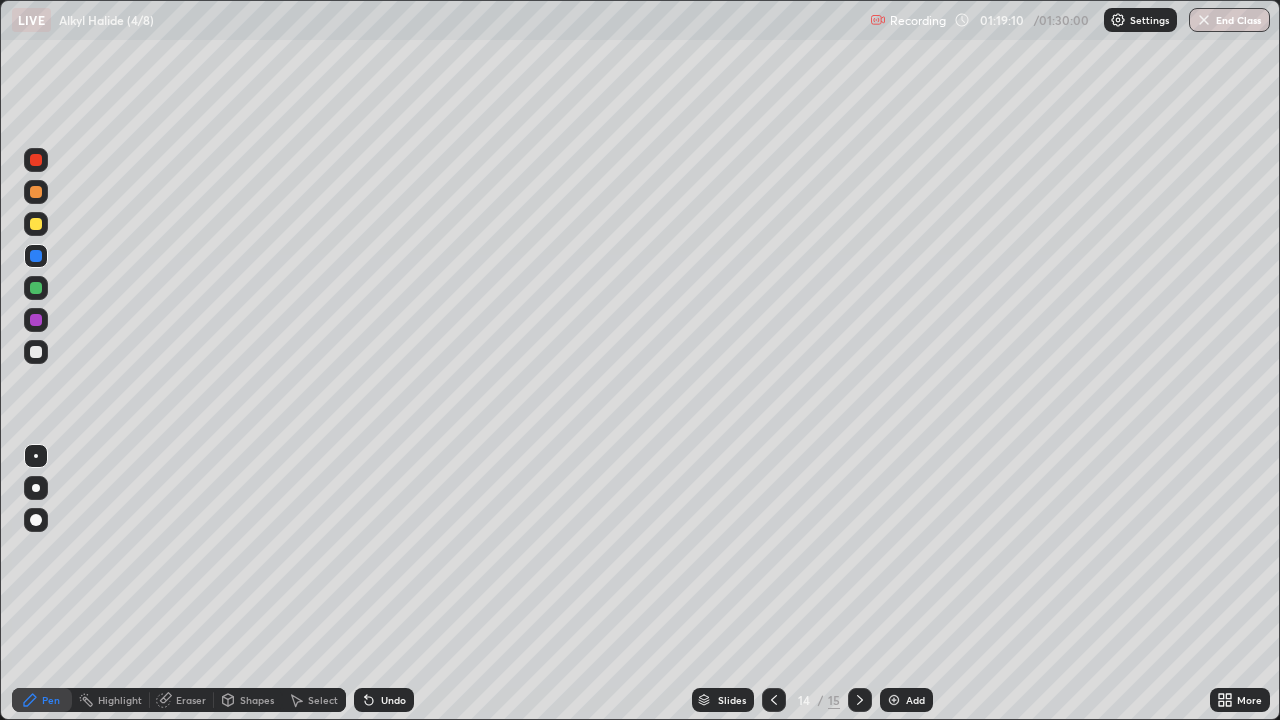 click at bounding box center (36, 288) 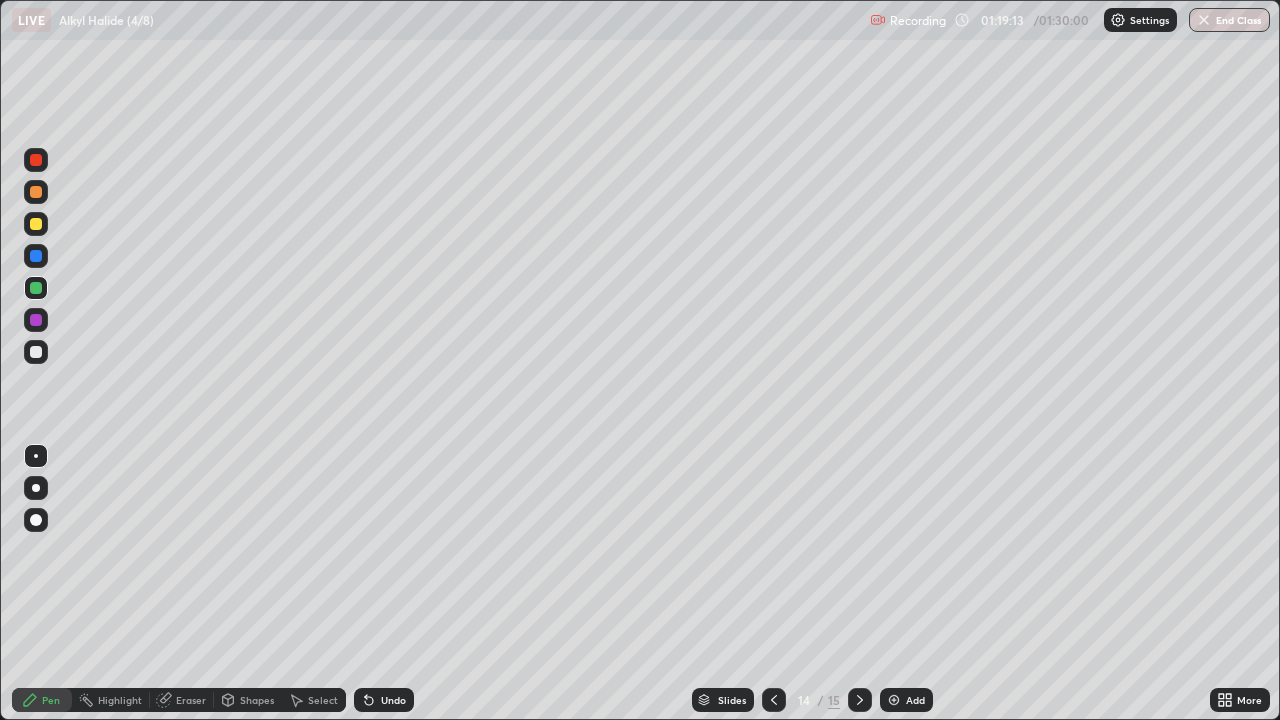 click at bounding box center [36, 224] 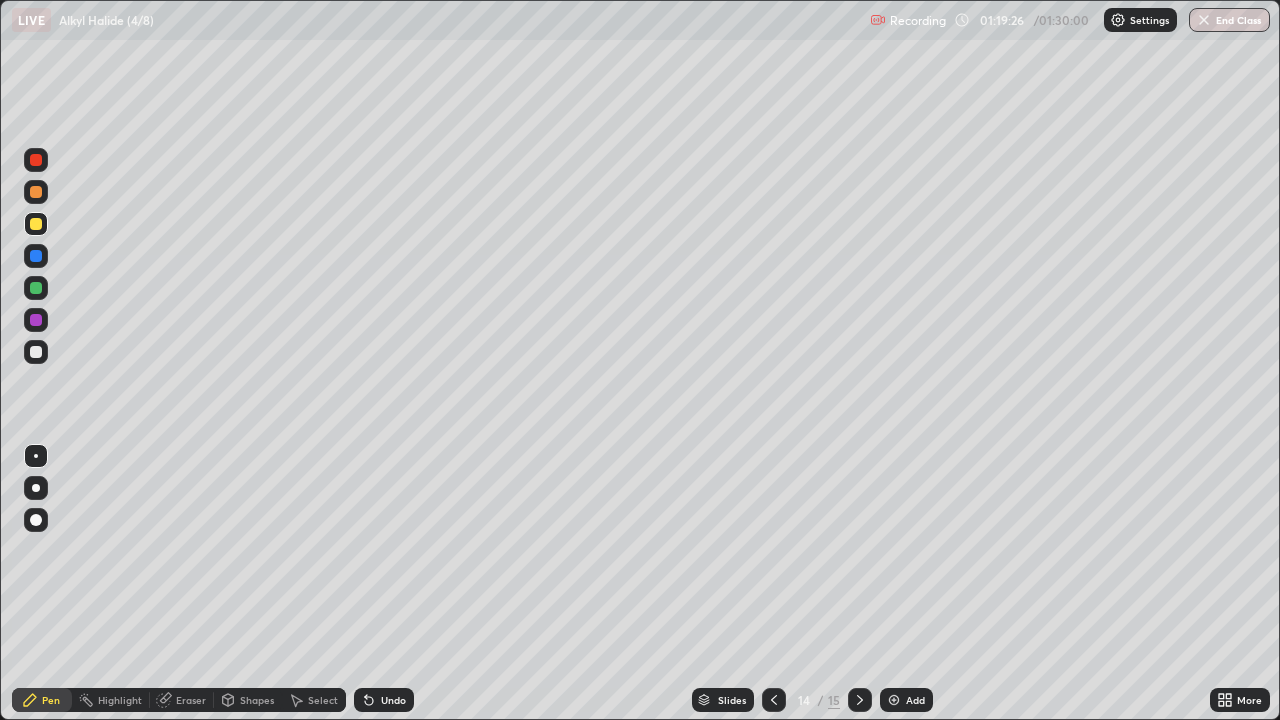 click on "Undo" at bounding box center (393, 700) 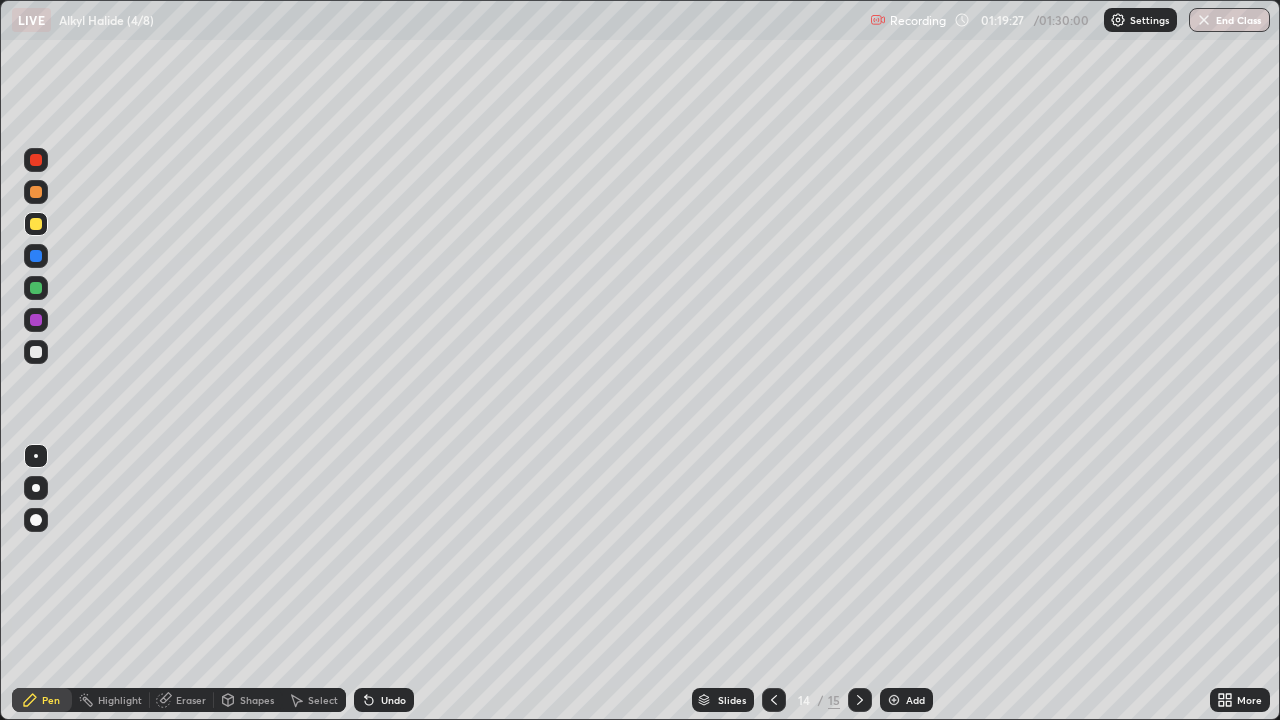 click on "Undo" at bounding box center [384, 700] 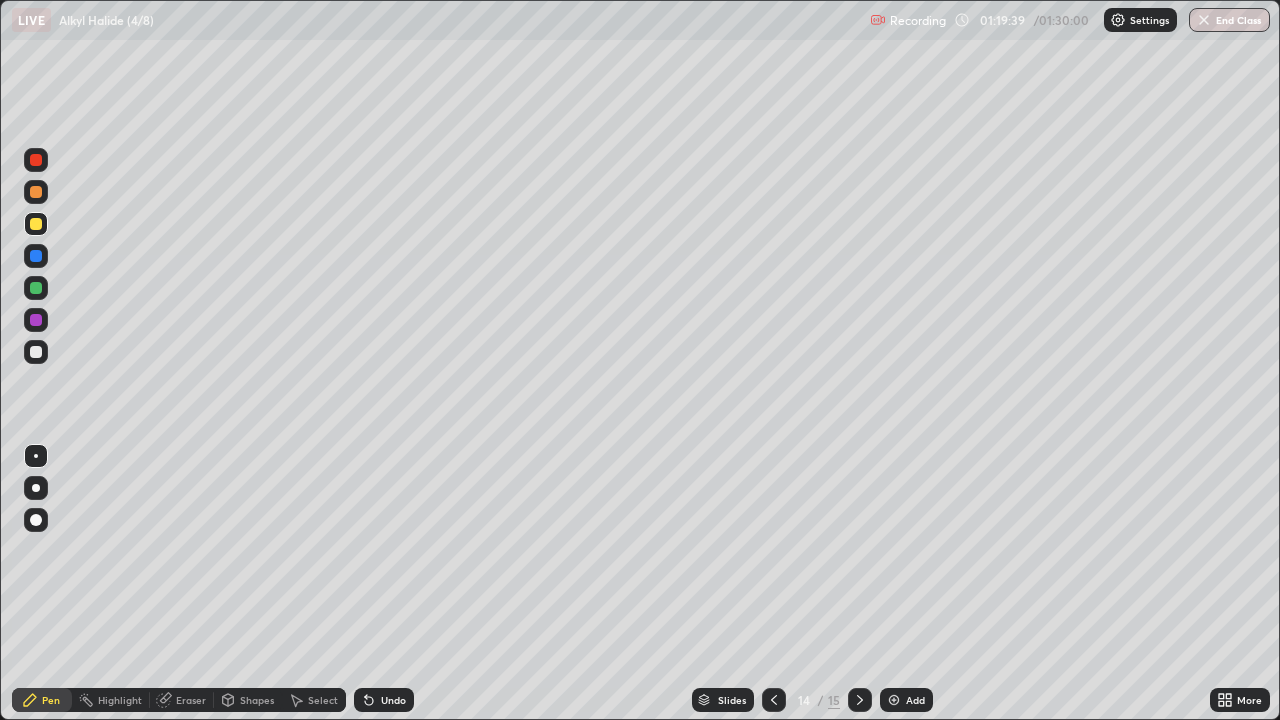 click at bounding box center (36, 352) 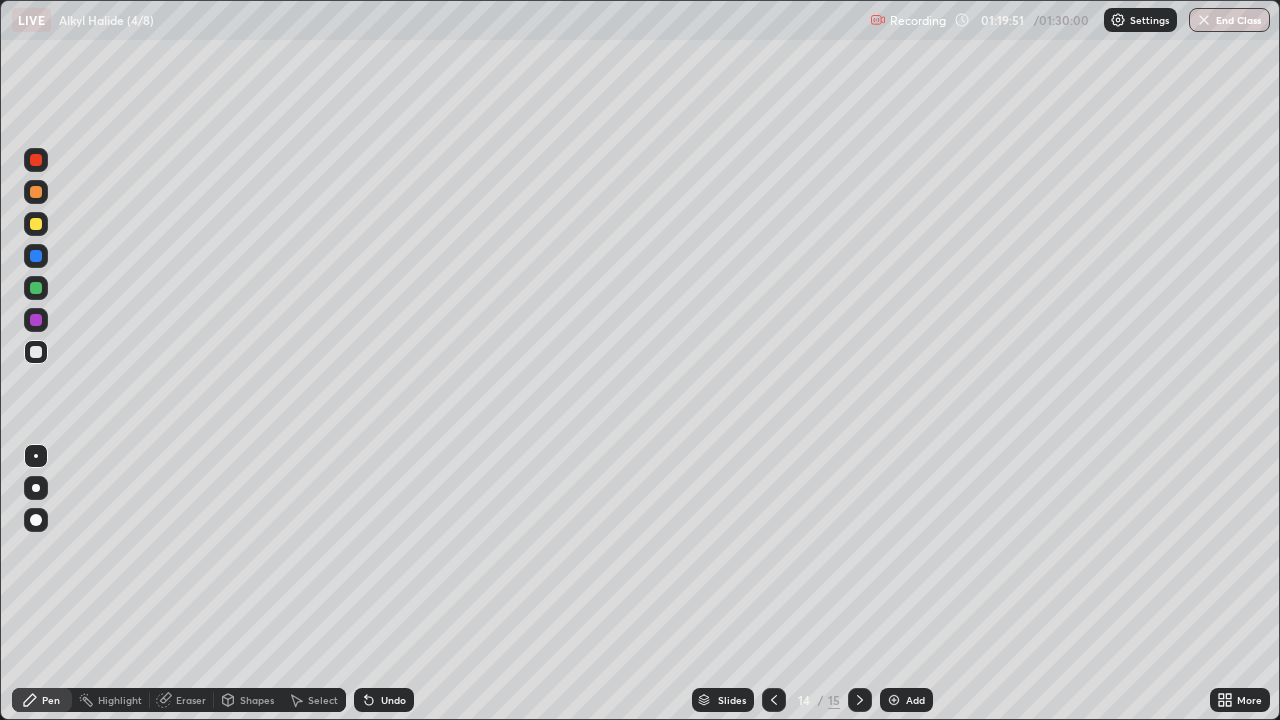 click at bounding box center [36, 256] 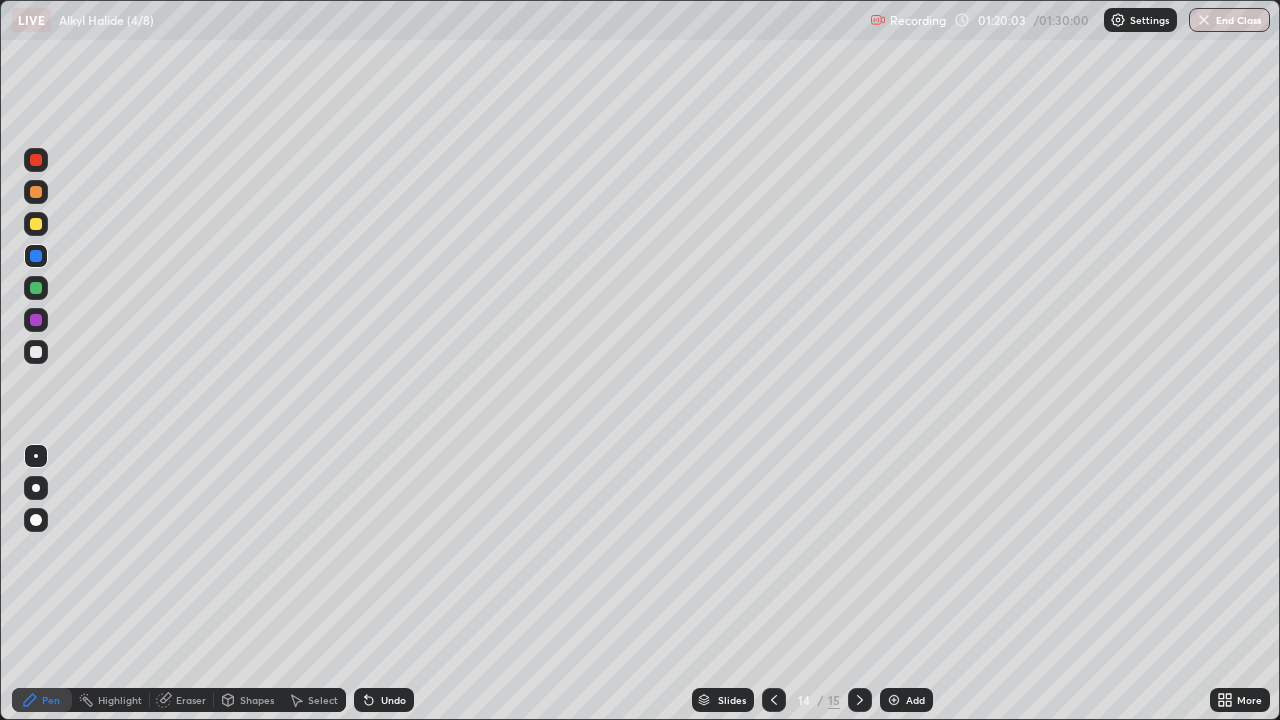 click at bounding box center (36, 288) 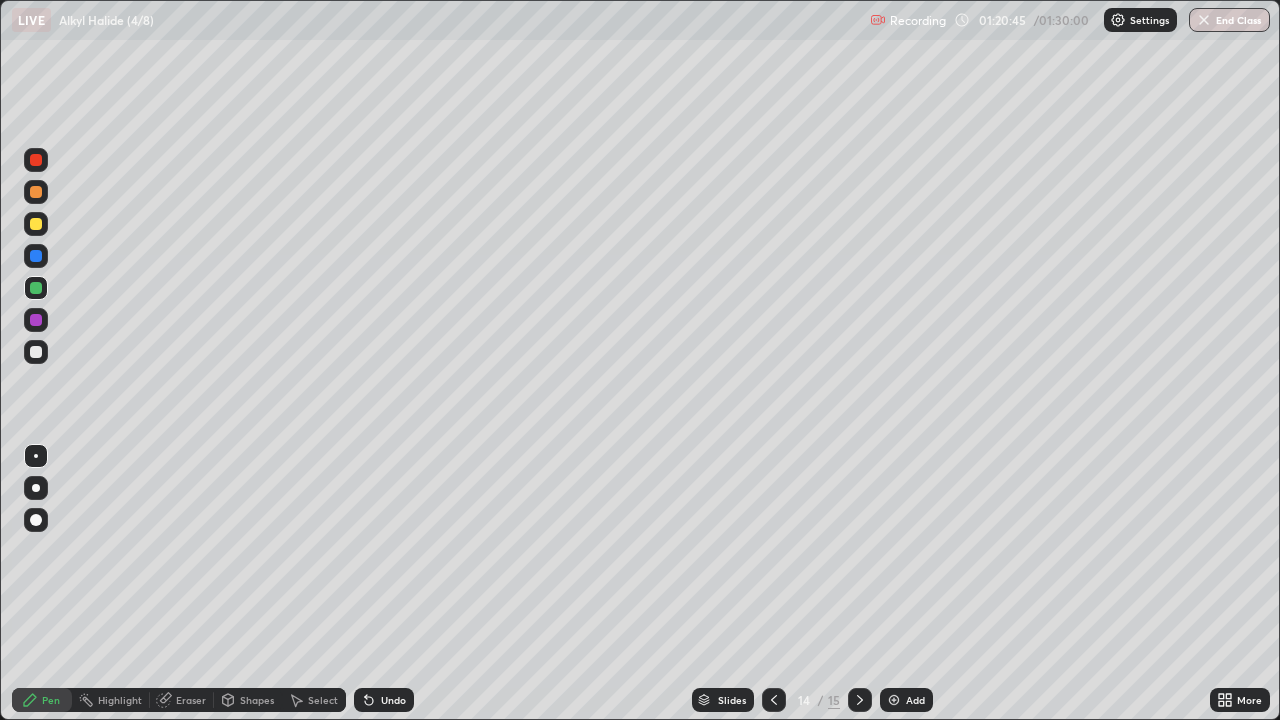 click on "Eraser" at bounding box center (191, 700) 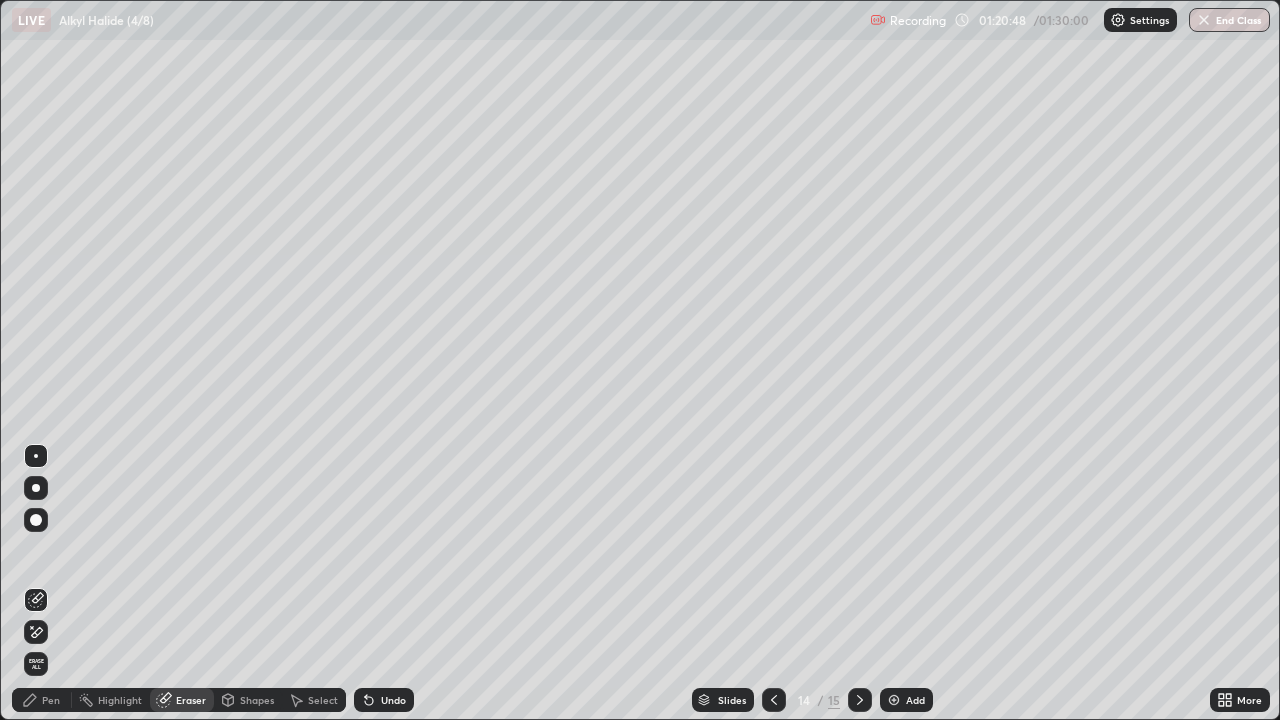 click 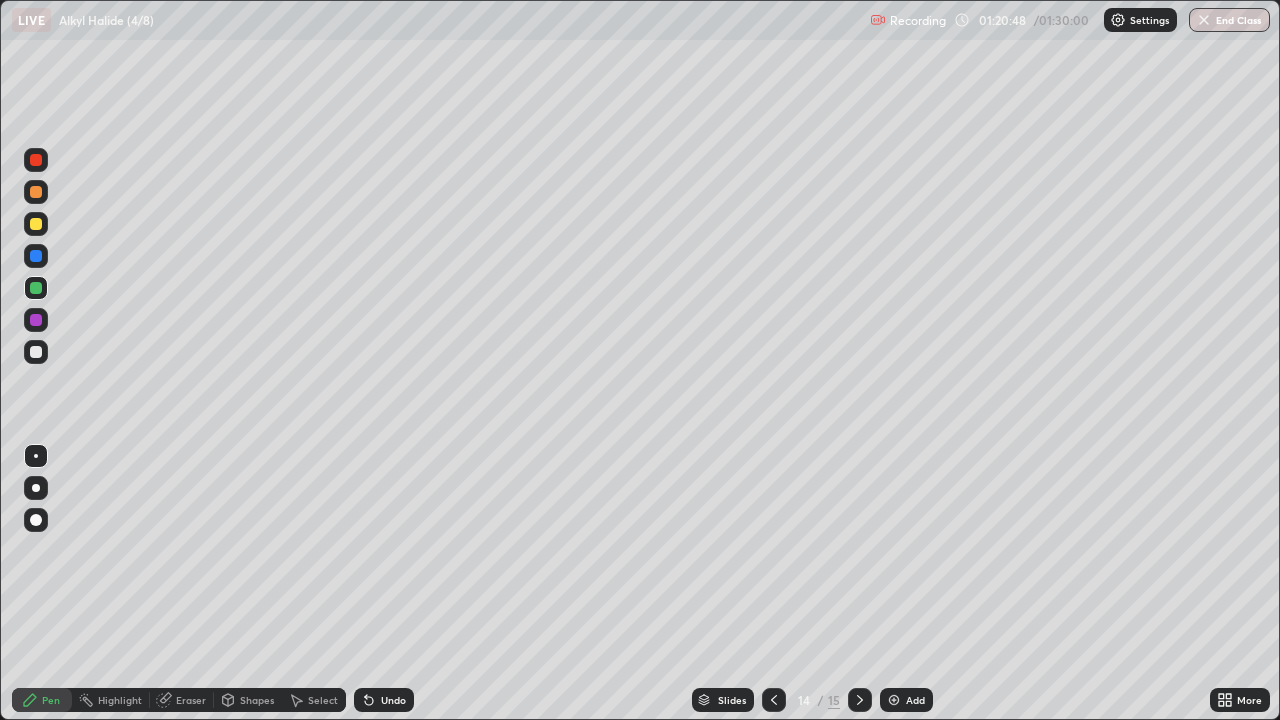 click 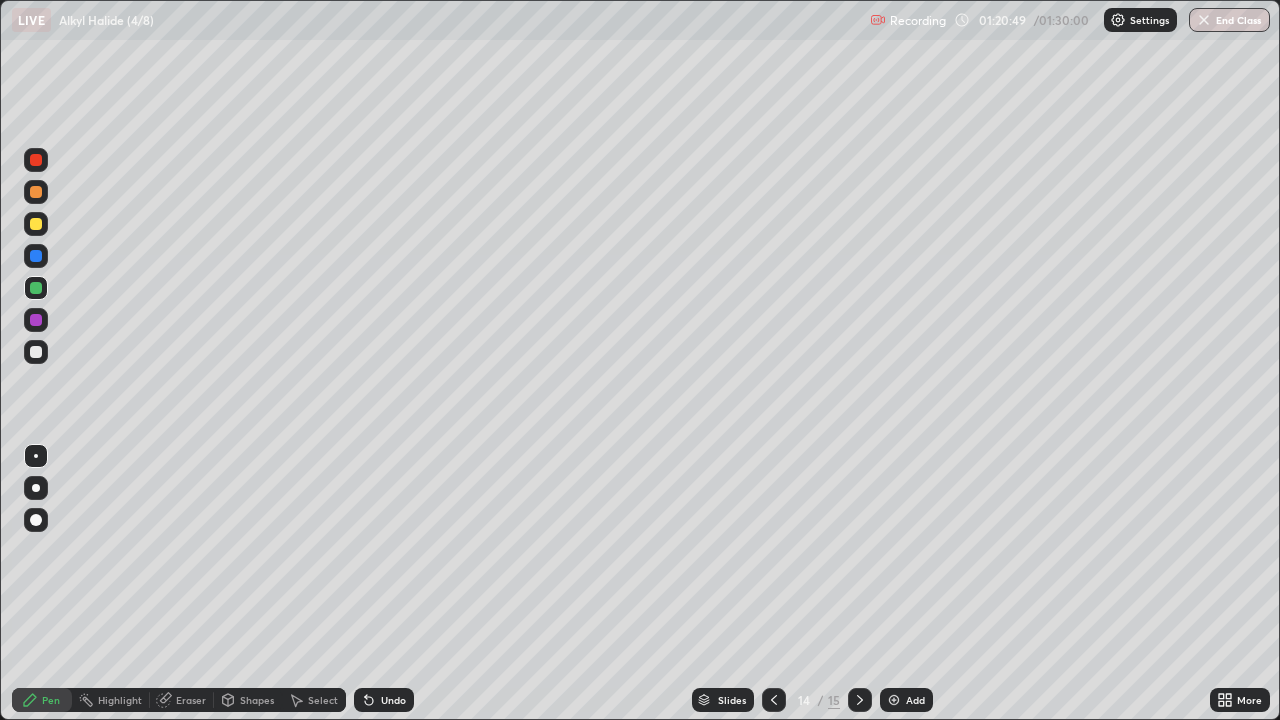 click at bounding box center [36, 352] 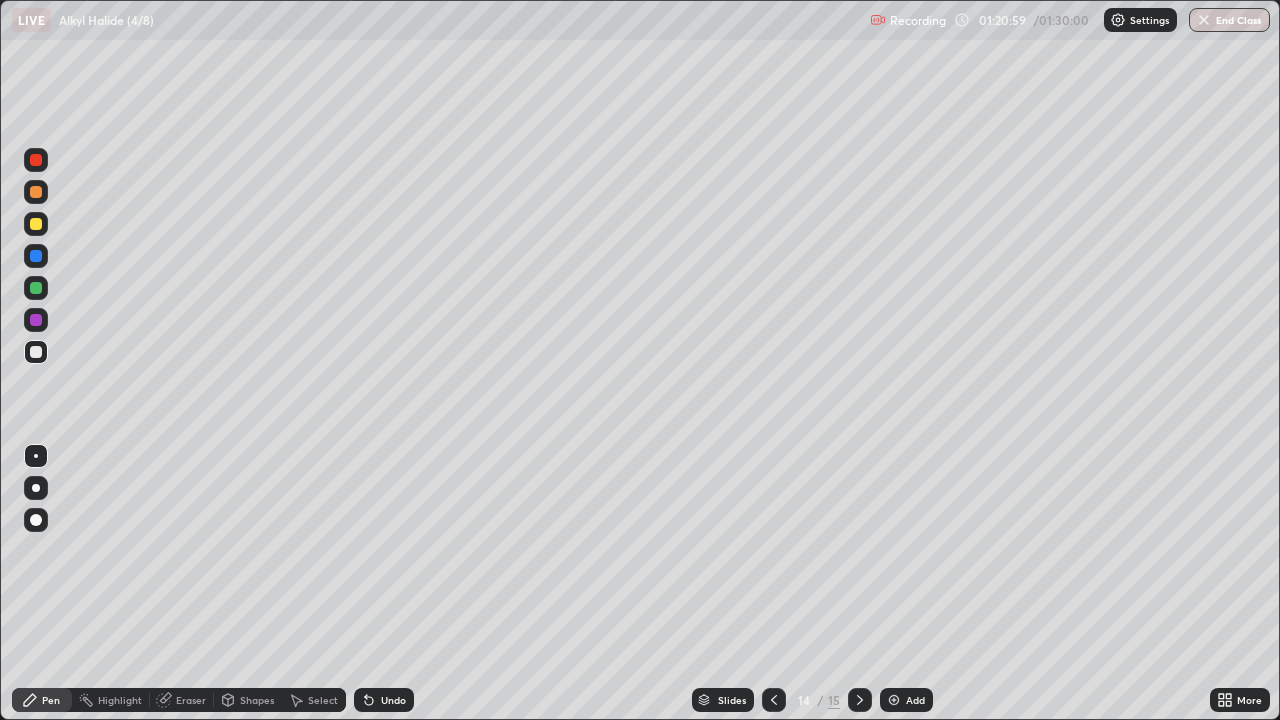 click on "Eraser" at bounding box center [182, 700] 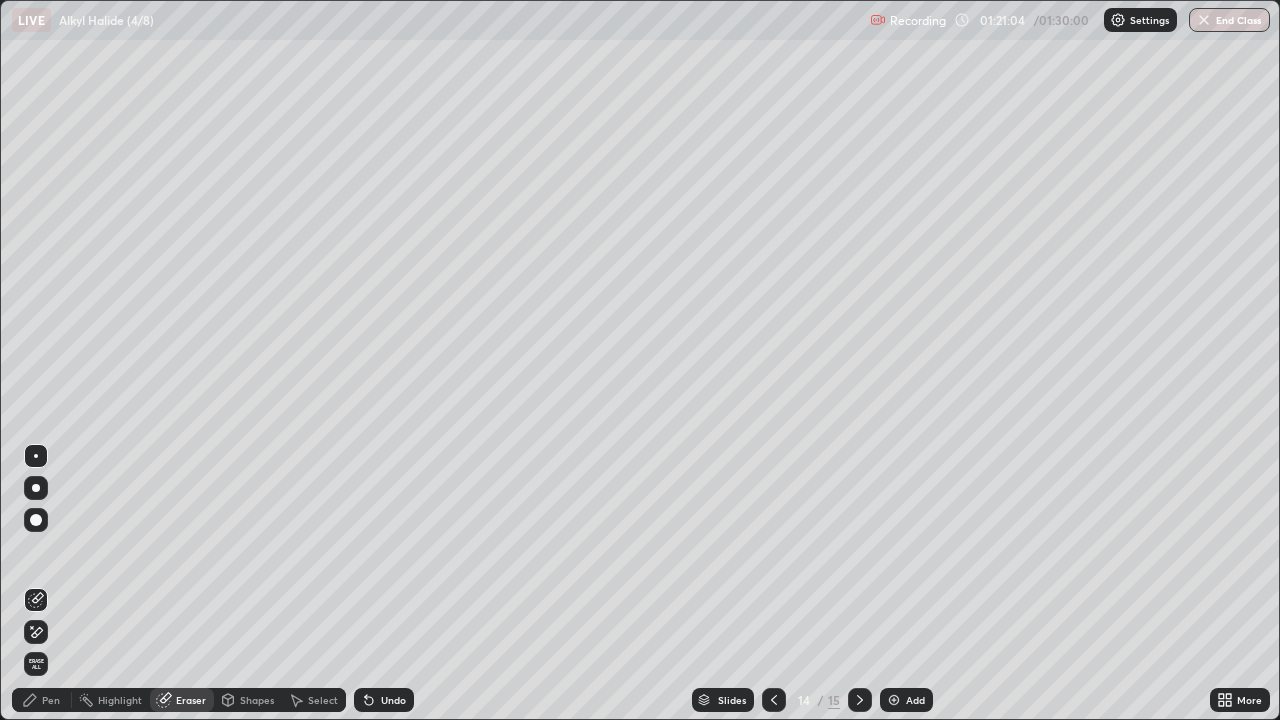 click on "Pen" at bounding box center [42, 700] 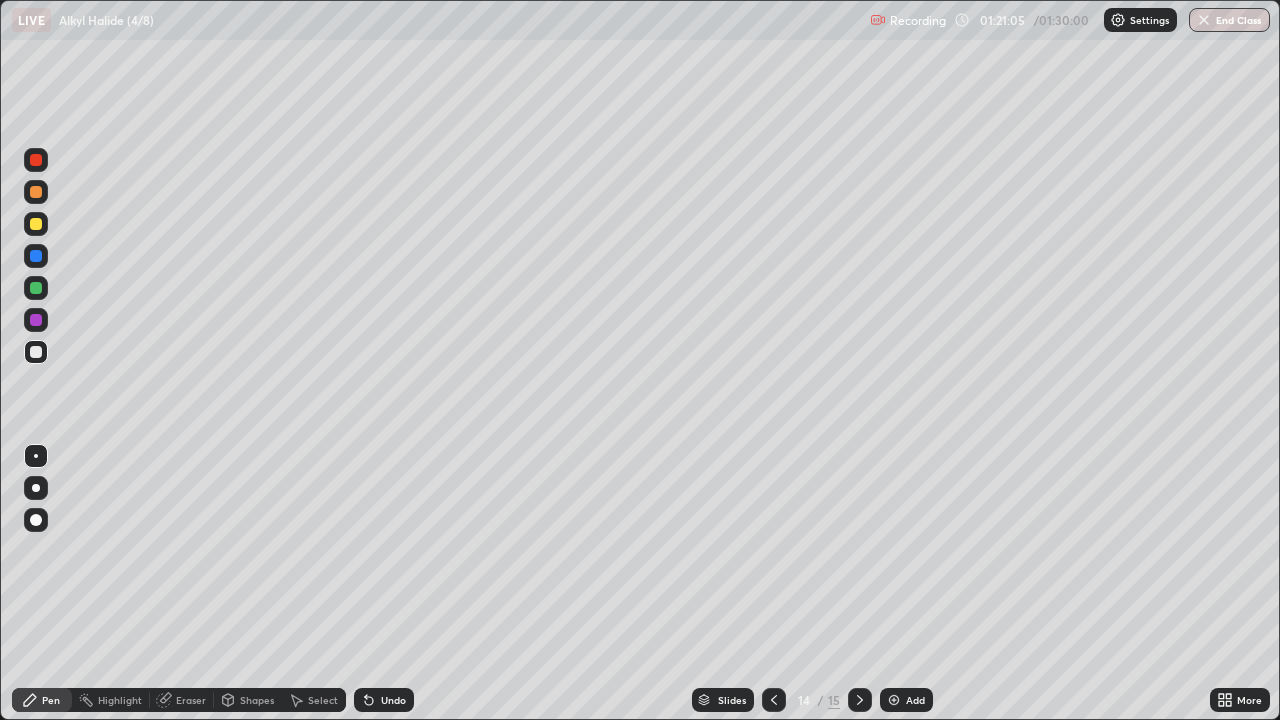 click at bounding box center (36, 224) 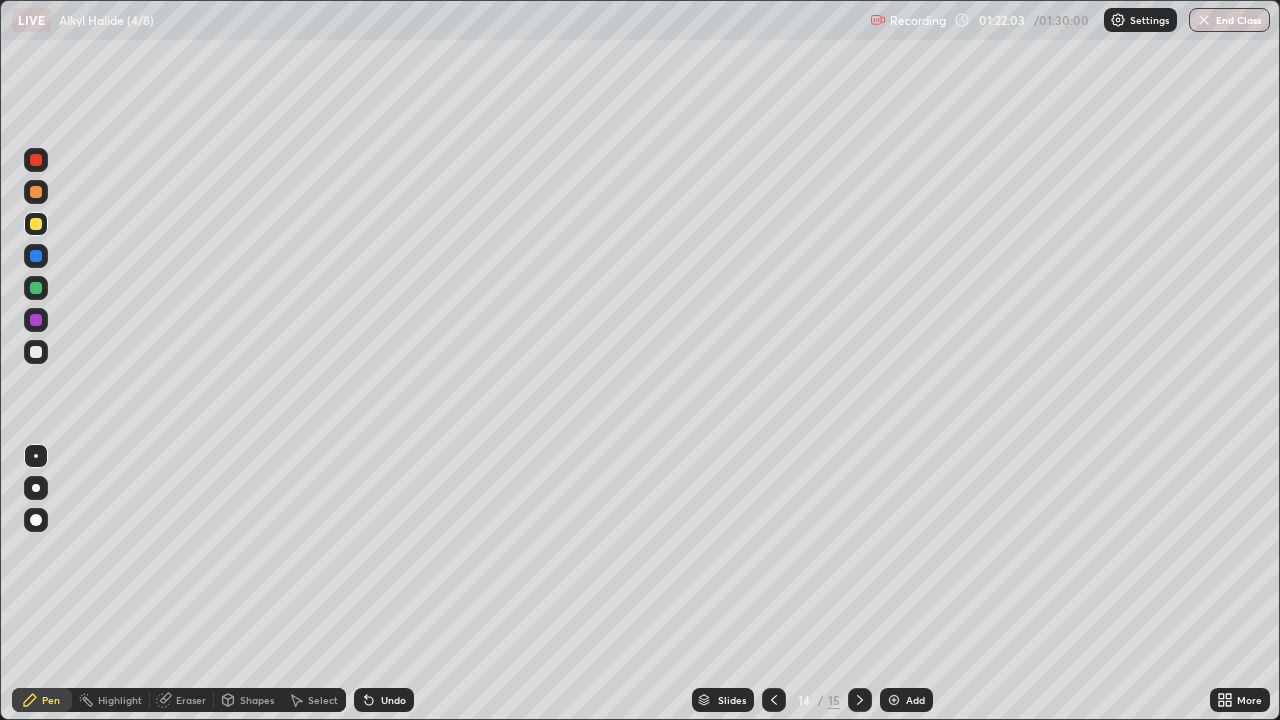 click on "Undo" at bounding box center [384, 700] 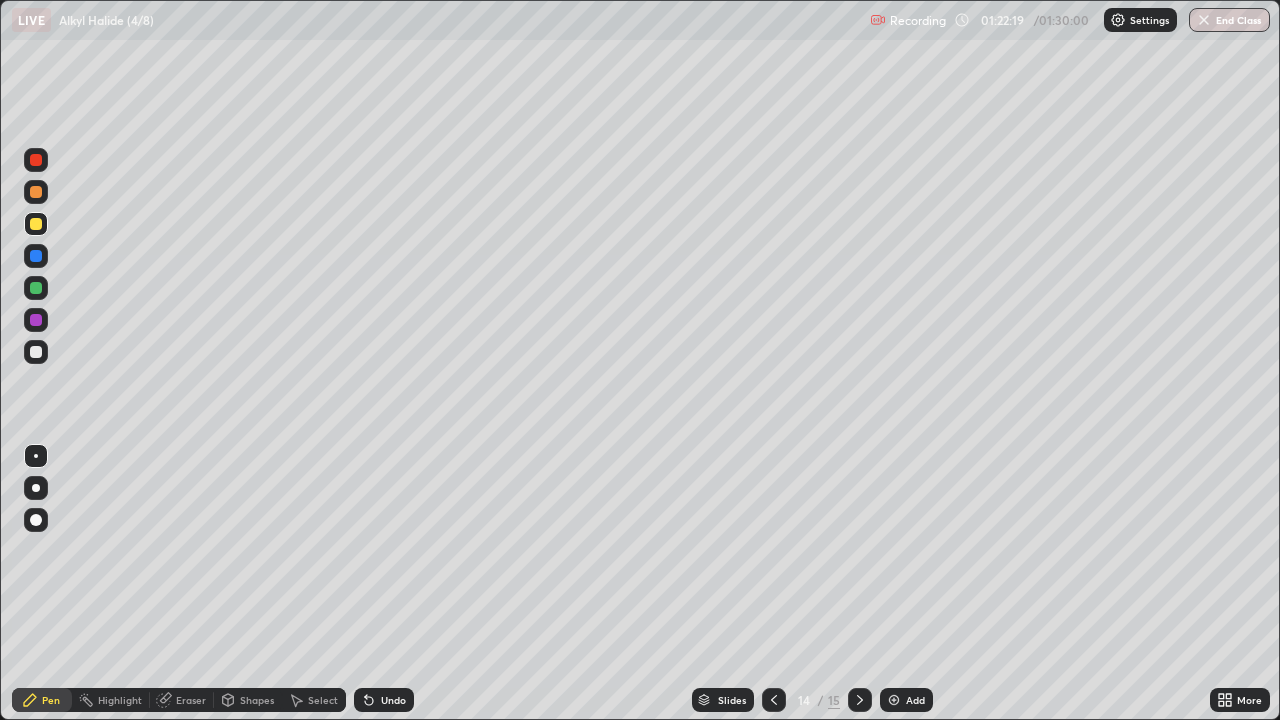 click at bounding box center [36, 320] 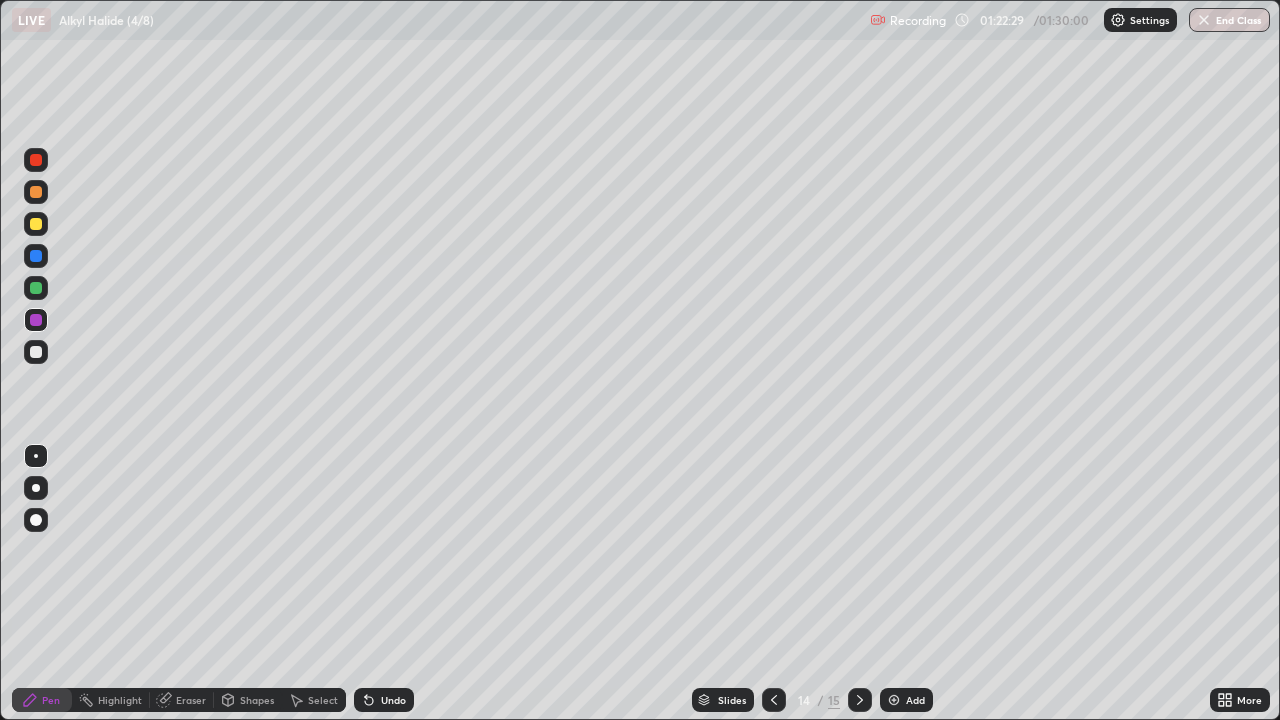 click on "Eraser" at bounding box center [191, 700] 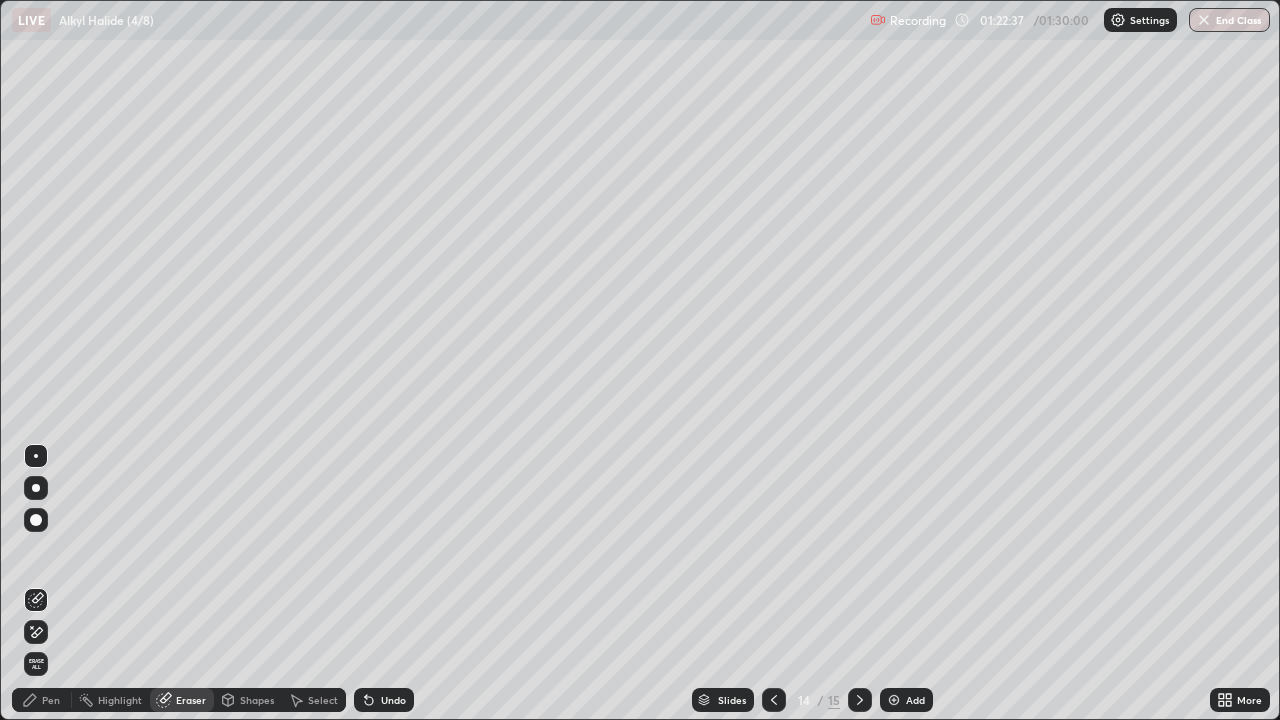 click on "Pen" at bounding box center [42, 700] 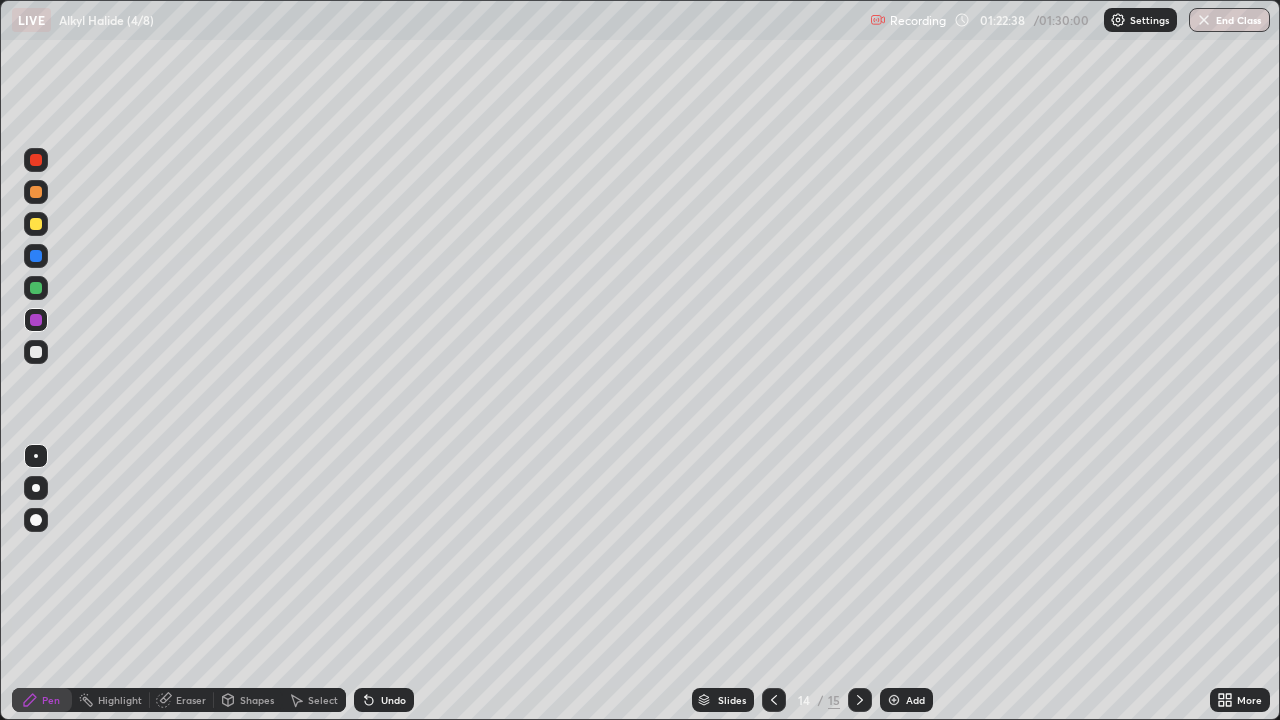 click at bounding box center (36, 352) 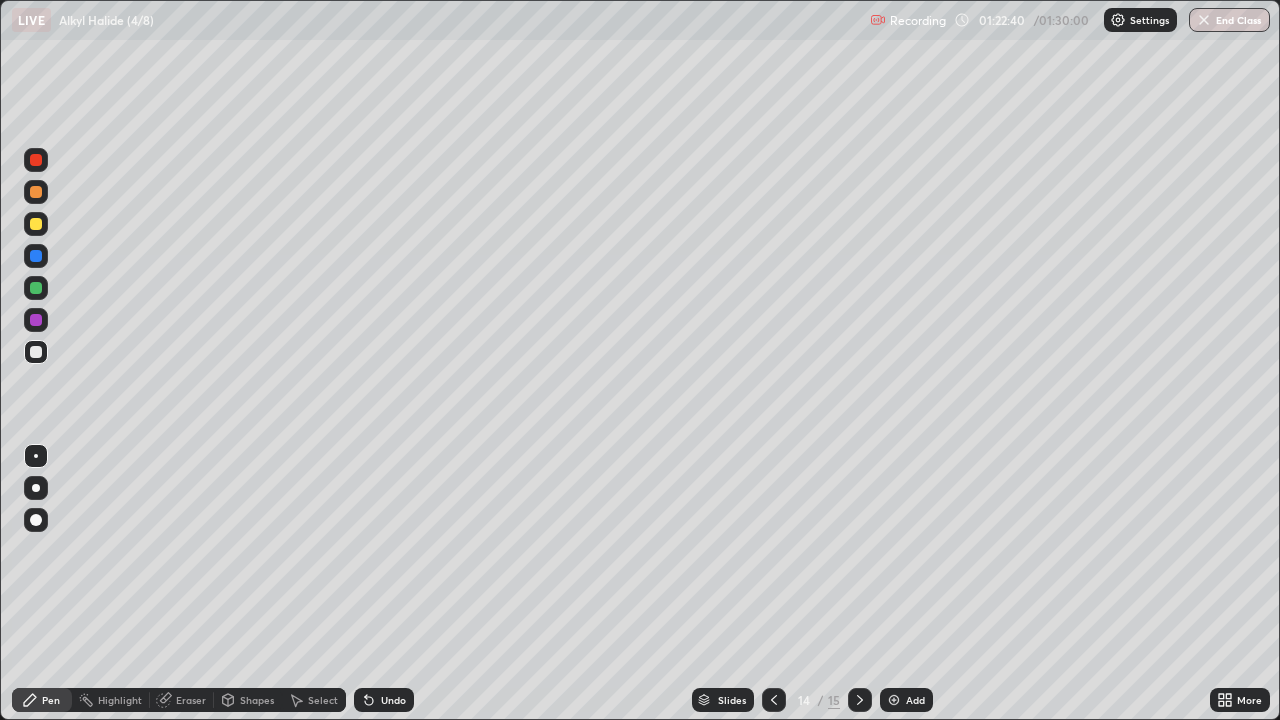 click on "Pen" at bounding box center [51, 700] 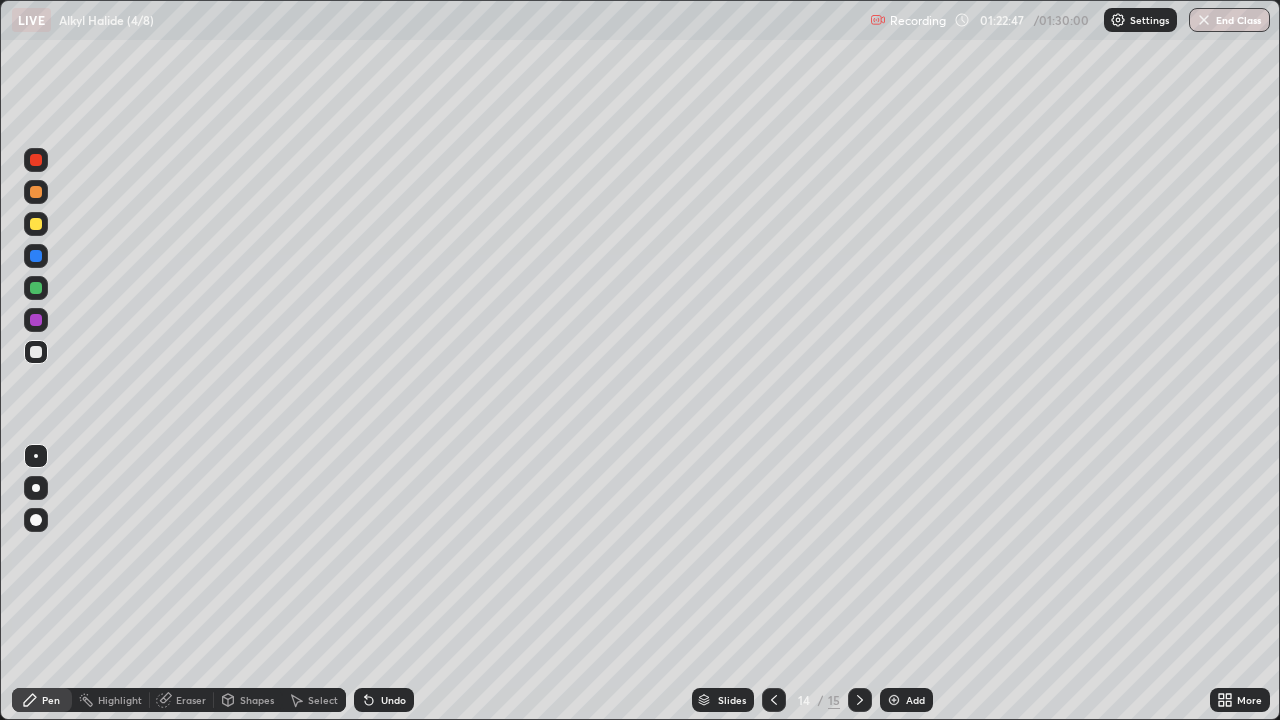 click on "Undo" at bounding box center [393, 700] 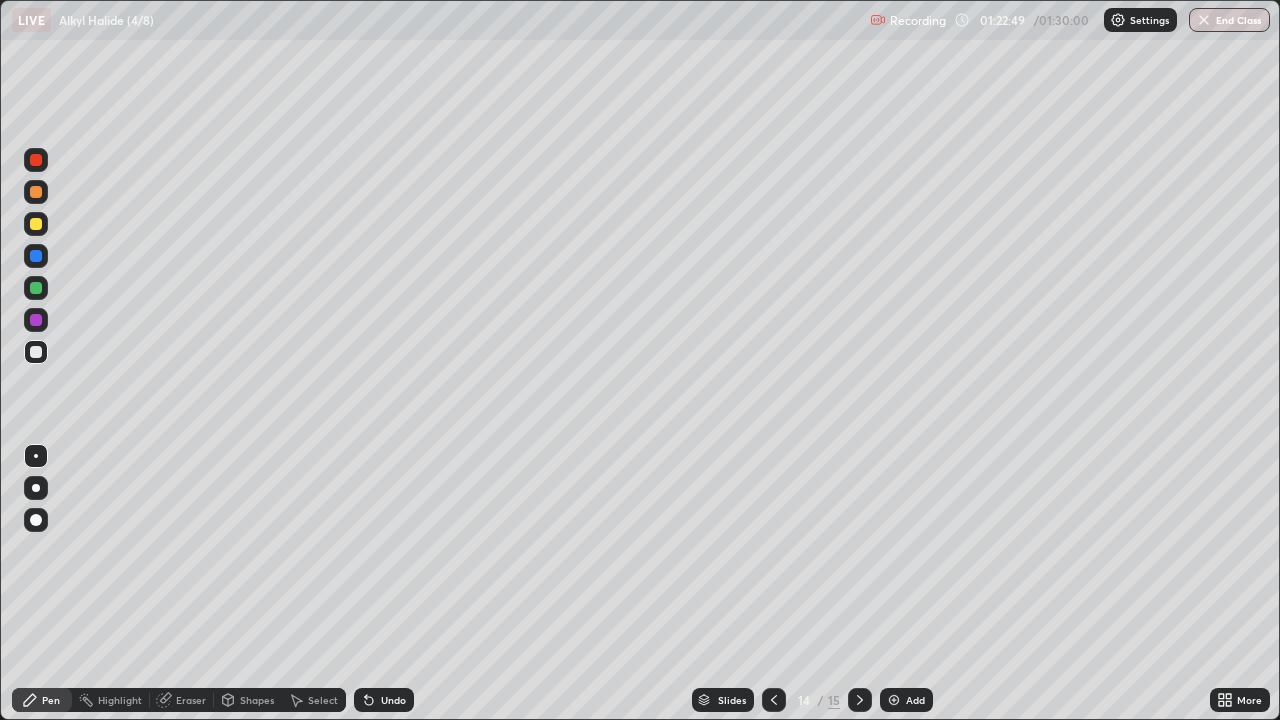 click on "Undo" at bounding box center (384, 700) 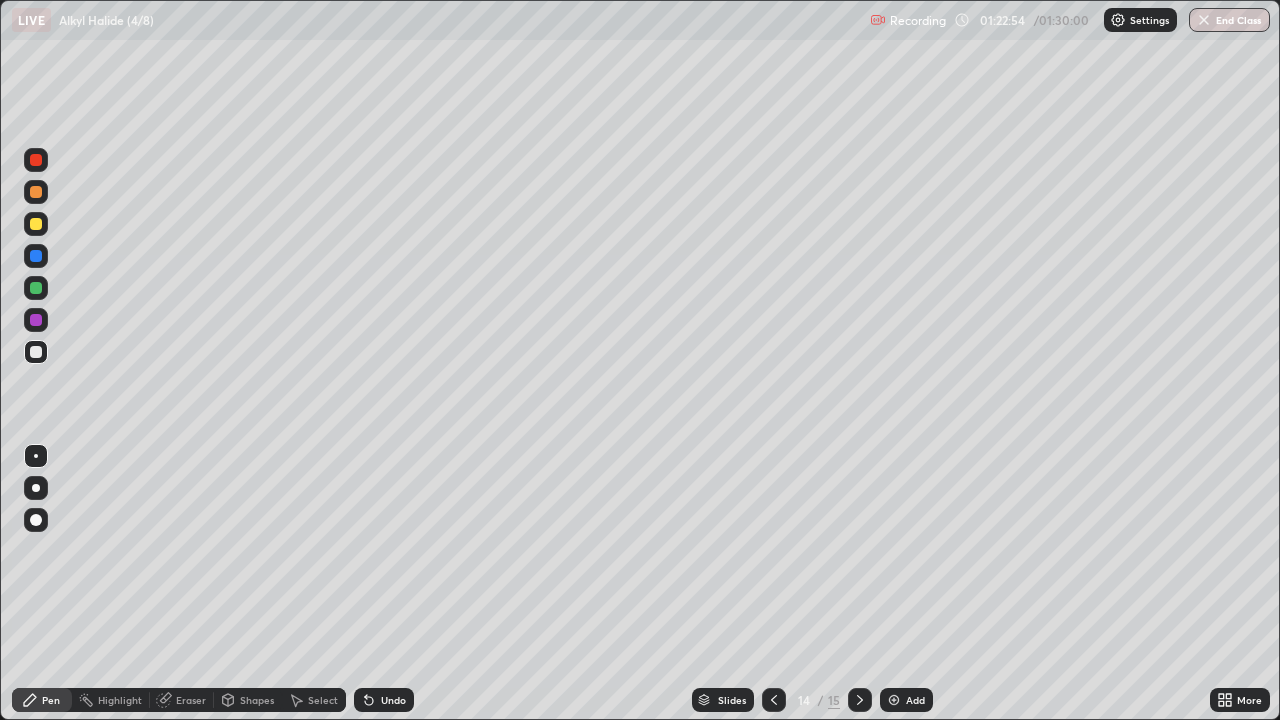 click at bounding box center (36, 256) 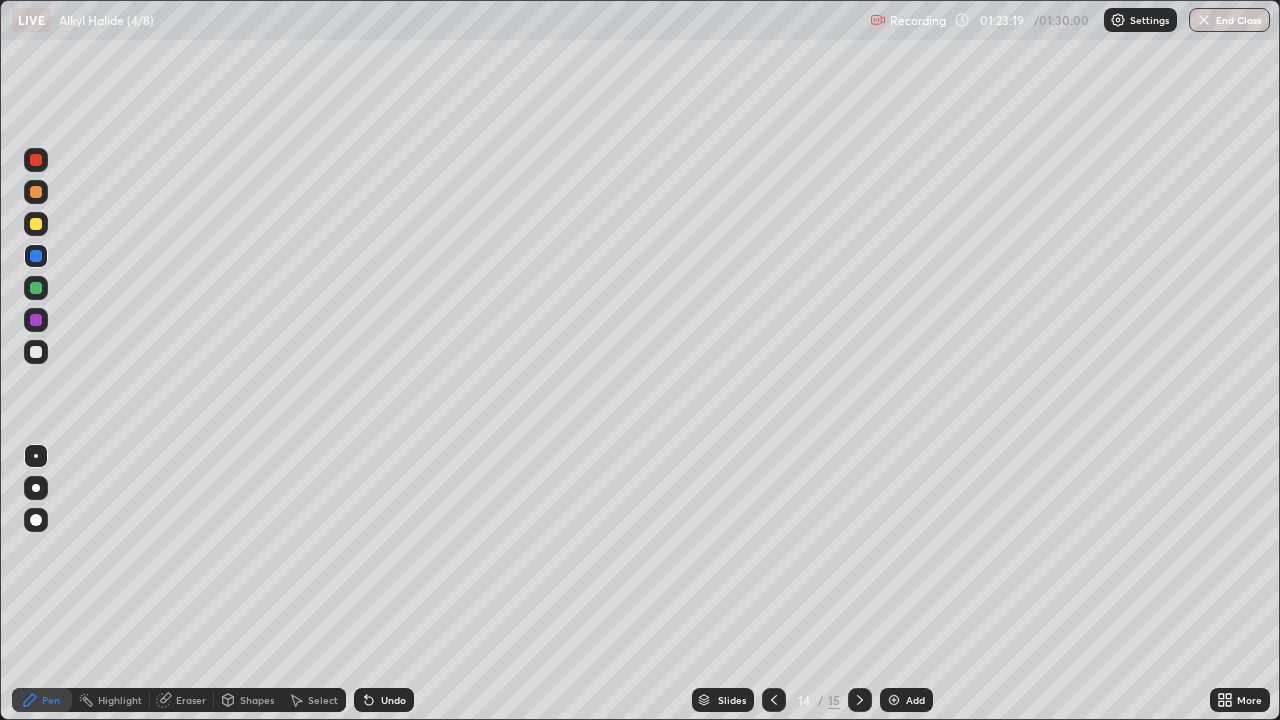 click at bounding box center (36, 352) 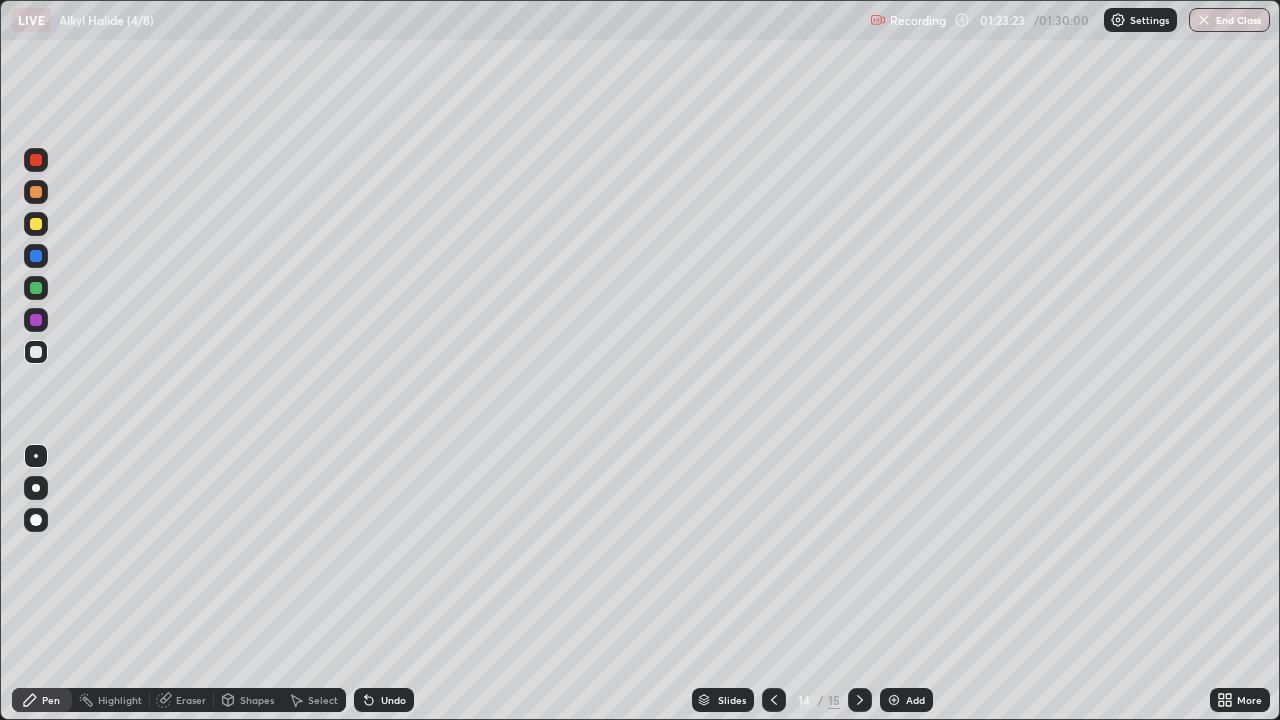 click at bounding box center (36, 160) 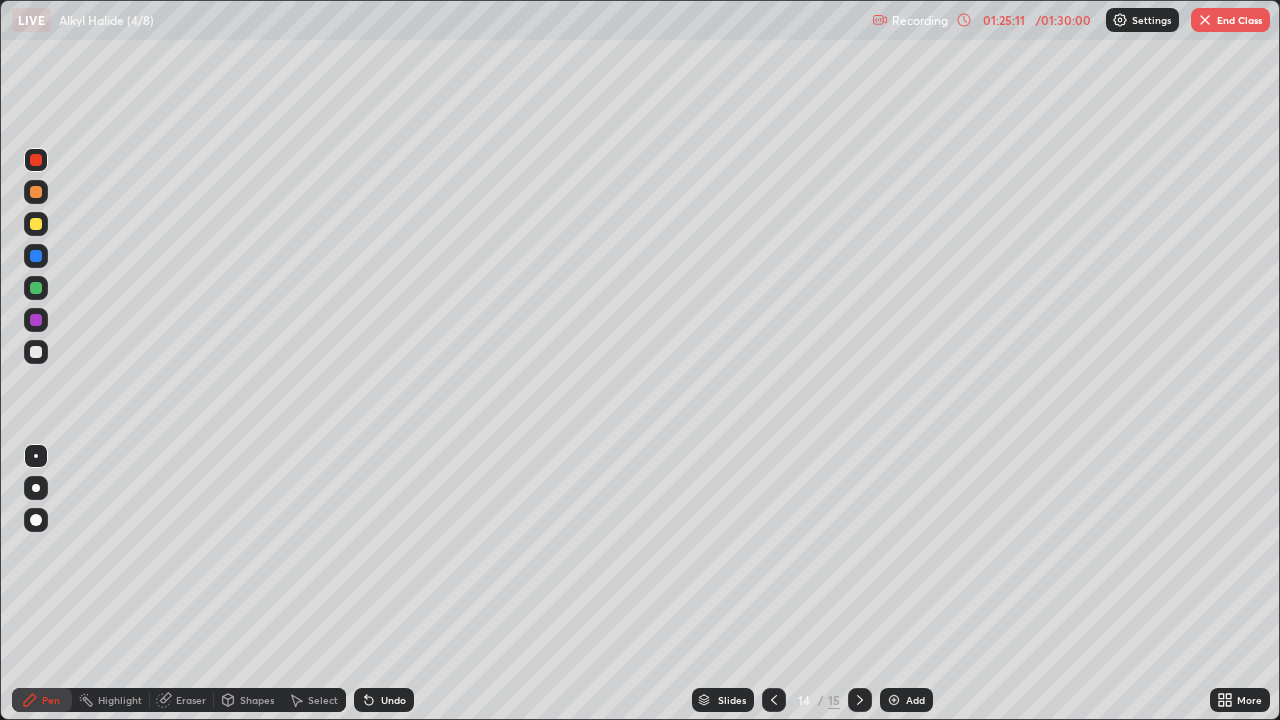 click at bounding box center (860, 700) 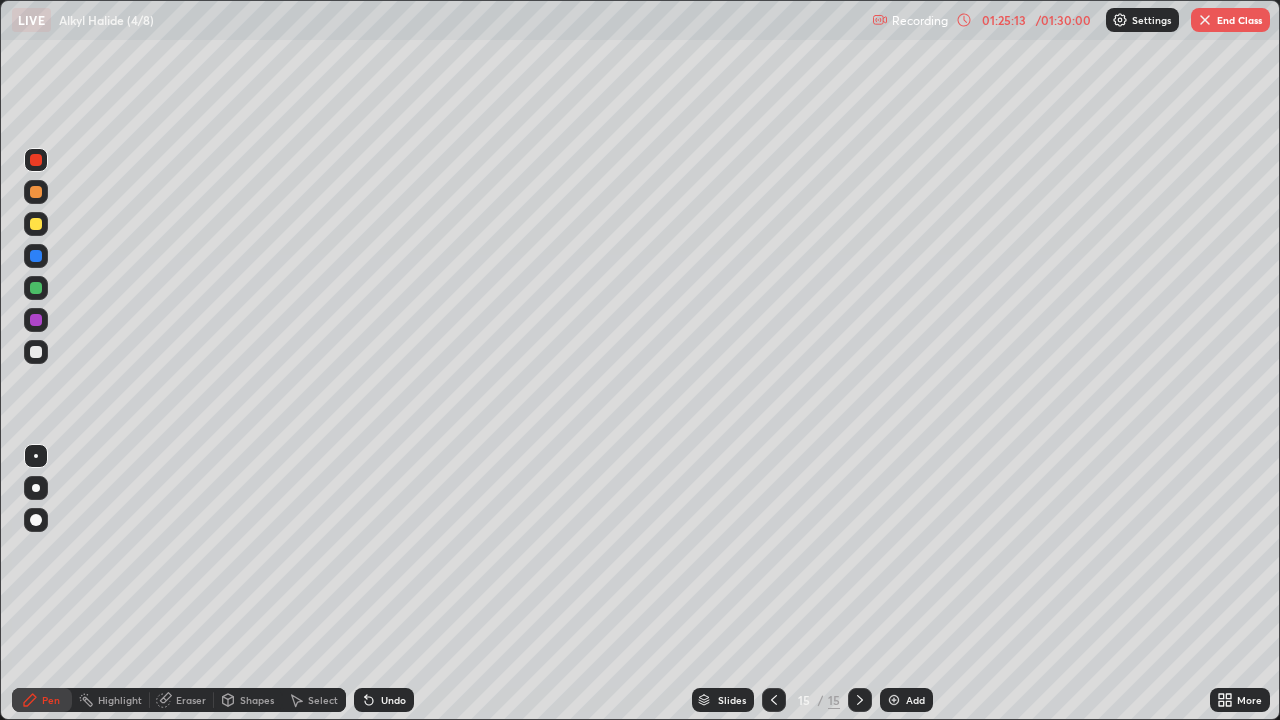 click at bounding box center (36, 320) 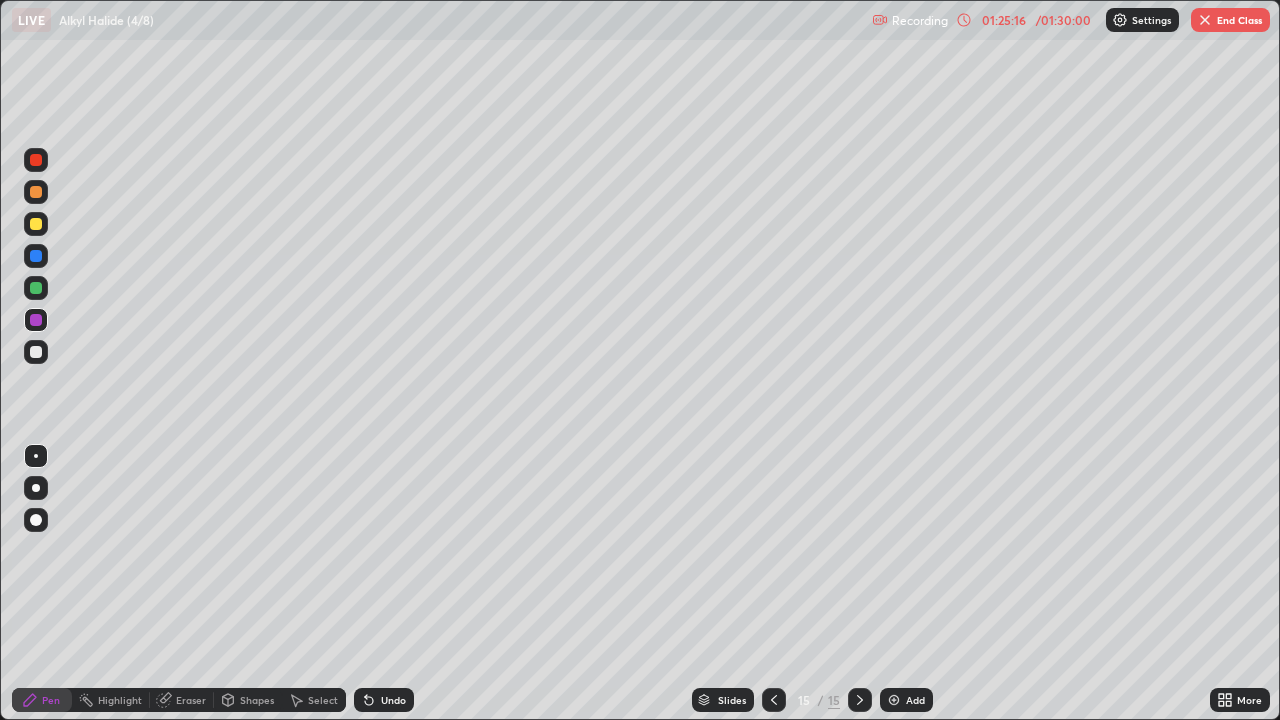 click at bounding box center [36, 256] 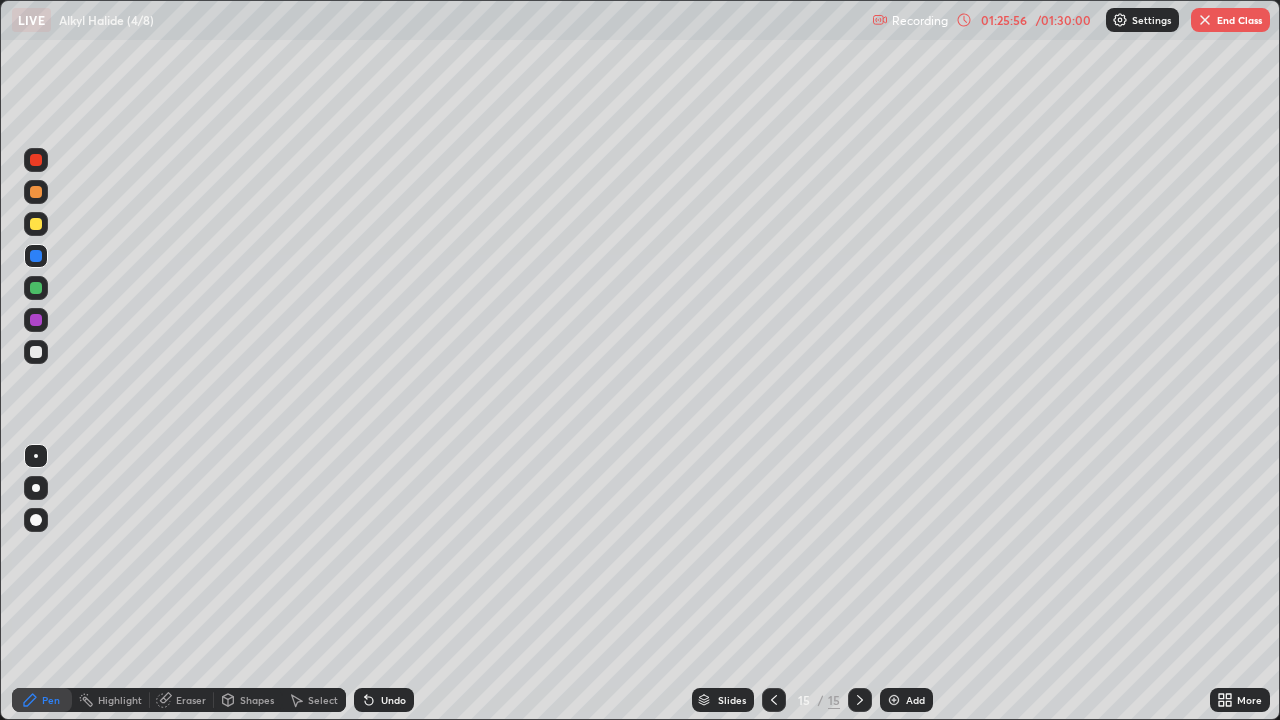 click at bounding box center (774, 700) 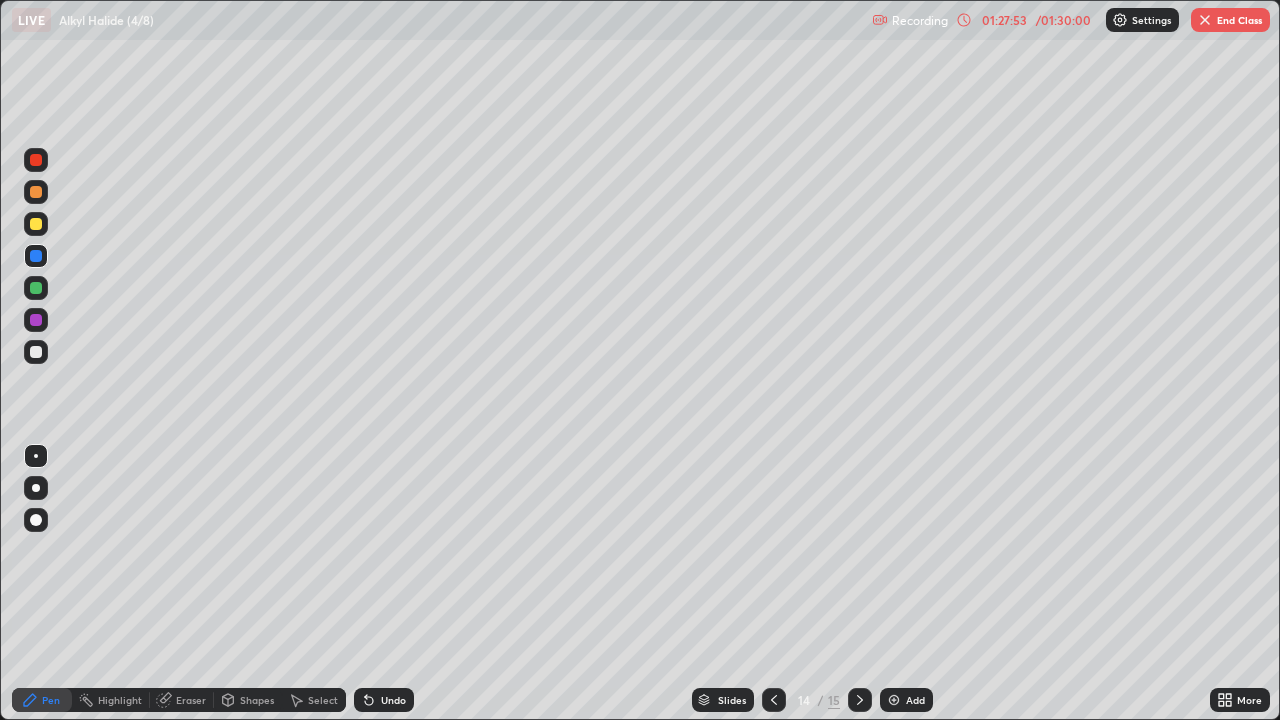 click on "End Class" at bounding box center [1230, 20] 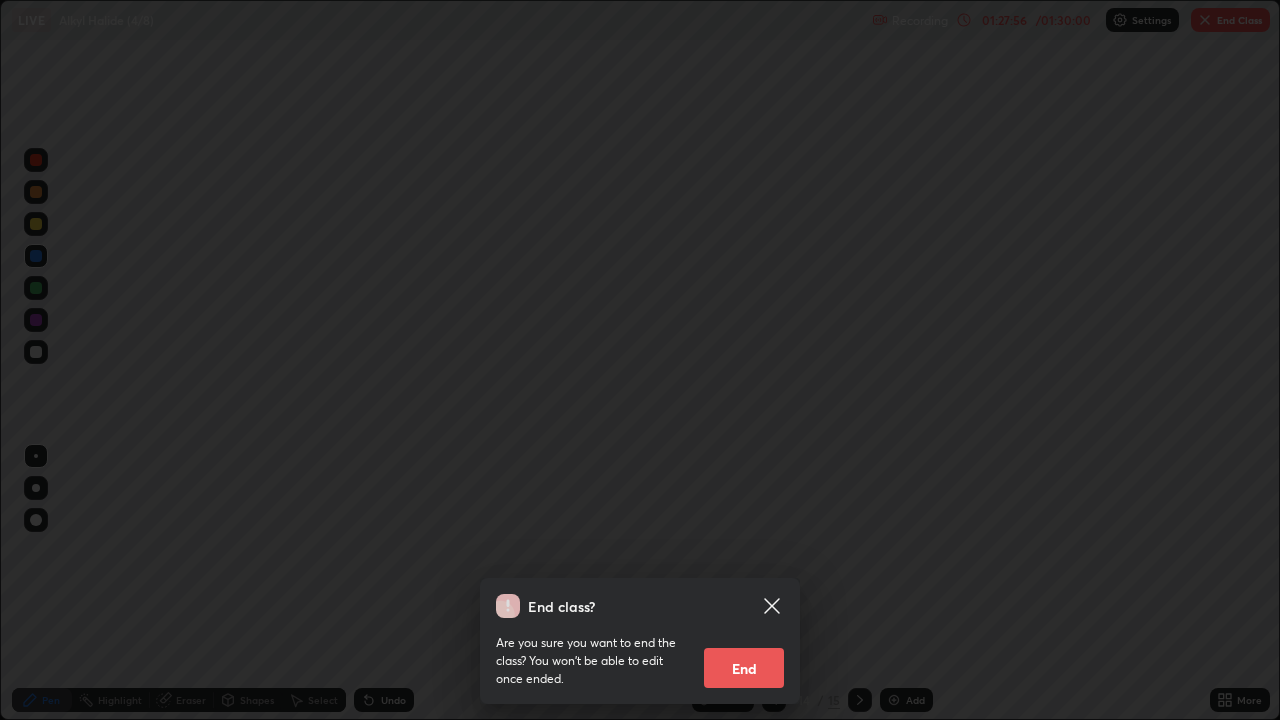 click on "End" at bounding box center [744, 668] 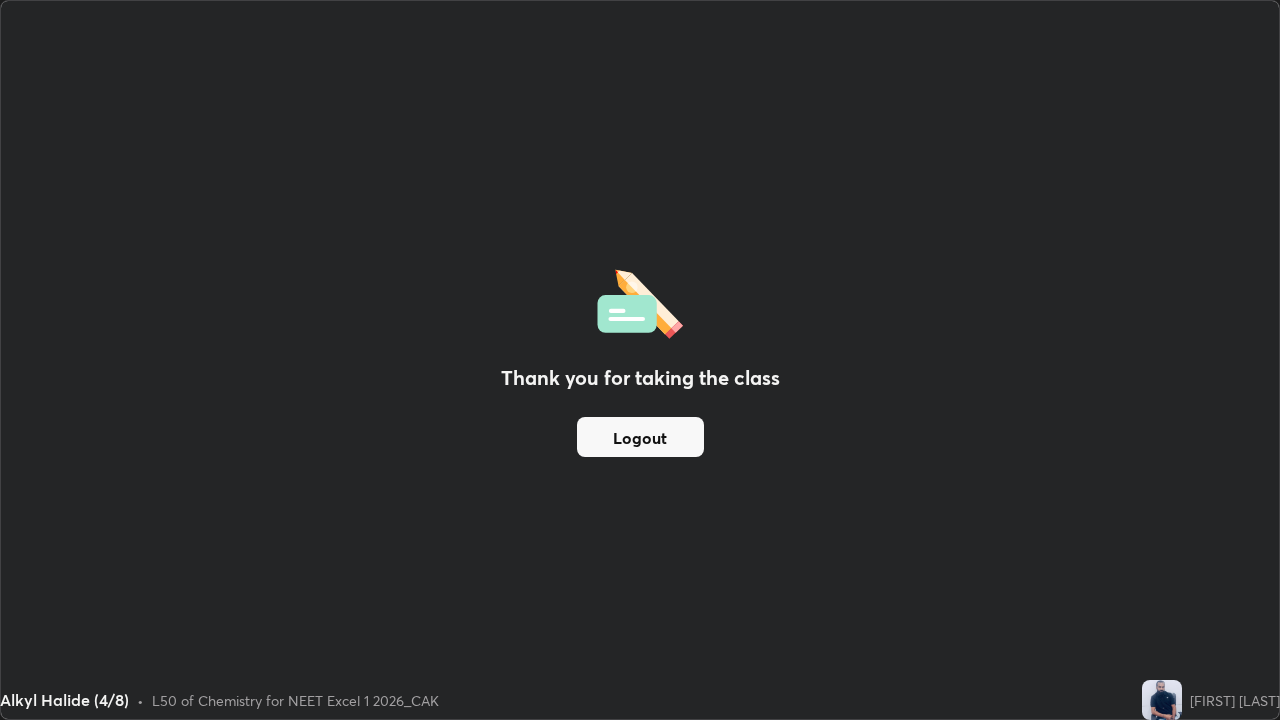 click on "Logout" at bounding box center (640, 437) 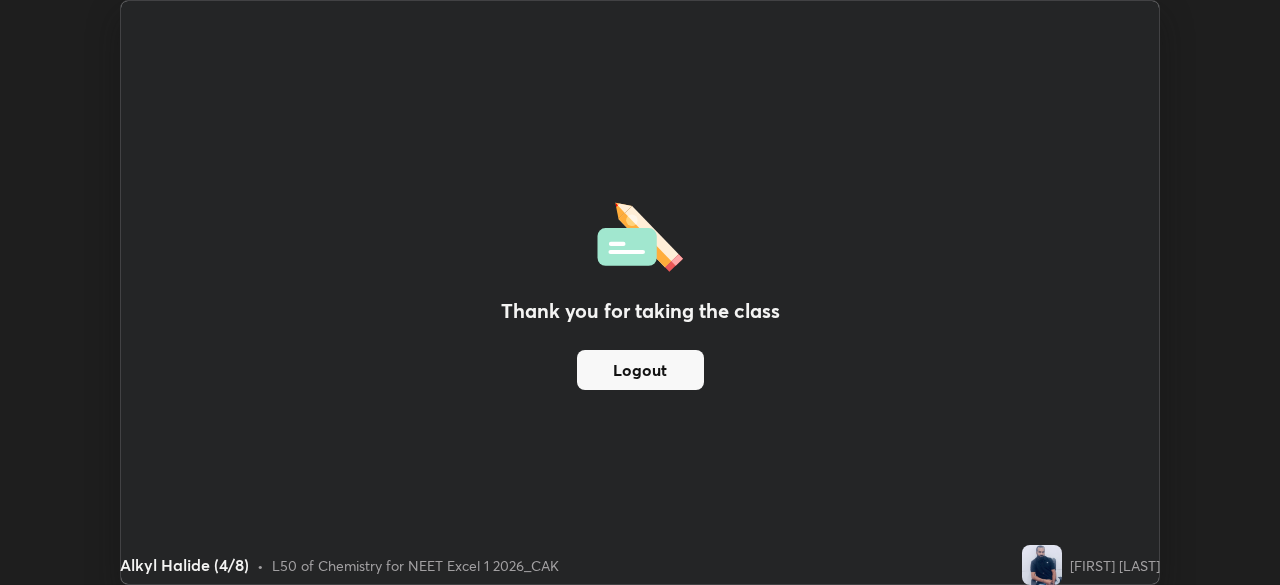 scroll, scrollTop: 585, scrollLeft: 1280, axis: both 